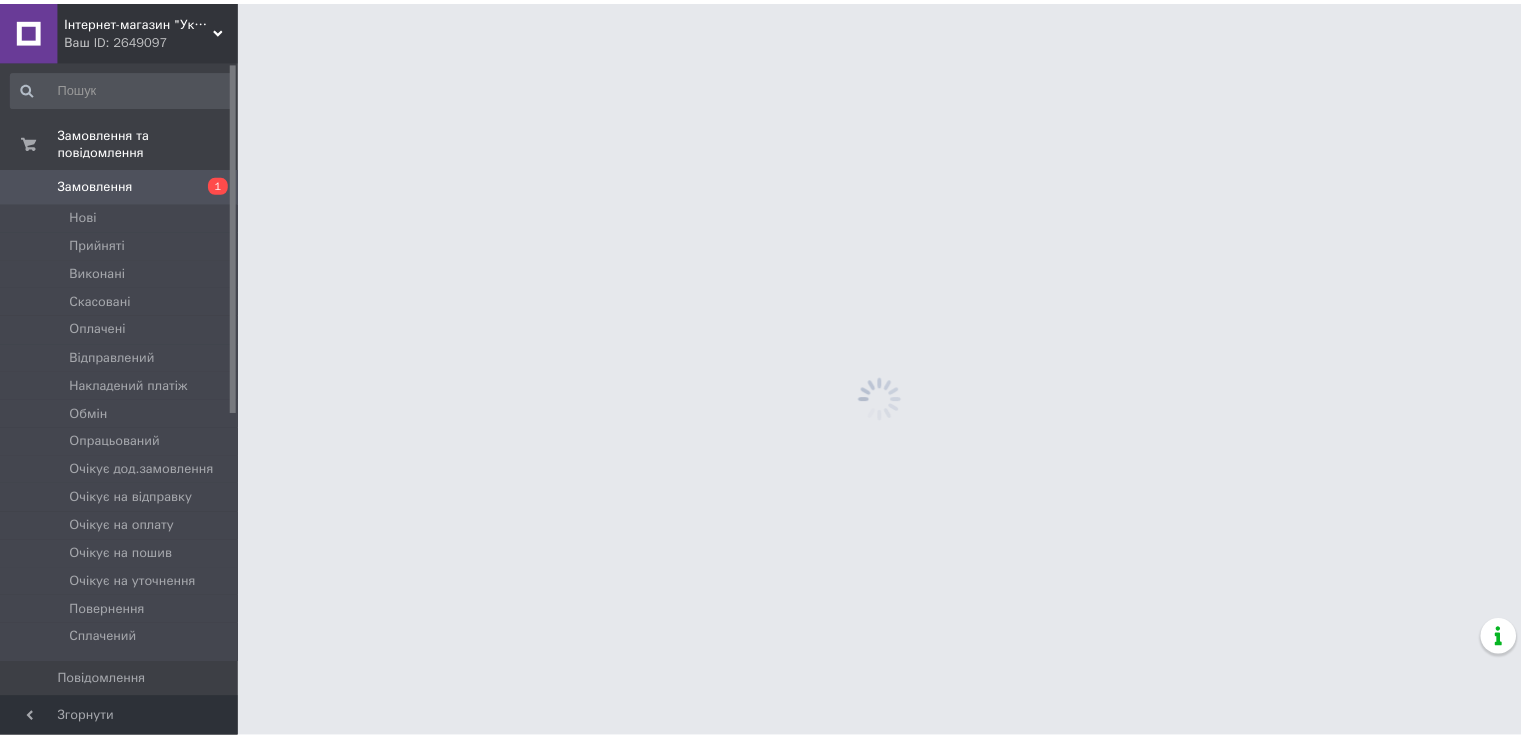 scroll, scrollTop: 0, scrollLeft: 0, axis: both 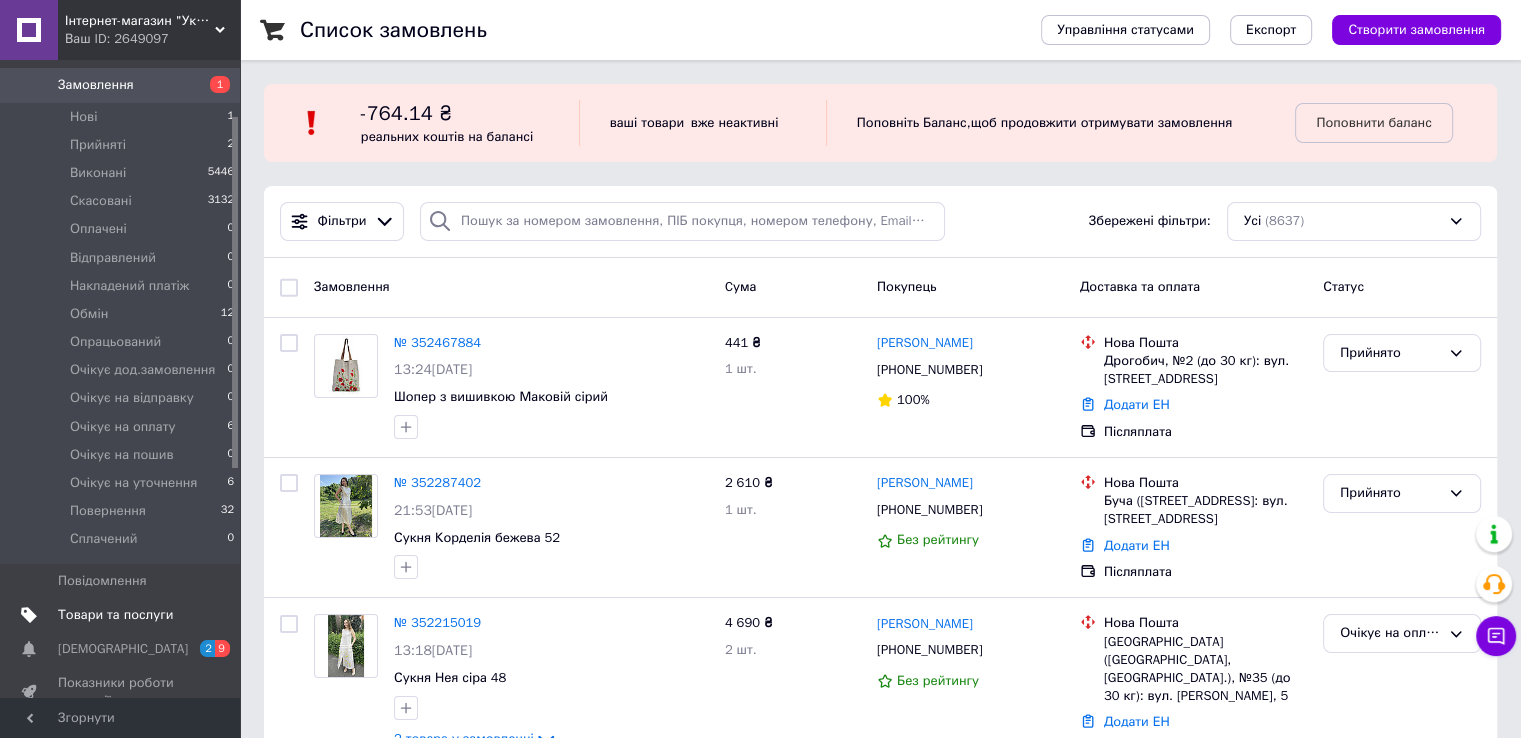 click on "Товари та послуги" at bounding box center [115, 615] 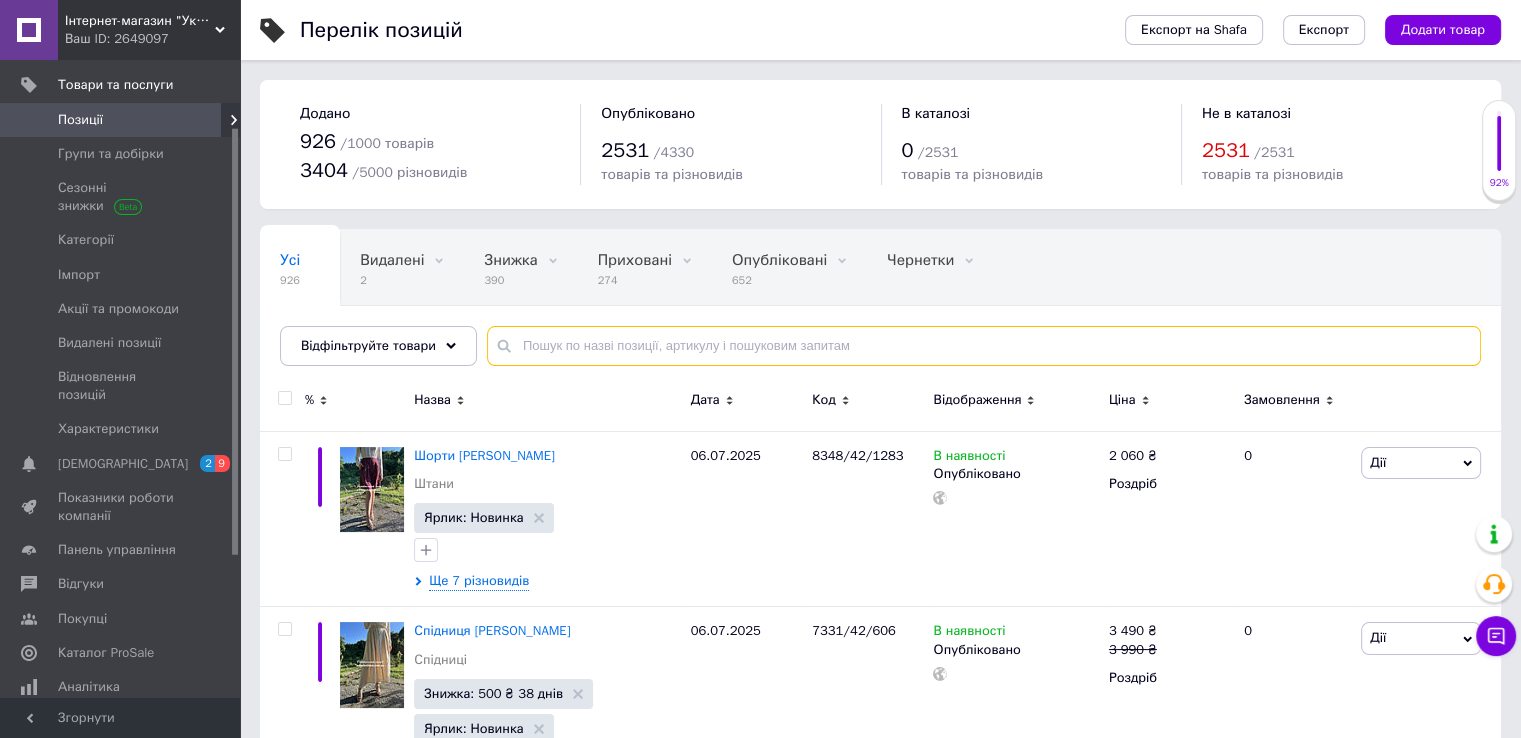 click at bounding box center (984, 346) 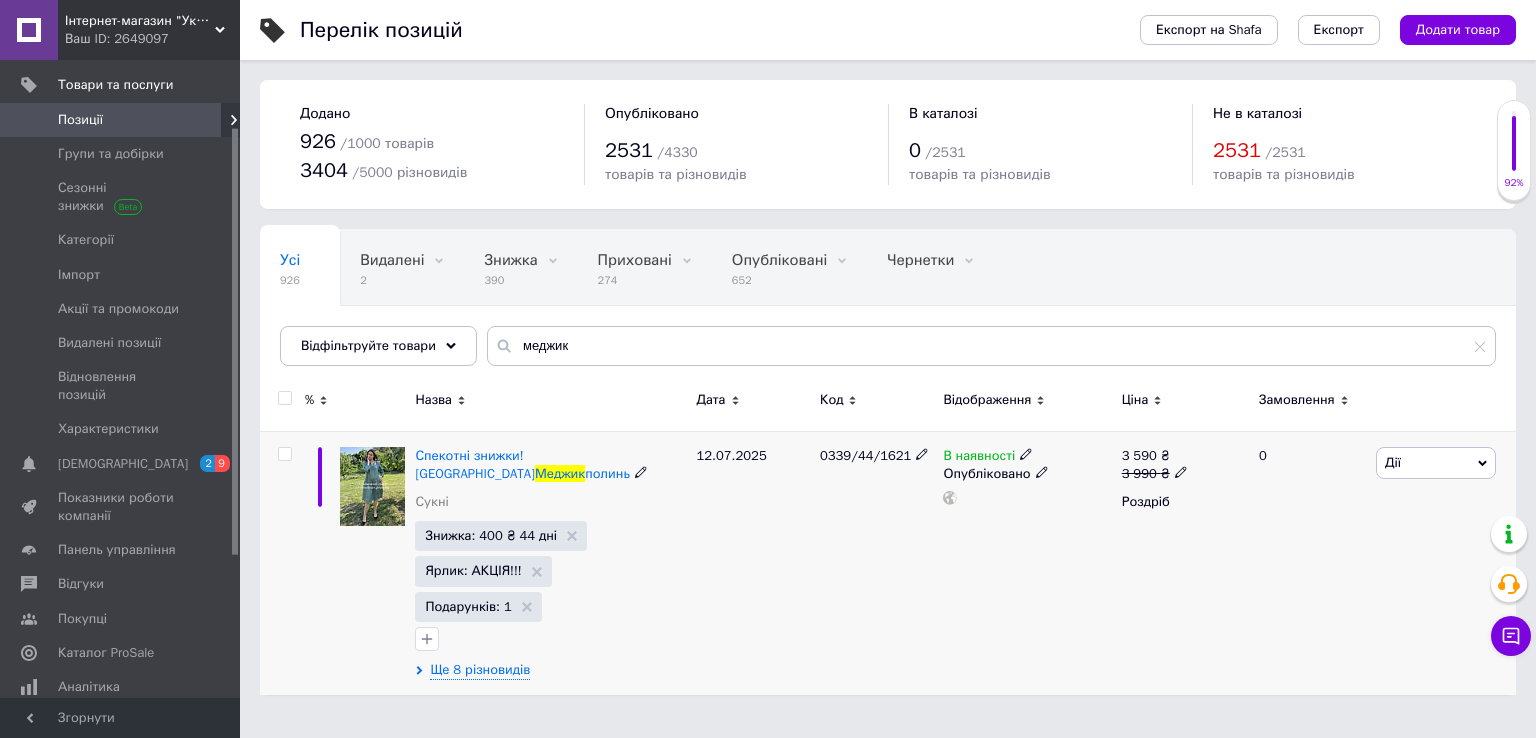 click 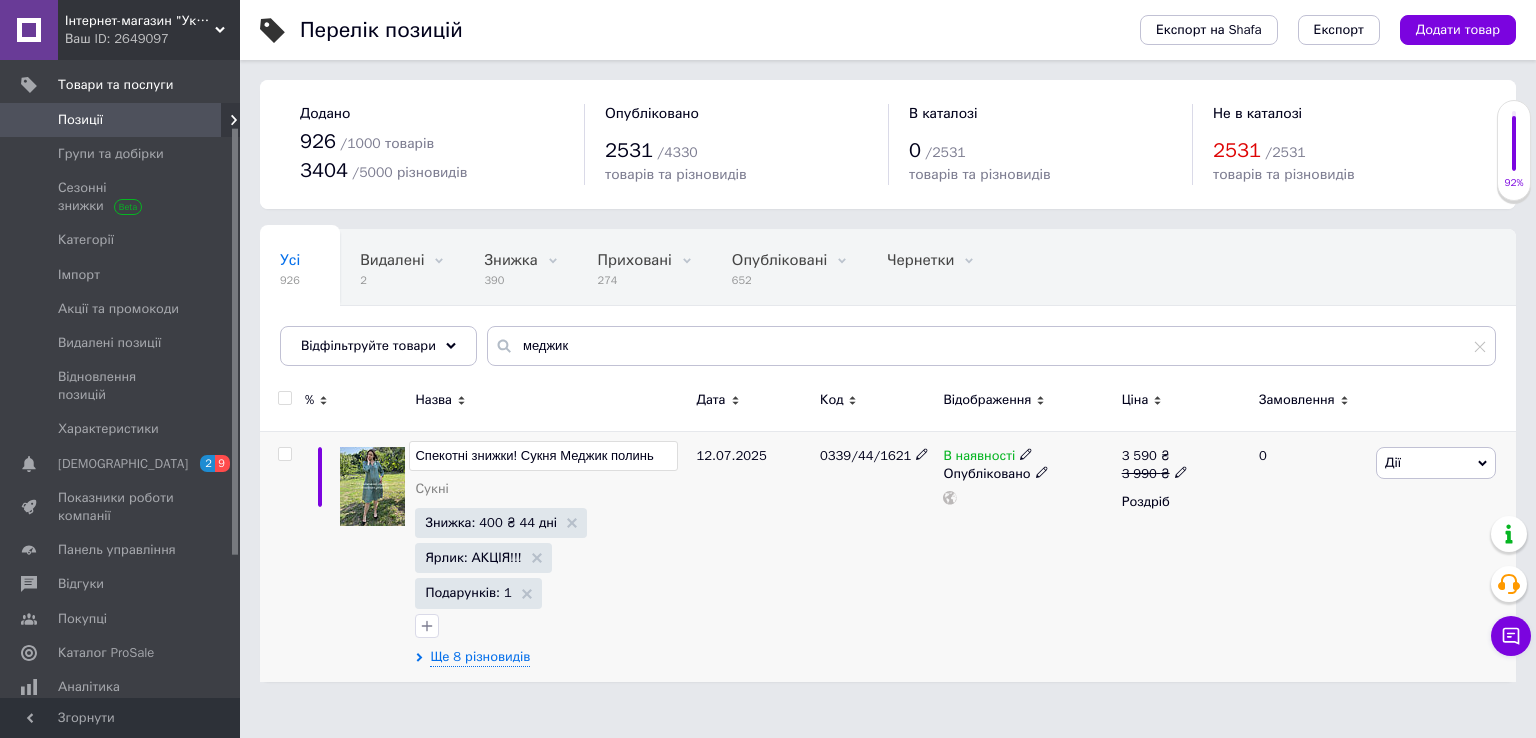 drag, startPoint x: 522, startPoint y: 454, endPoint x: 403, endPoint y: 455, distance: 119.0042 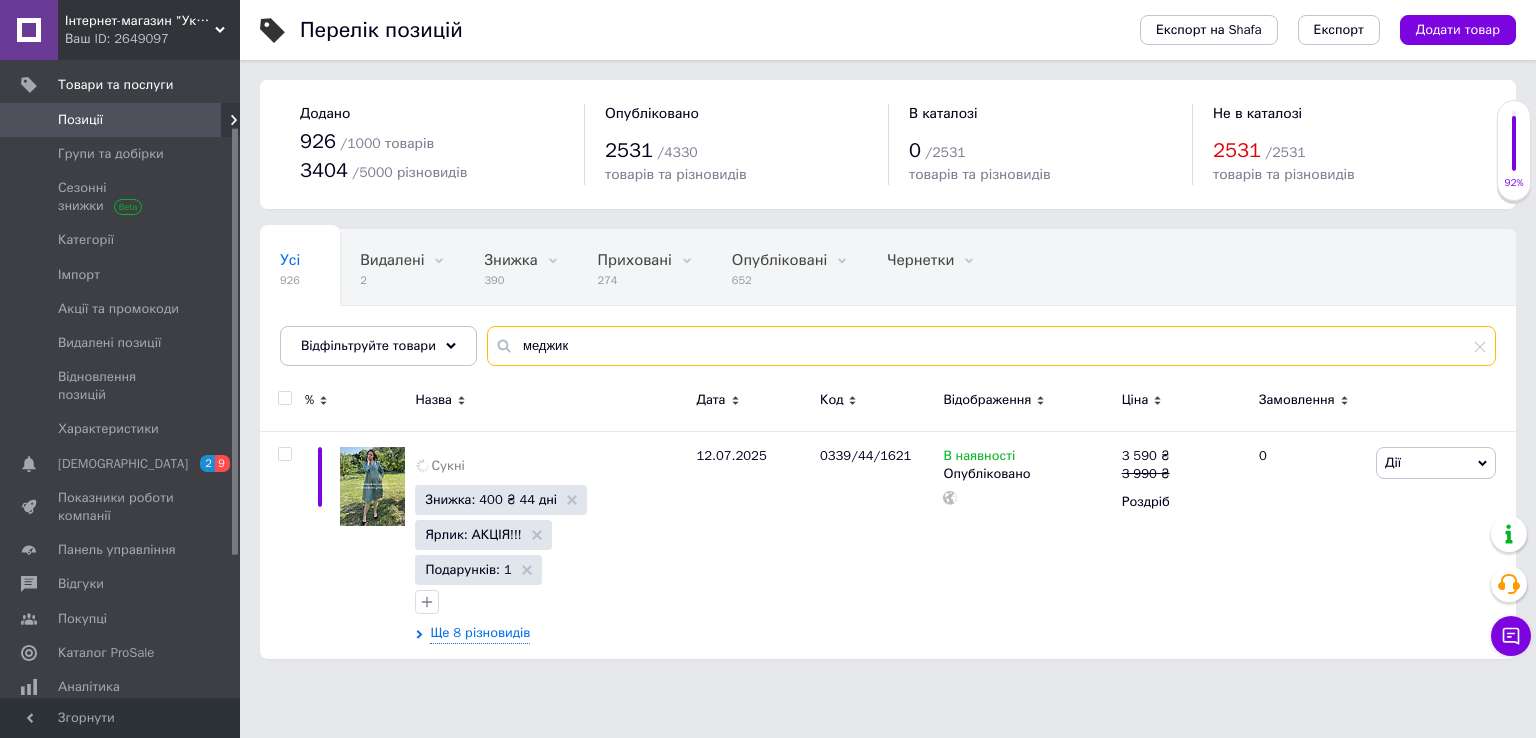 drag, startPoint x: 585, startPoint y: 345, endPoint x: 505, endPoint y: 340, distance: 80.1561 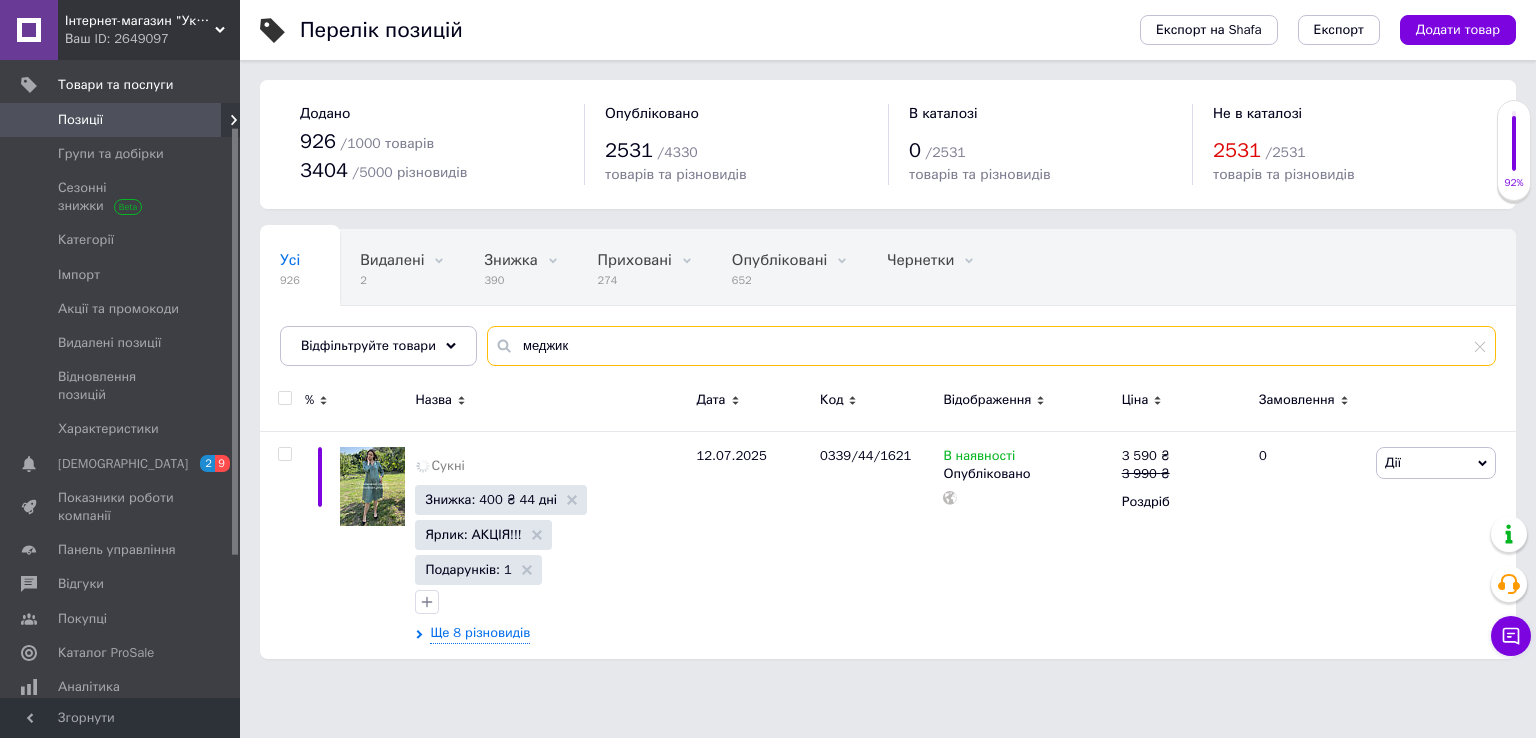 click on "меджик" at bounding box center (991, 346) 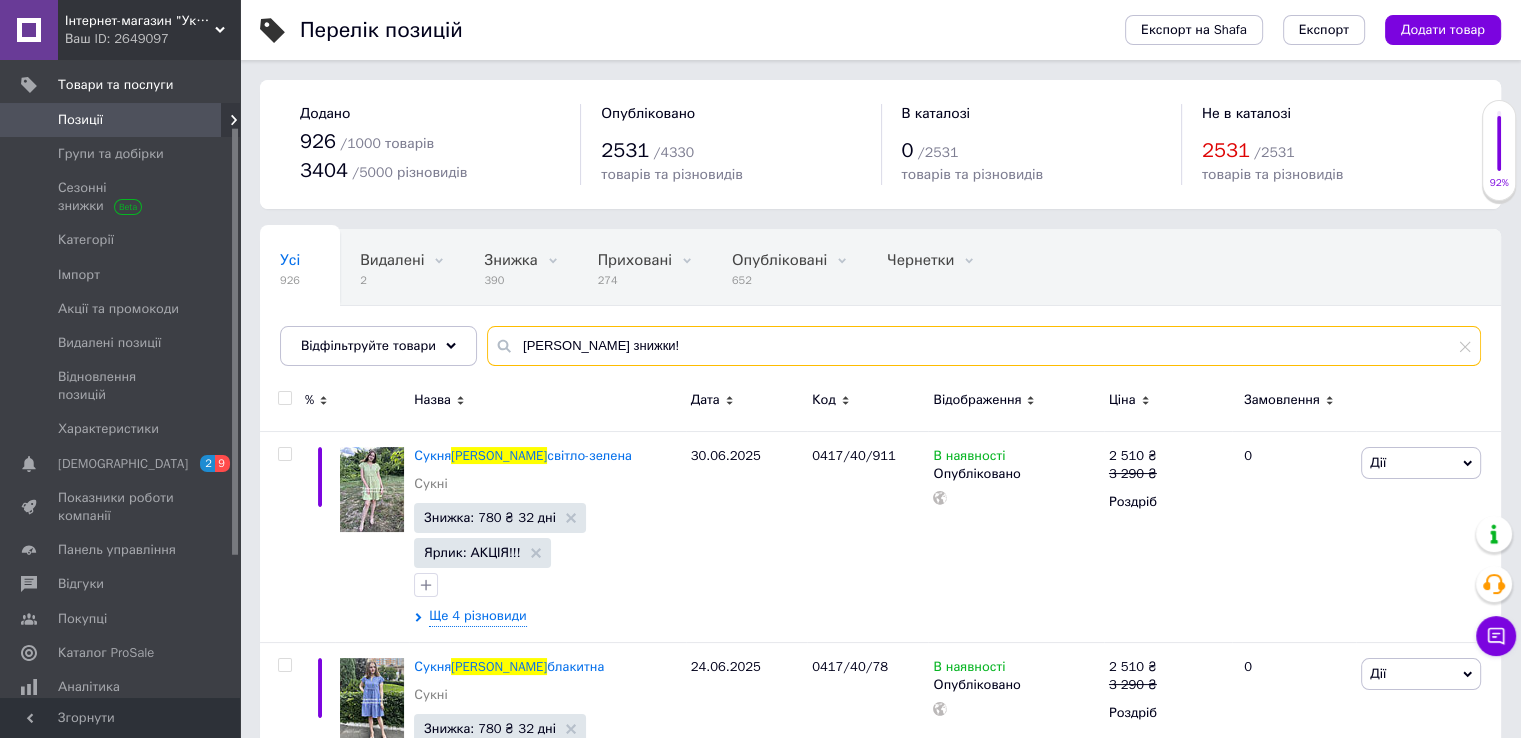 drag, startPoint x: 544, startPoint y: 344, endPoint x: 489, endPoint y: 342, distance: 55.03635 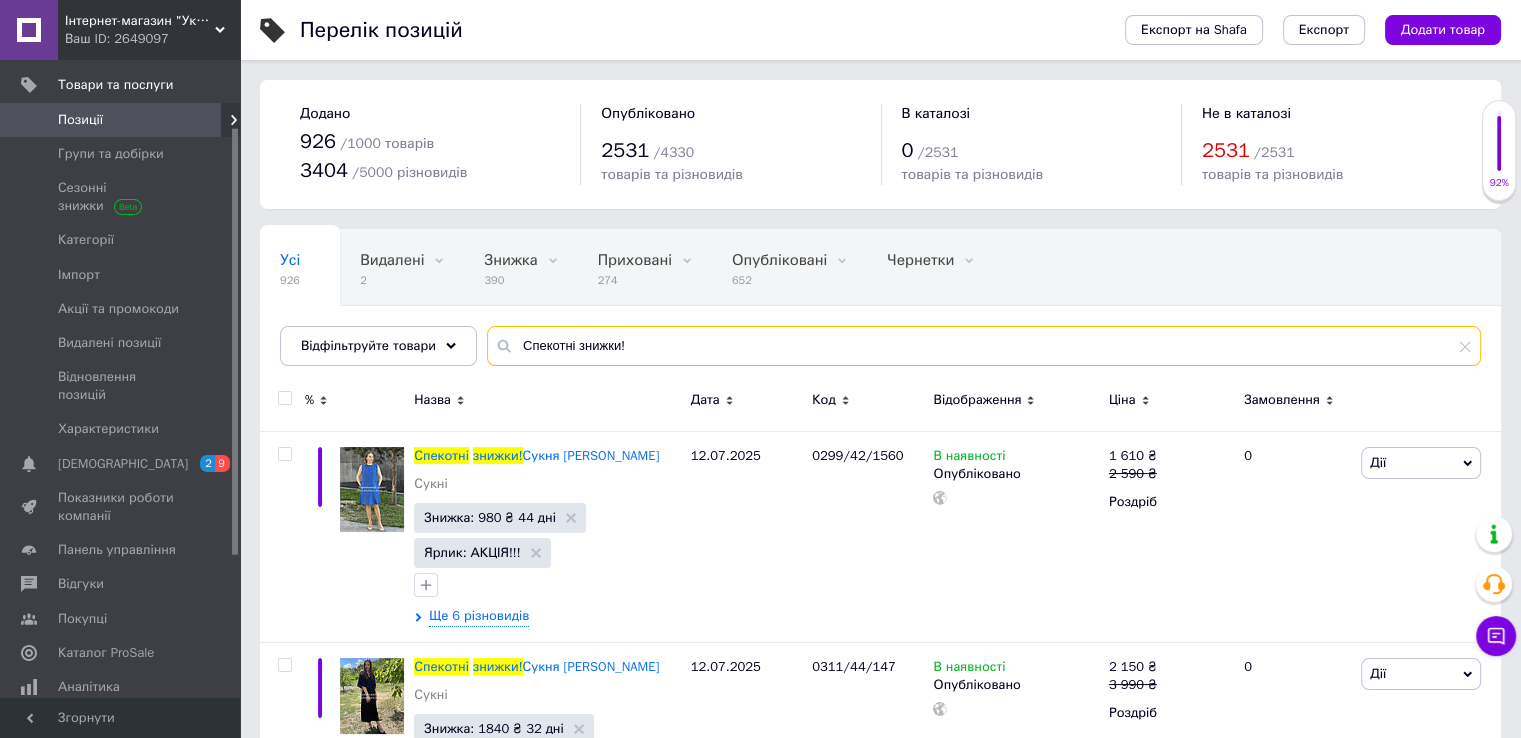 drag, startPoint x: 640, startPoint y: 339, endPoint x: 495, endPoint y: 340, distance: 145.00345 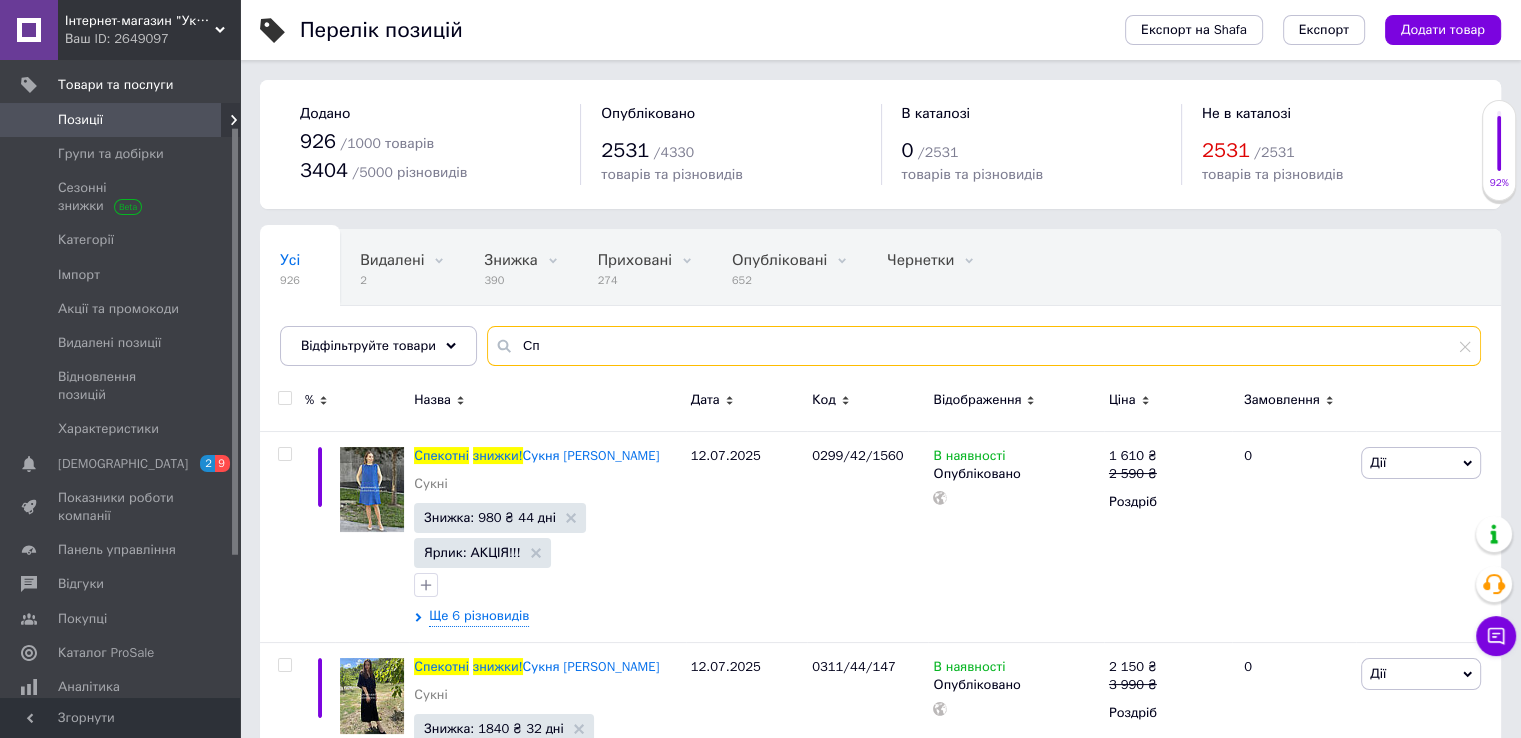 type on "С" 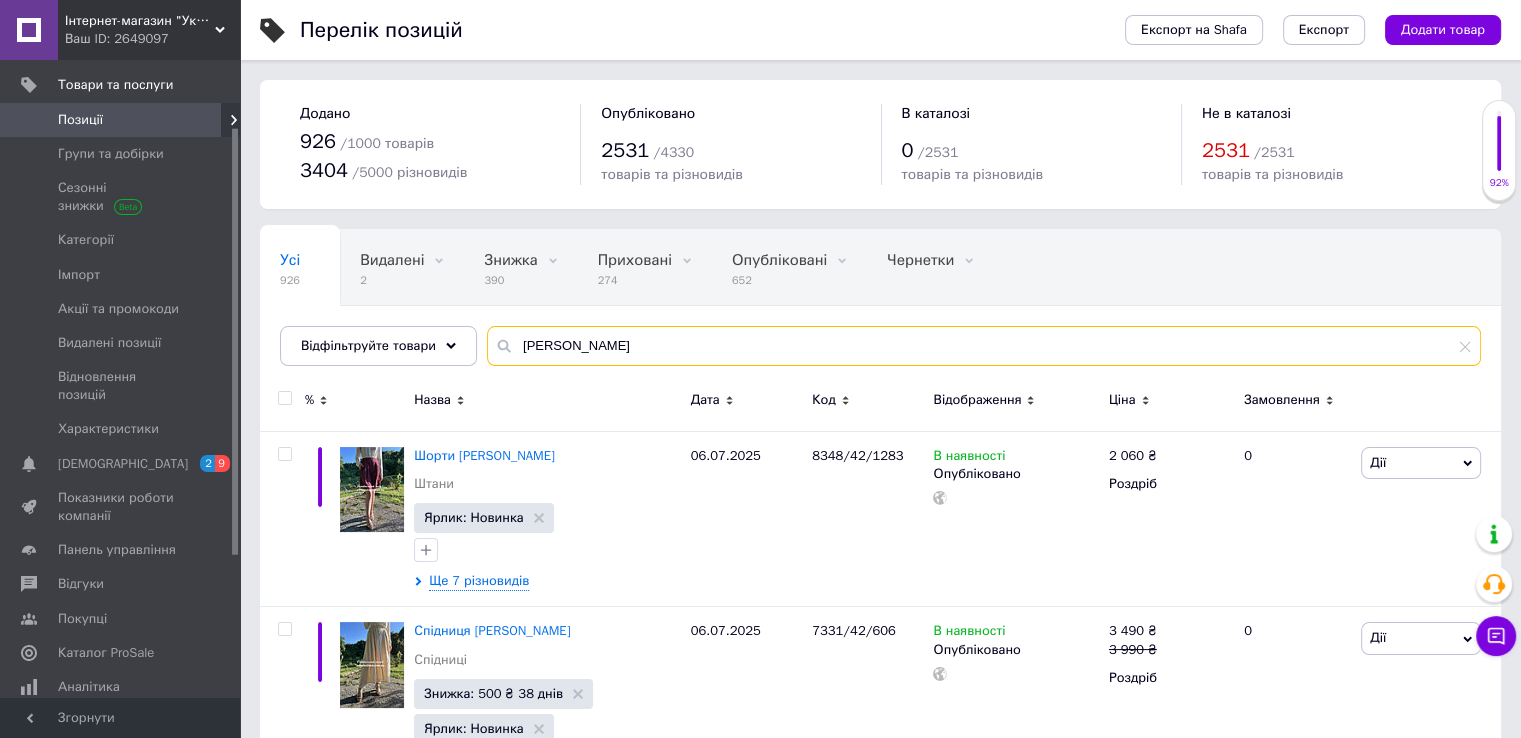 click on "[PERSON_NAME]" at bounding box center [984, 346] 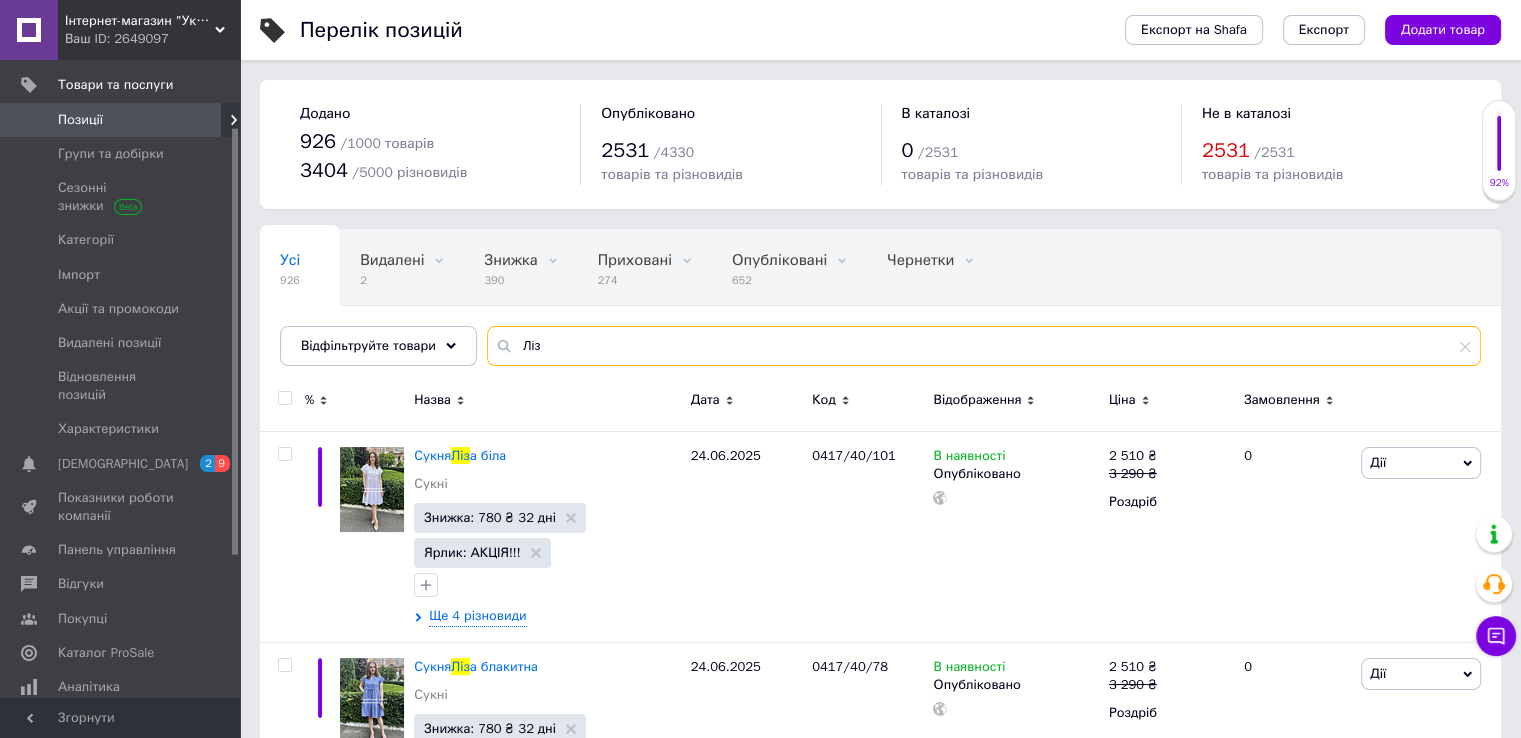 type on "Ліз" 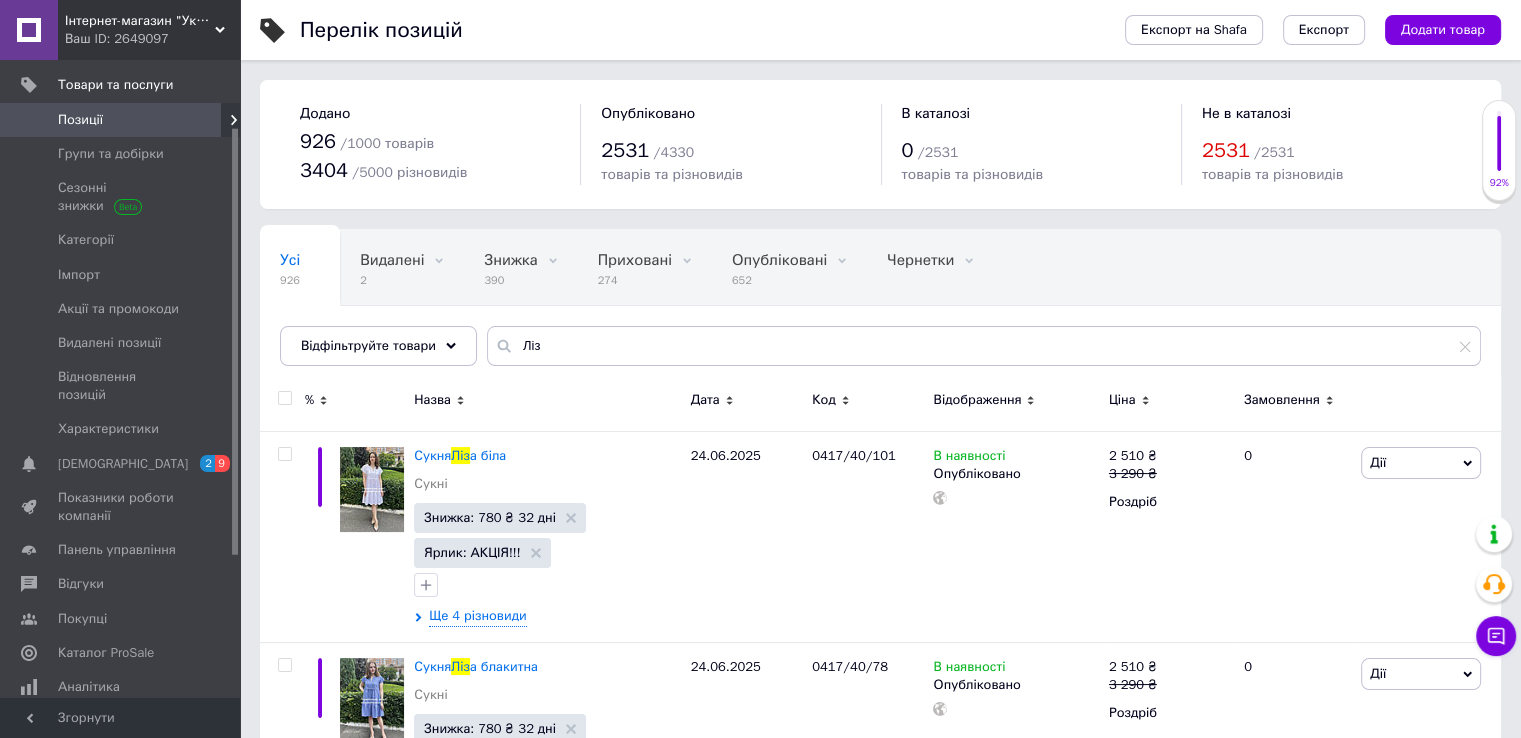 click at bounding box center (284, 398) 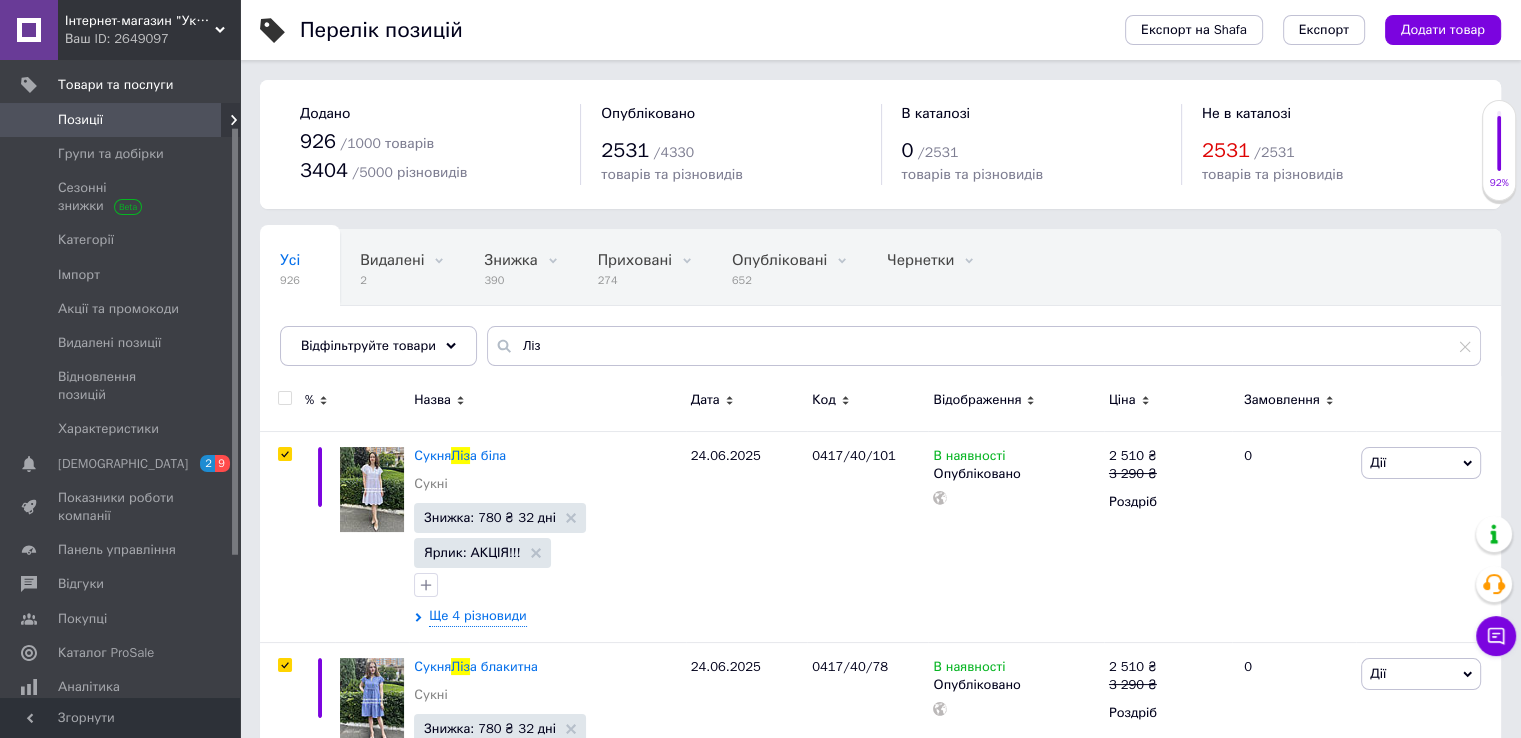 checkbox on "true" 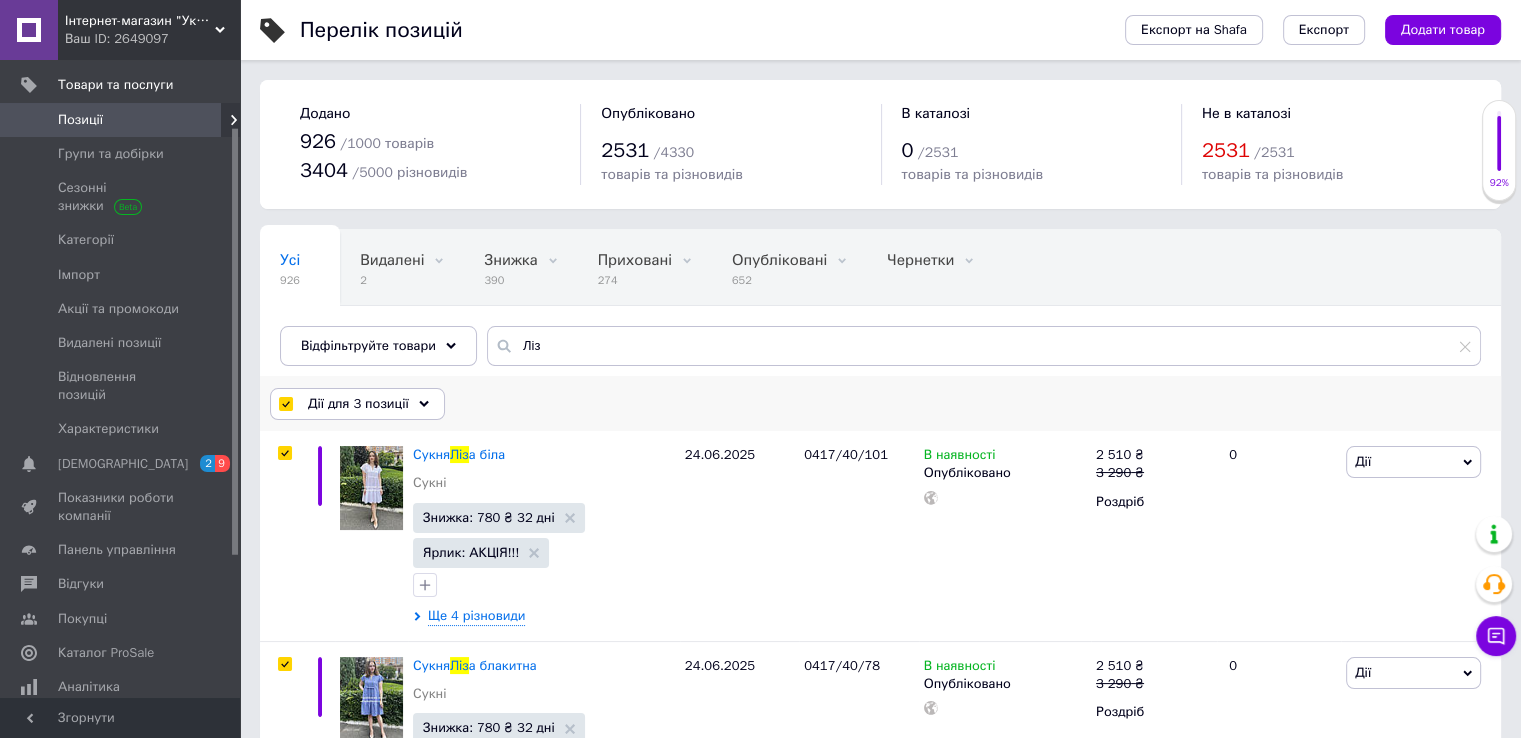 click 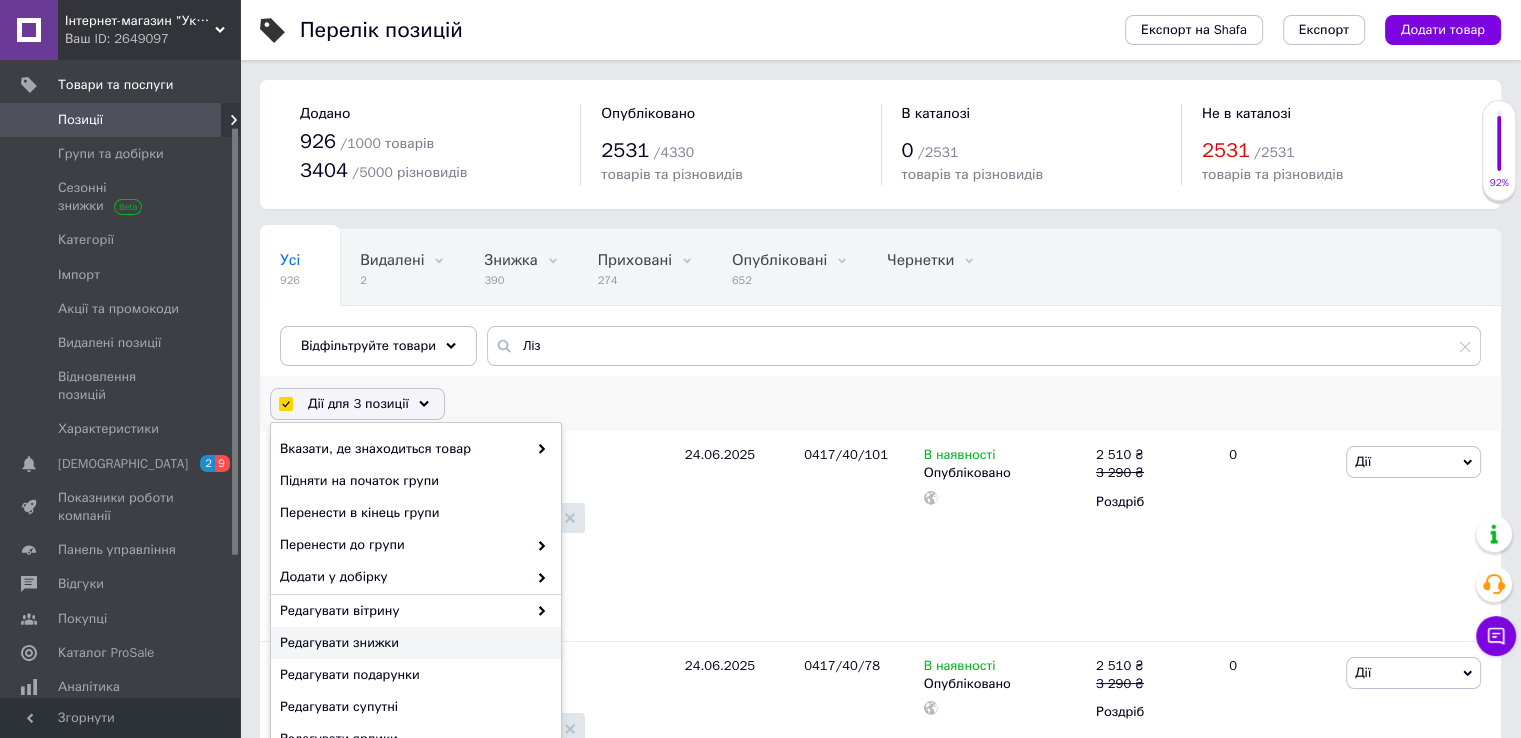 click on "Редагувати знижки" at bounding box center (413, 643) 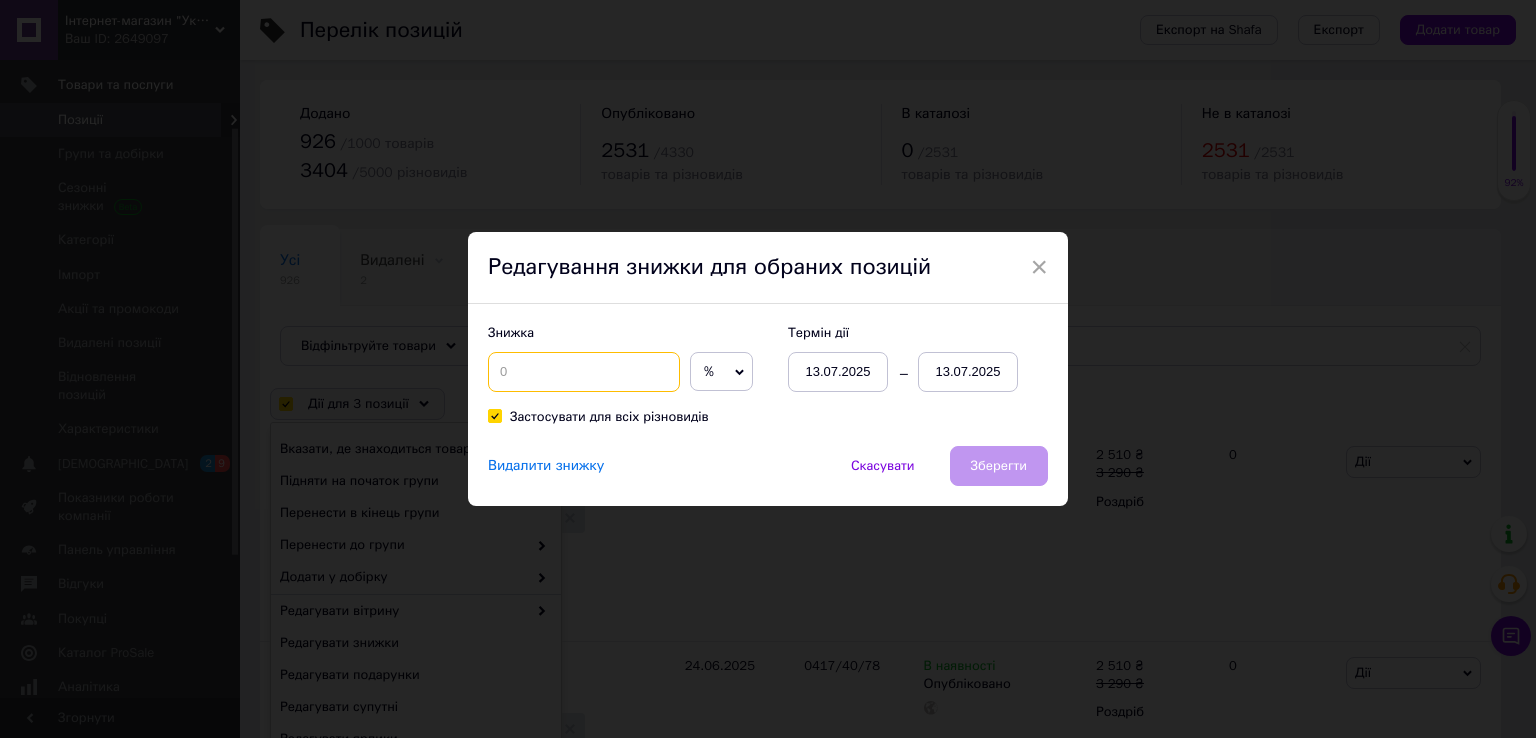 click at bounding box center (584, 372) 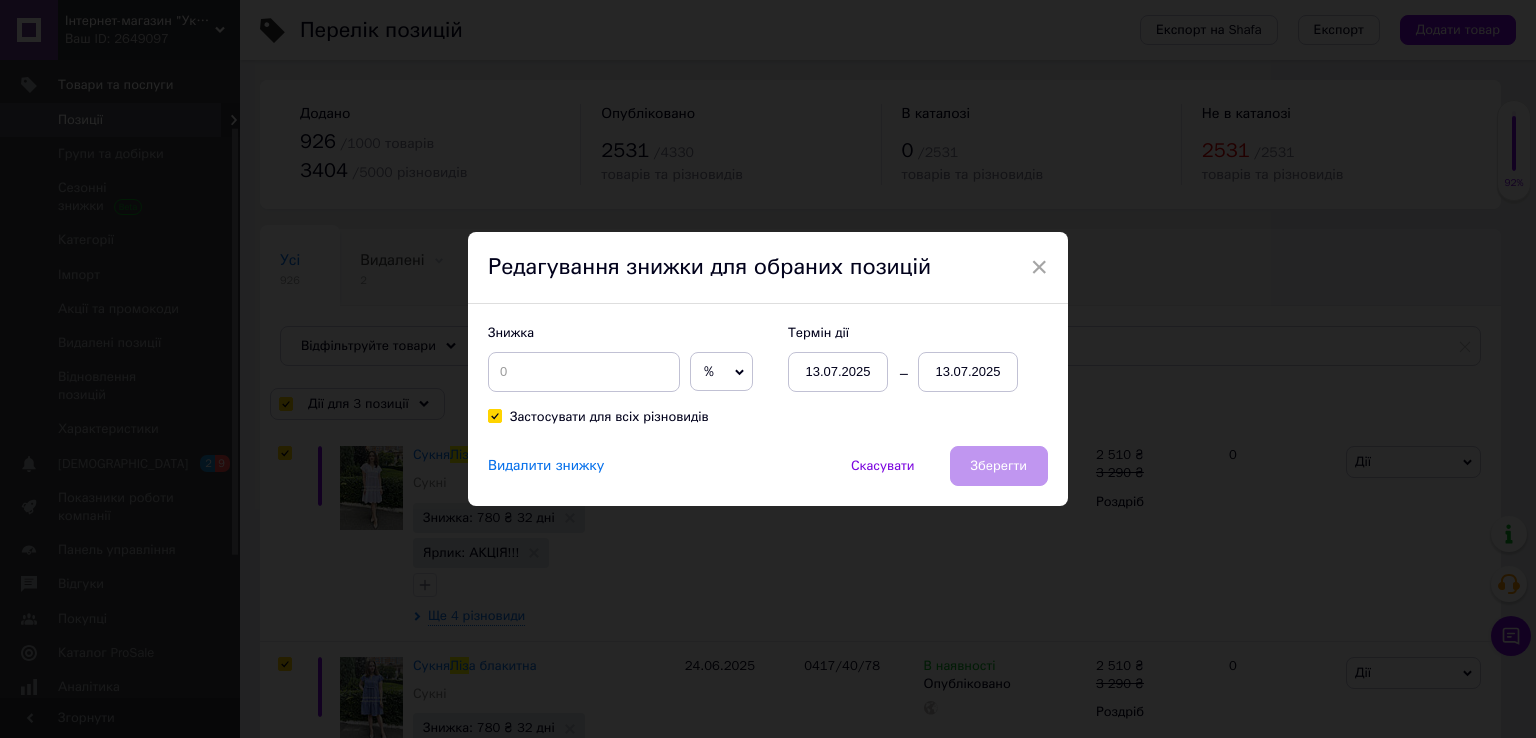 click 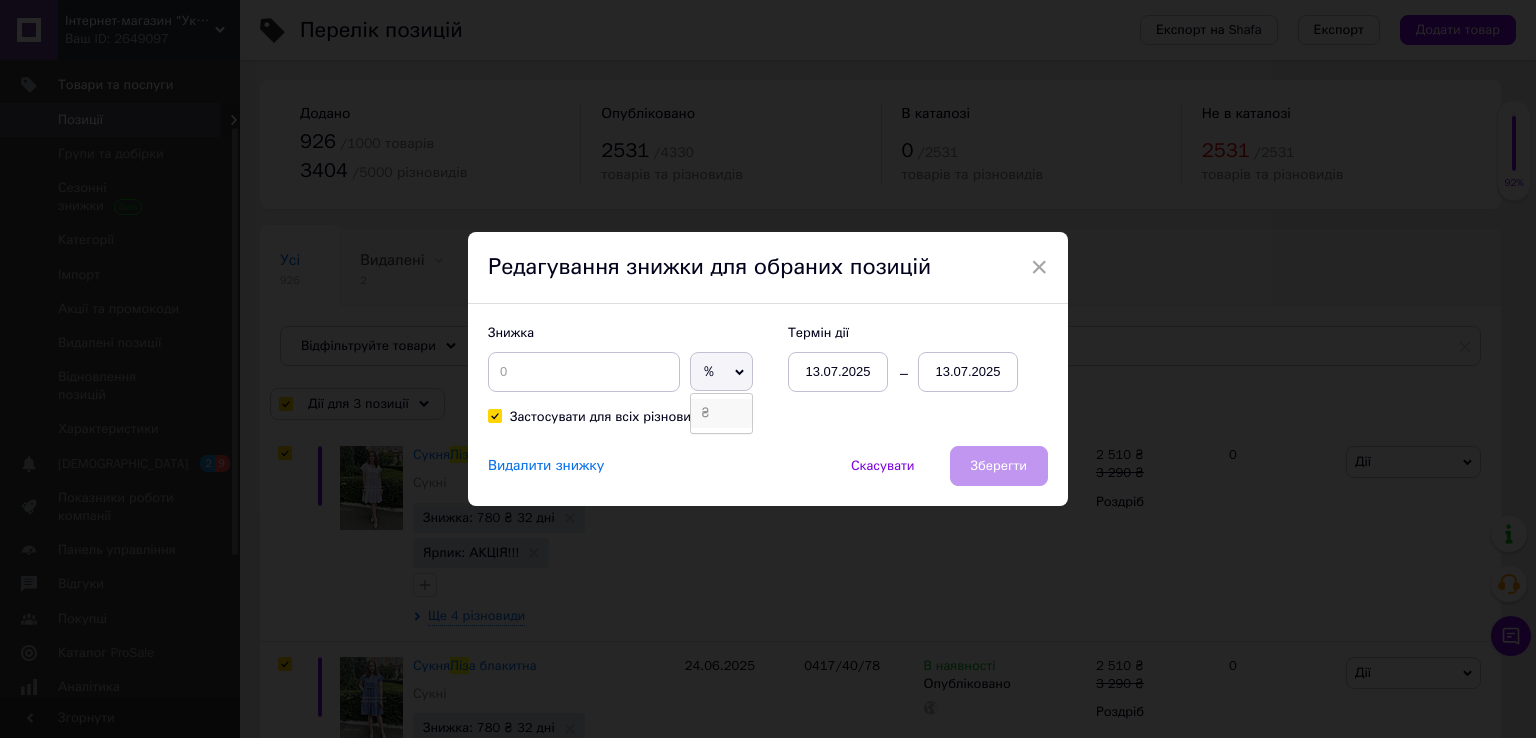 drag, startPoint x: 707, startPoint y: 406, endPoint x: 690, endPoint y: 405, distance: 17.029387 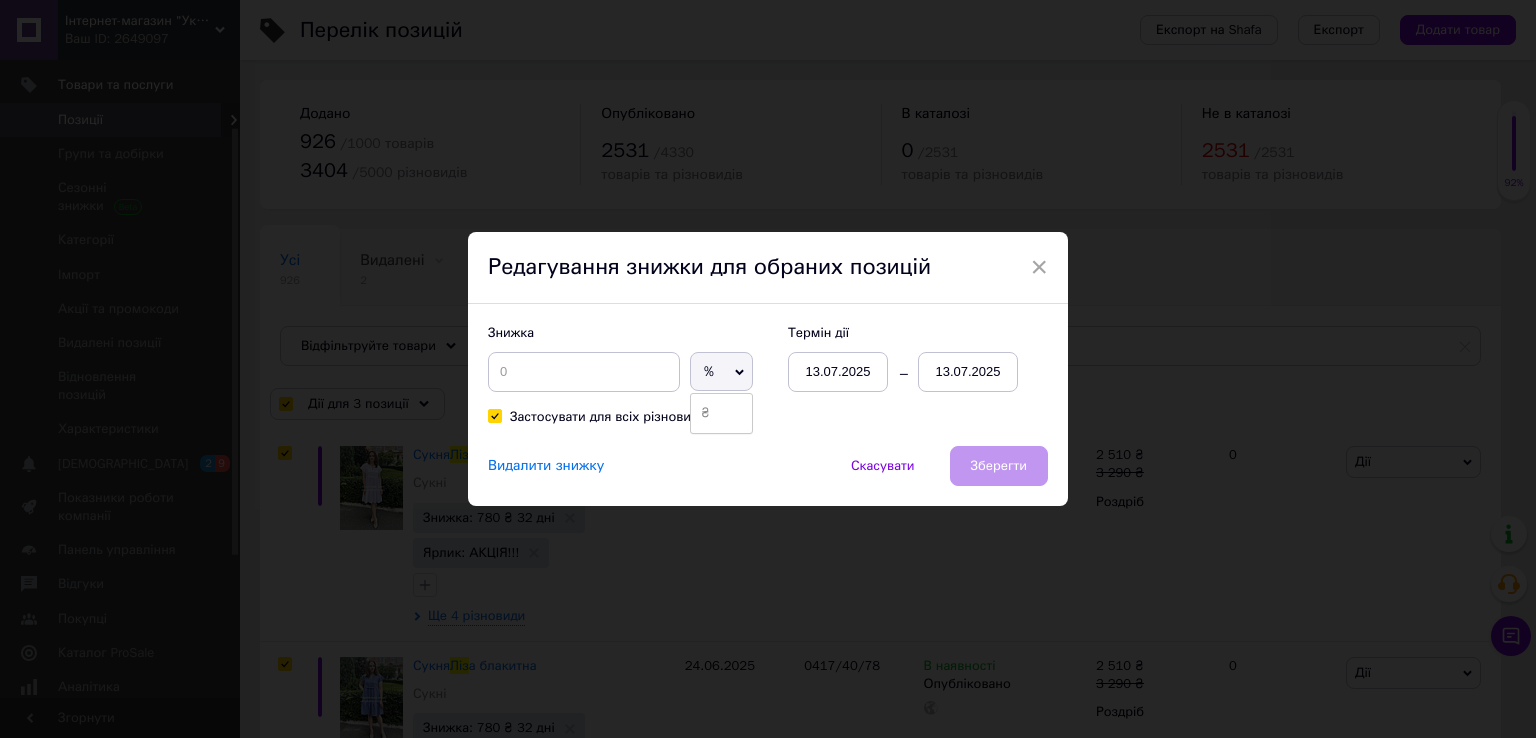 click on "₴" at bounding box center (721, 413) 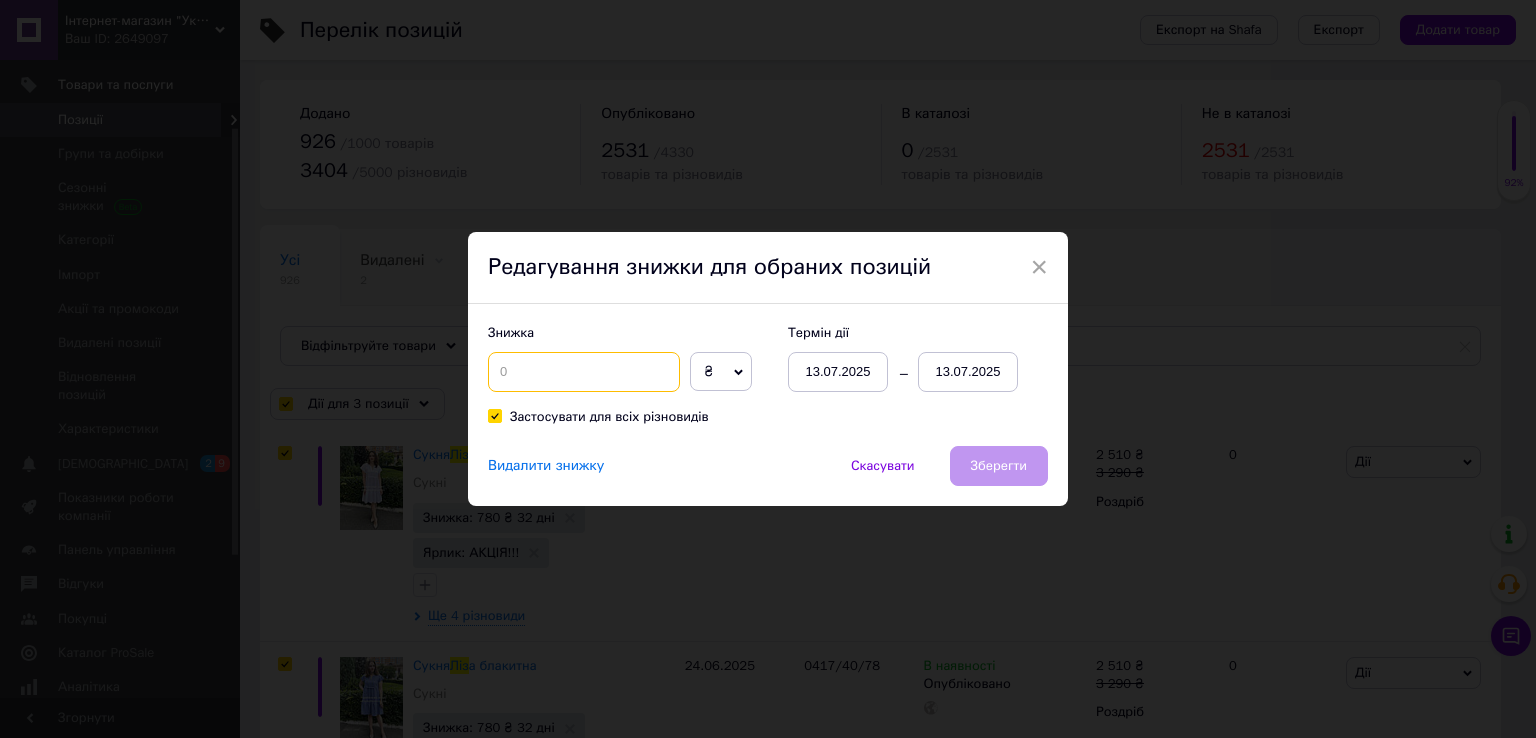 click at bounding box center [584, 372] 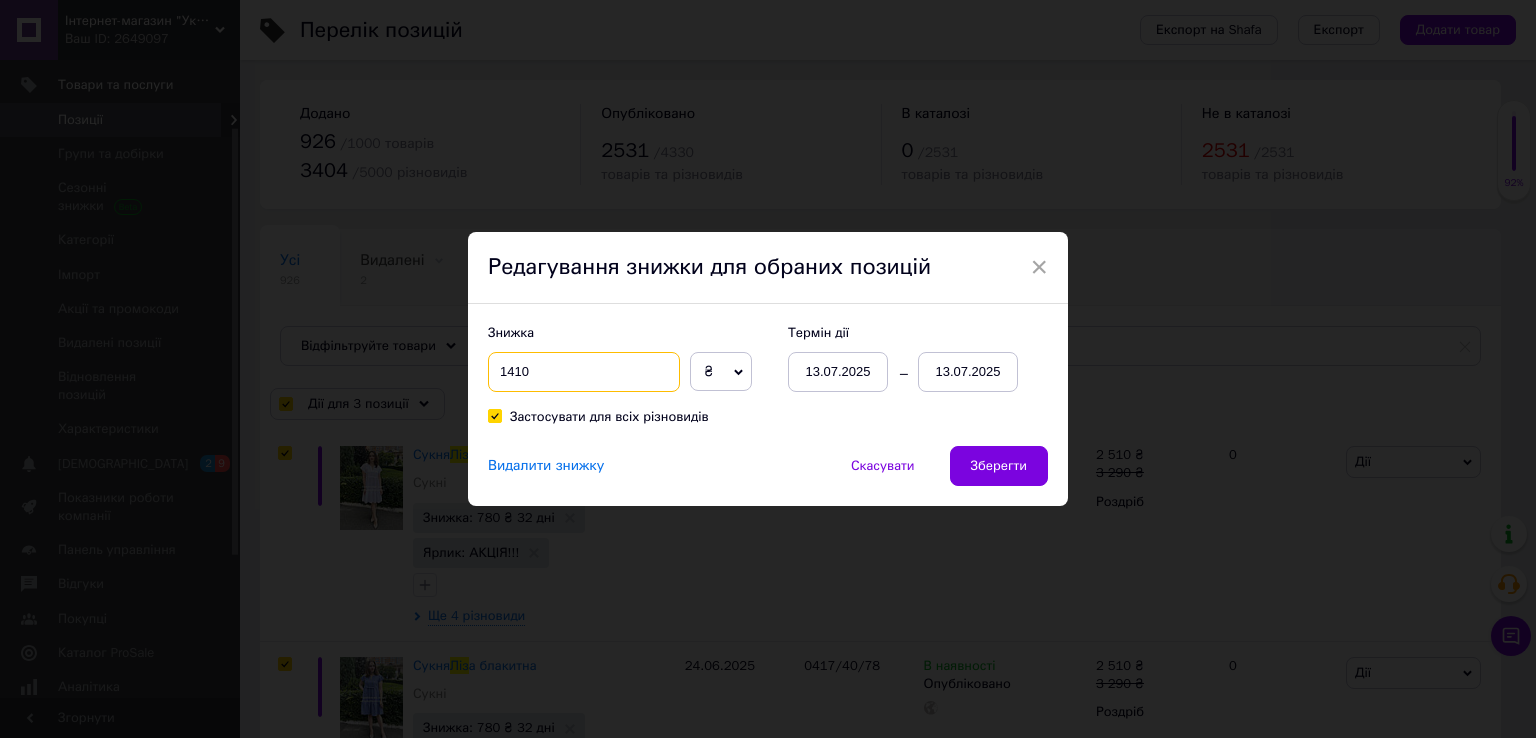 type on "1410" 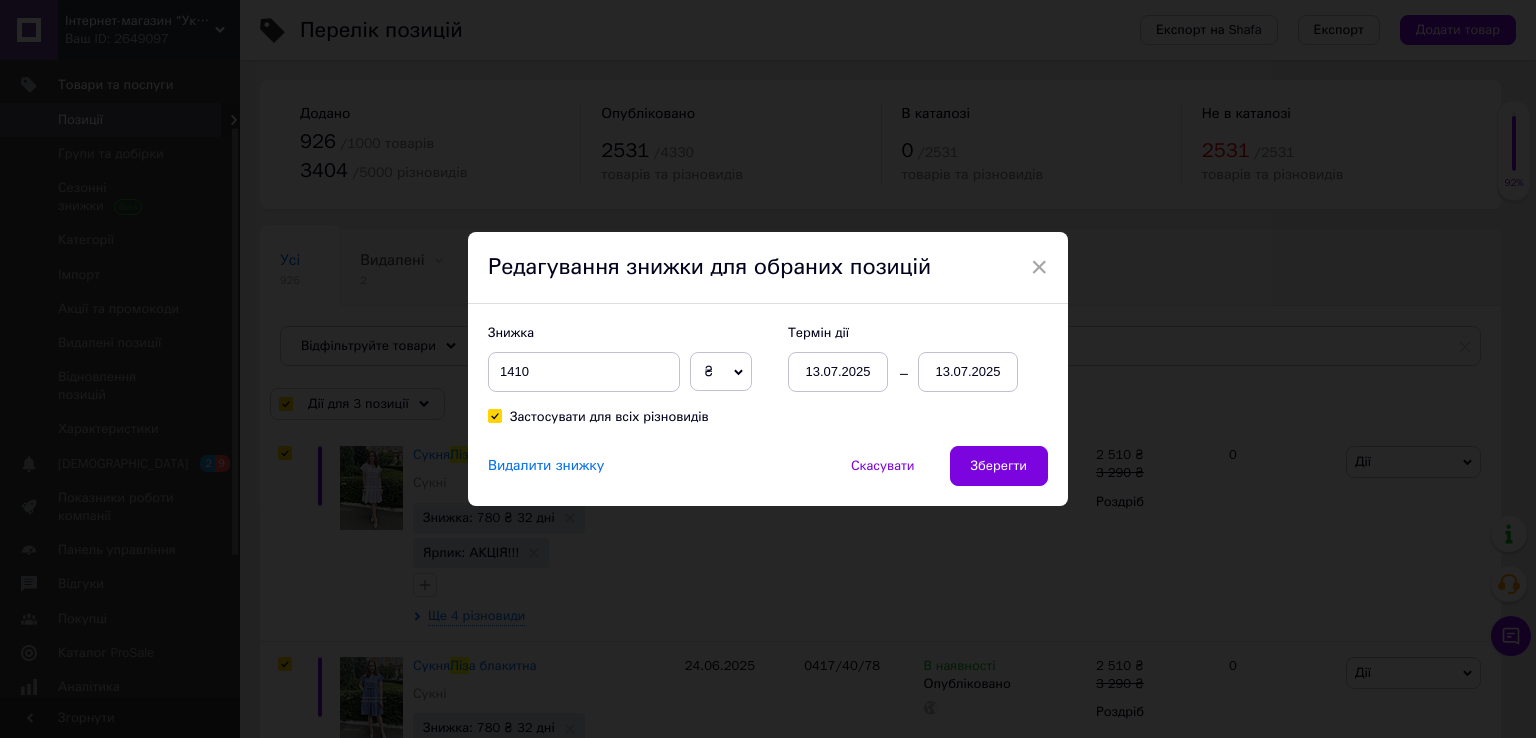 click on "13.07.2025" at bounding box center (968, 372) 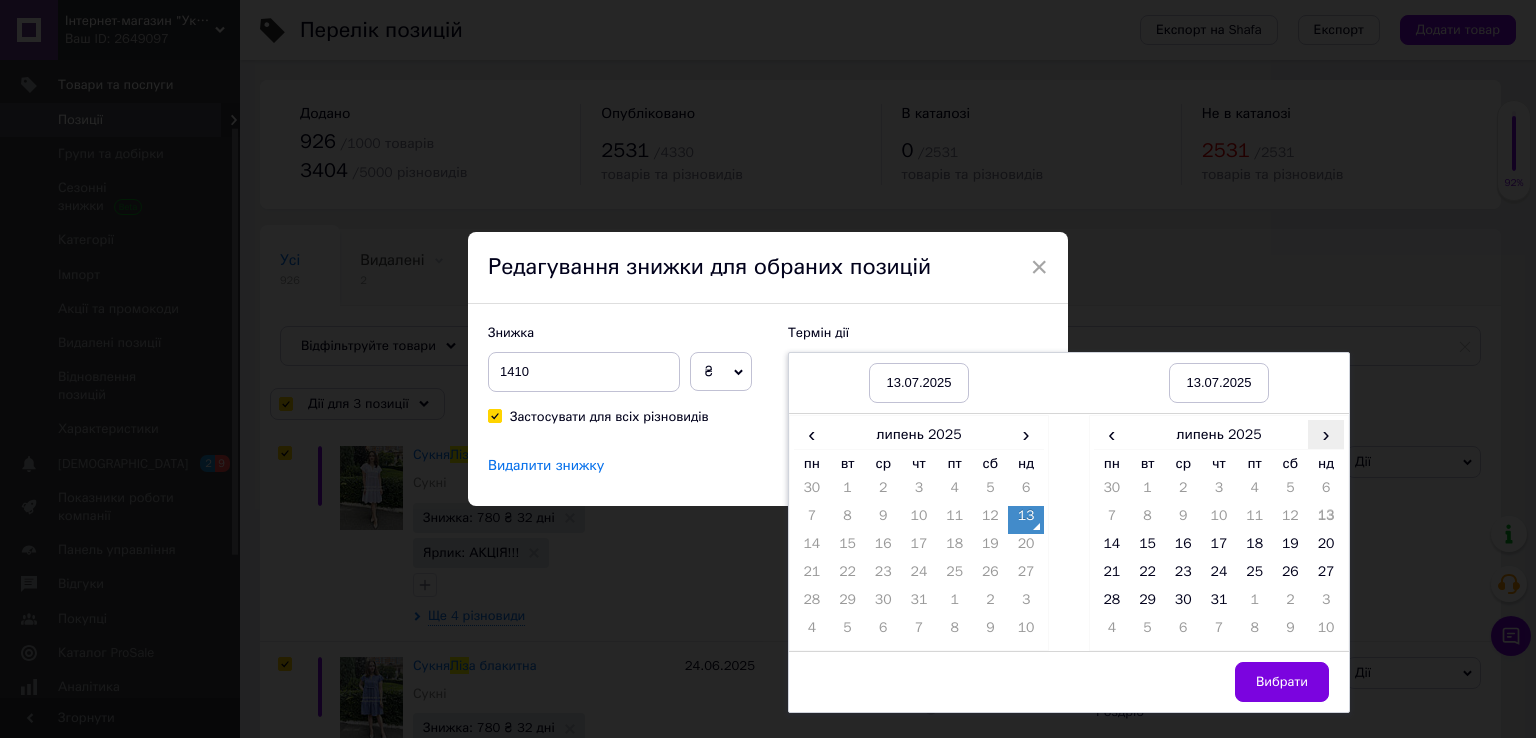 click on "›" at bounding box center (1326, 434) 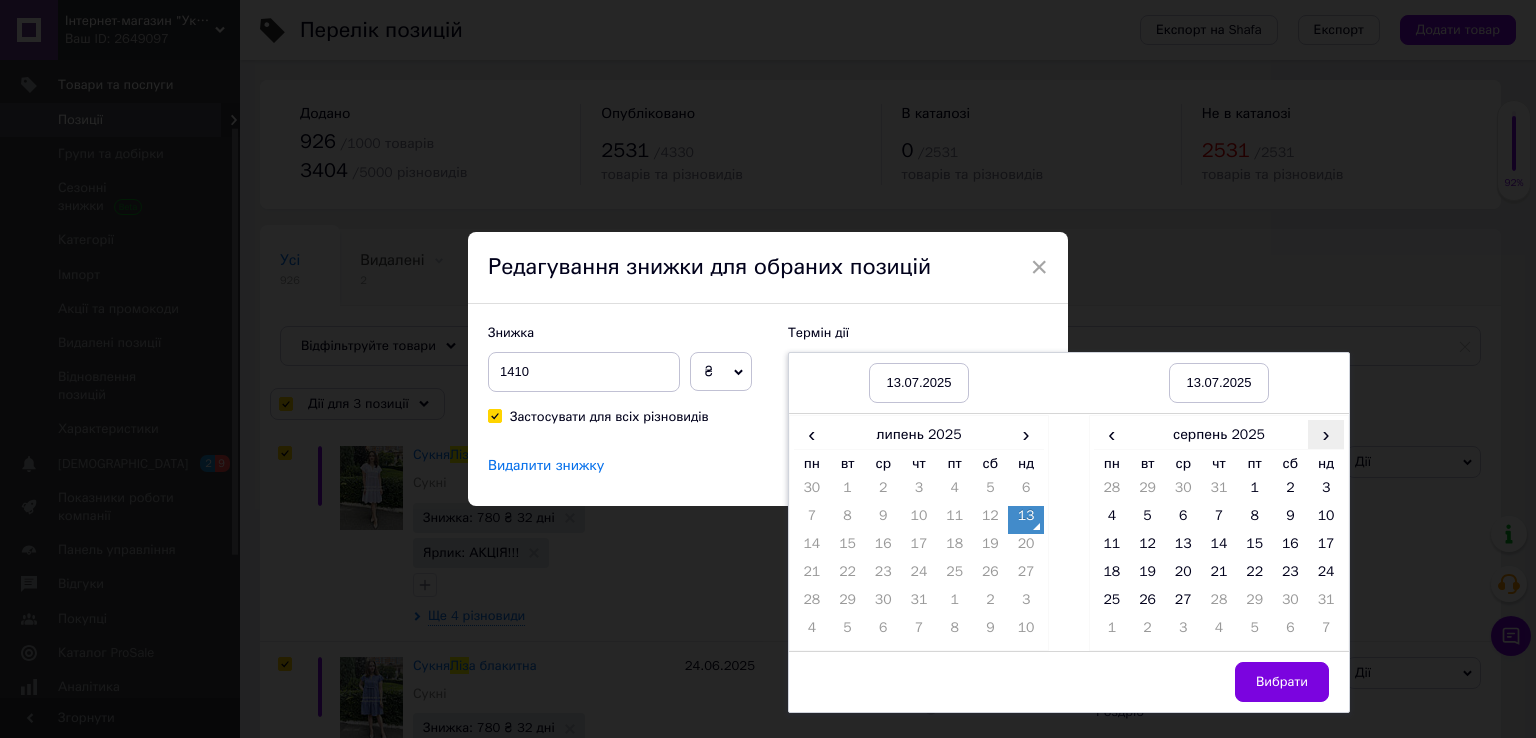 click on "›" at bounding box center (1326, 434) 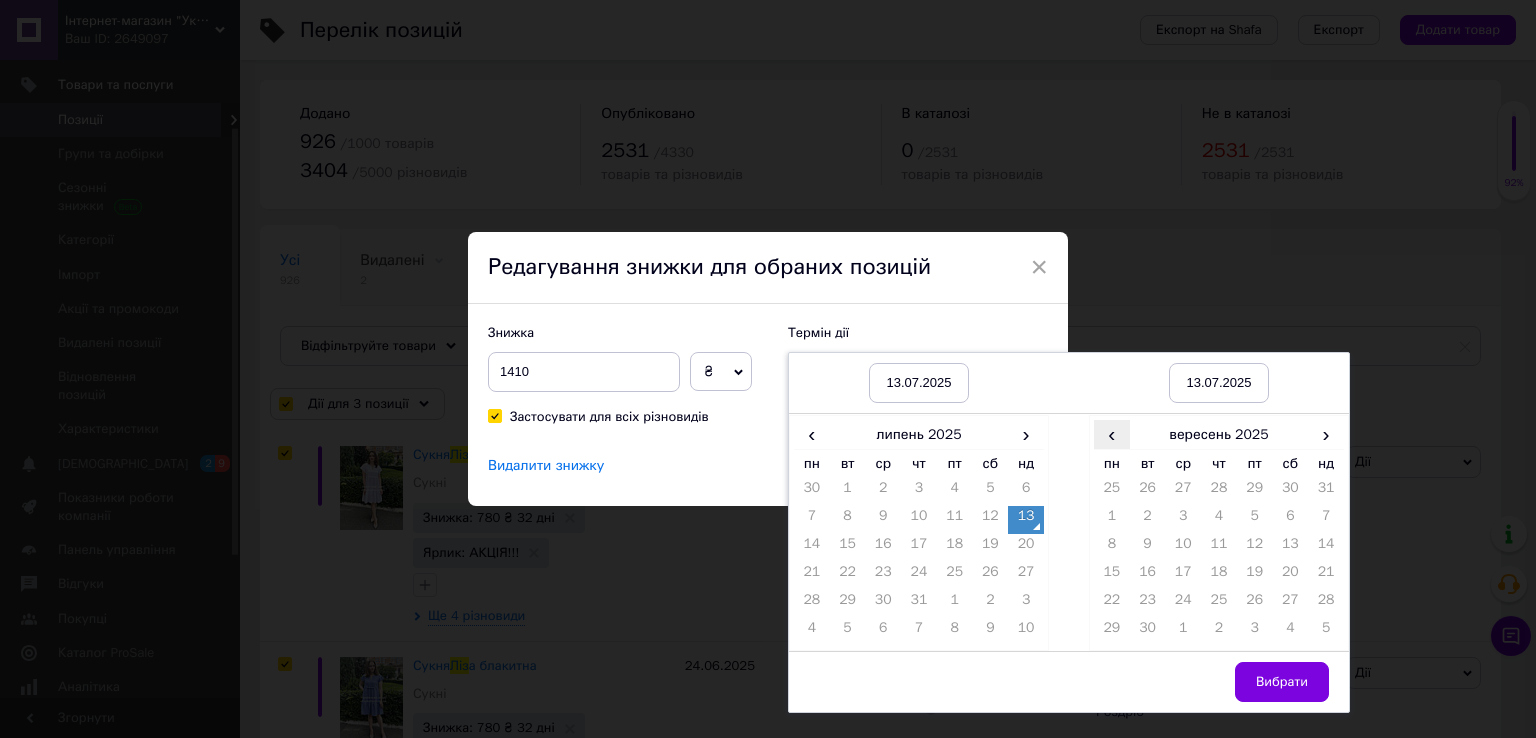 click on "‹" at bounding box center [1112, 434] 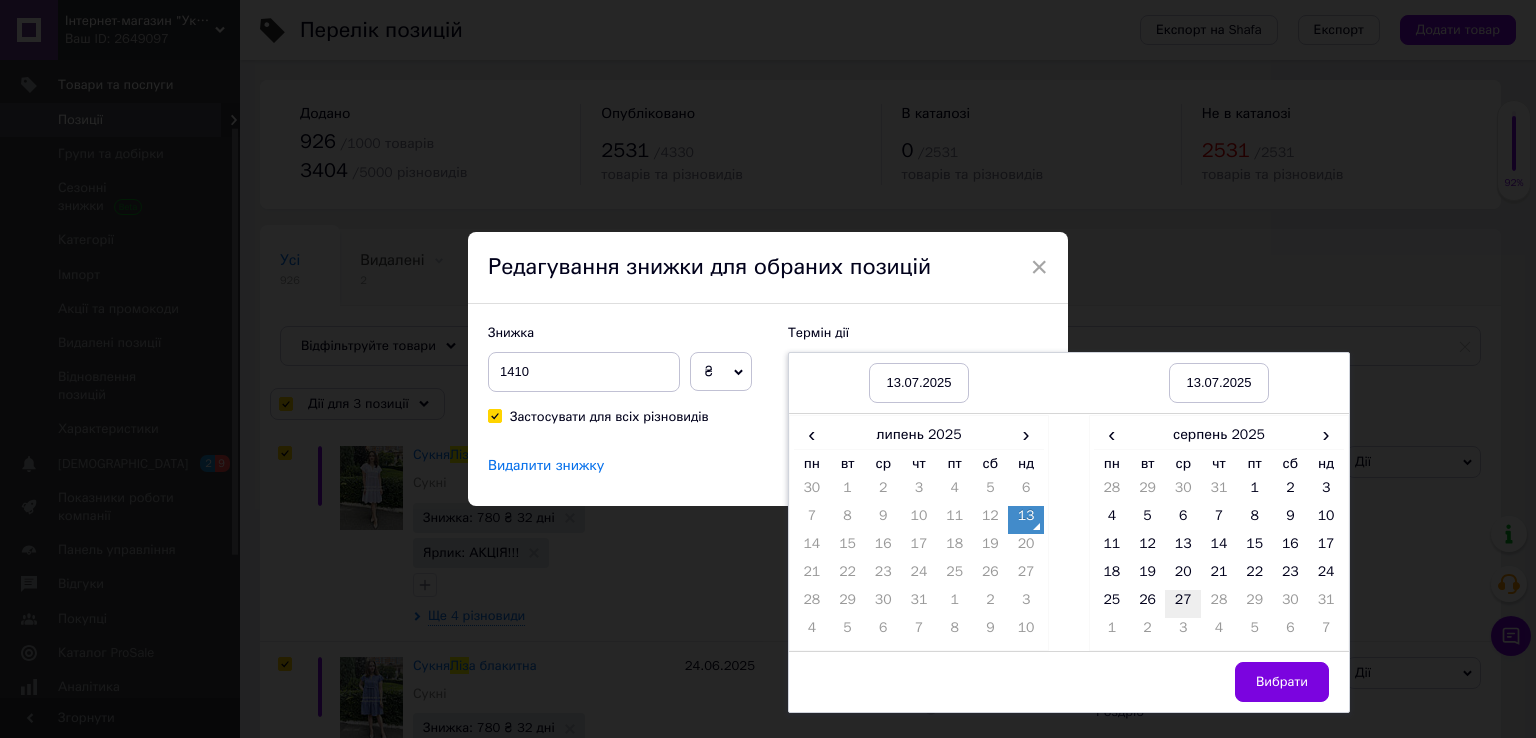 click on "27" at bounding box center [1183, 604] 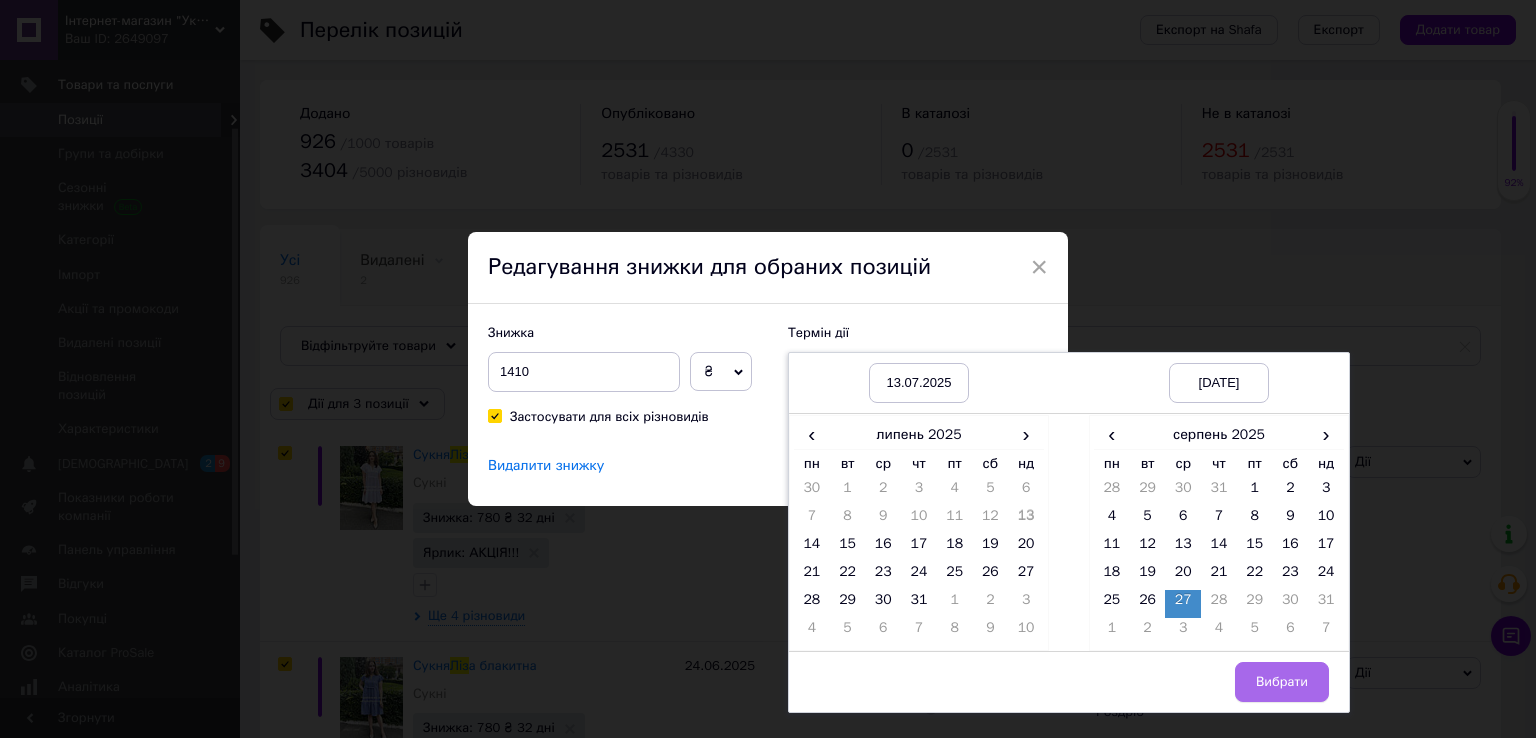 click on "Вибрати" at bounding box center (1282, 682) 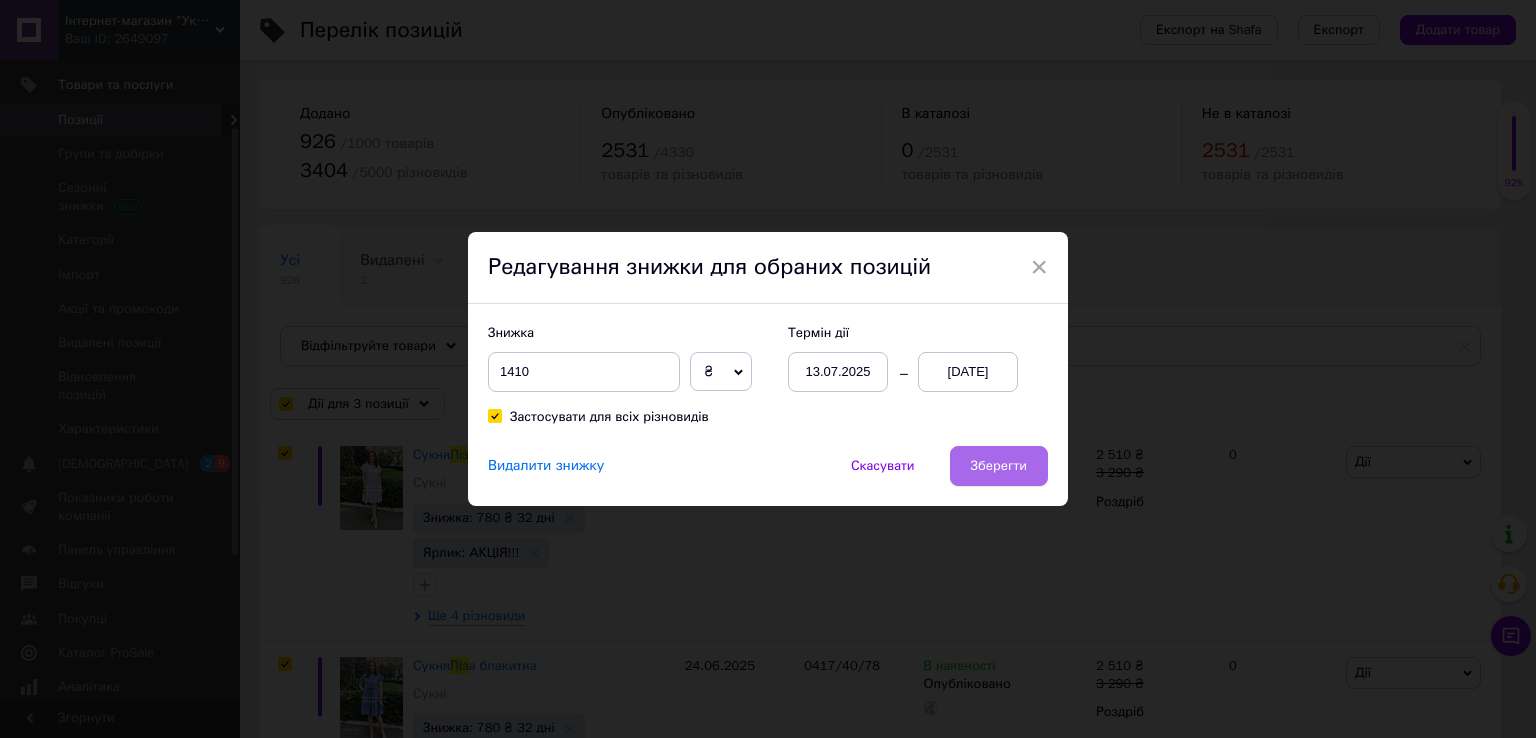 click on "Зберегти" at bounding box center [999, 466] 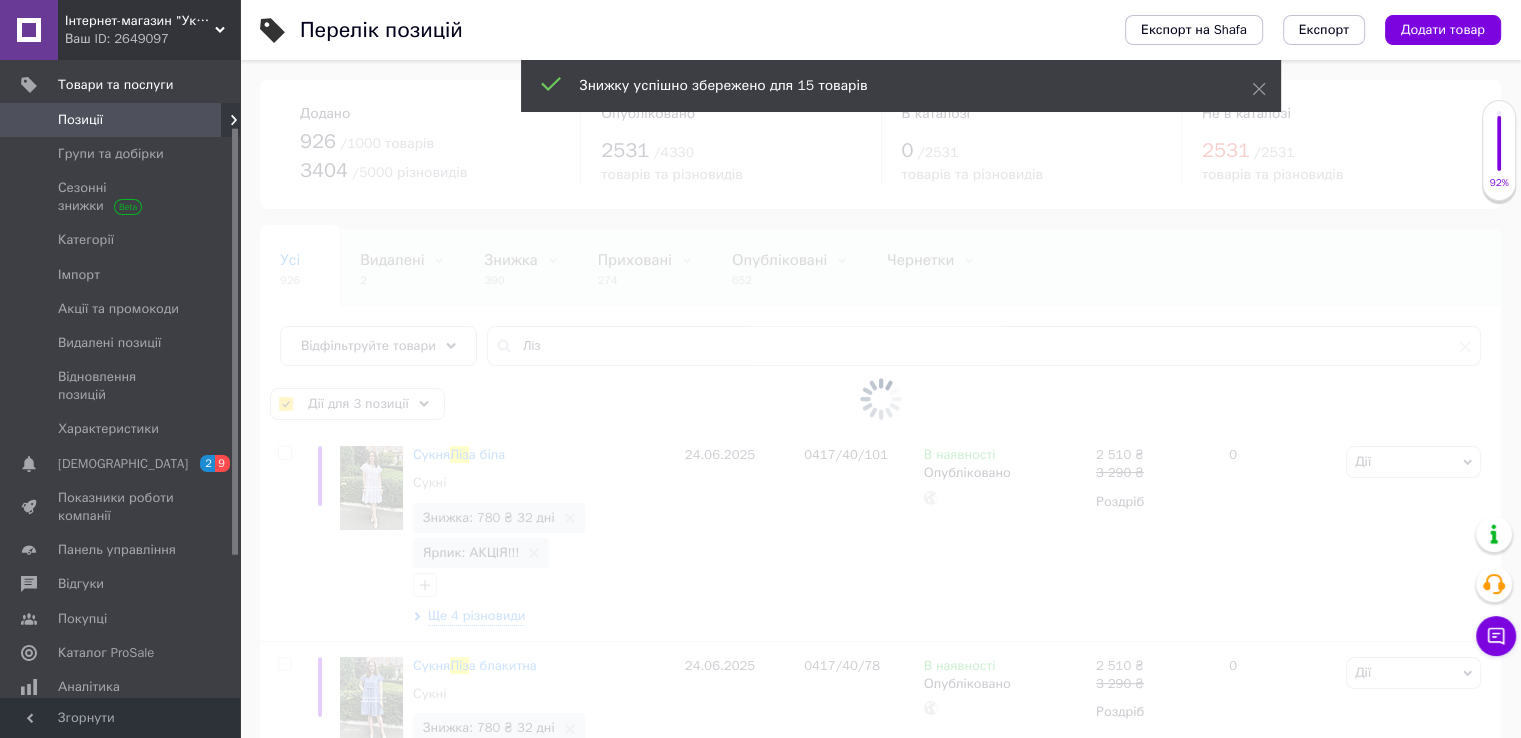 checkbox on "false" 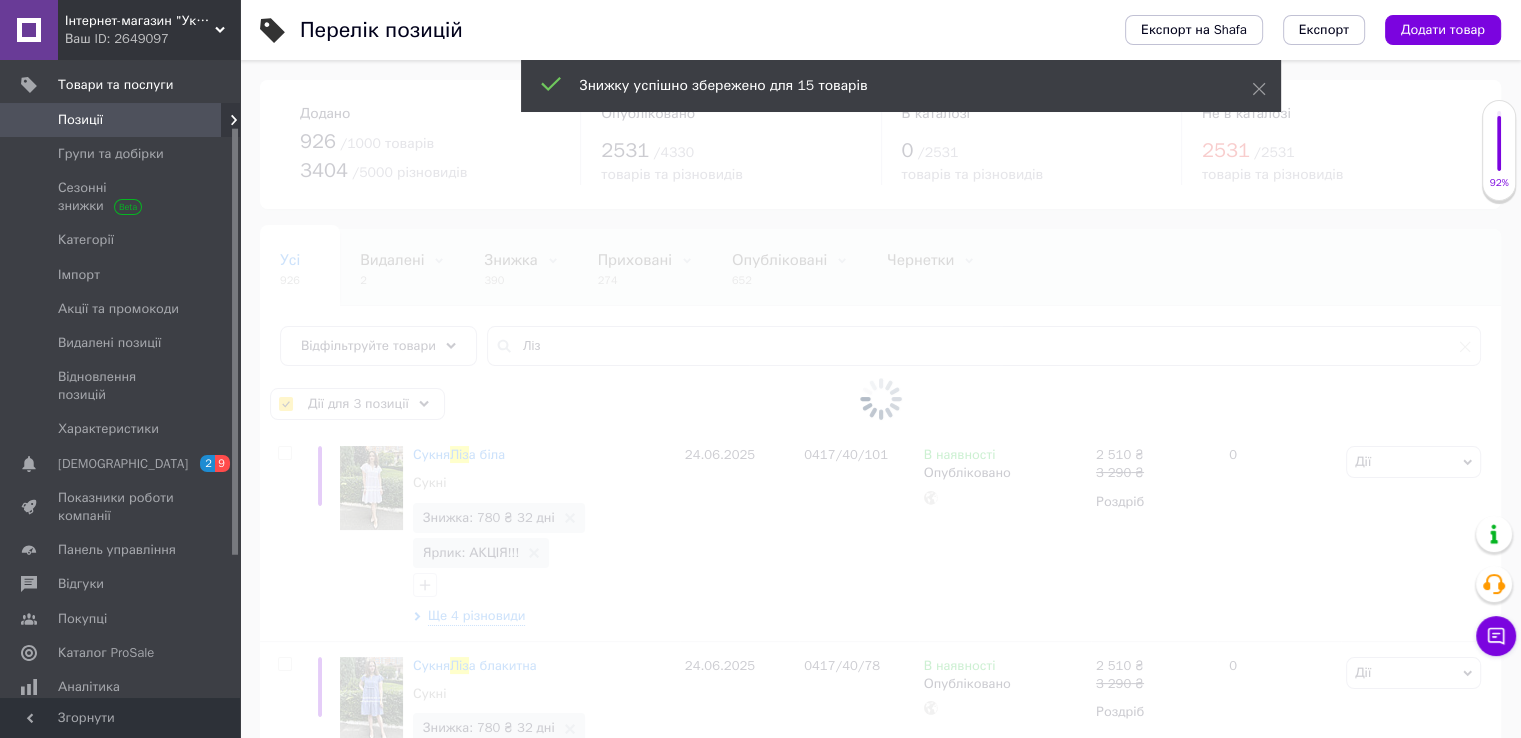 checkbox on "false" 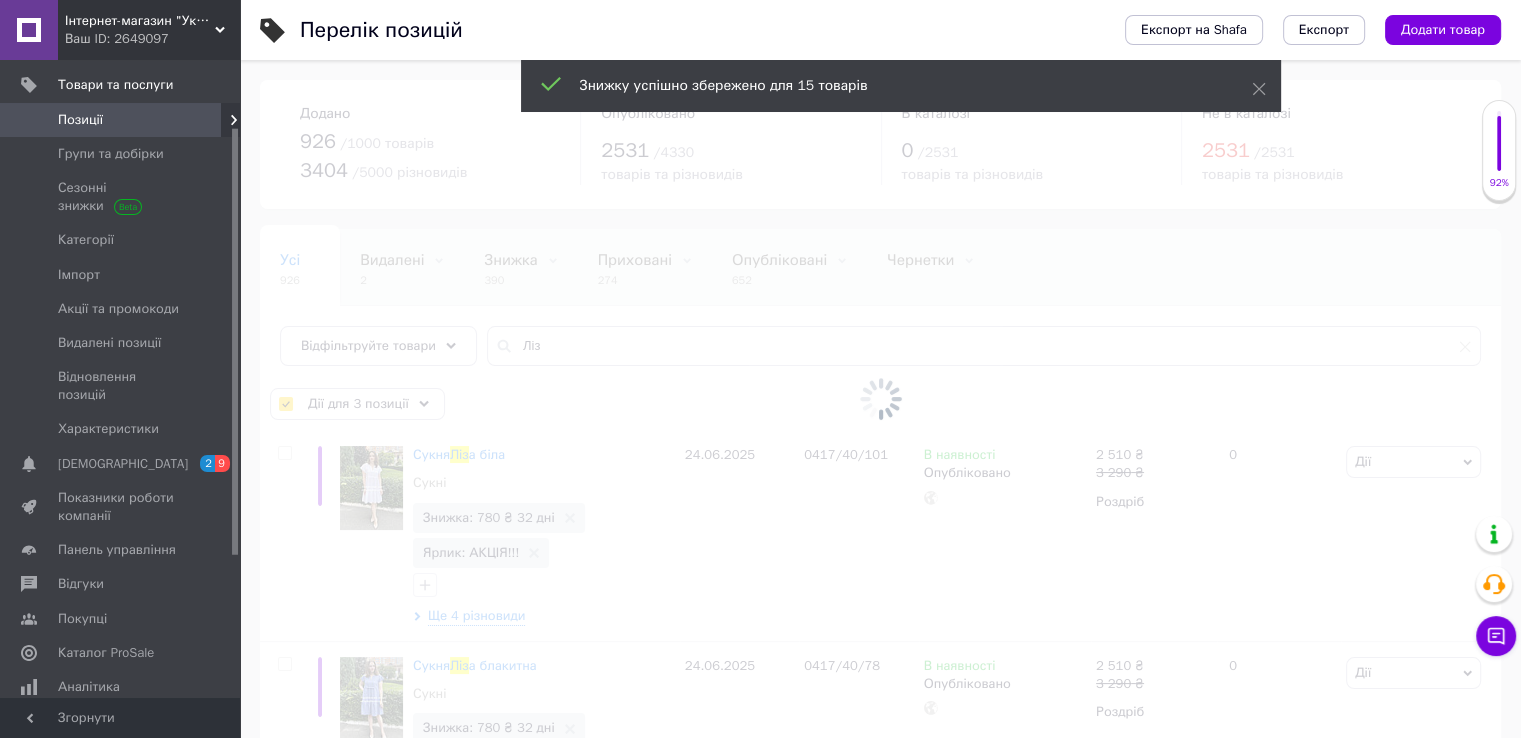 checkbox on "false" 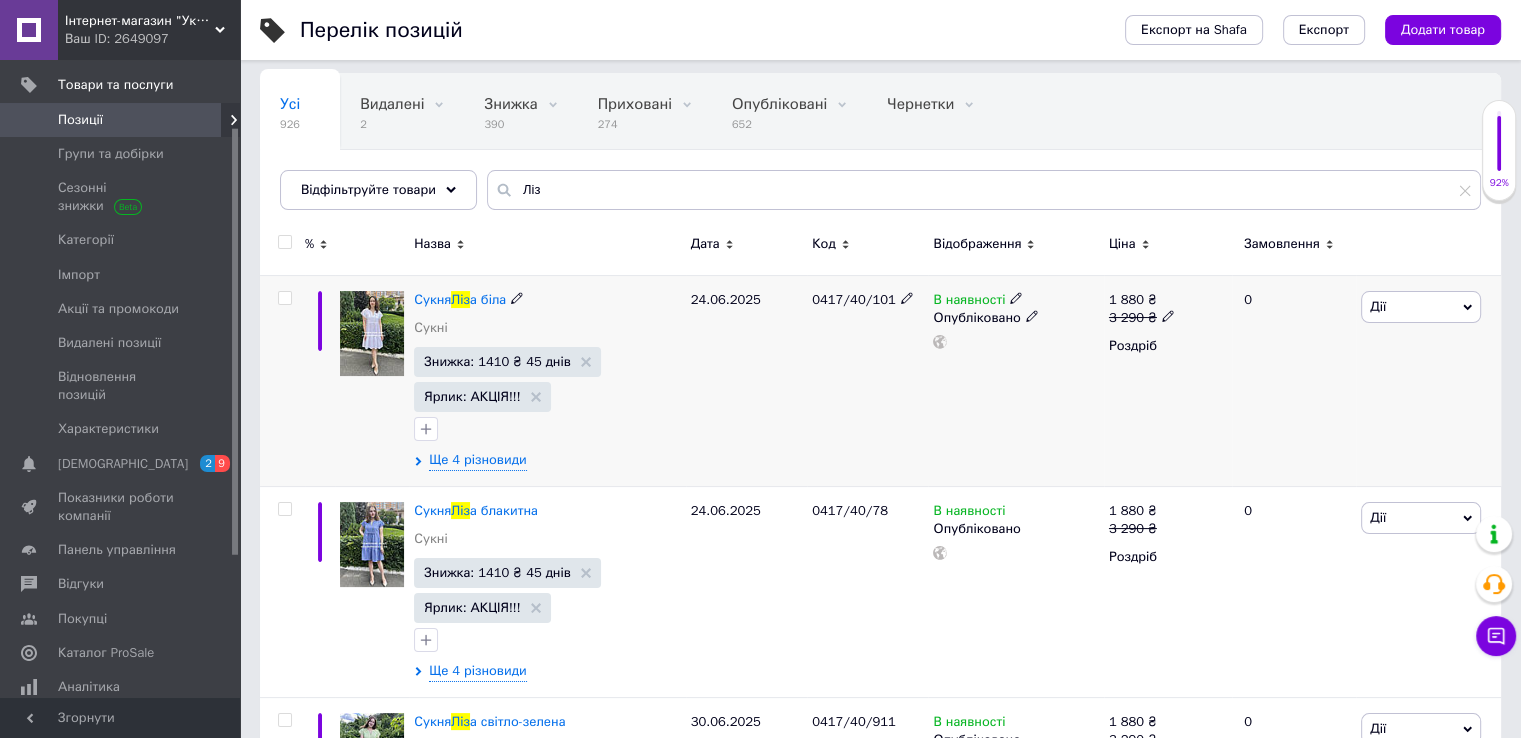 scroll, scrollTop: 200, scrollLeft: 0, axis: vertical 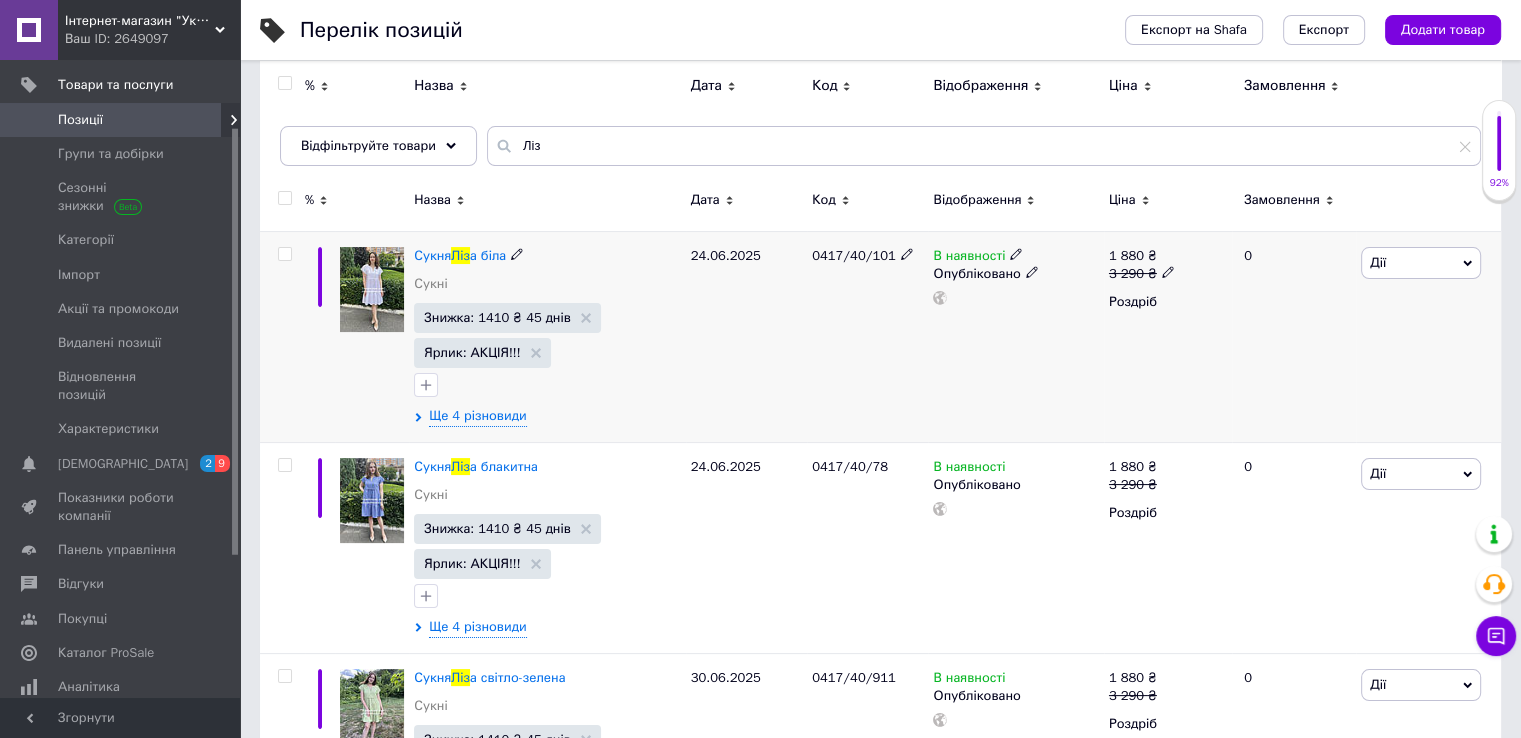 click 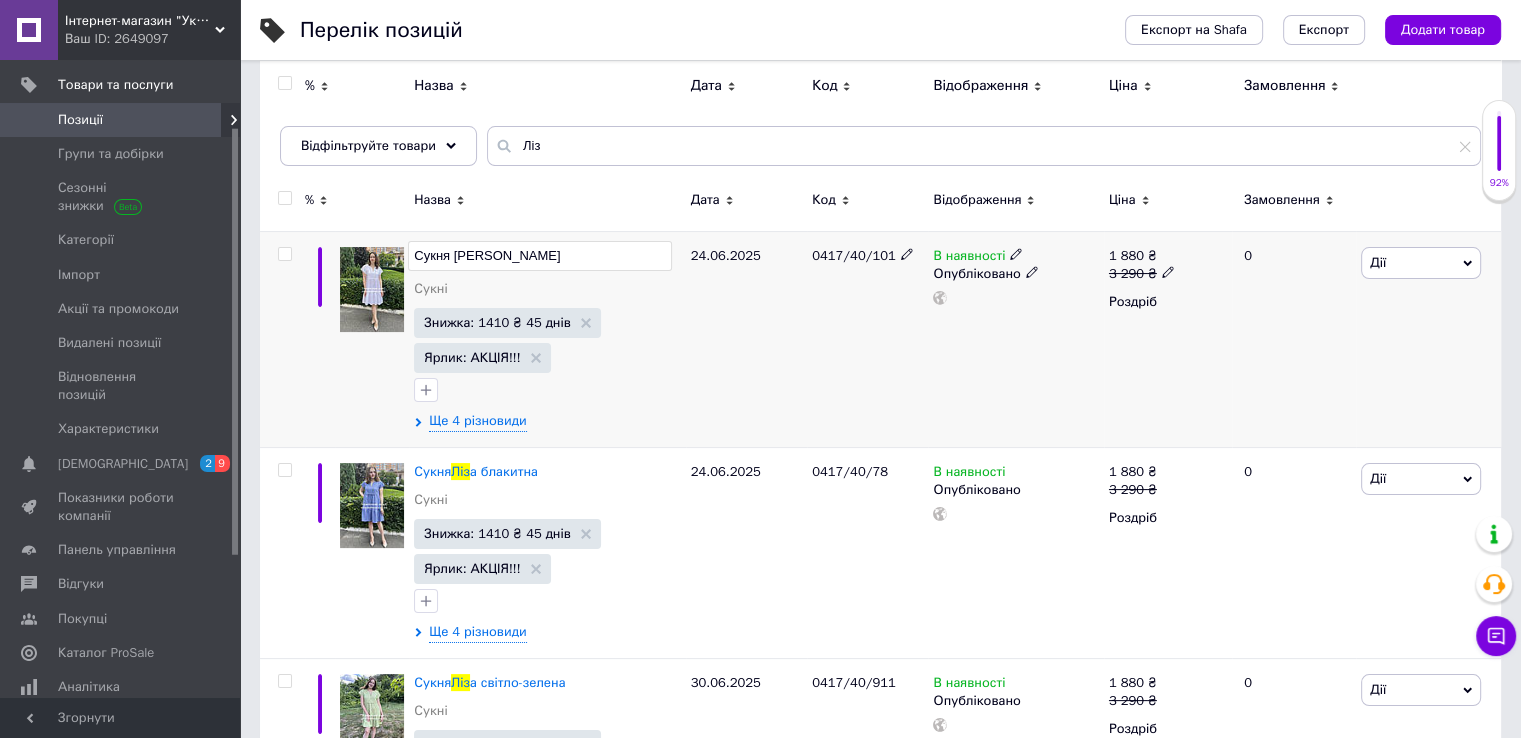 click on "Сукня [PERSON_NAME]" at bounding box center [539, 256] 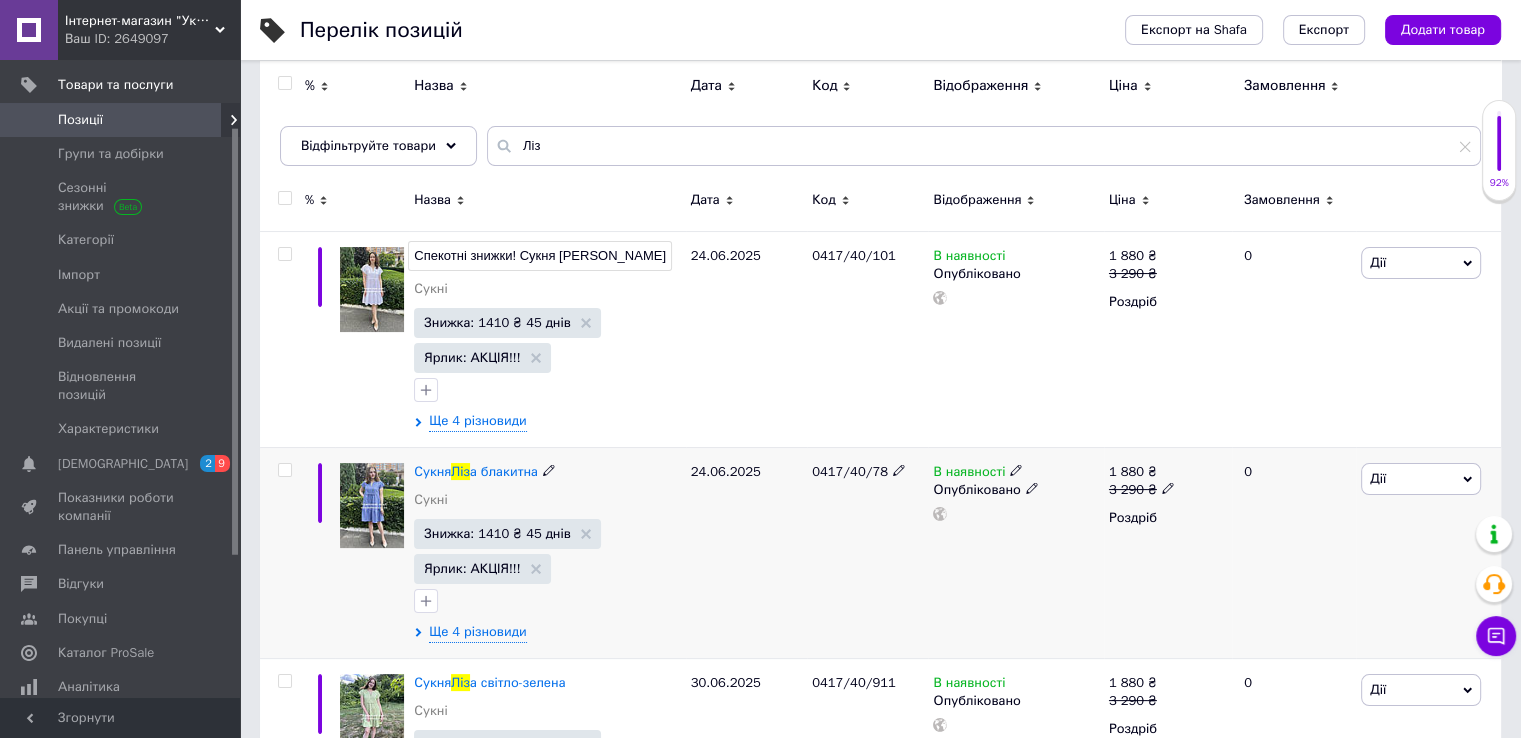 click on "Сукня  Ліз а блакитна Сукні" at bounding box center [547, 491] 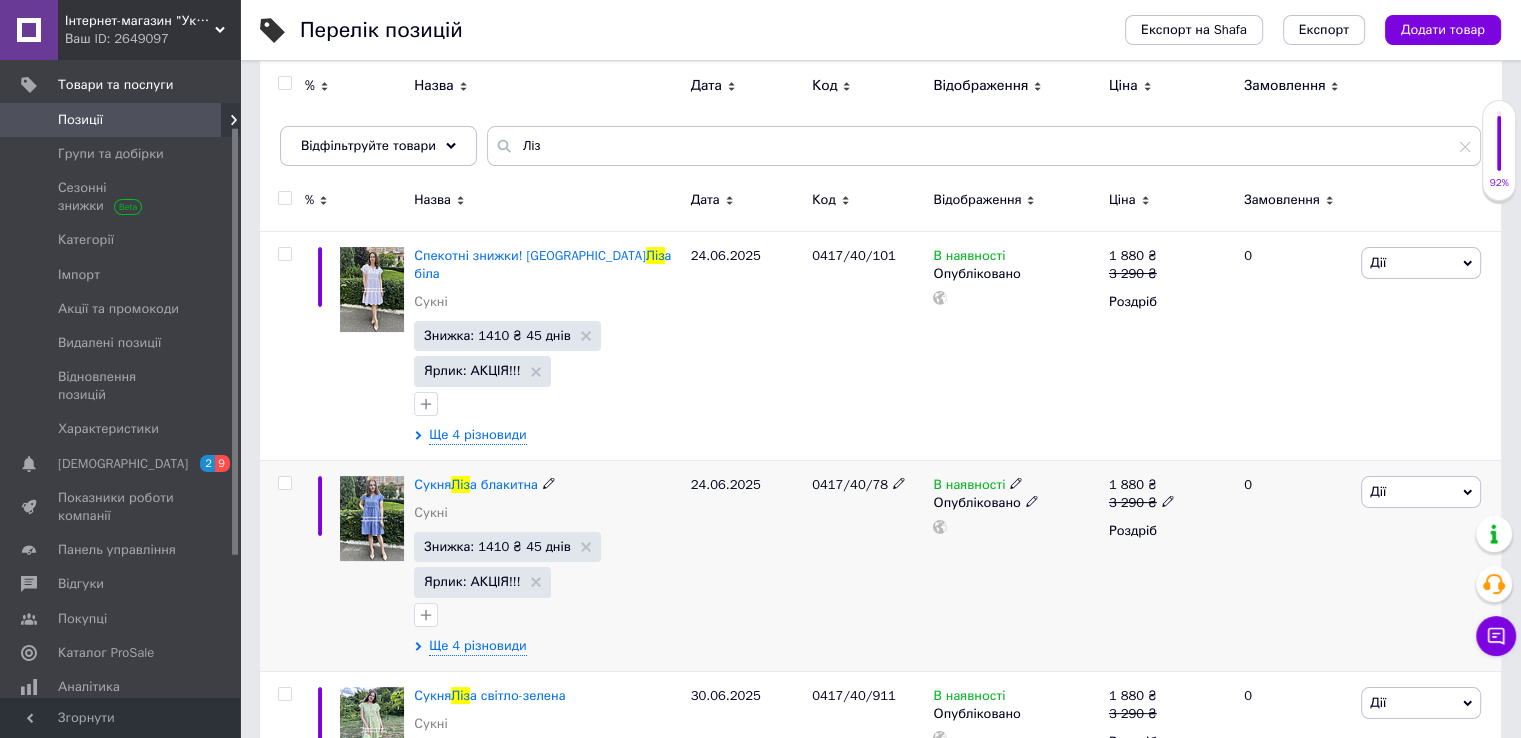 click at bounding box center (549, 482) 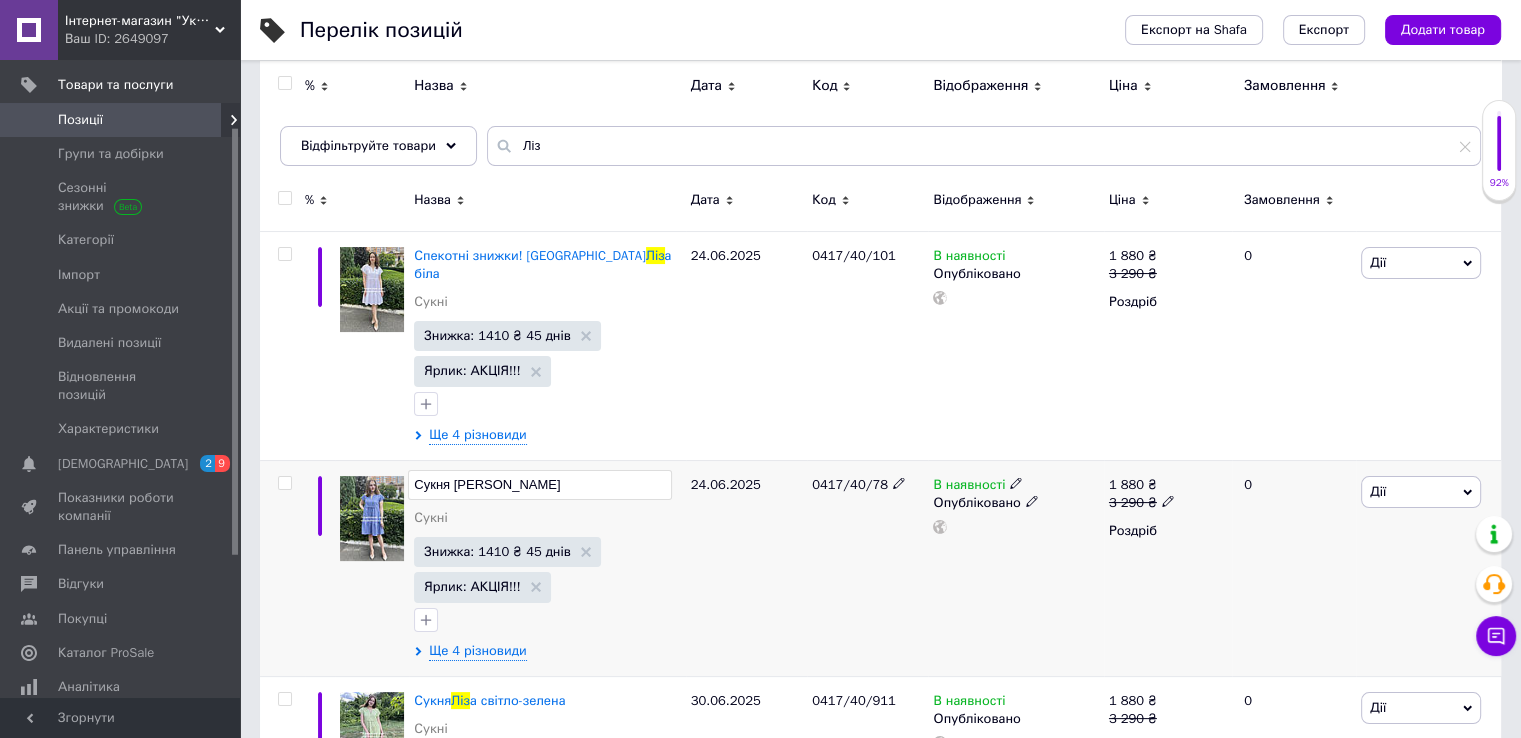 click on "Сукня [PERSON_NAME]" at bounding box center [539, 485] 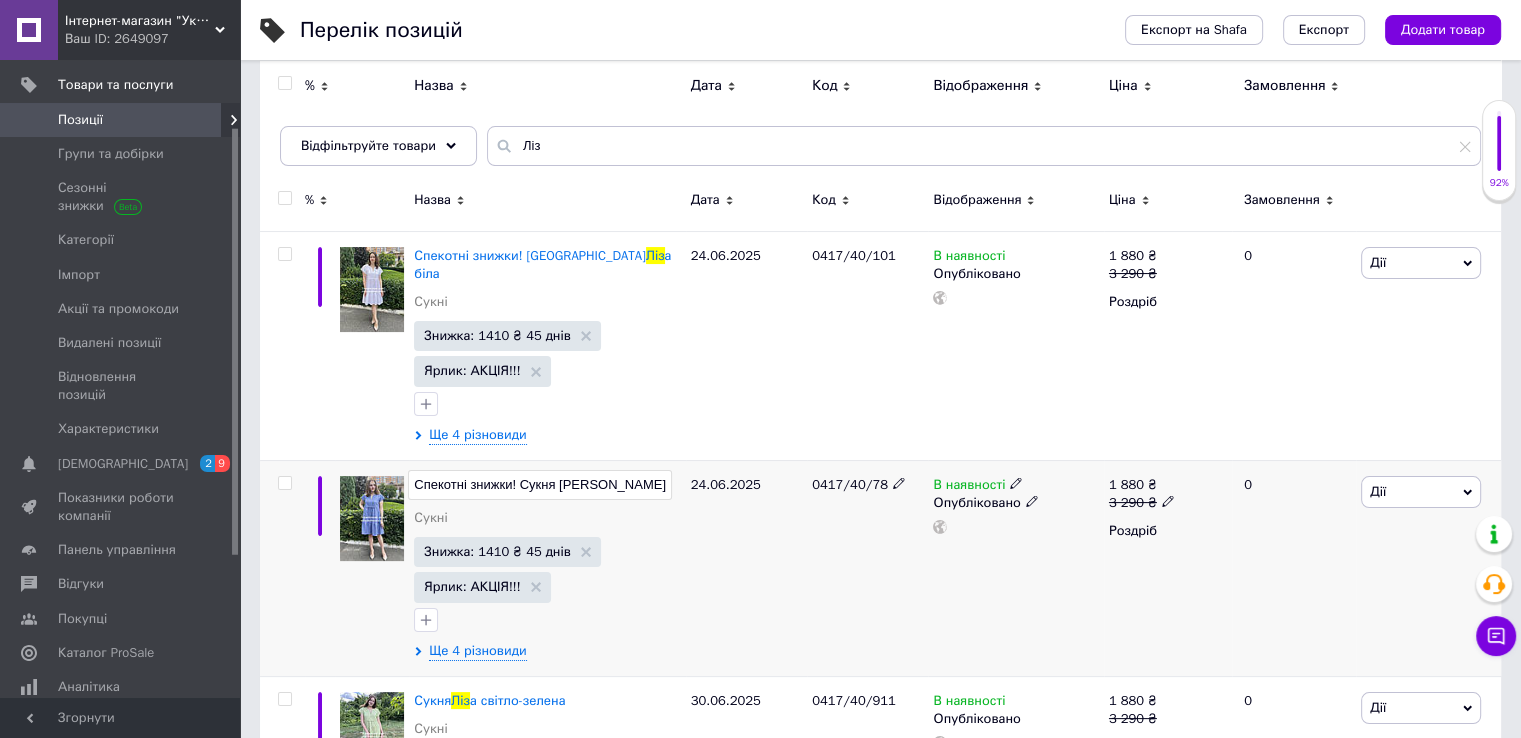 scroll, scrollTop: 300, scrollLeft: 0, axis: vertical 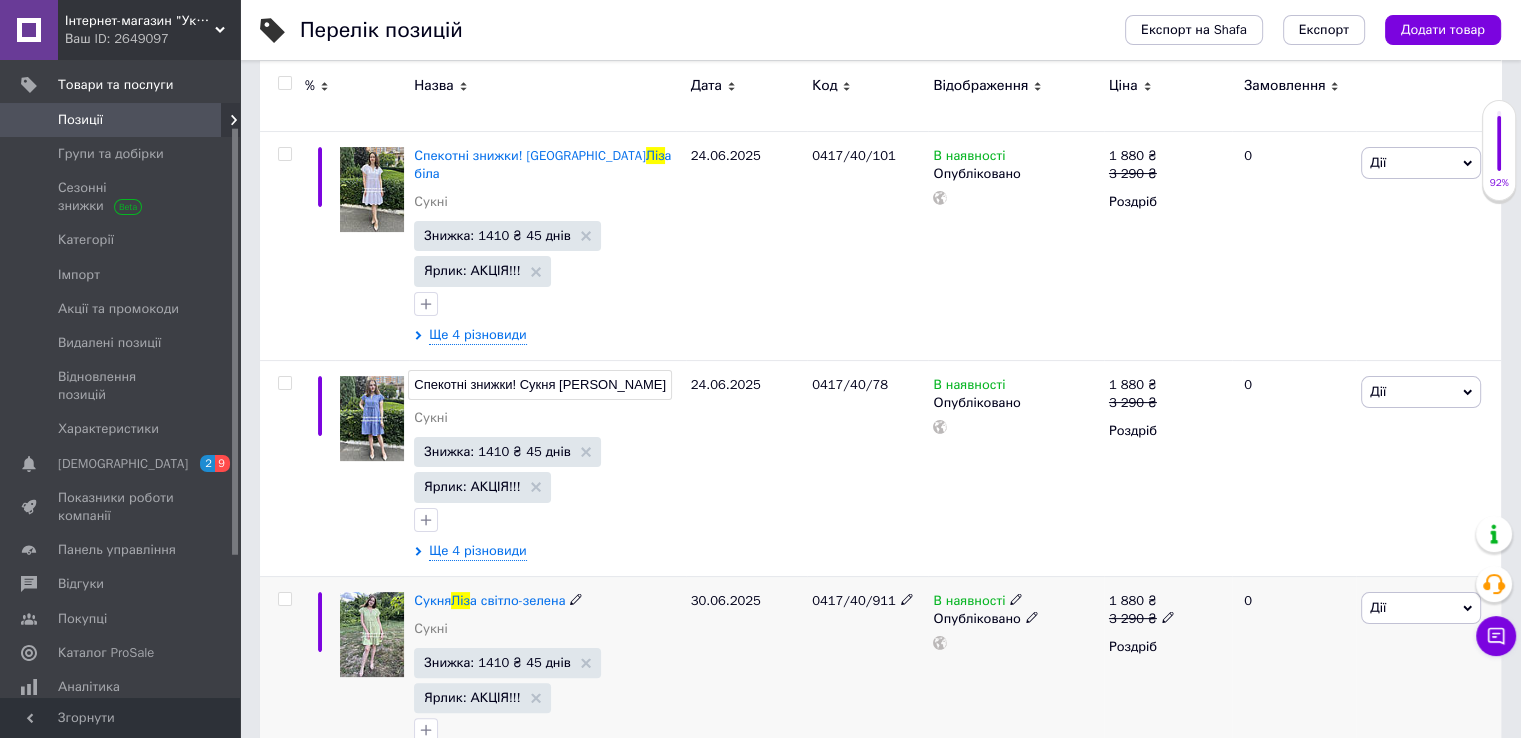 click on "Сукня  Ліз а світло-зелена Сукні" at bounding box center (547, 620) 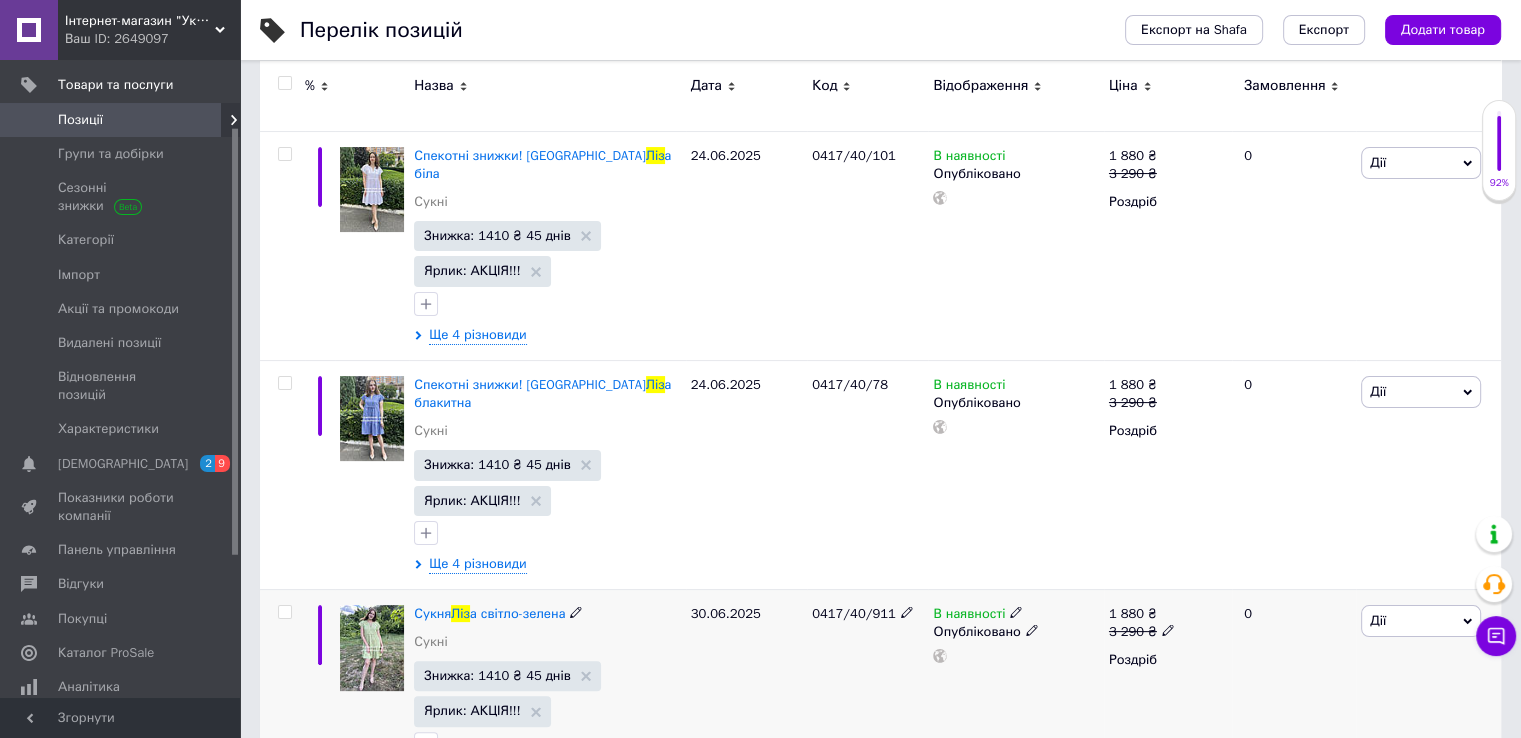 click 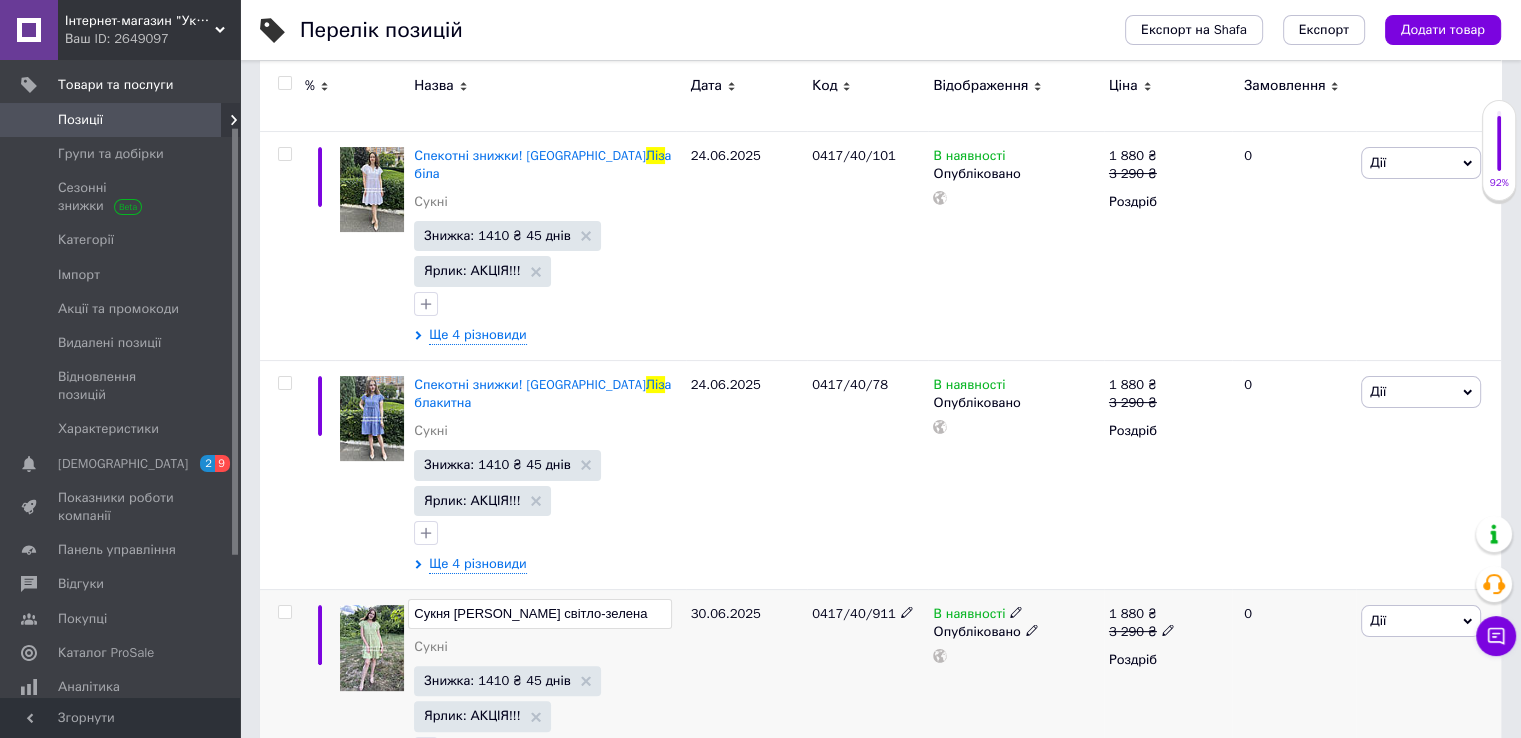 click on "Сукня [PERSON_NAME] світло-зелена" at bounding box center (539, 614) 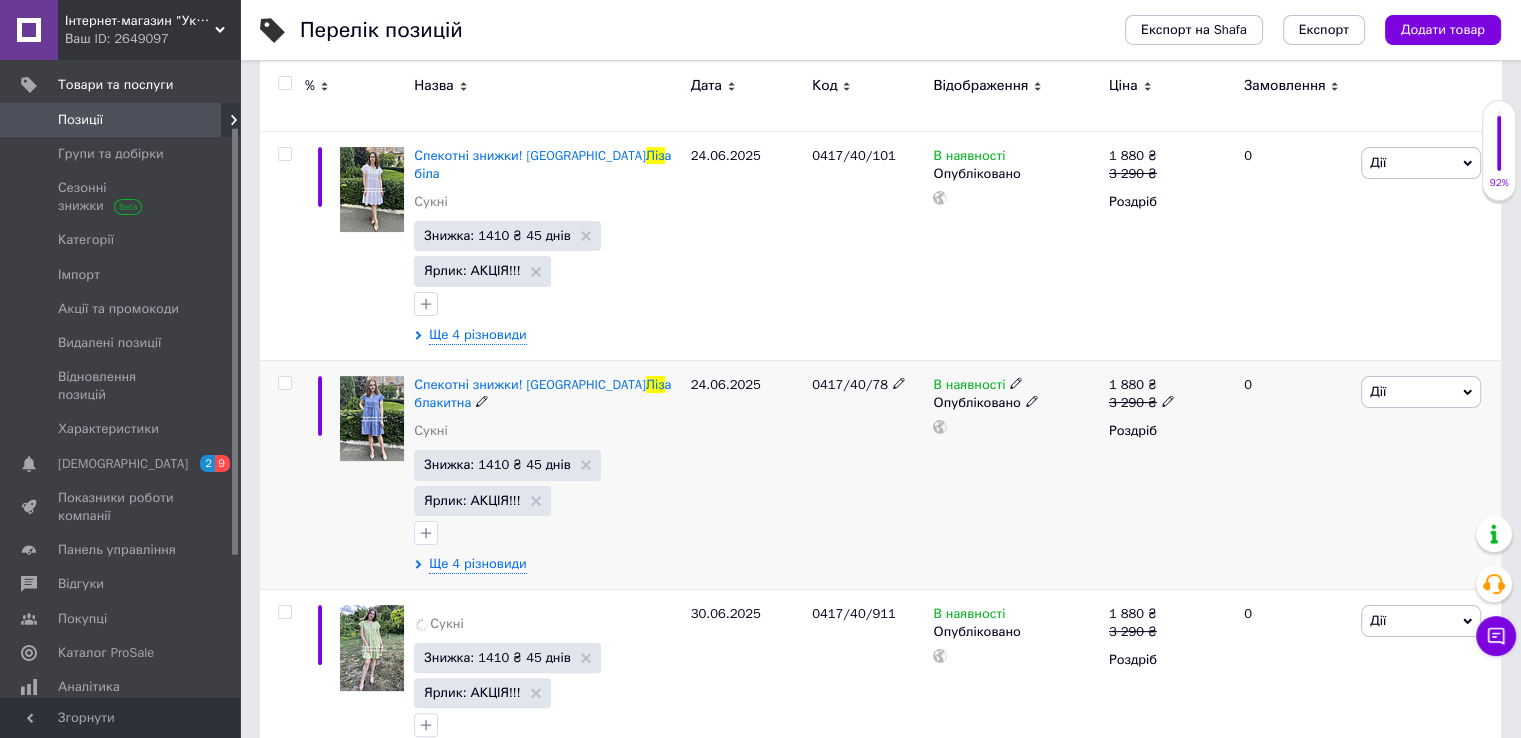 click at bounding box center [547, 533] 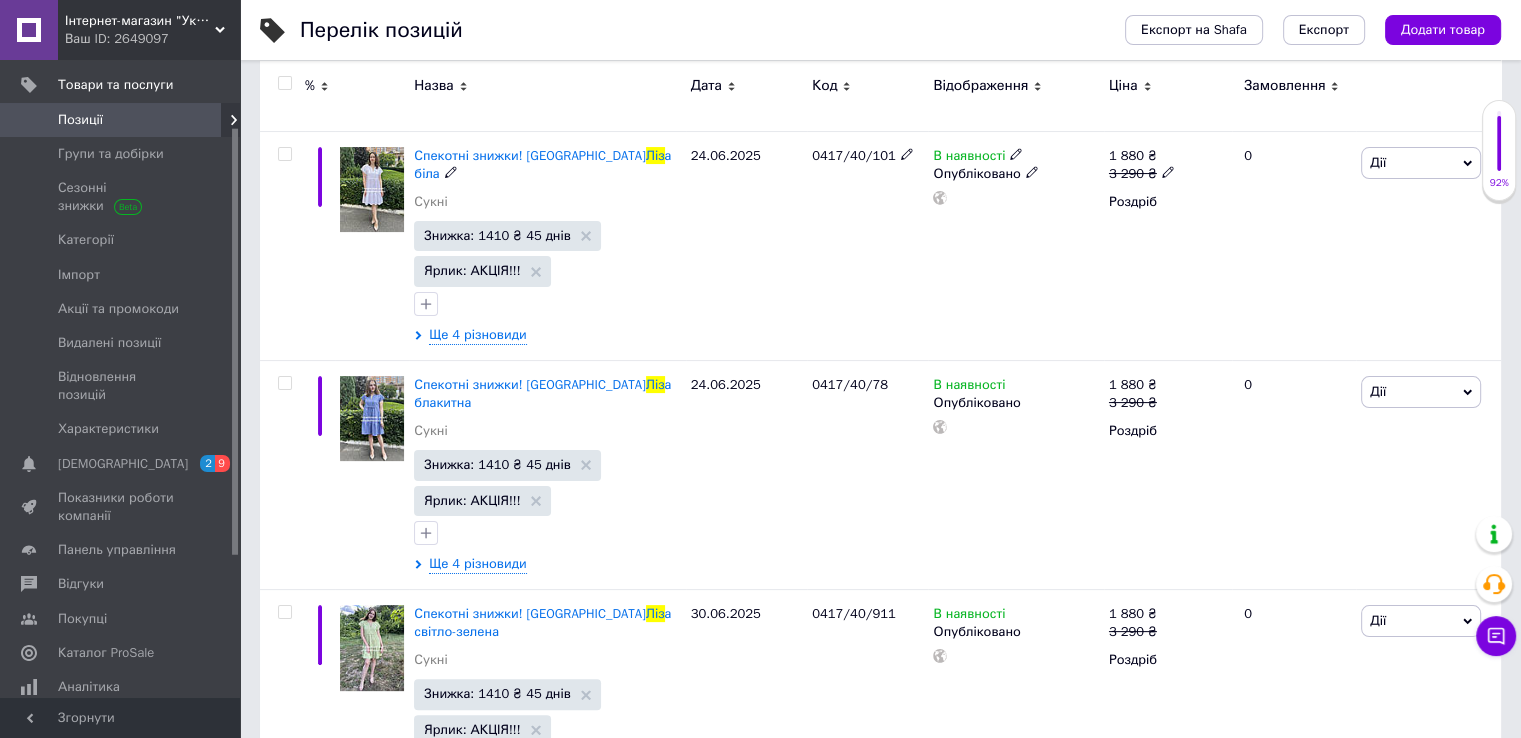 scroll, scrollTop: 0, scrollLeft: 0, axis: both 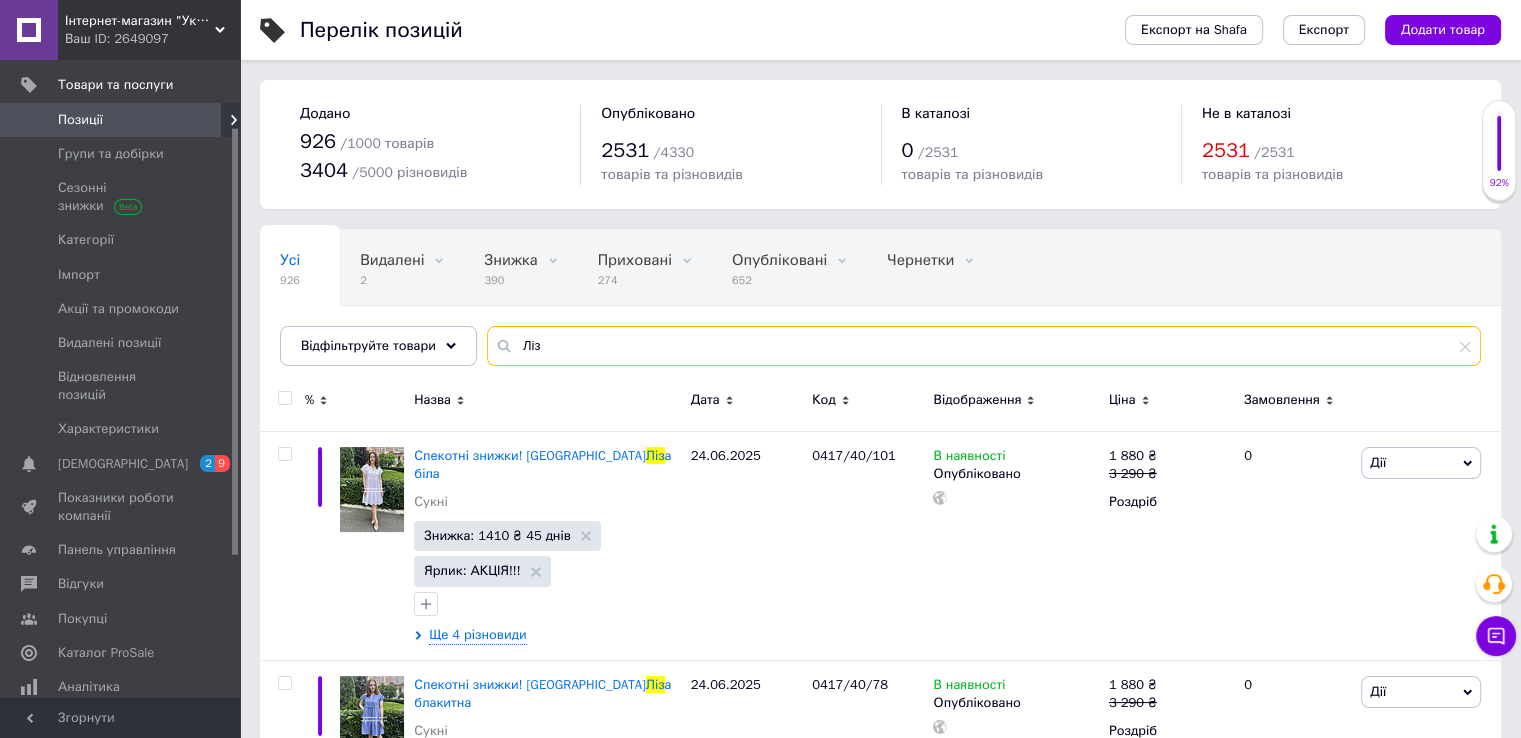 drag, startPoint x: 558, startPoint y: 342, endPoint x: 481, endPoint y: 347, distance: 77.16217 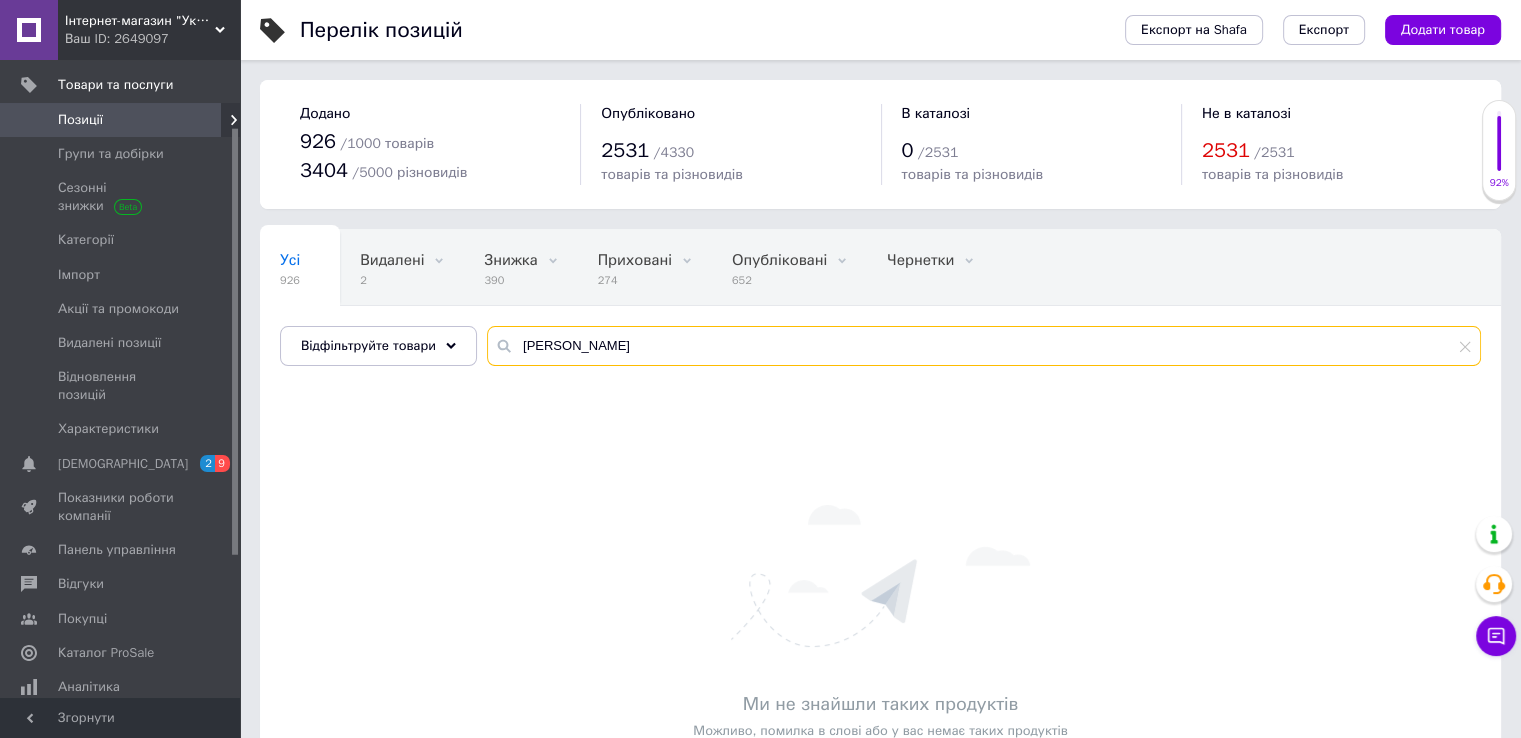drag, startPoint x: 548, startPoint y: 347, endPoint x: 496, endPoint y: 348, distance: 52.009613 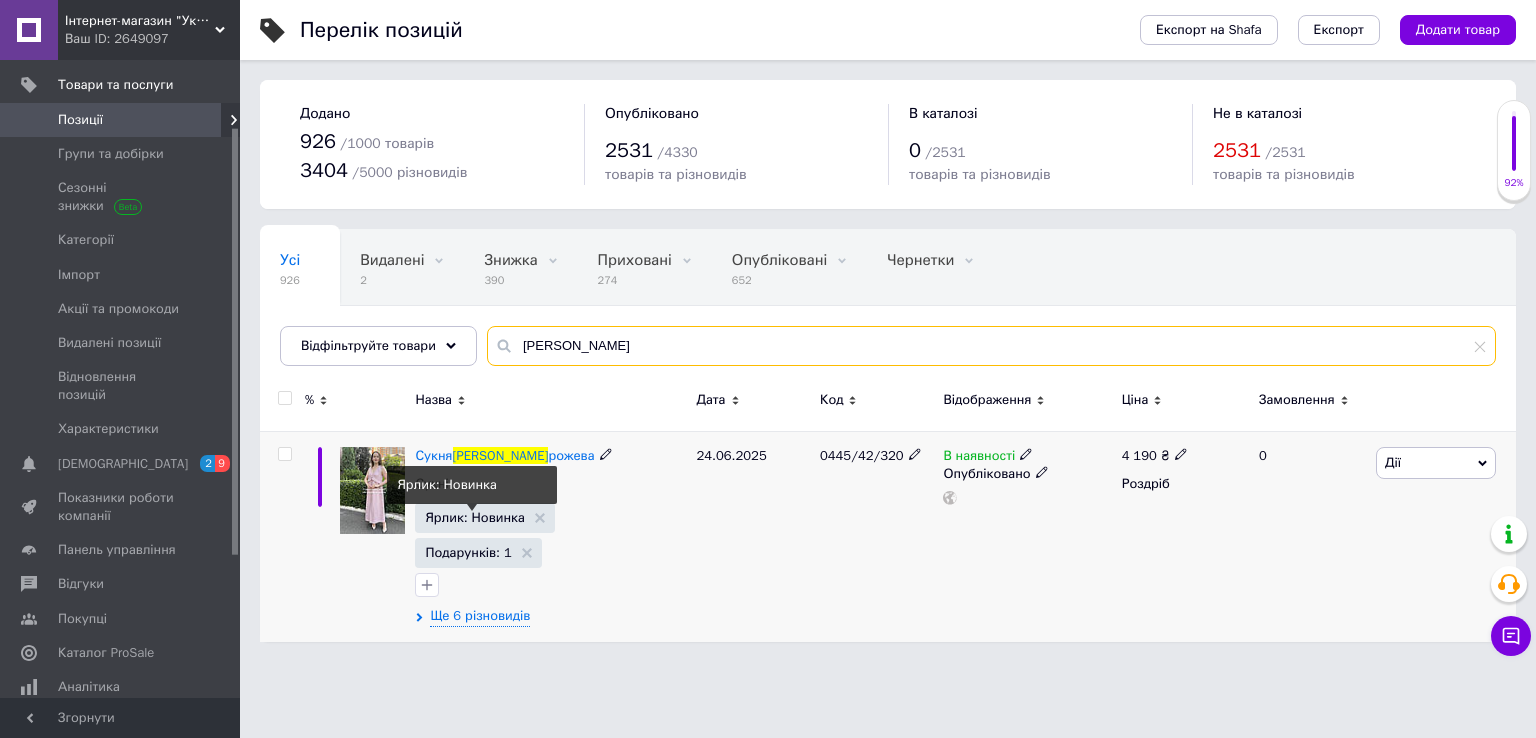type on "[PERSON_NAME]" 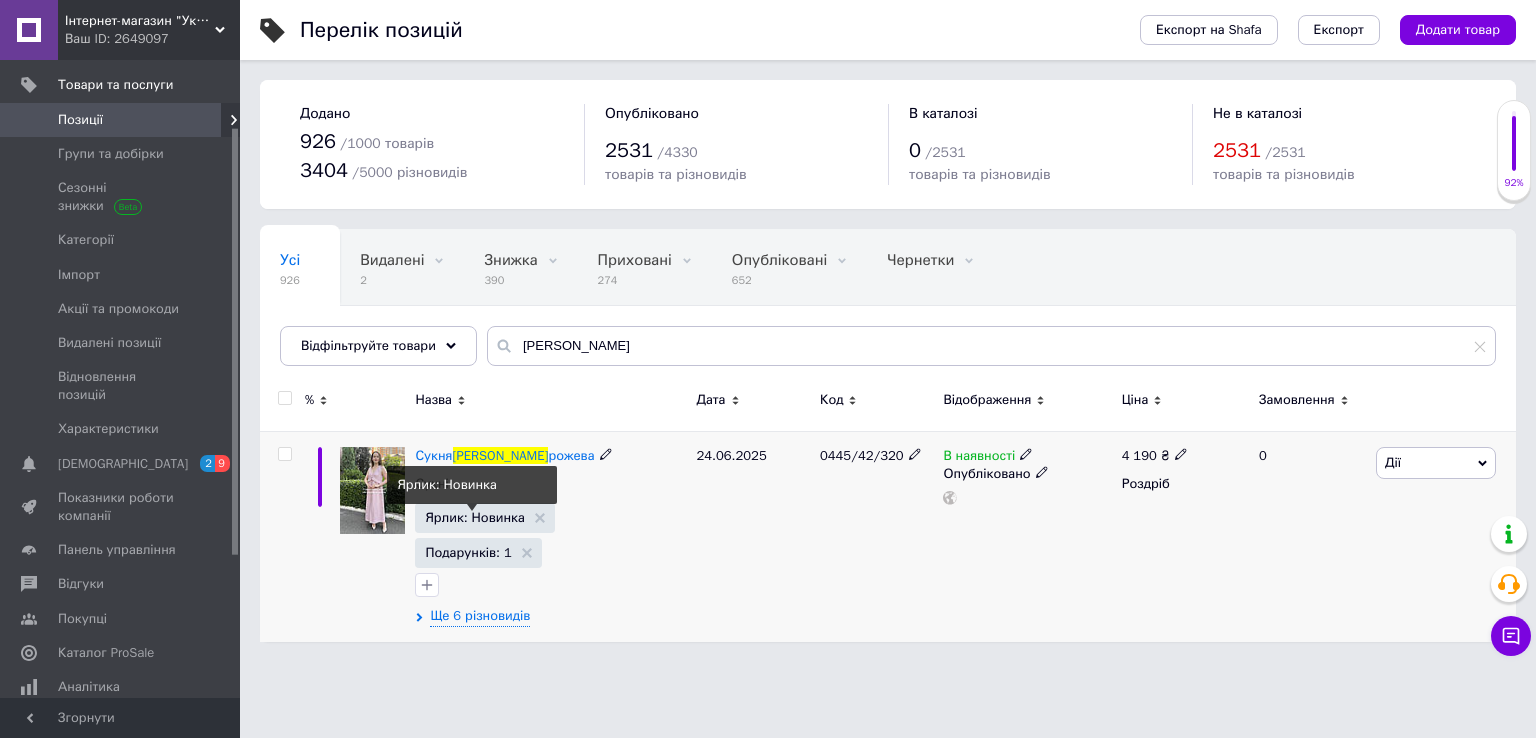 click on "Ярлик: Новинка" at bounding box center [474, 517] 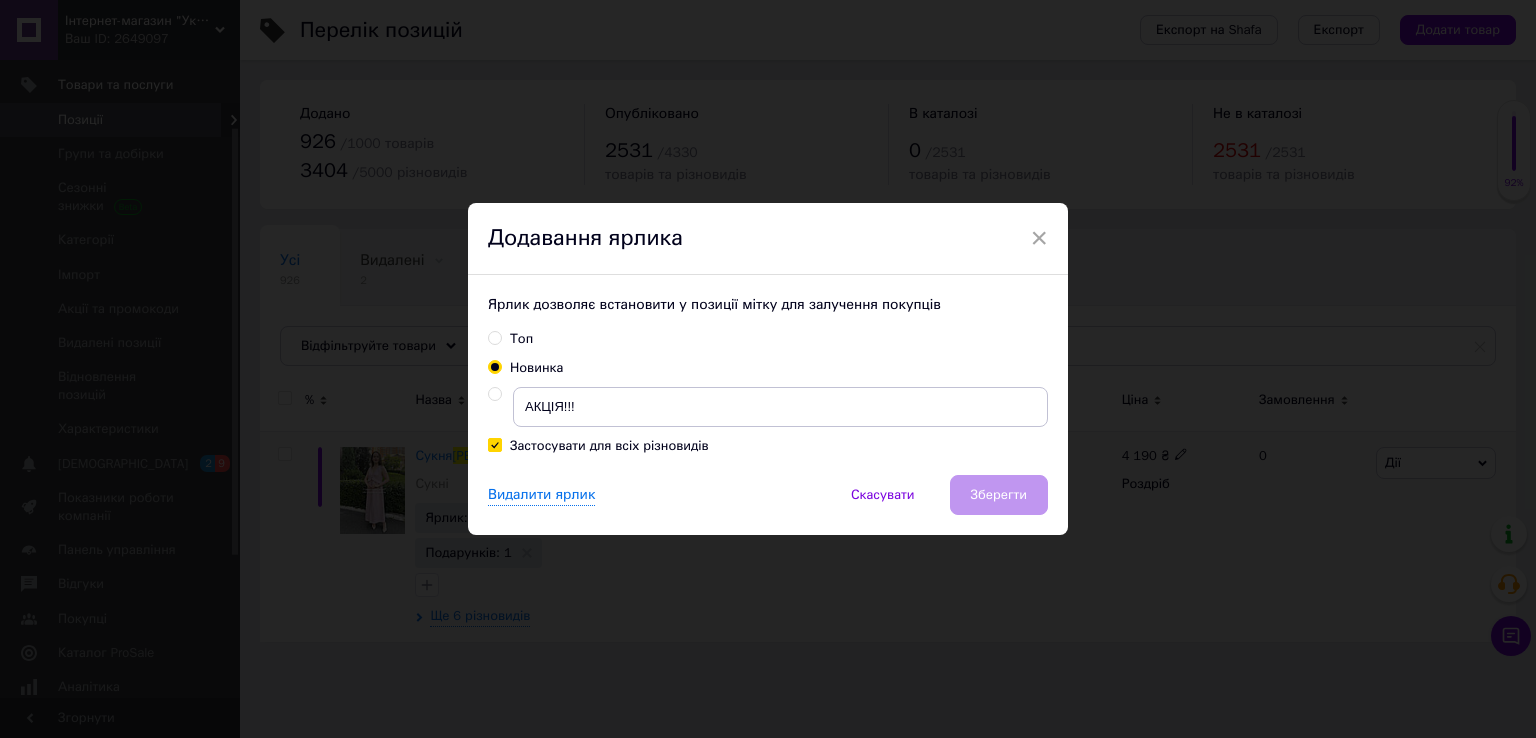 click at bounding box center [494, 394] 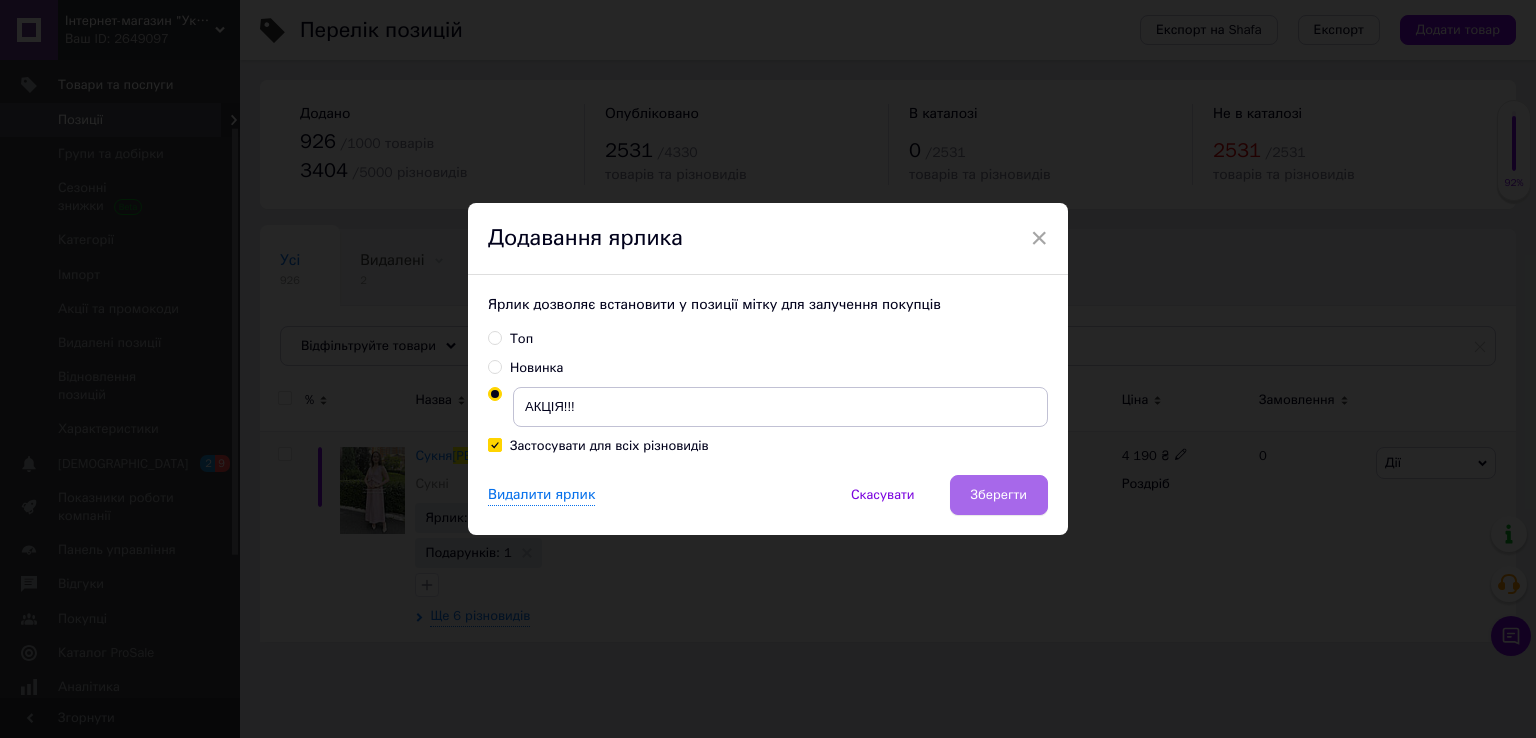 click on "Зберегти" at bounding box center (999, 495) 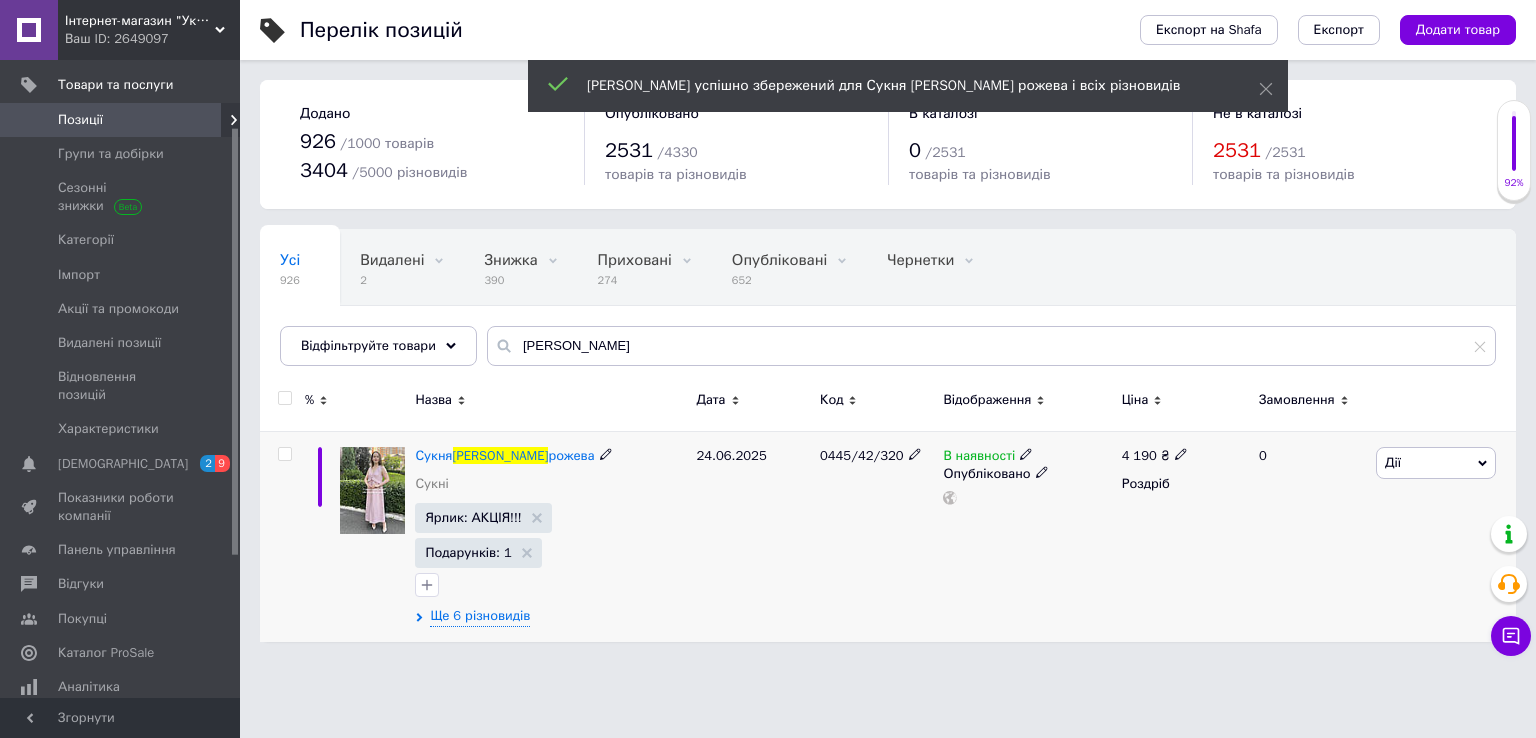 click at bounding box center [284, 454] 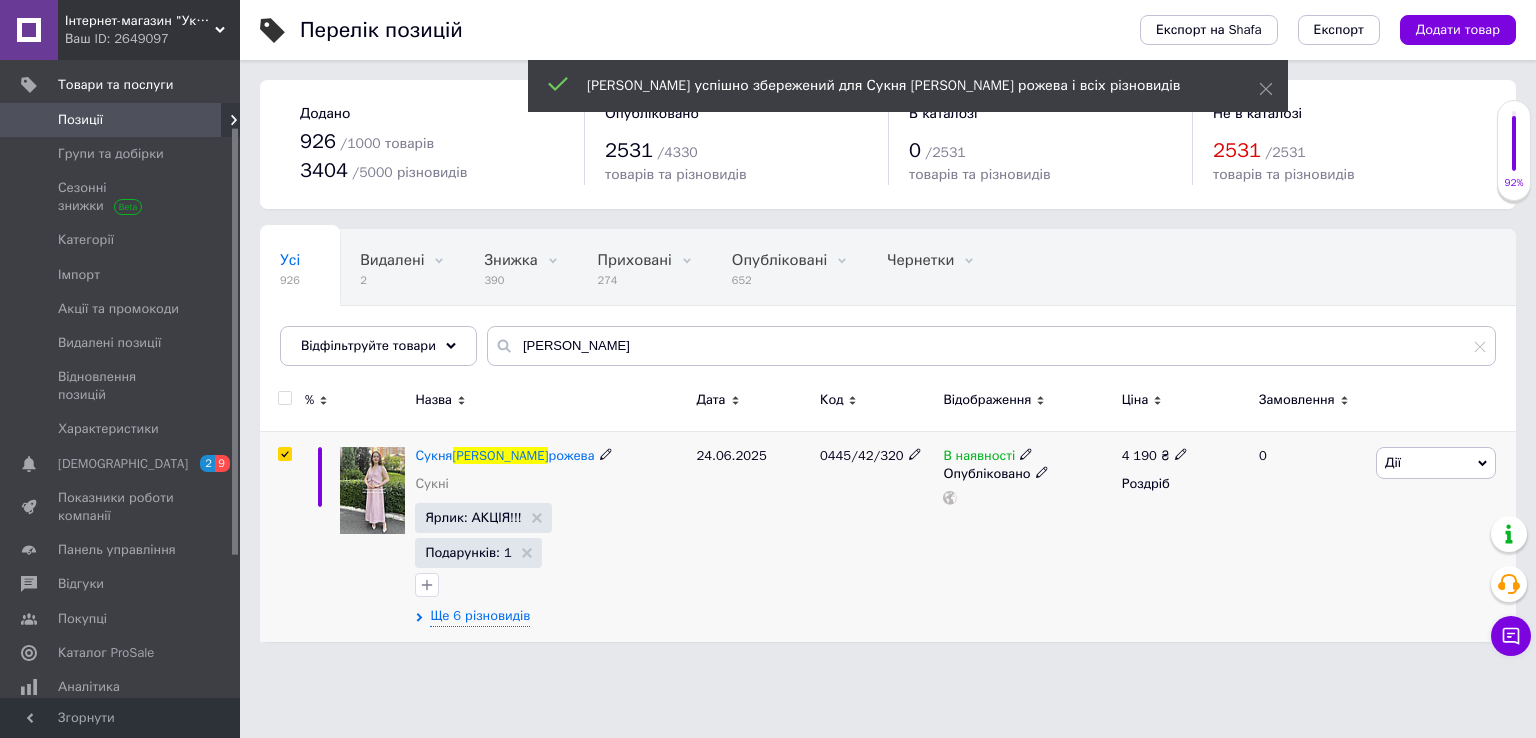 checkbox on "true" 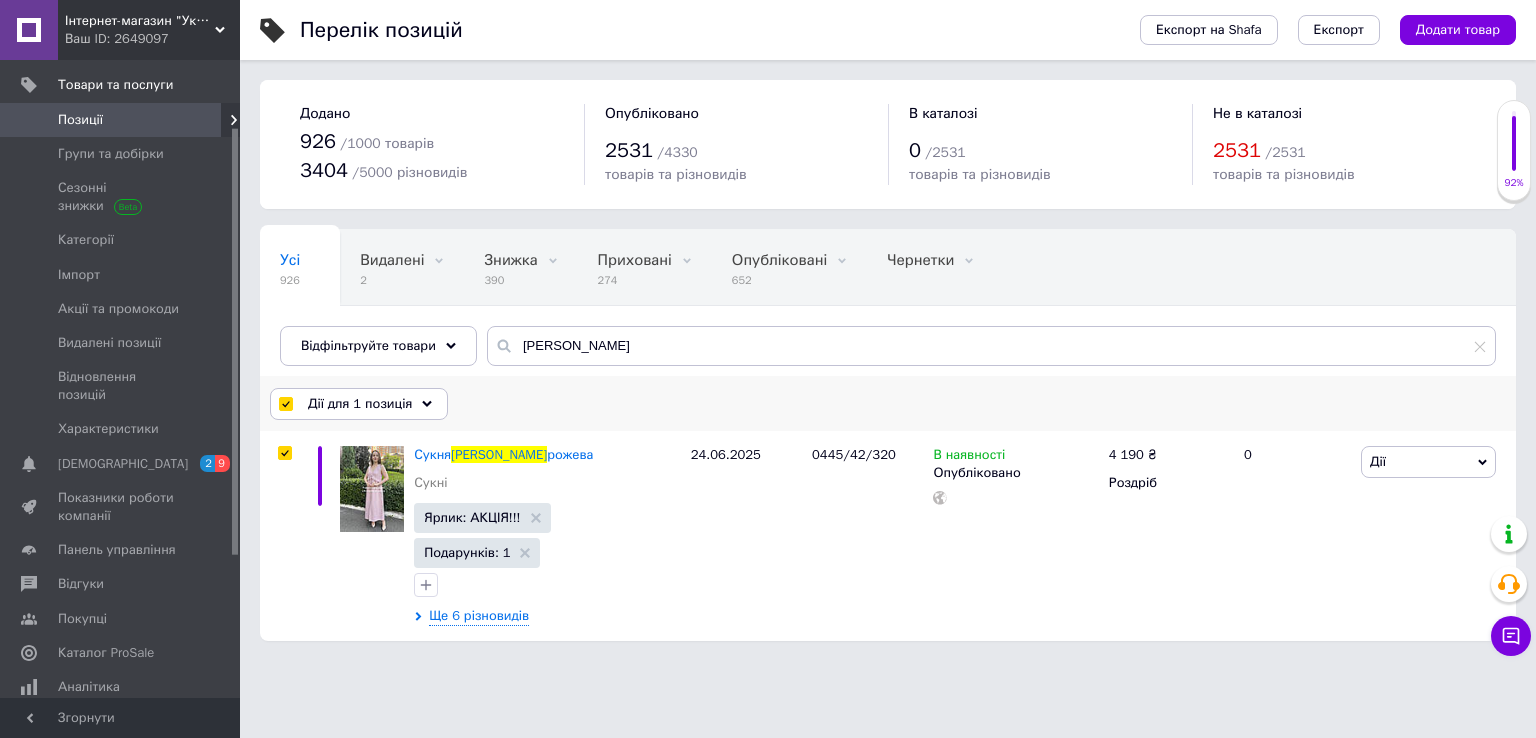 click on "Дії для 1 позиція" at bounding box center (360, 404) 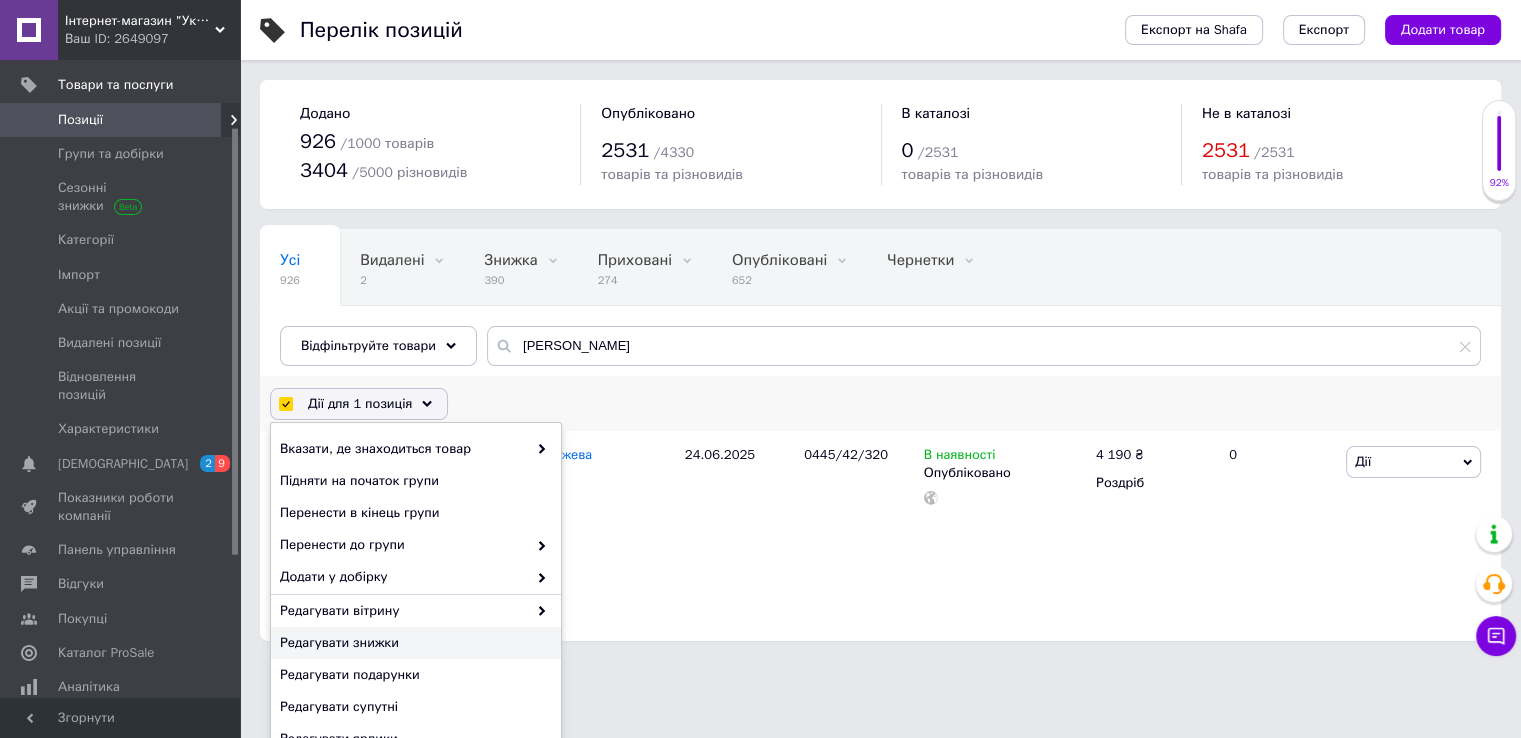 click on "Редагувати знижки" at bounding box center [413, 643] 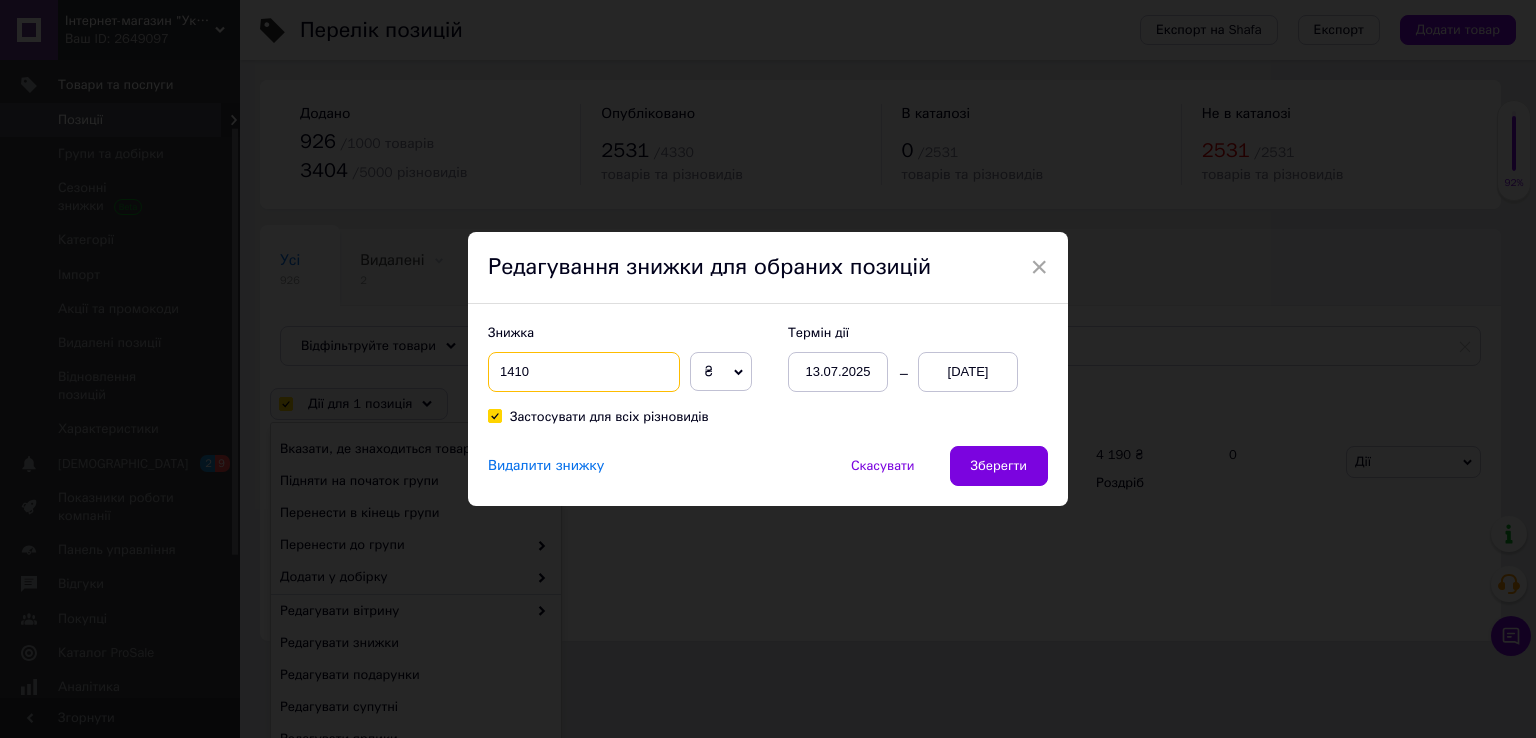 drag, startPoint x: 532, startPoint y: 371, endPoint x: 489, endPoint y: 369, distance: 43.046486 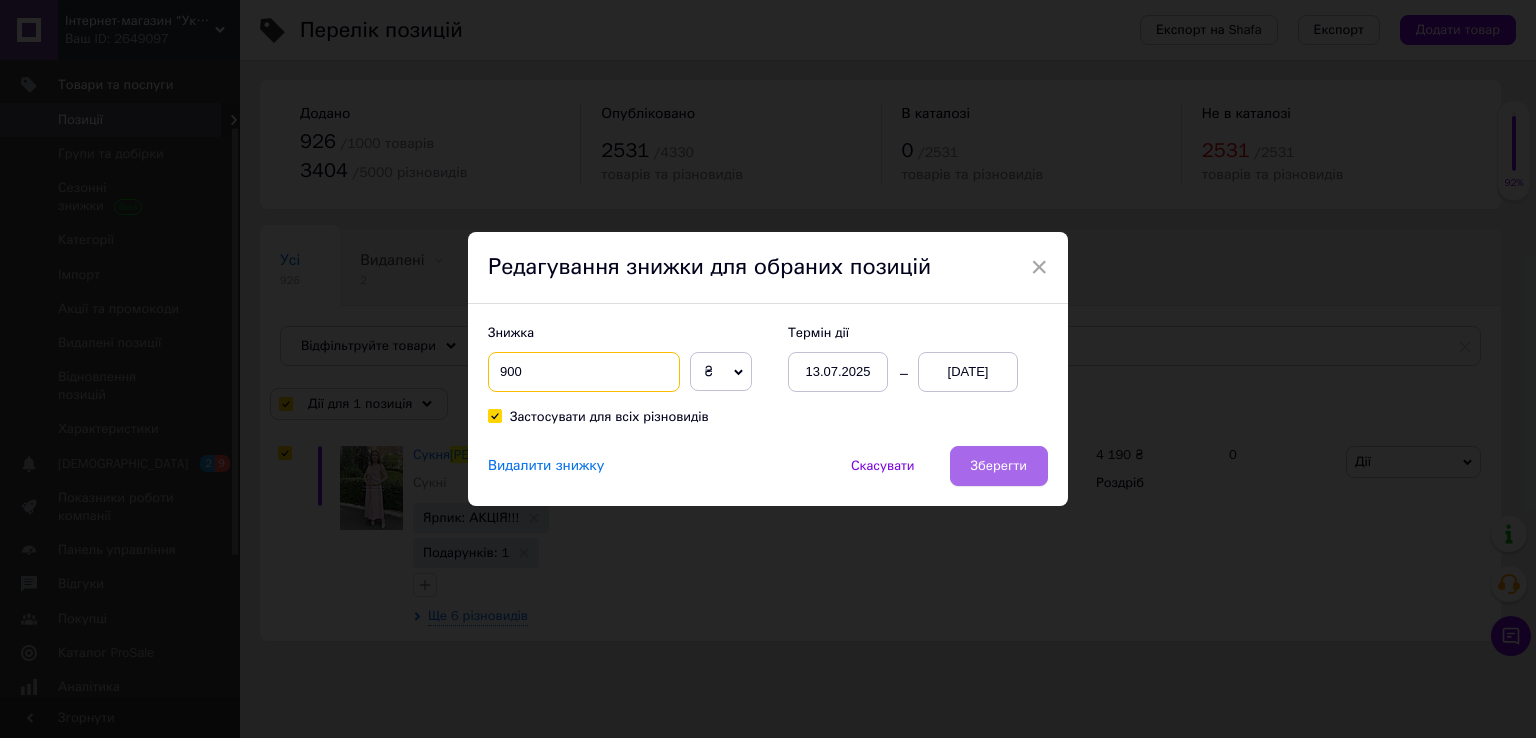 type on "900" 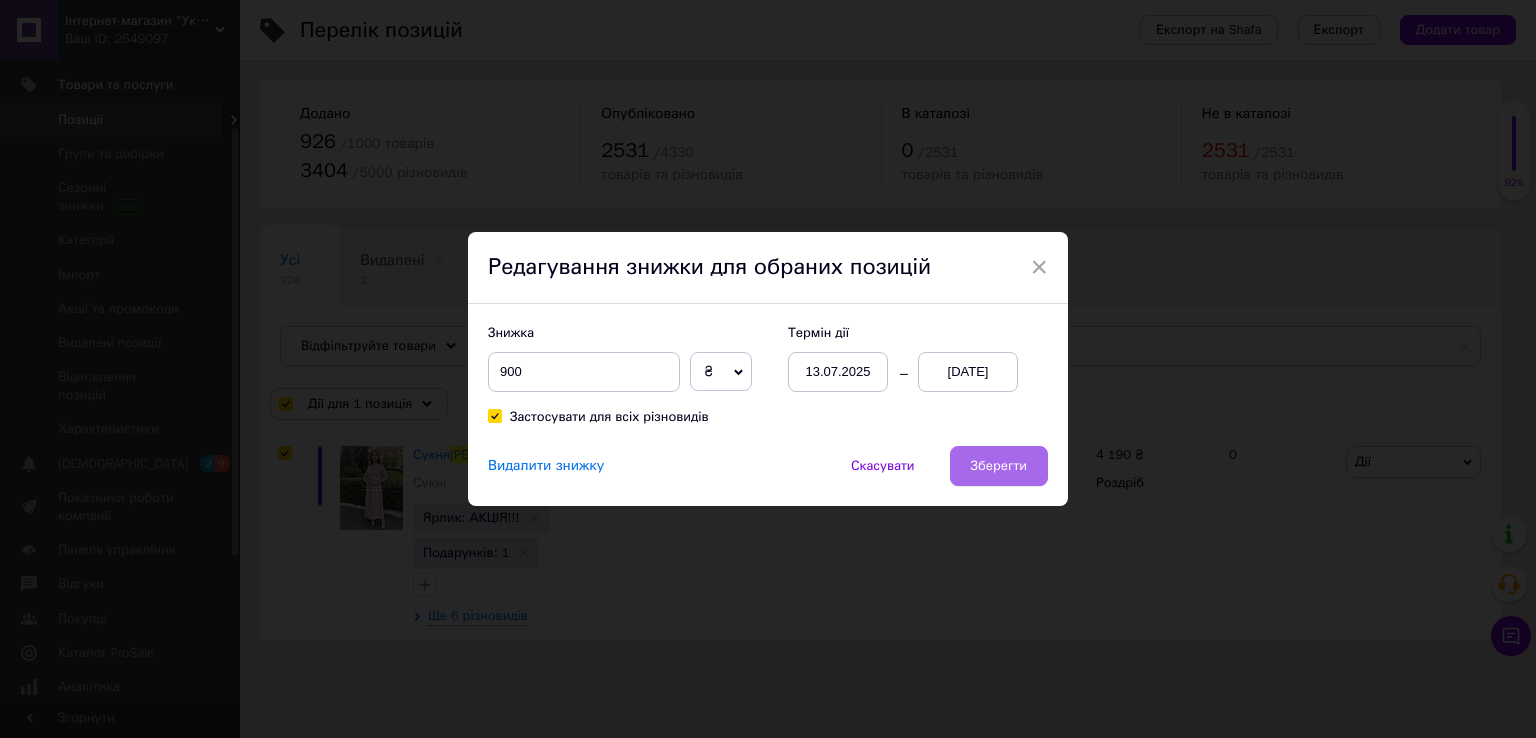 click on "Зберегти" at bounding box center (999, 466) 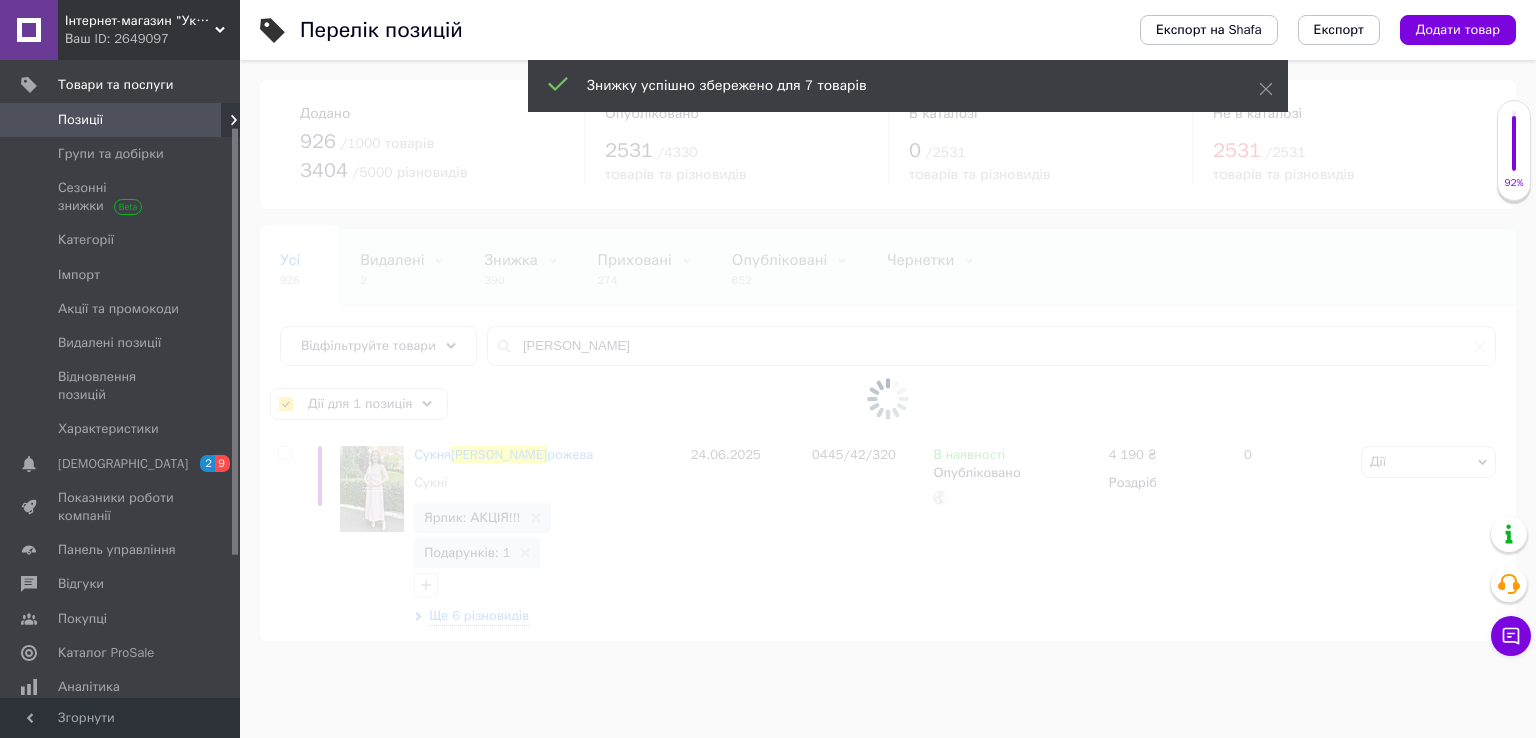 checkbox on "false" 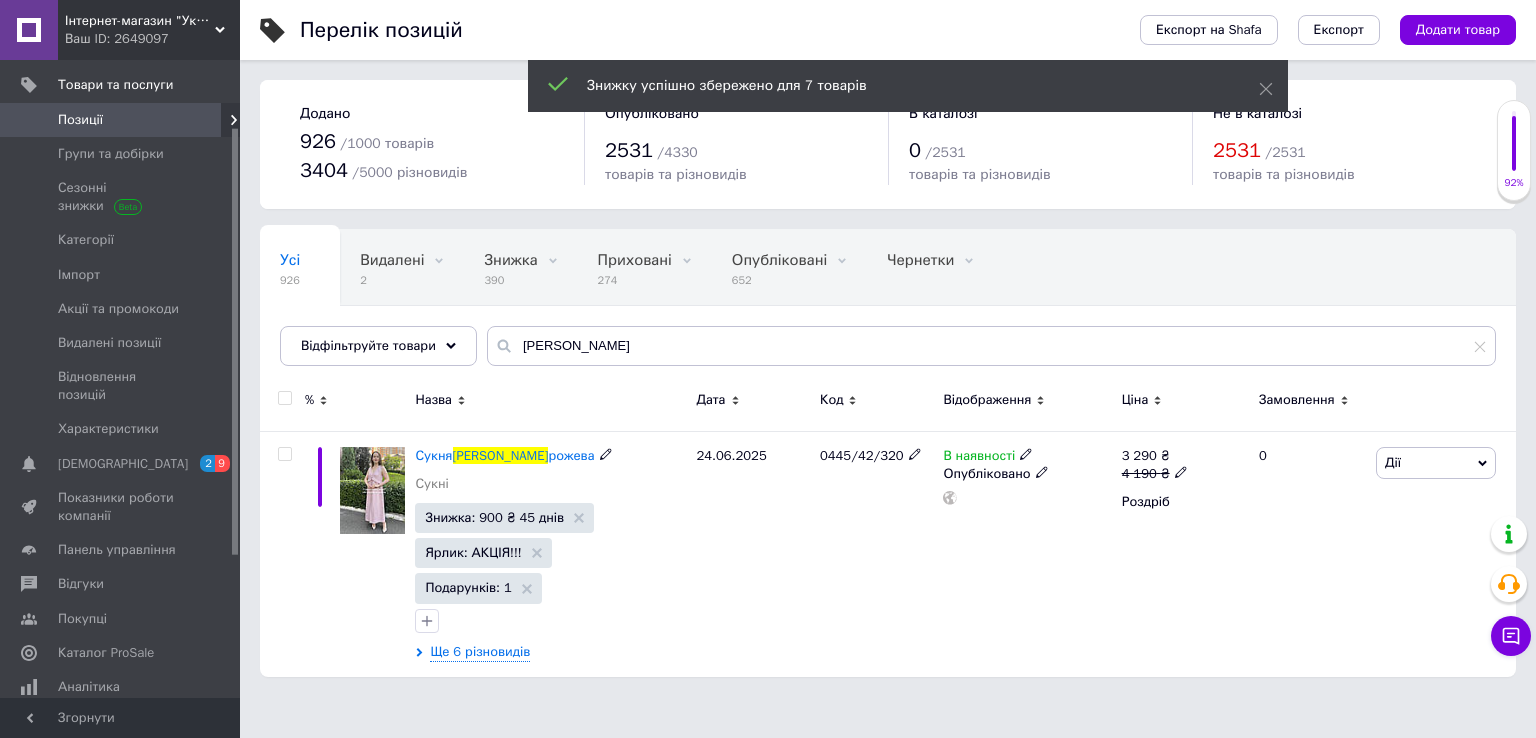 click 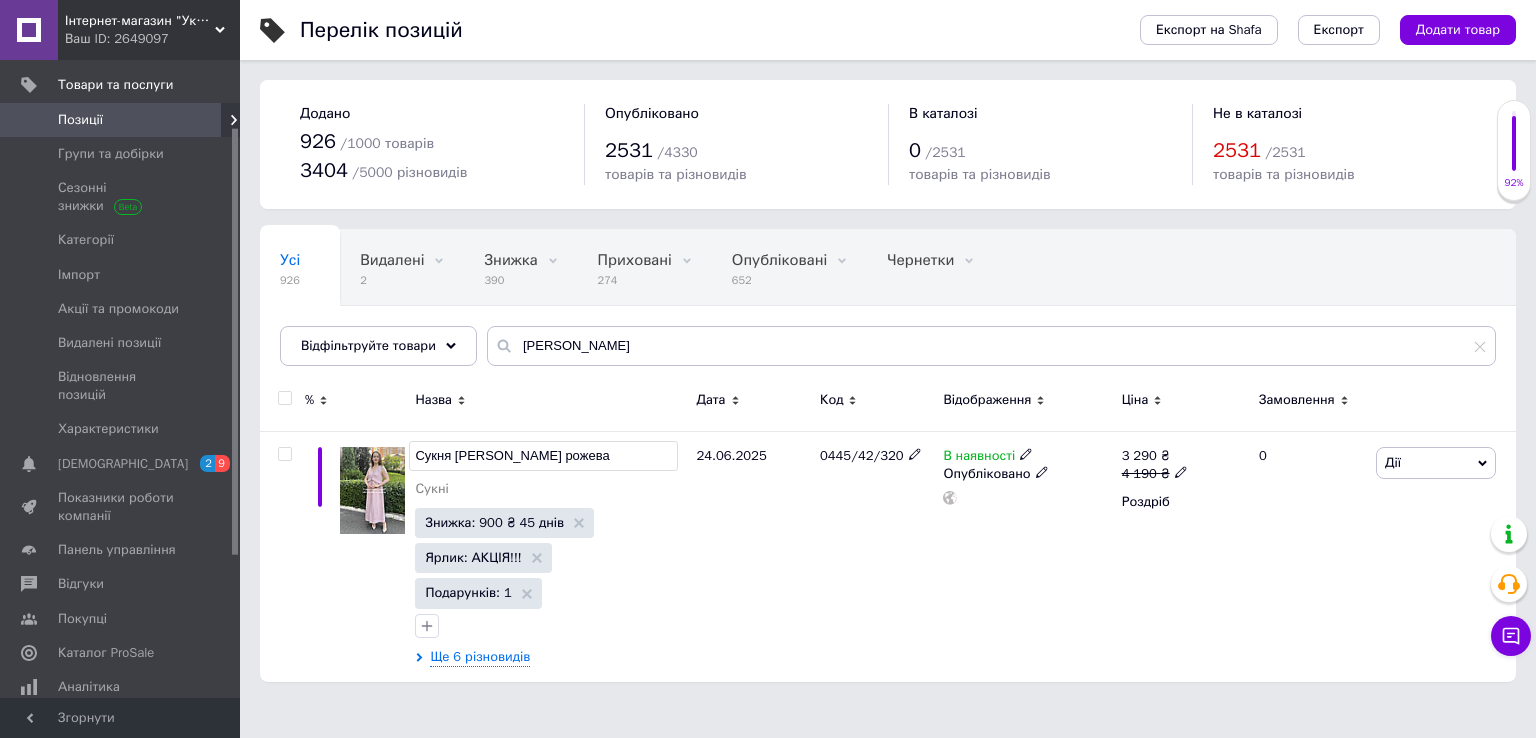 click on "Сукня [PERSON_NAME] рожева" at bounding box center [543, 456] 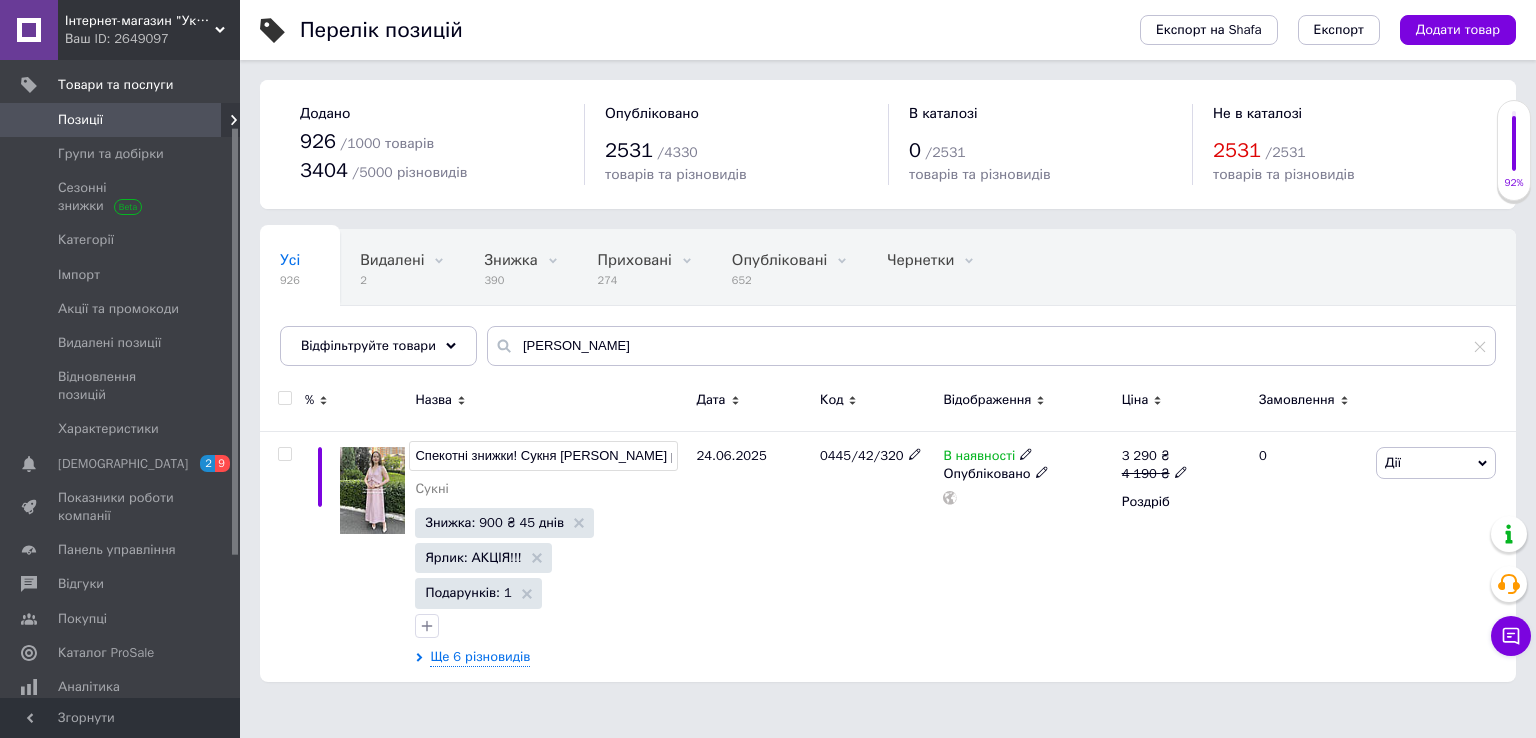 click on "0445/42/320" at bounding box center [876, 556] 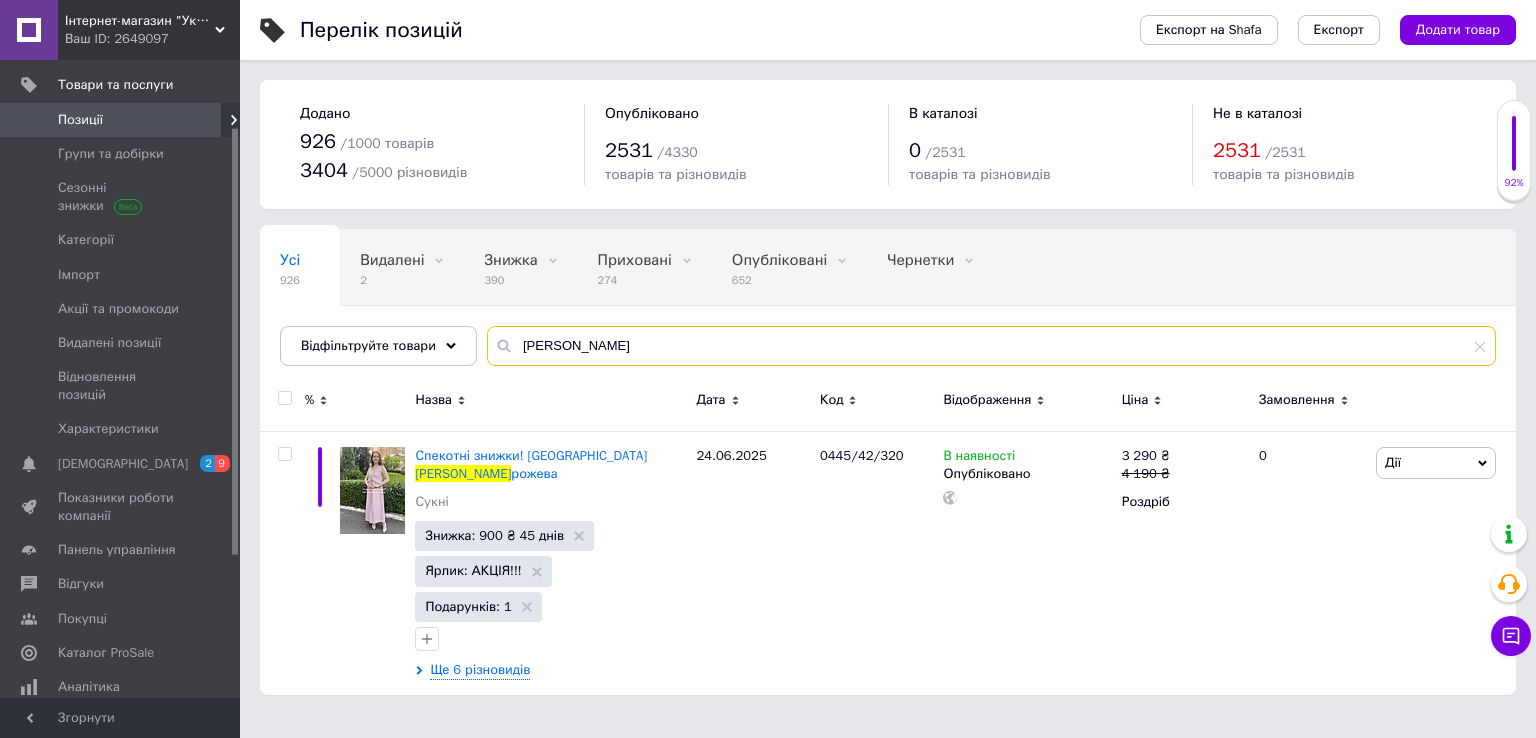 drag, startPoint x: 556, startPoint y: 357, endPoint x: 493, endPoint y: 349, distance: 63.505905 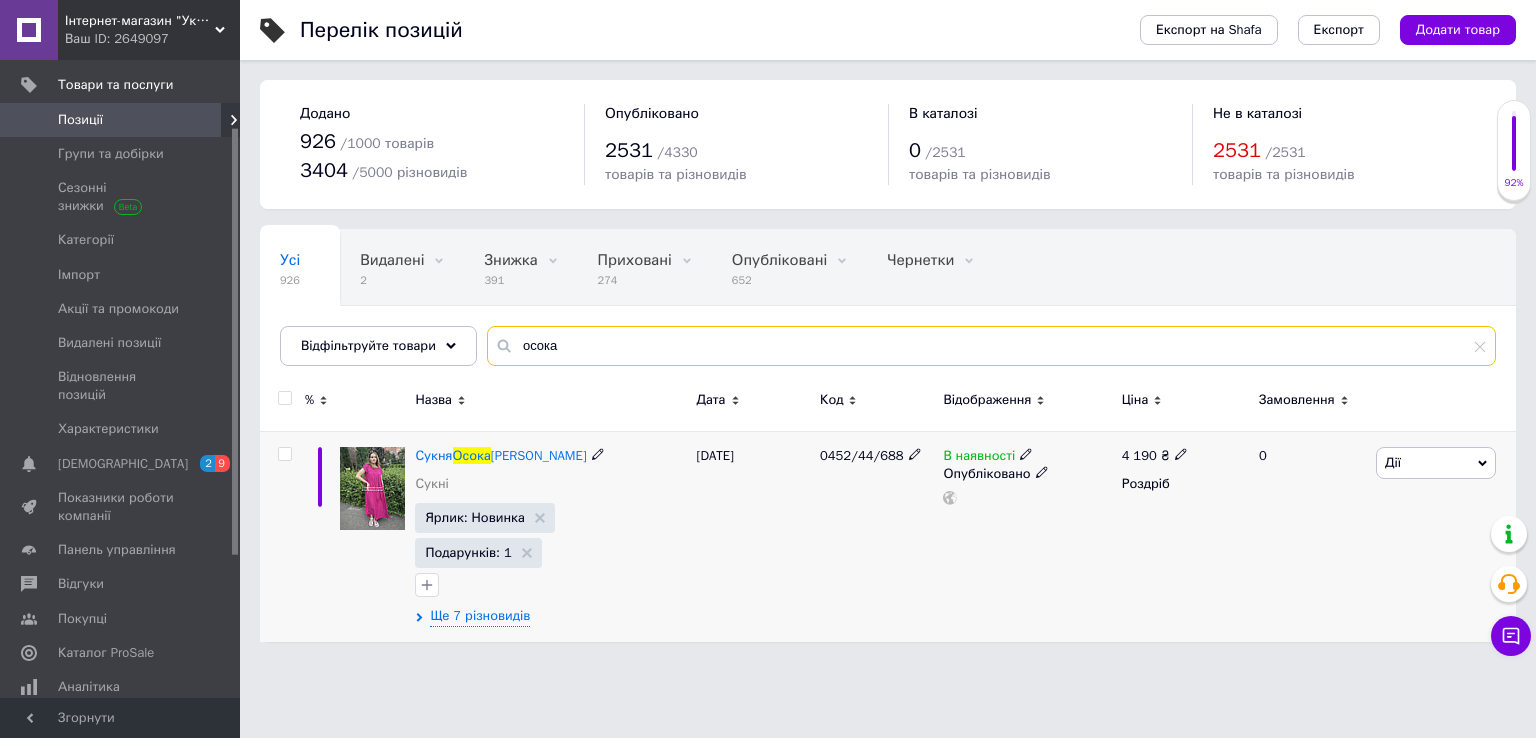 type on "осока" 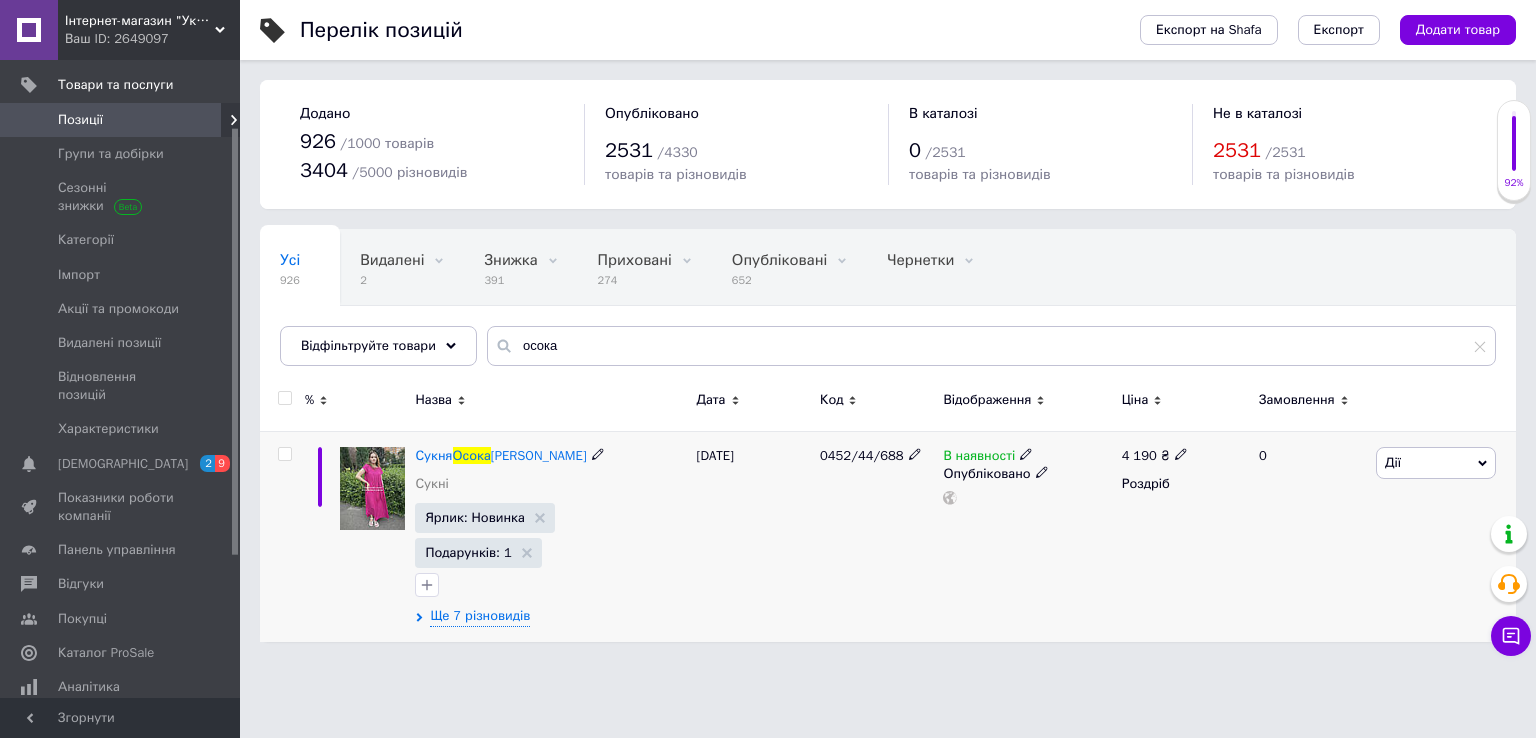 click at bounding box center [284, 454] 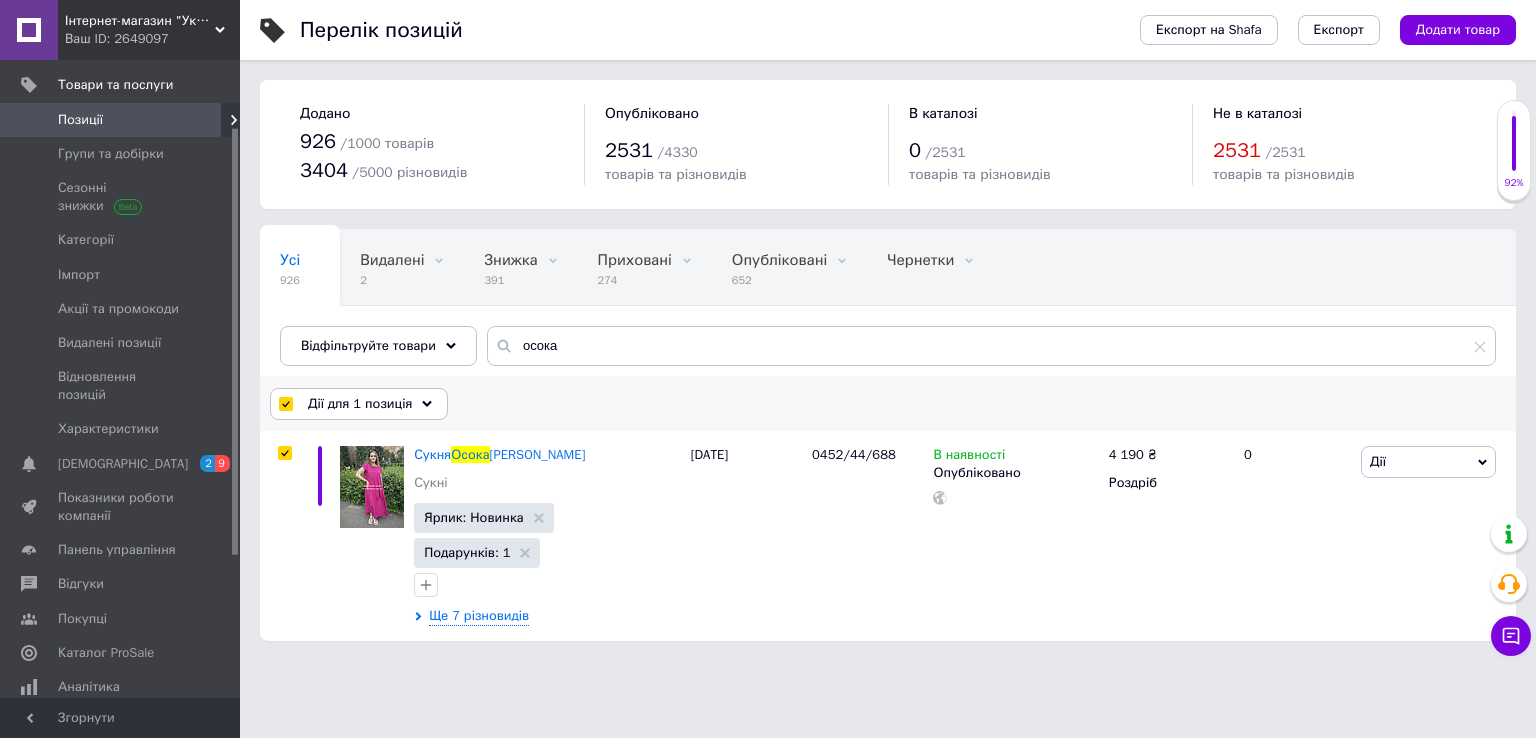 click on "Дії для 1 позиція" at bounding box center [360, 404] 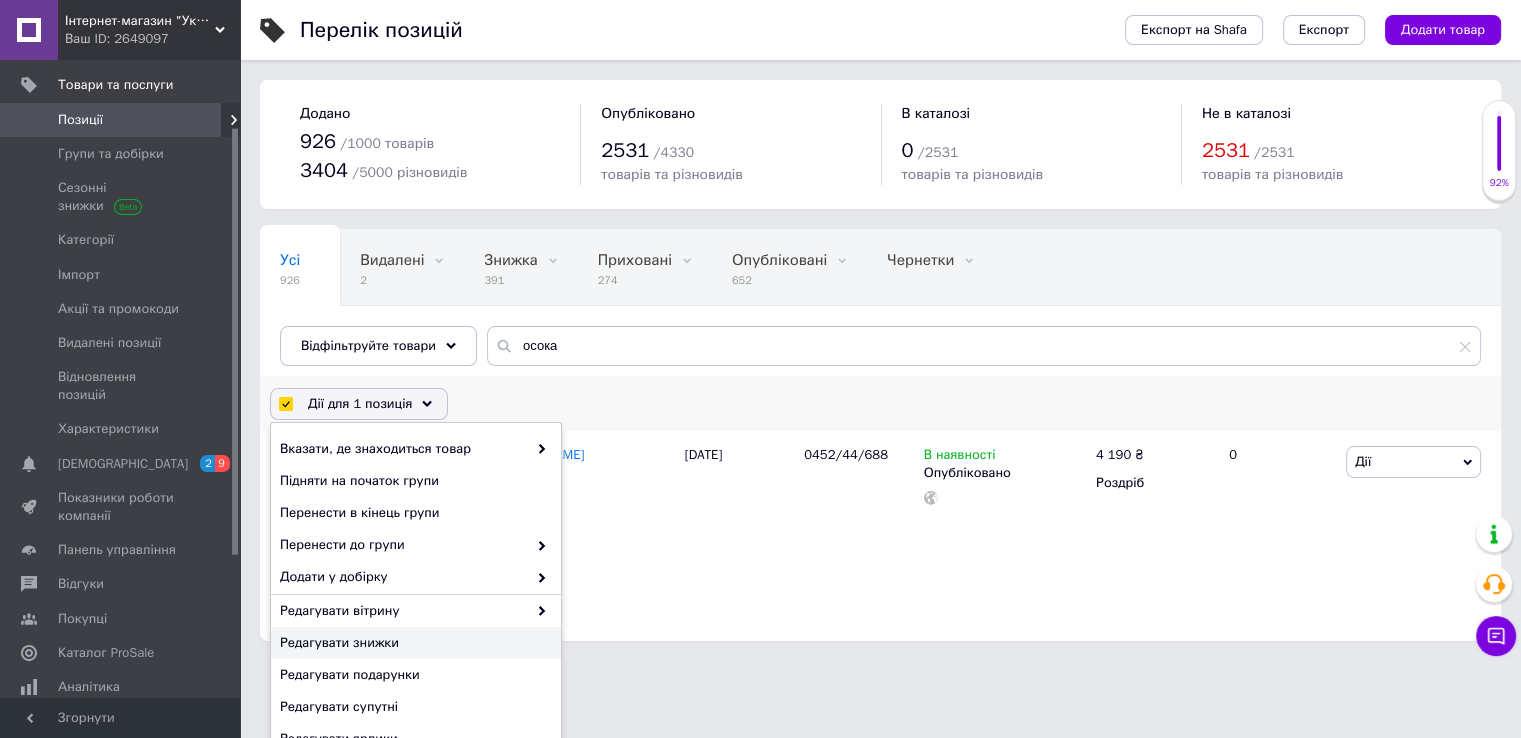 click on "Редагувати знижки" at bounding box center [413, 643] 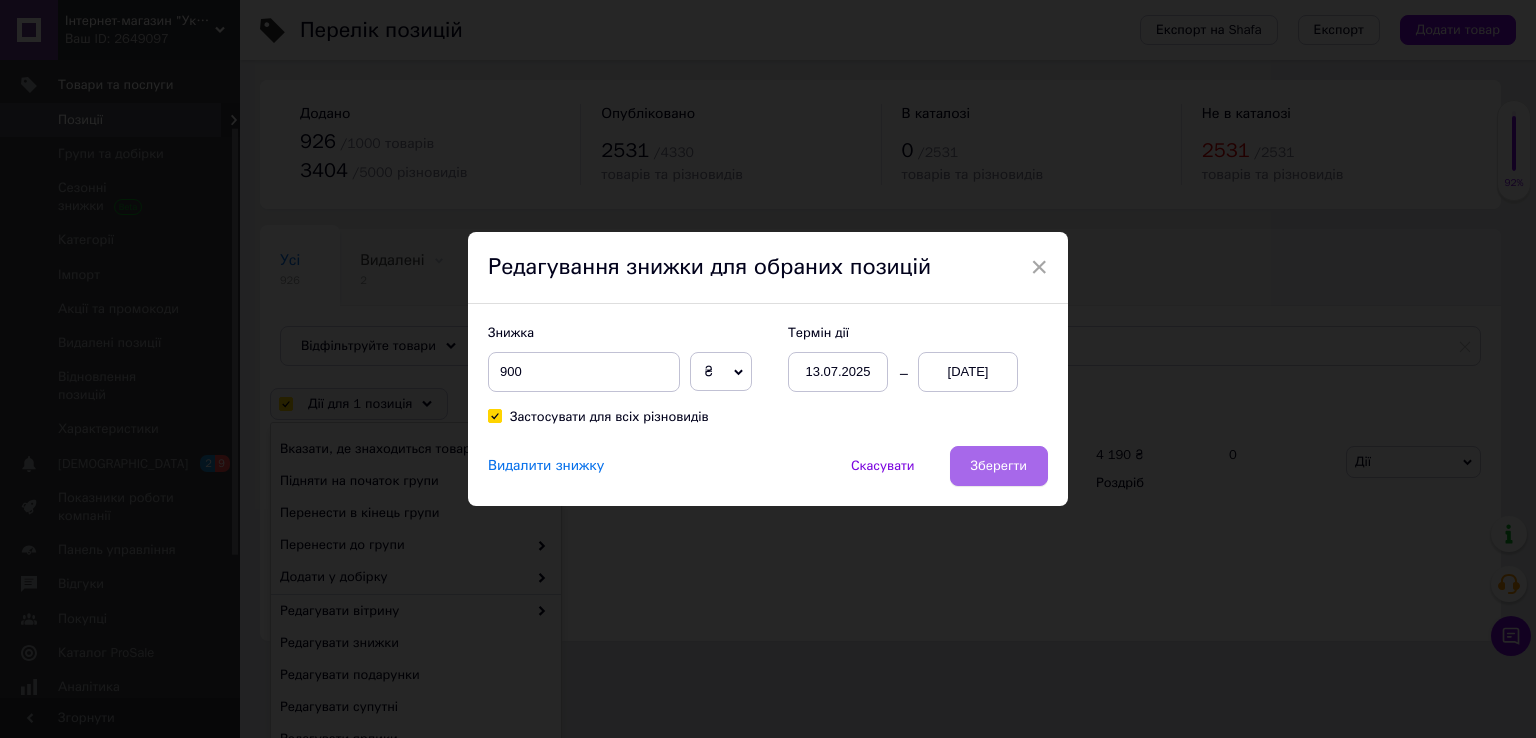 click on "Зберегти" at bounding box center (999, 466) 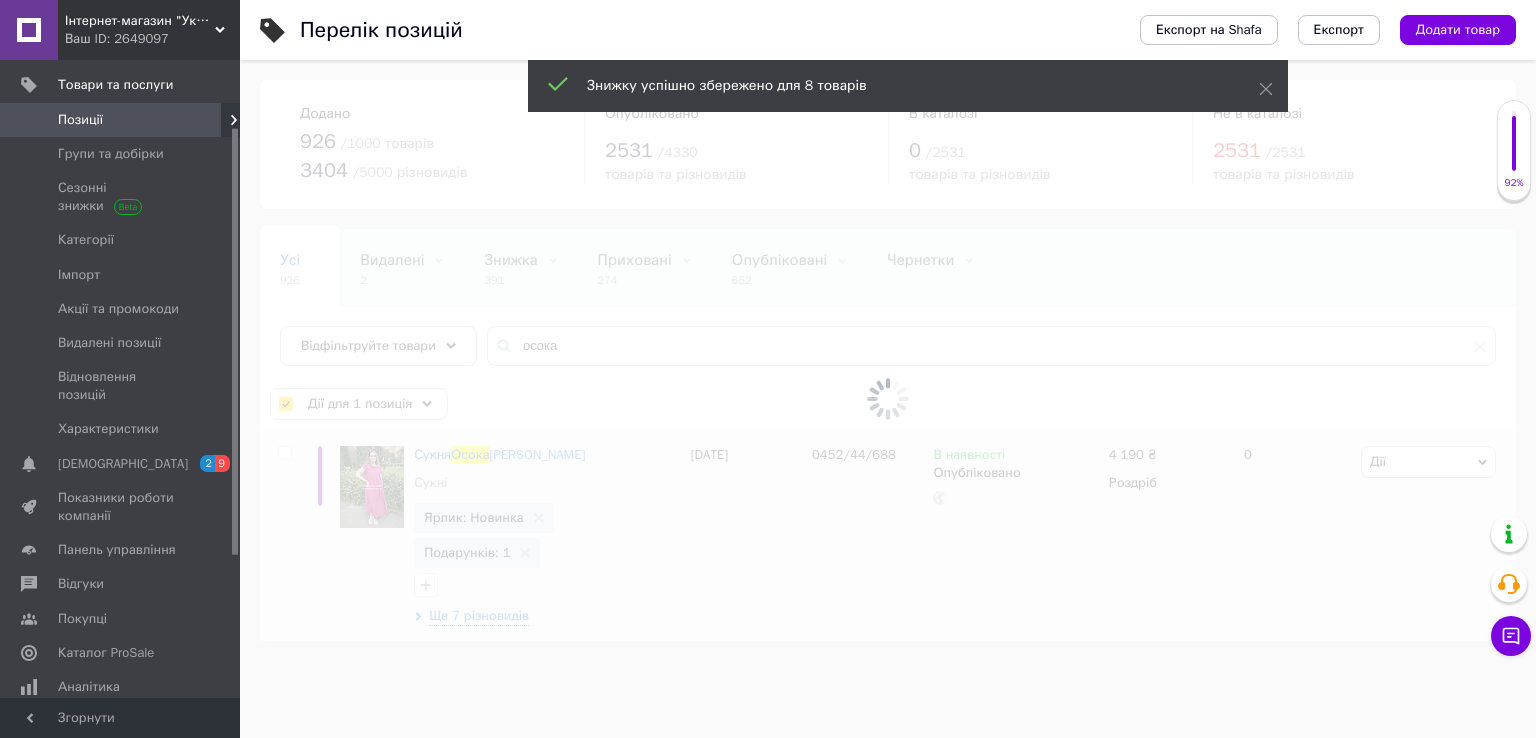 checkbox on "false" 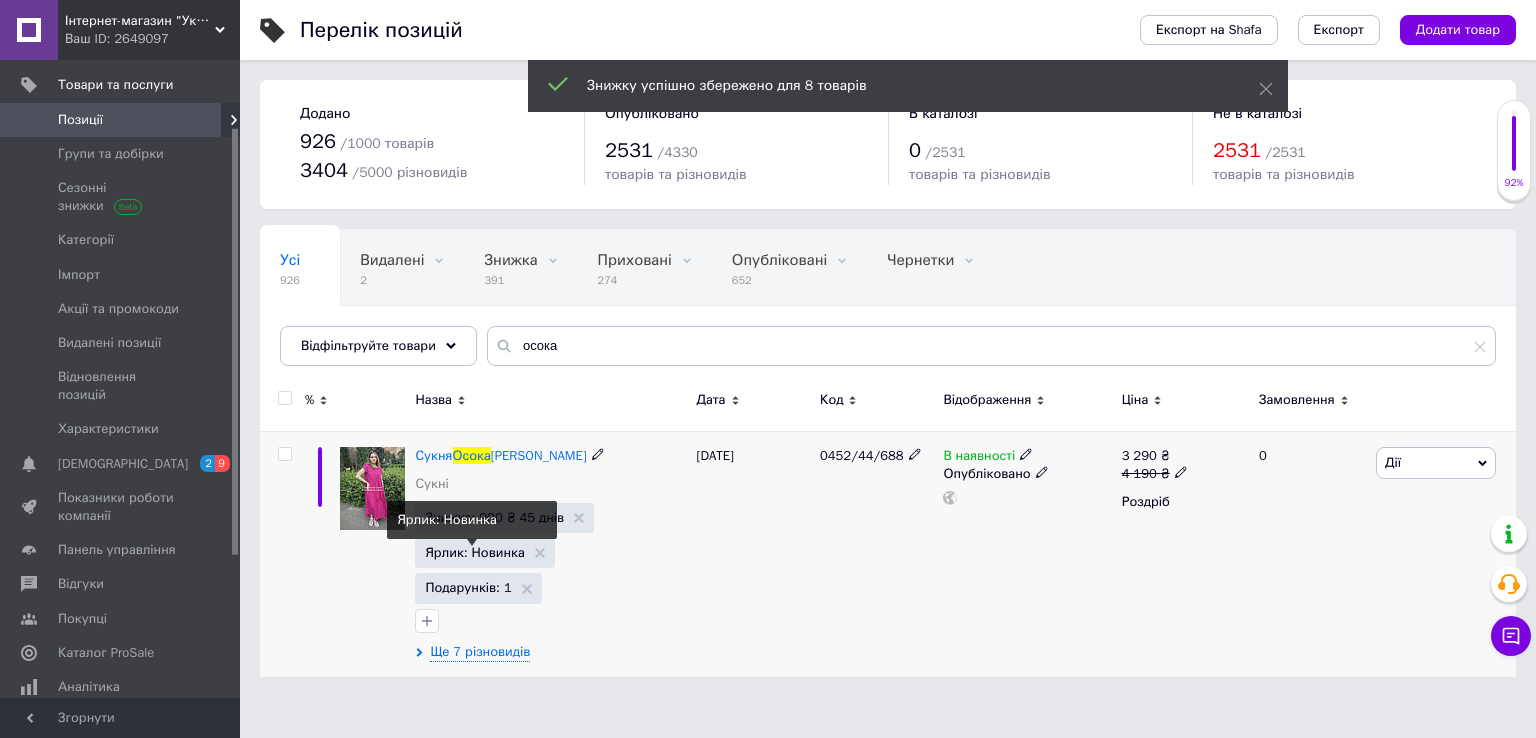 click on "Ярлик: Новинка" at bounding box center (474, 552) 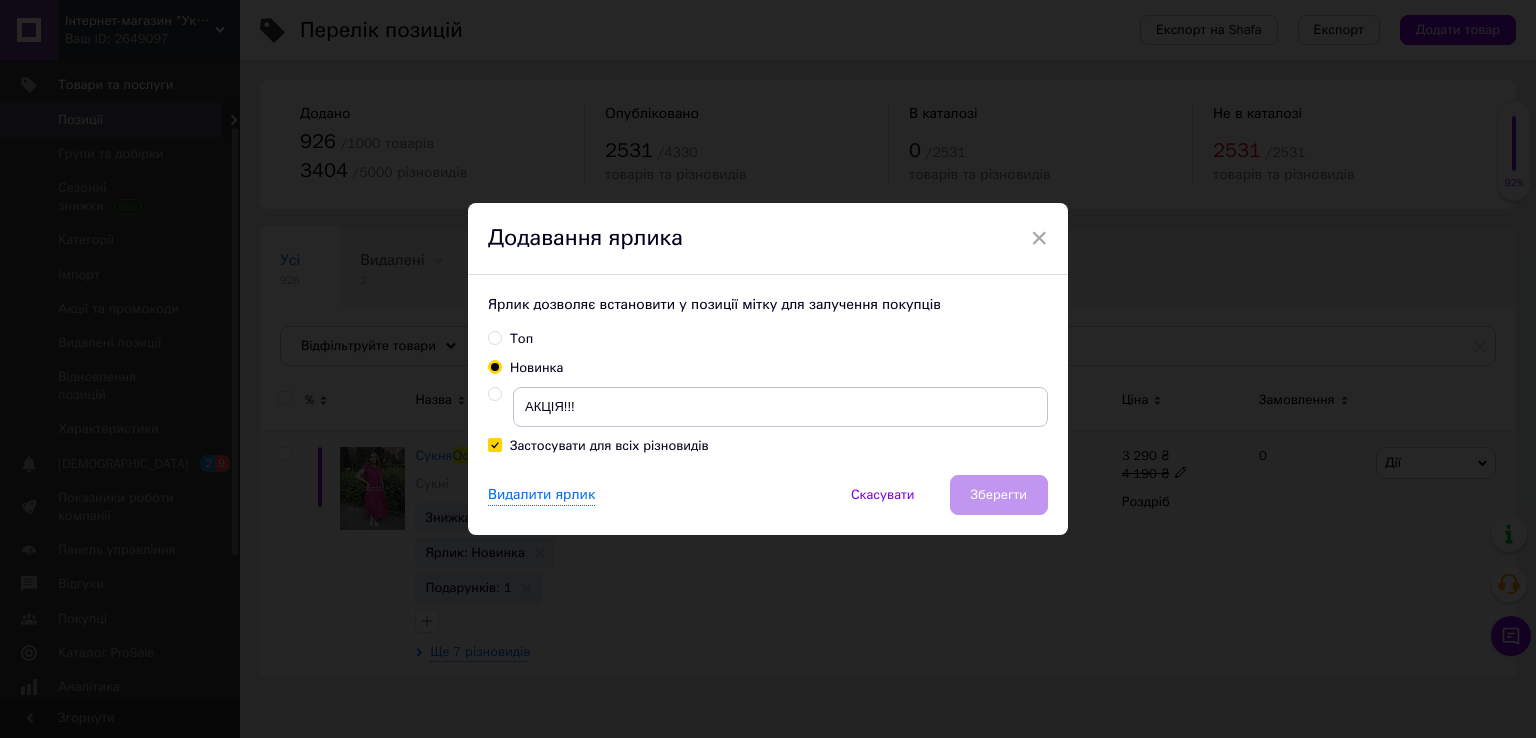 click at bounding box center [494, 394] 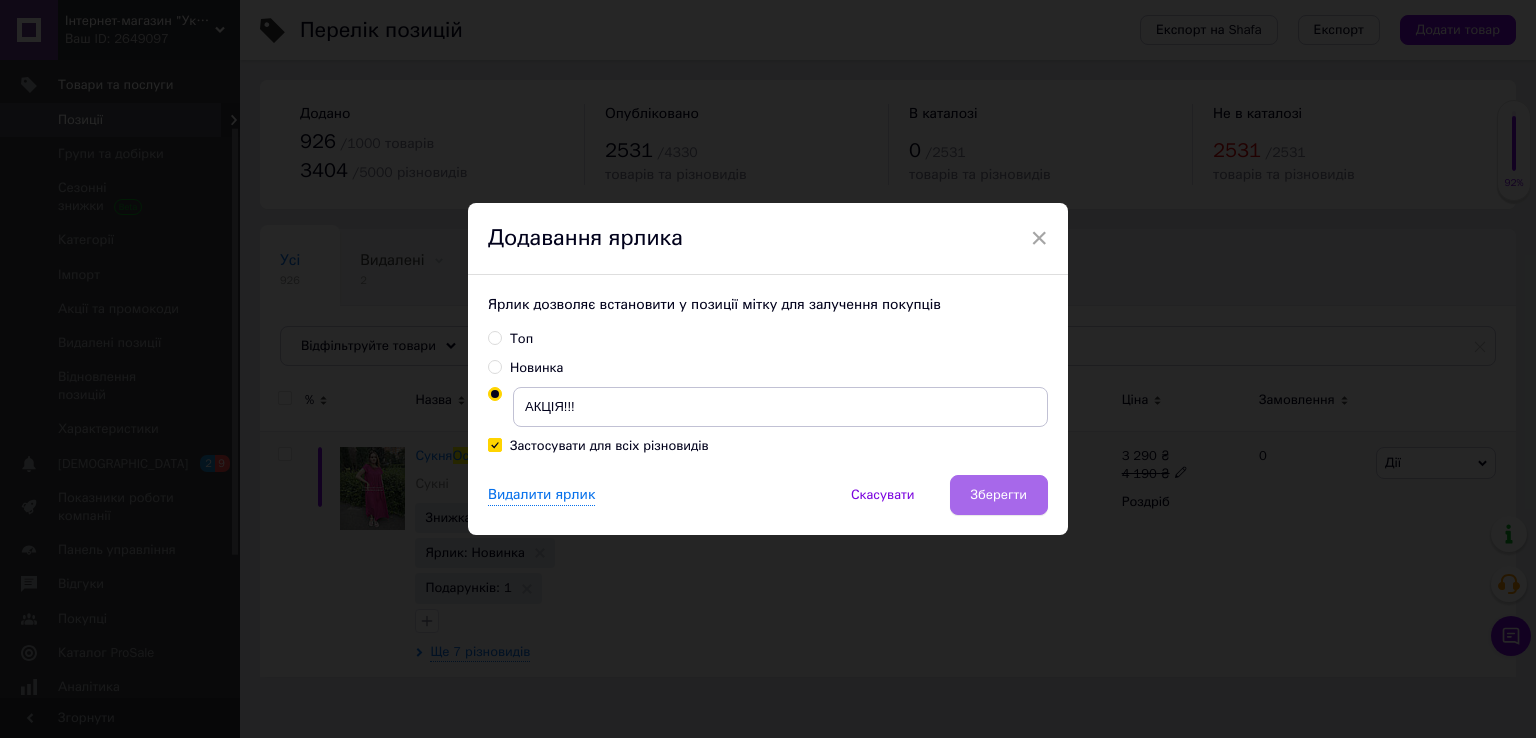 click on "Зберегти" at bounding box center [999, 495] 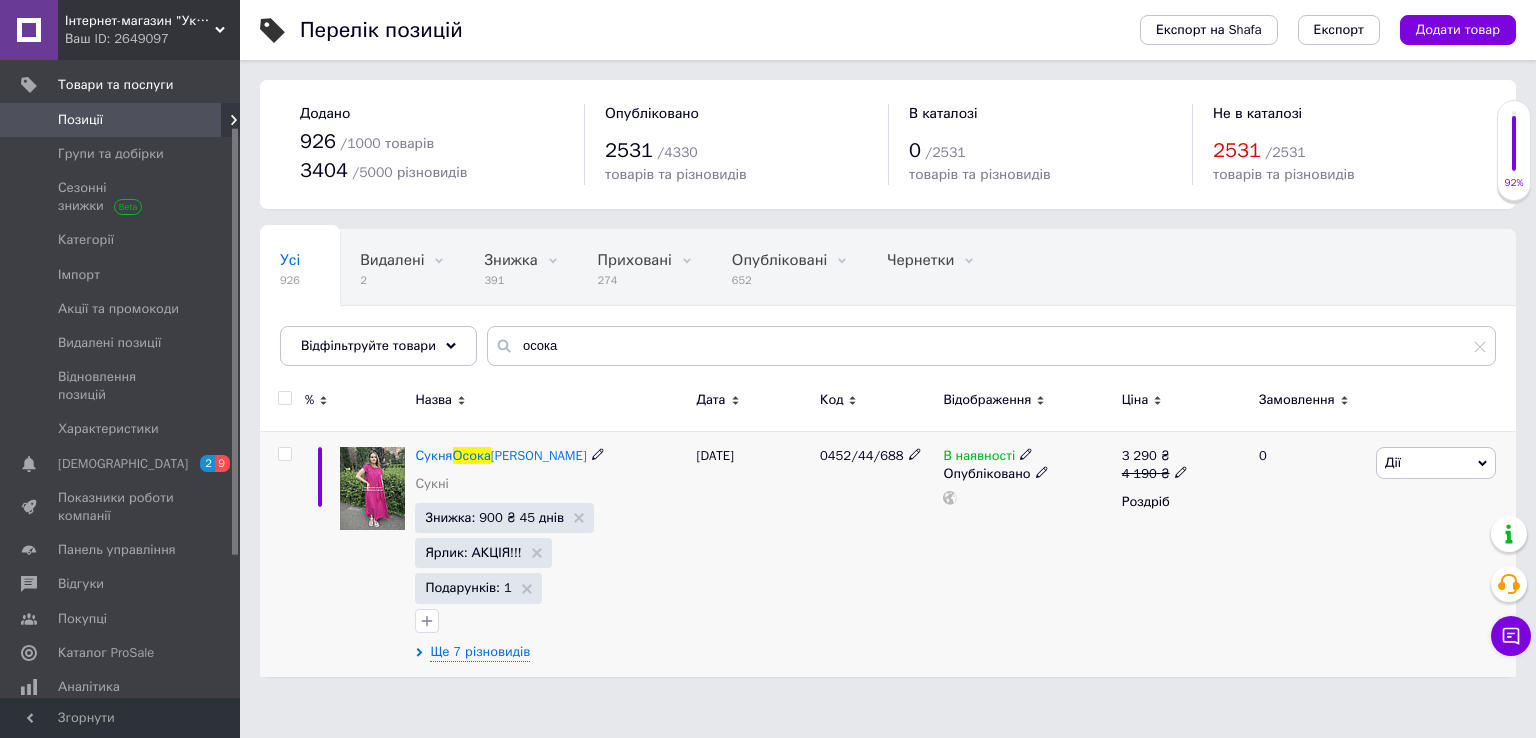 click 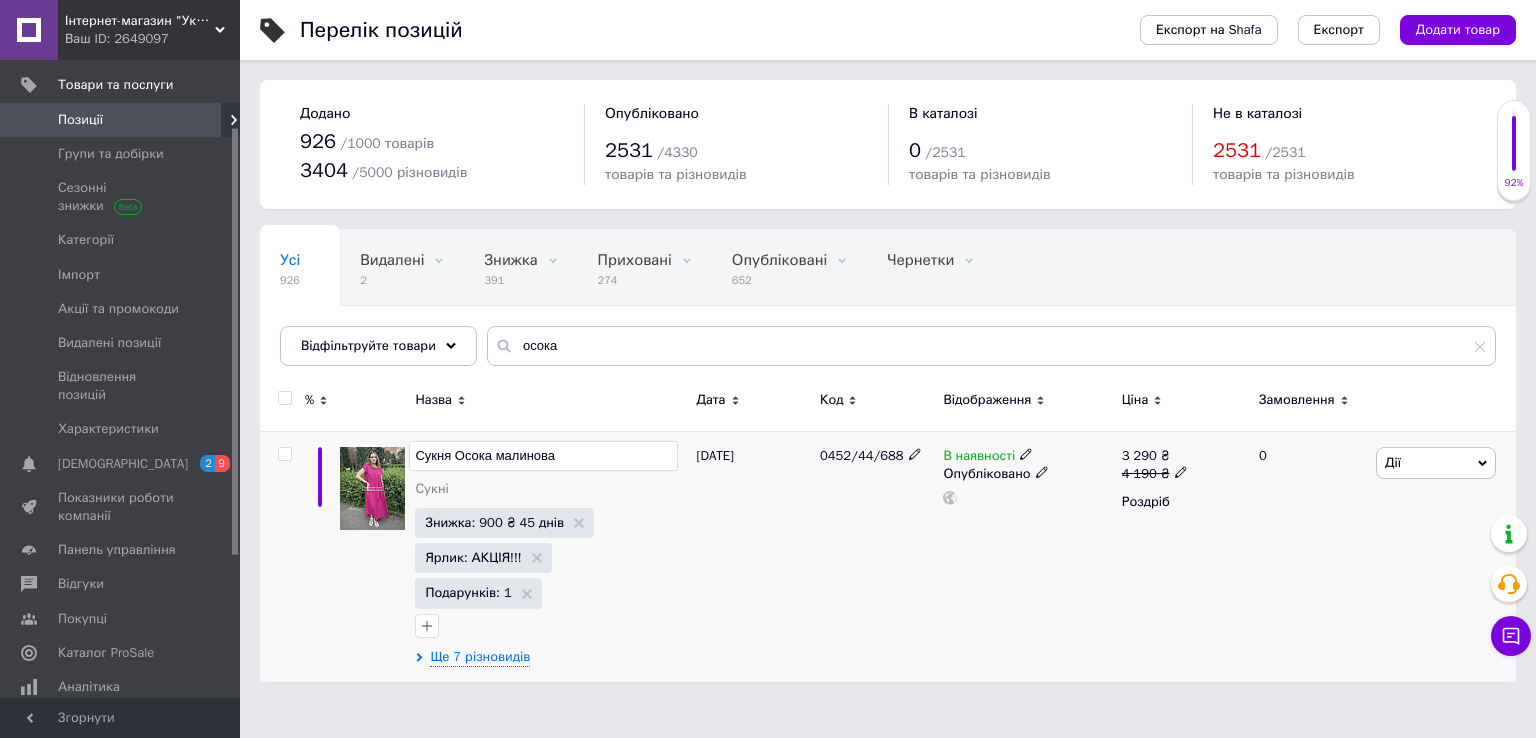 click on "Сукня Осока малинова" at bounding box center [543, 456] 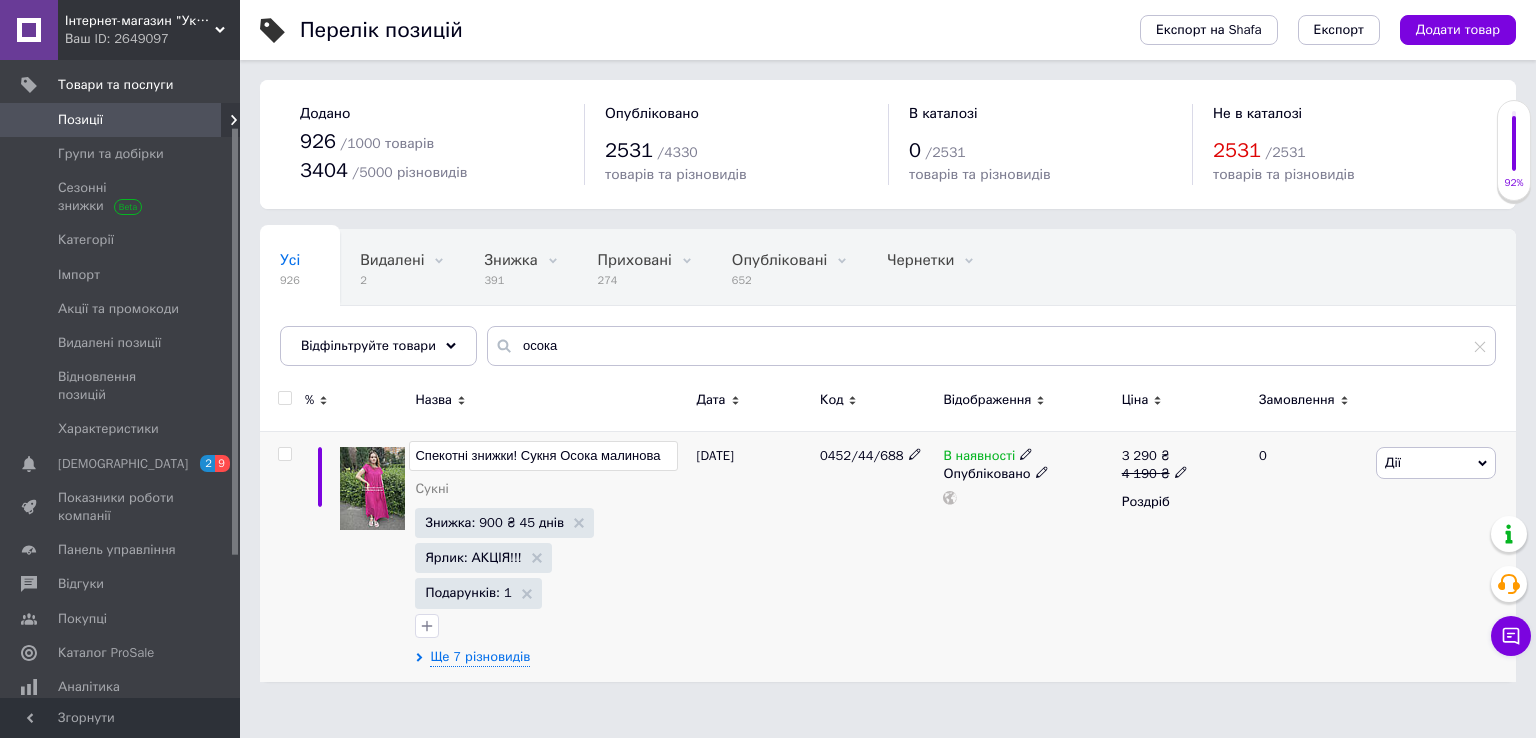 click on "0452/44/688" at bounding box center (876, 556) 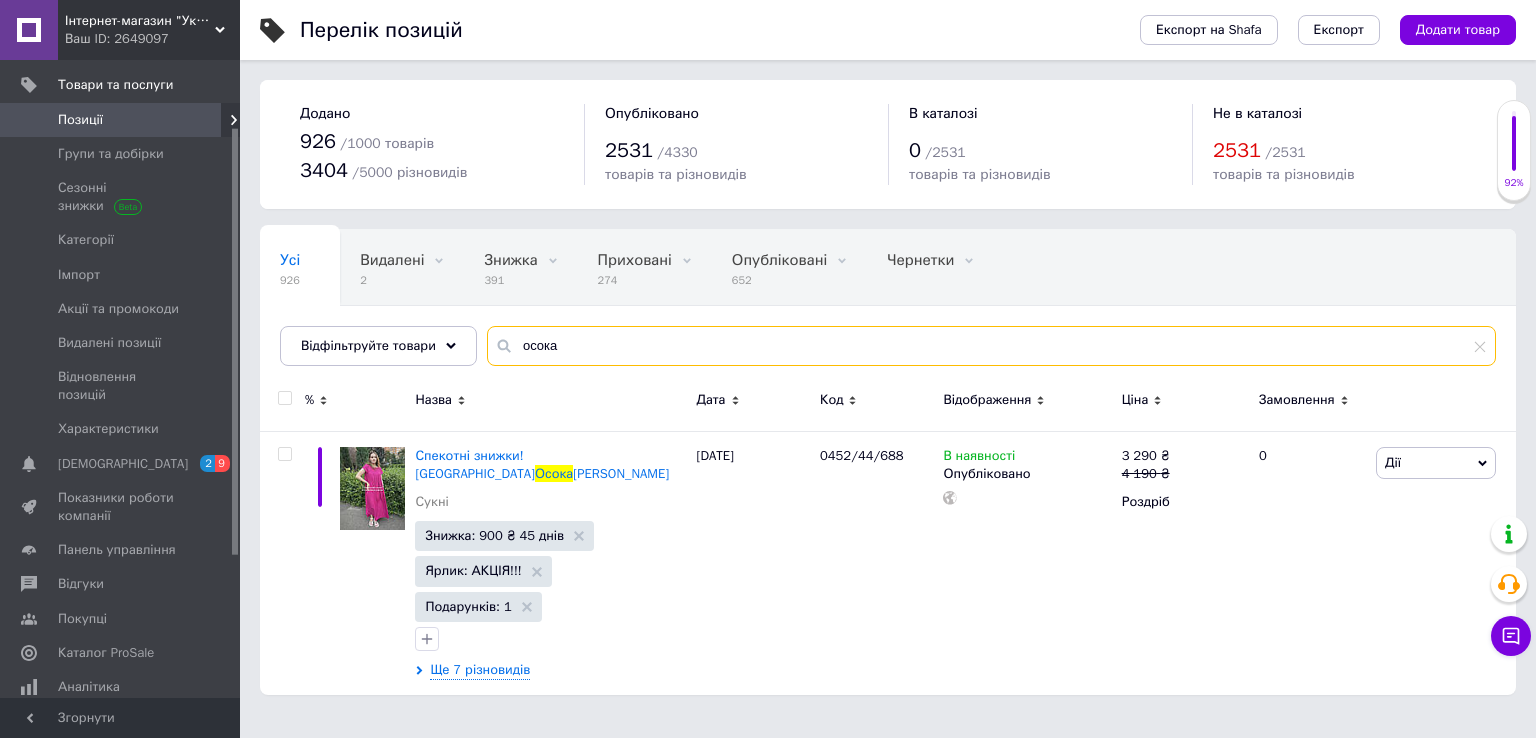 drag, startPoint x: 556, startPoint y: 347, endPoint x: 491, endPoint y: 343, distance: 65.12296 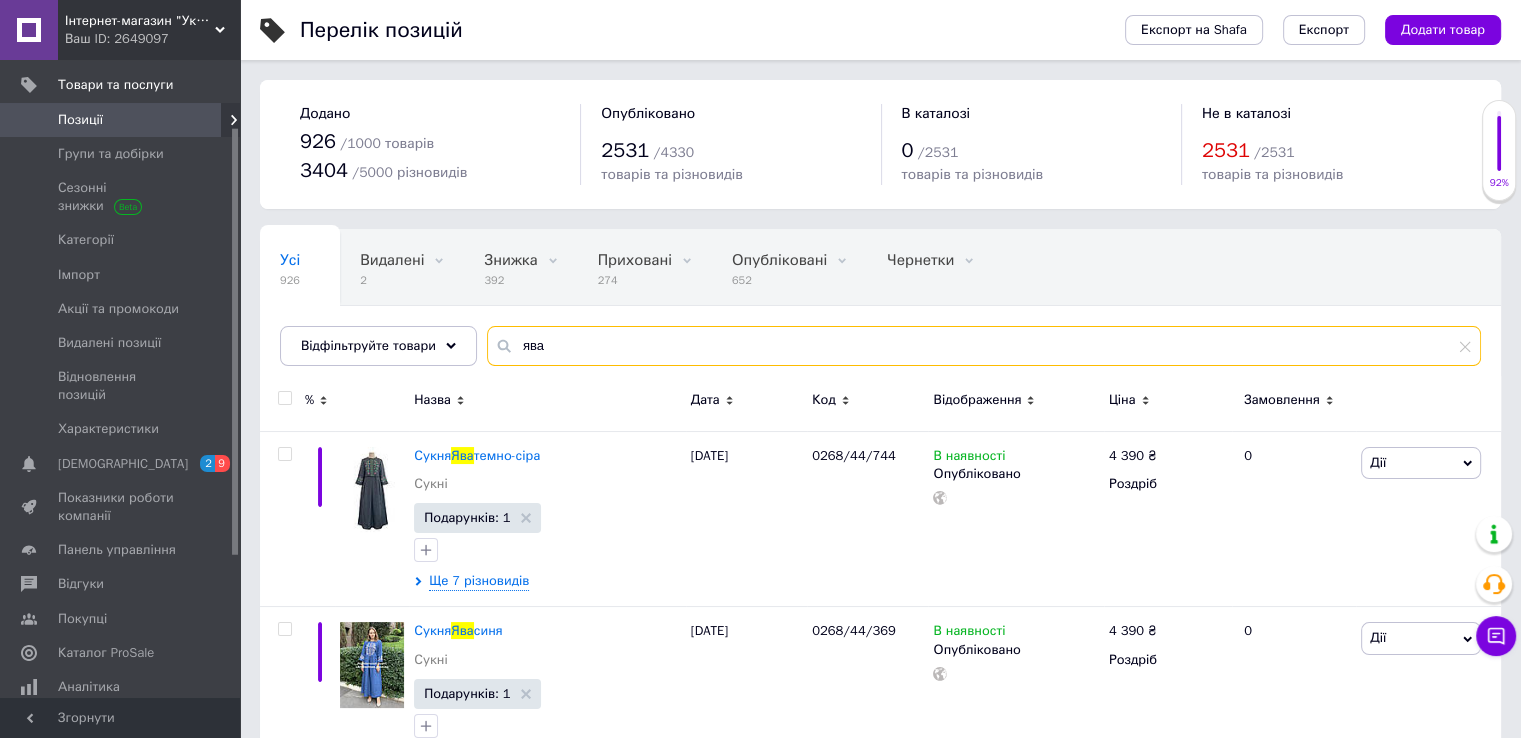 type on "ява" 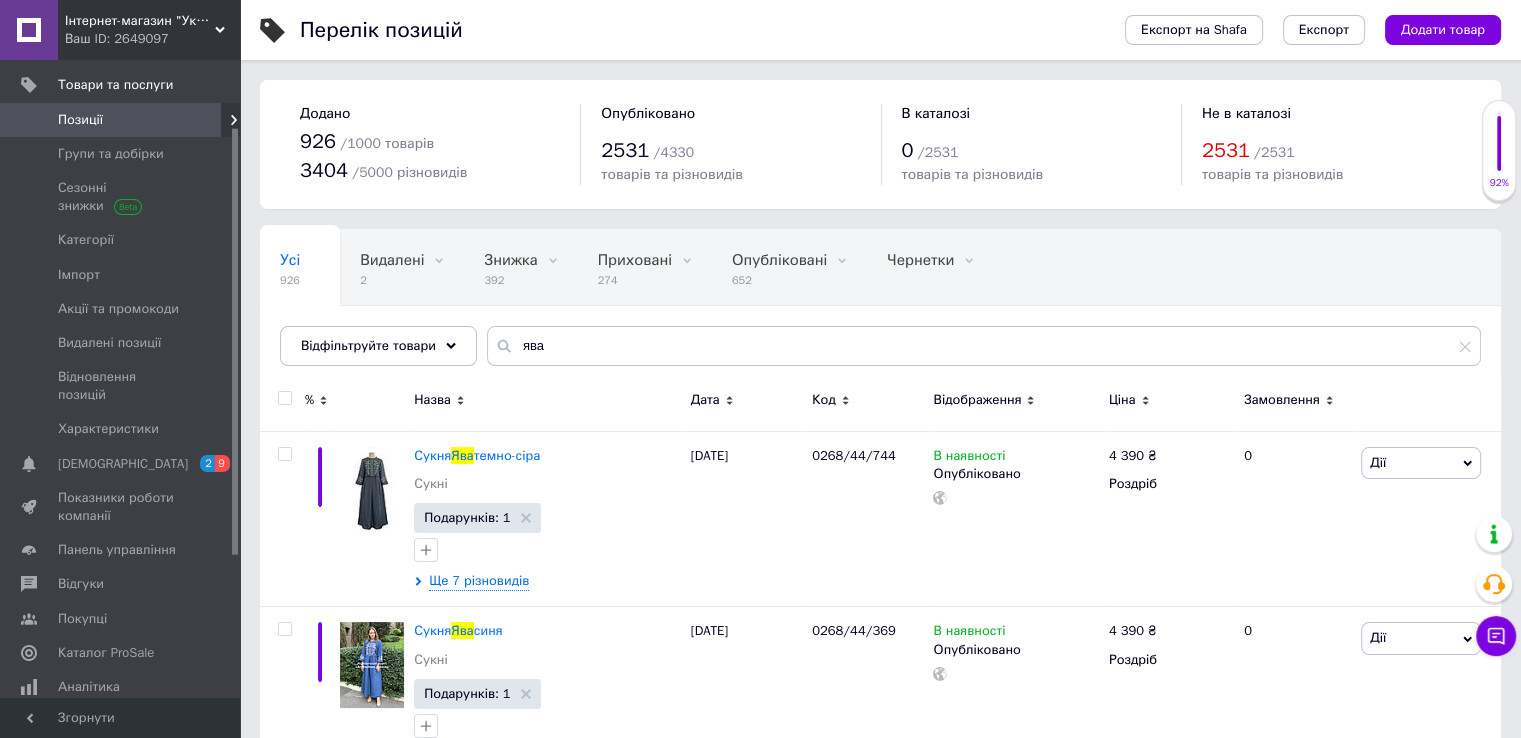 click at bounding box center [284, 398] 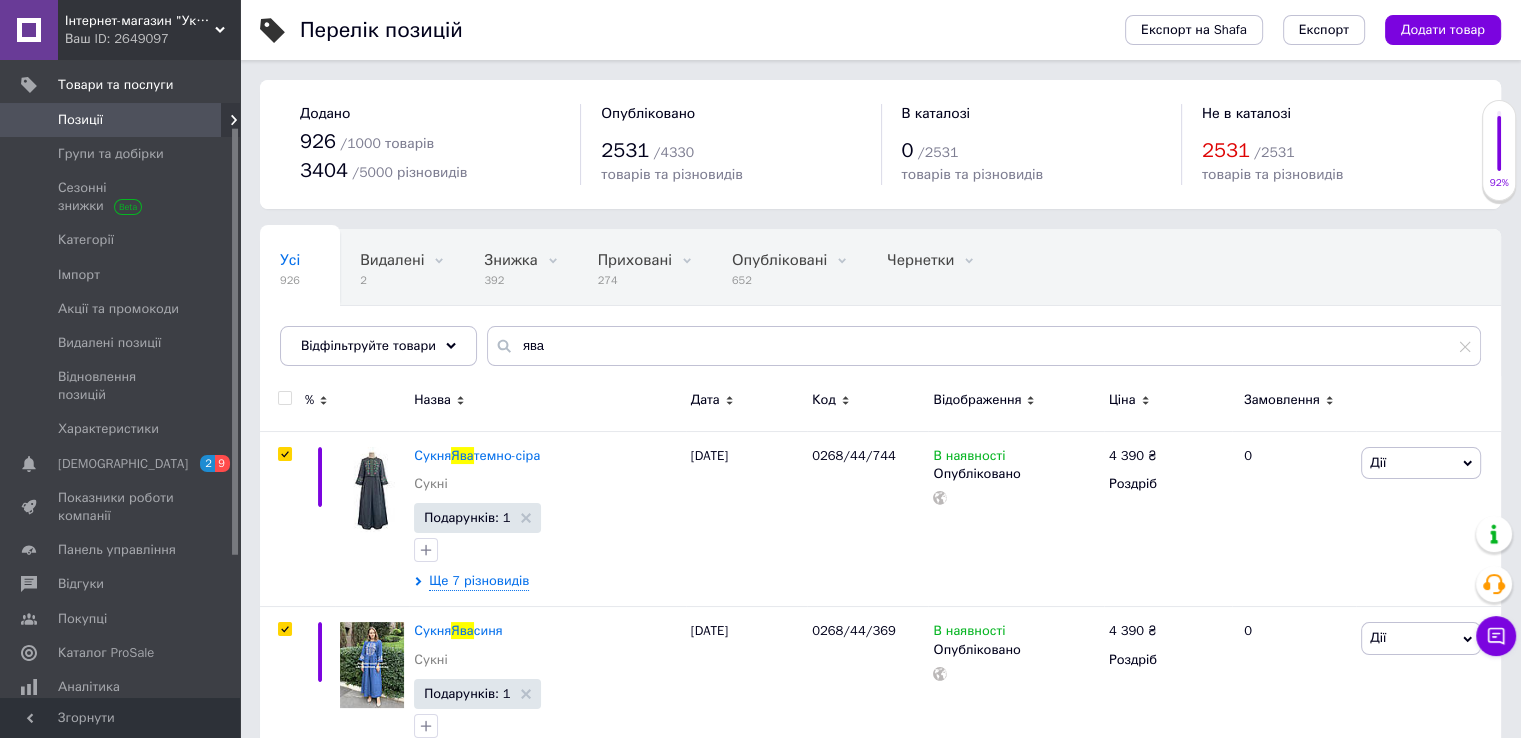checkbox on "true" 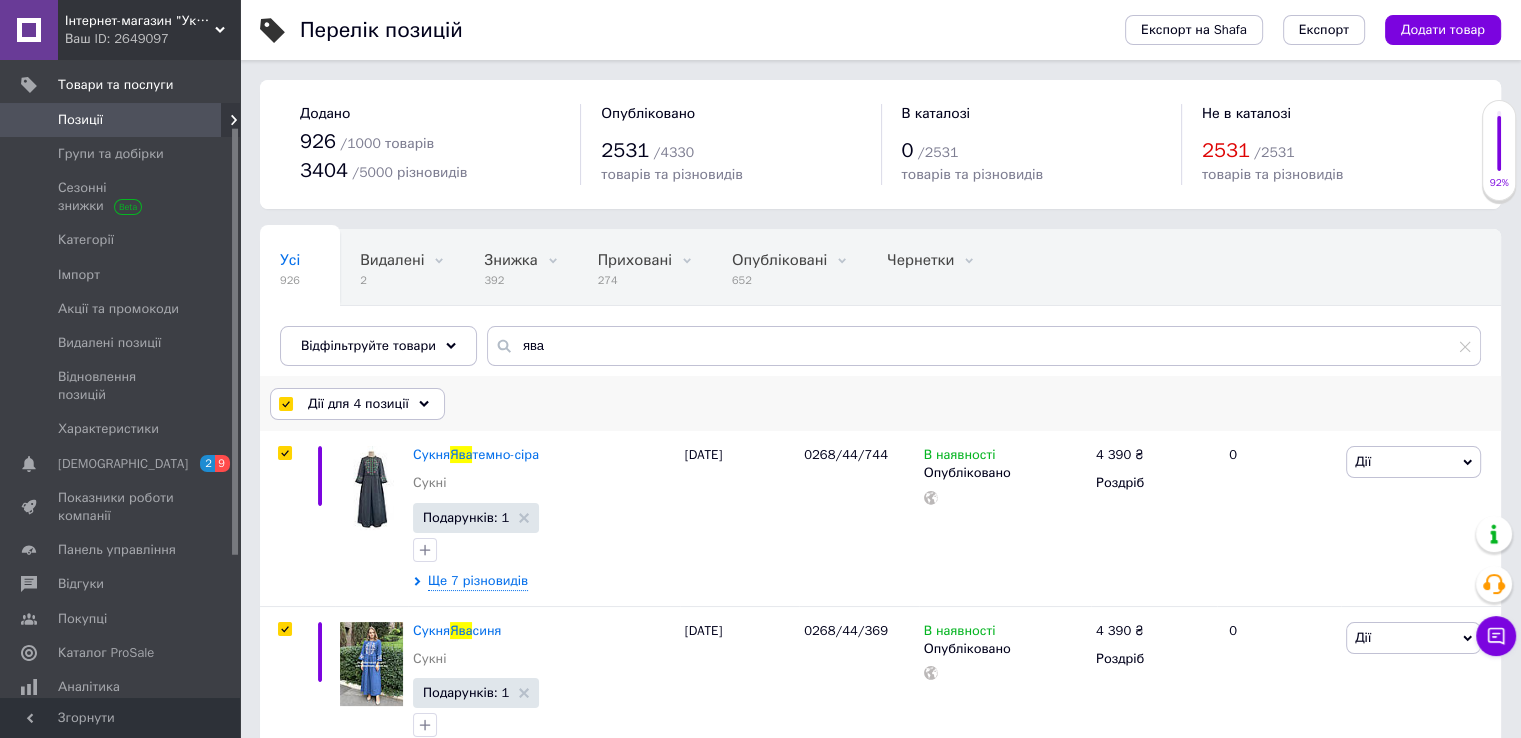 click on "Дії для 4 позиції" at bounding box center (357, 404) 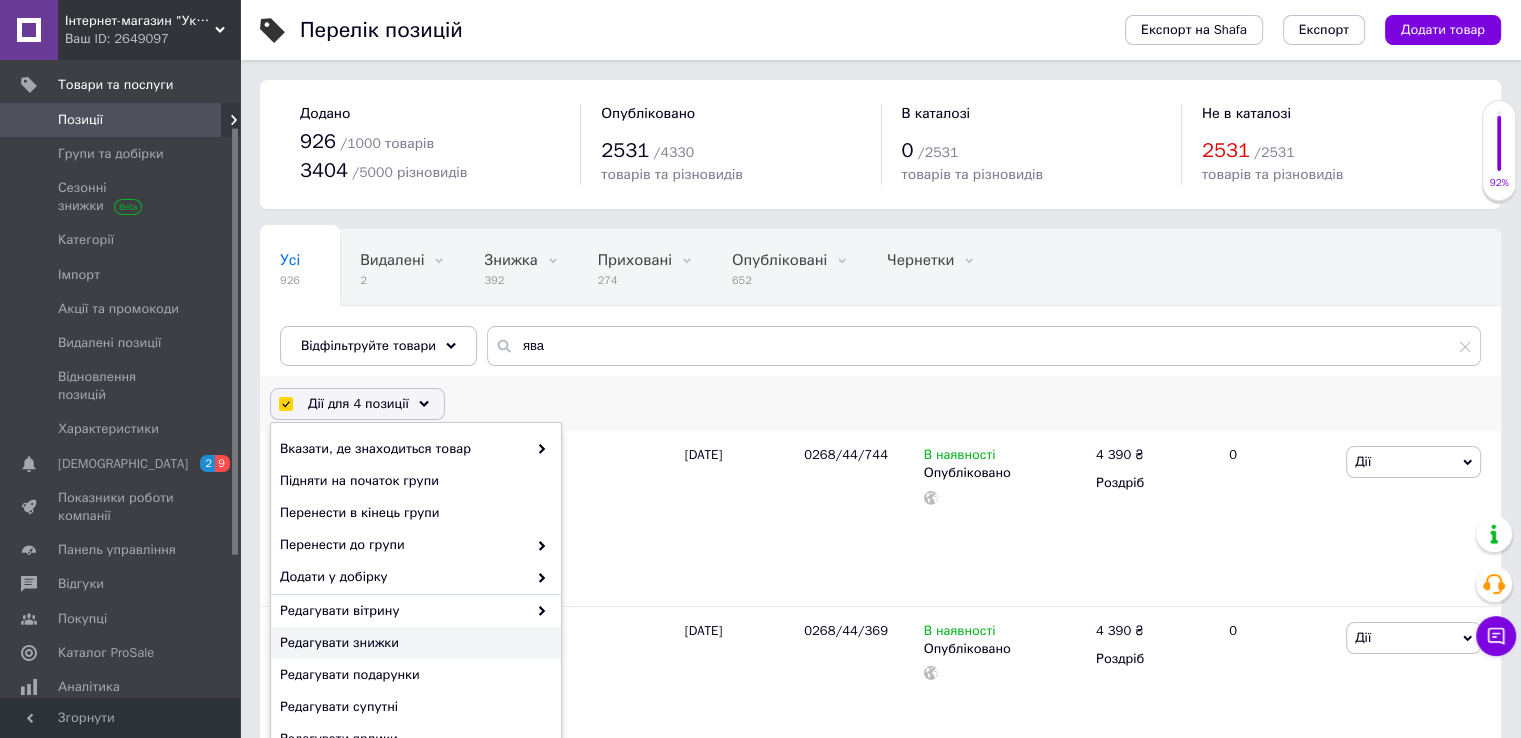 click on "Редагувати знижки" at bounding box center (413, 643) 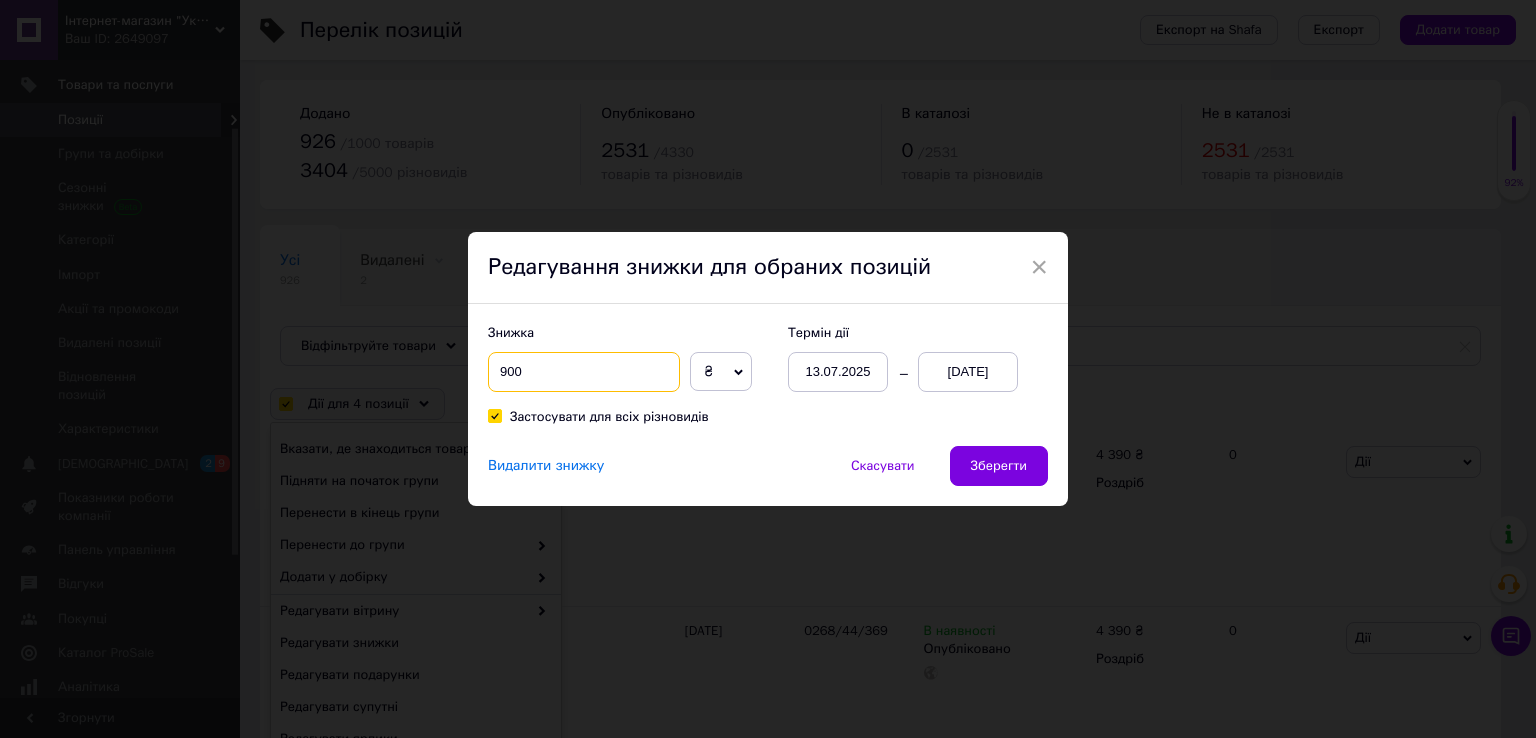 drag, startPoint x: 535, startPoint y: 369, endPoint x: 492, endPoint y: 360, distance: 43.931767 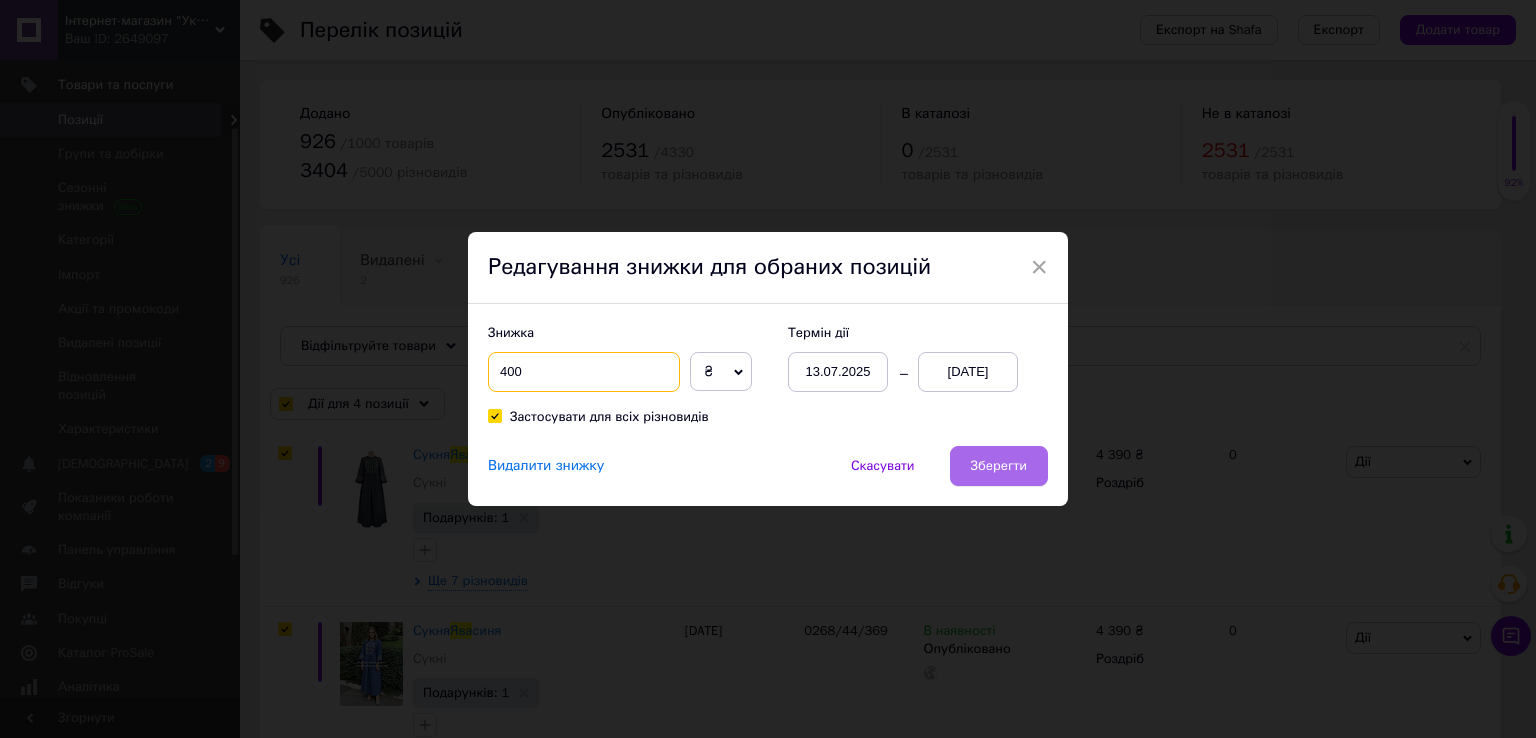 type on "400" 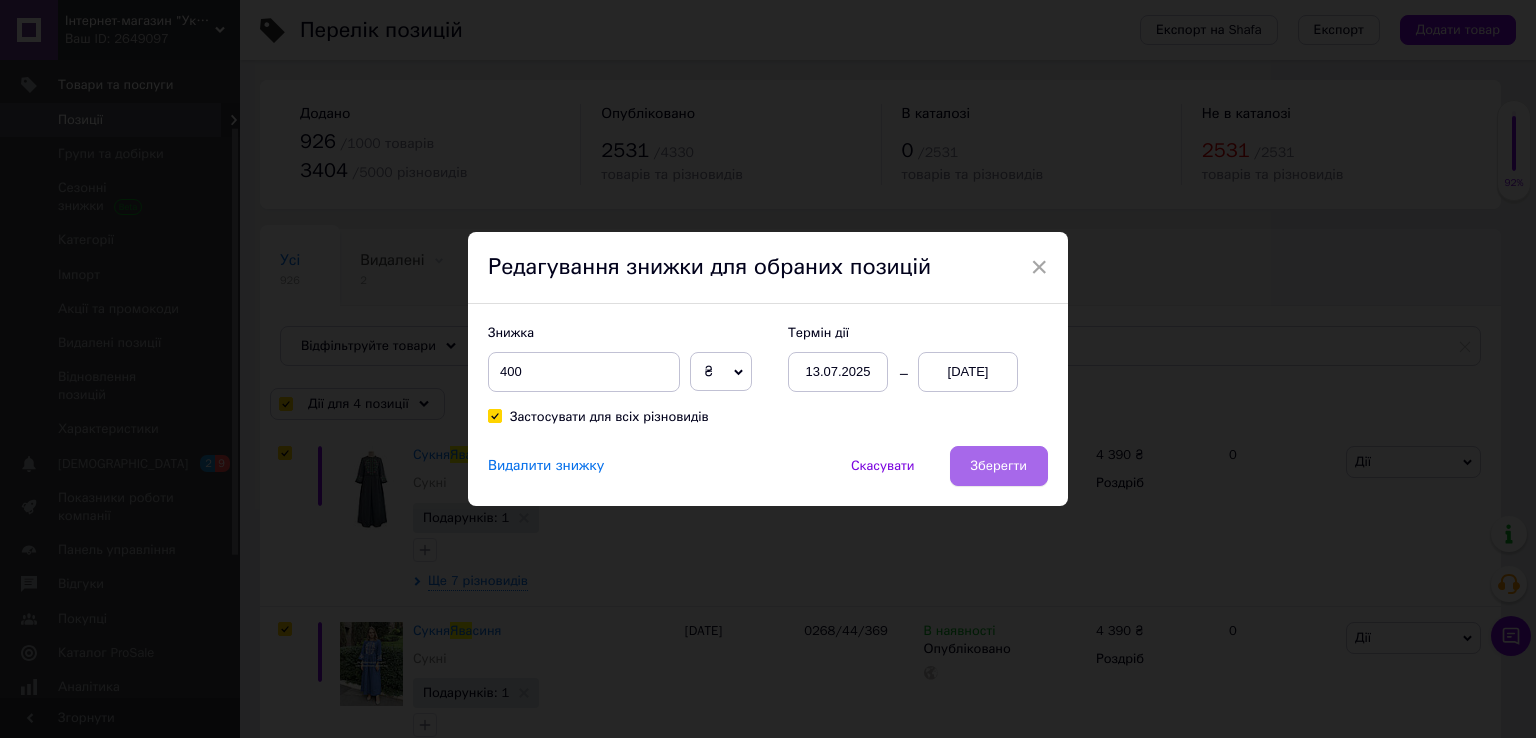 click on "Зберегти" at bounding box center [999, 466] 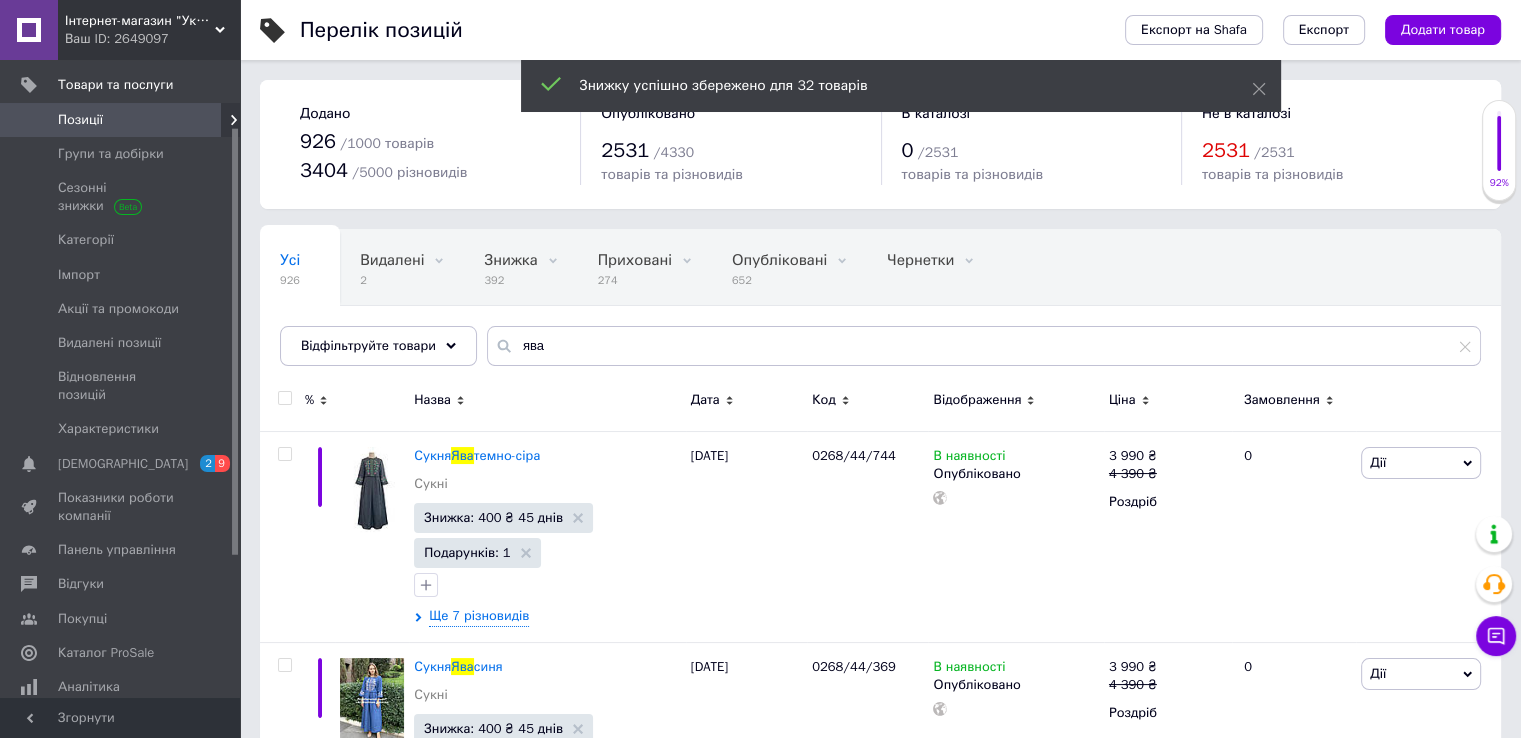checkbox on "false" 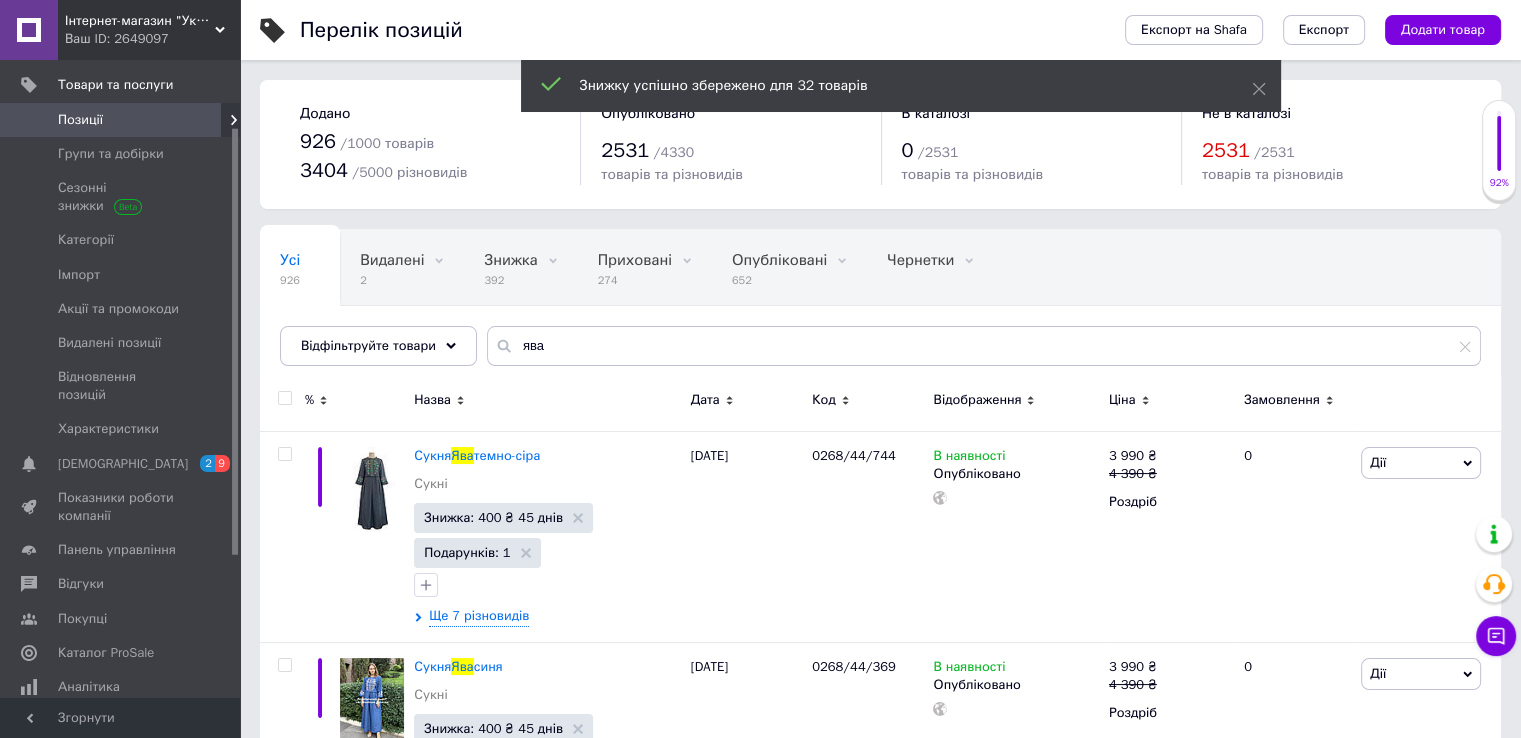 click at bounding box center [284, 398] 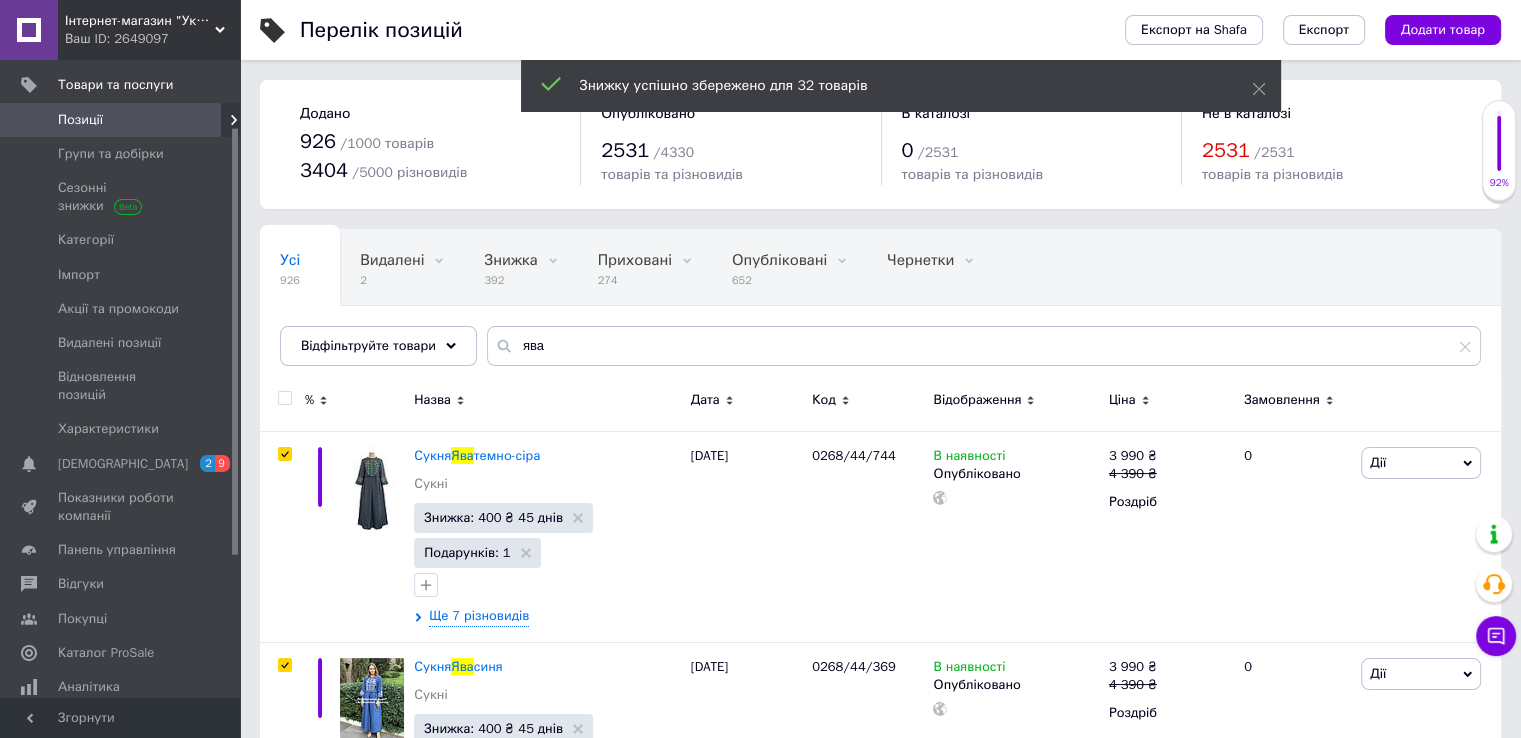 checkbox on "true" 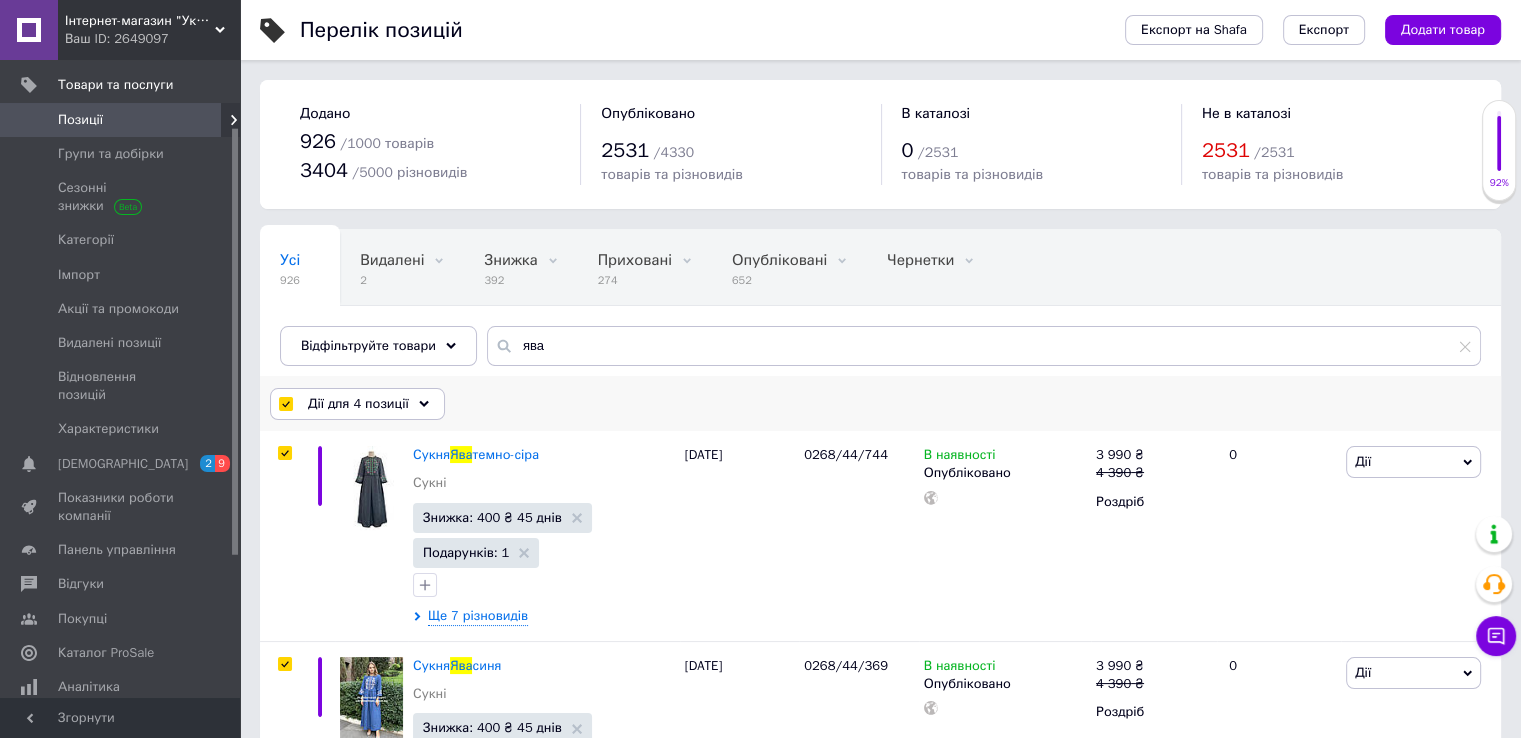 click on "Дії для 4 позиції" at bounding box center (358, 404) 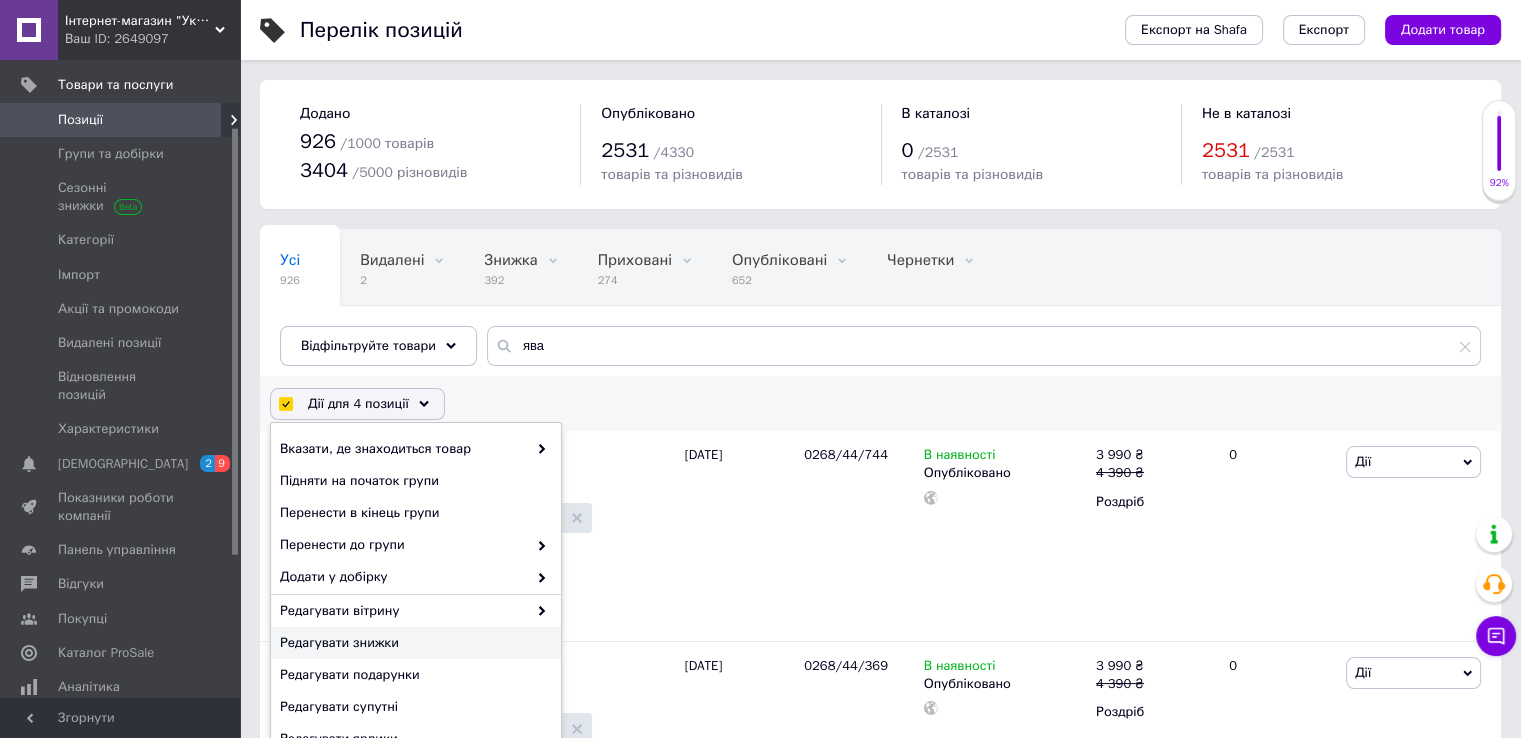 click on "Редагувати знижки" at bounding box center [413, 643] 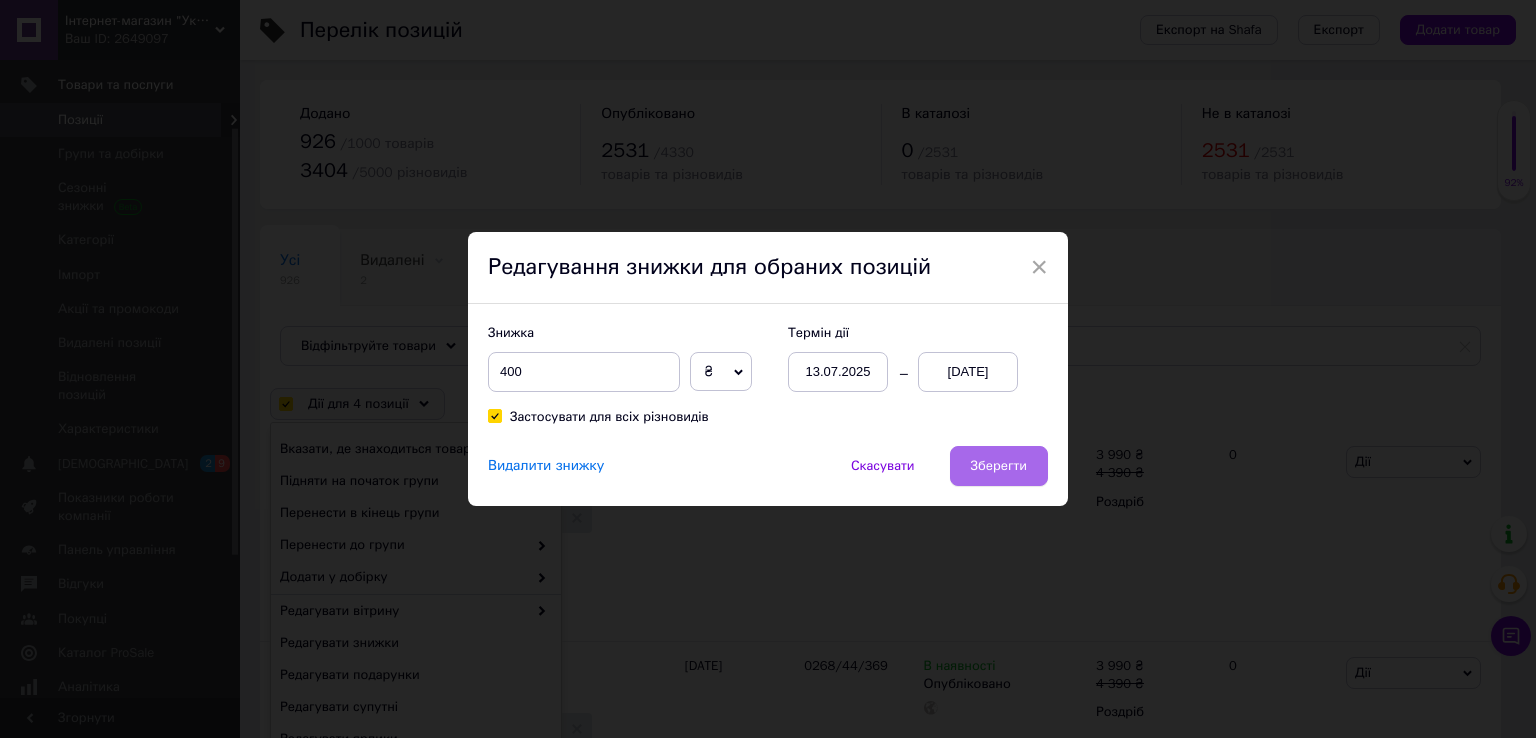 click on "Зберегти" at bounding box center (999, 466) 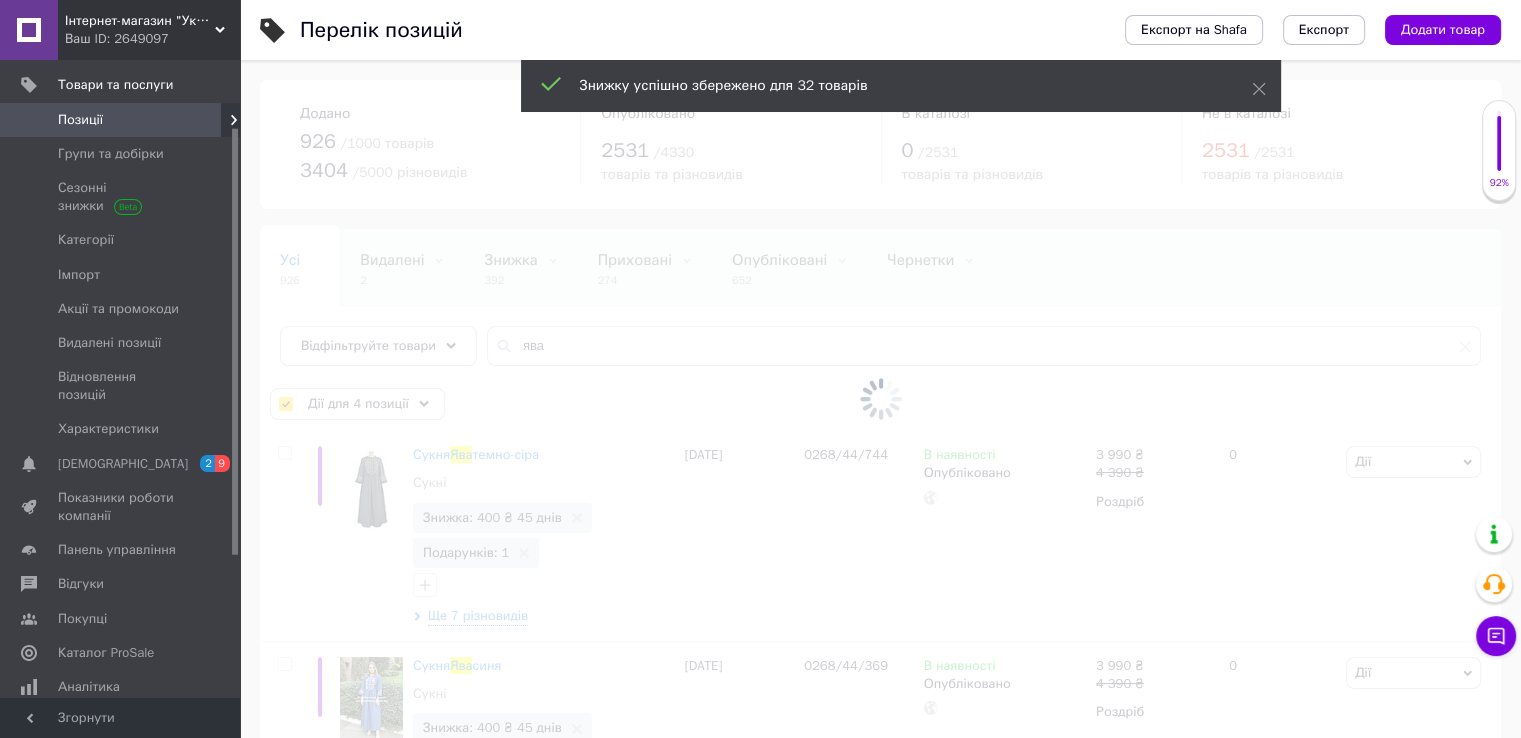 checkbox on "false" 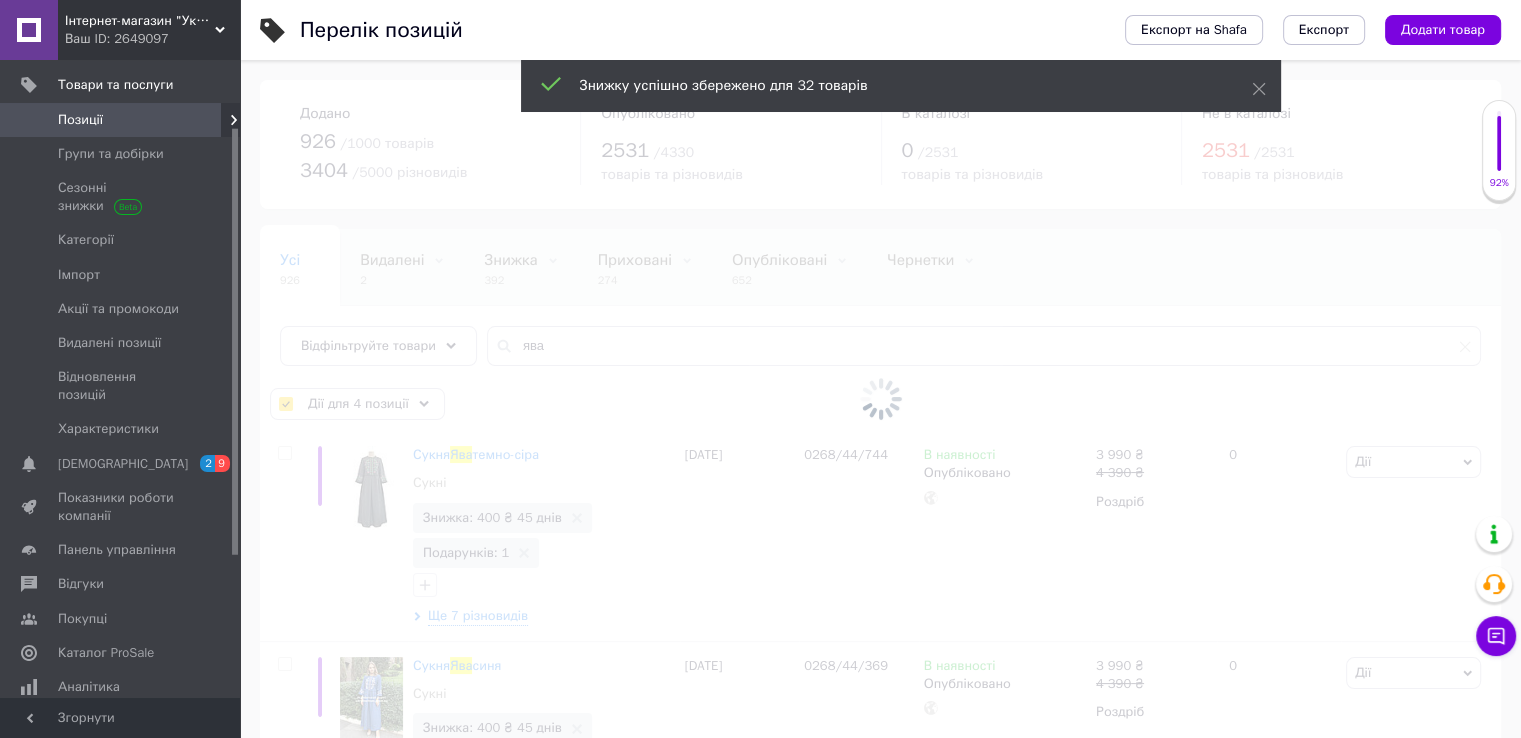 checkbox on "false" 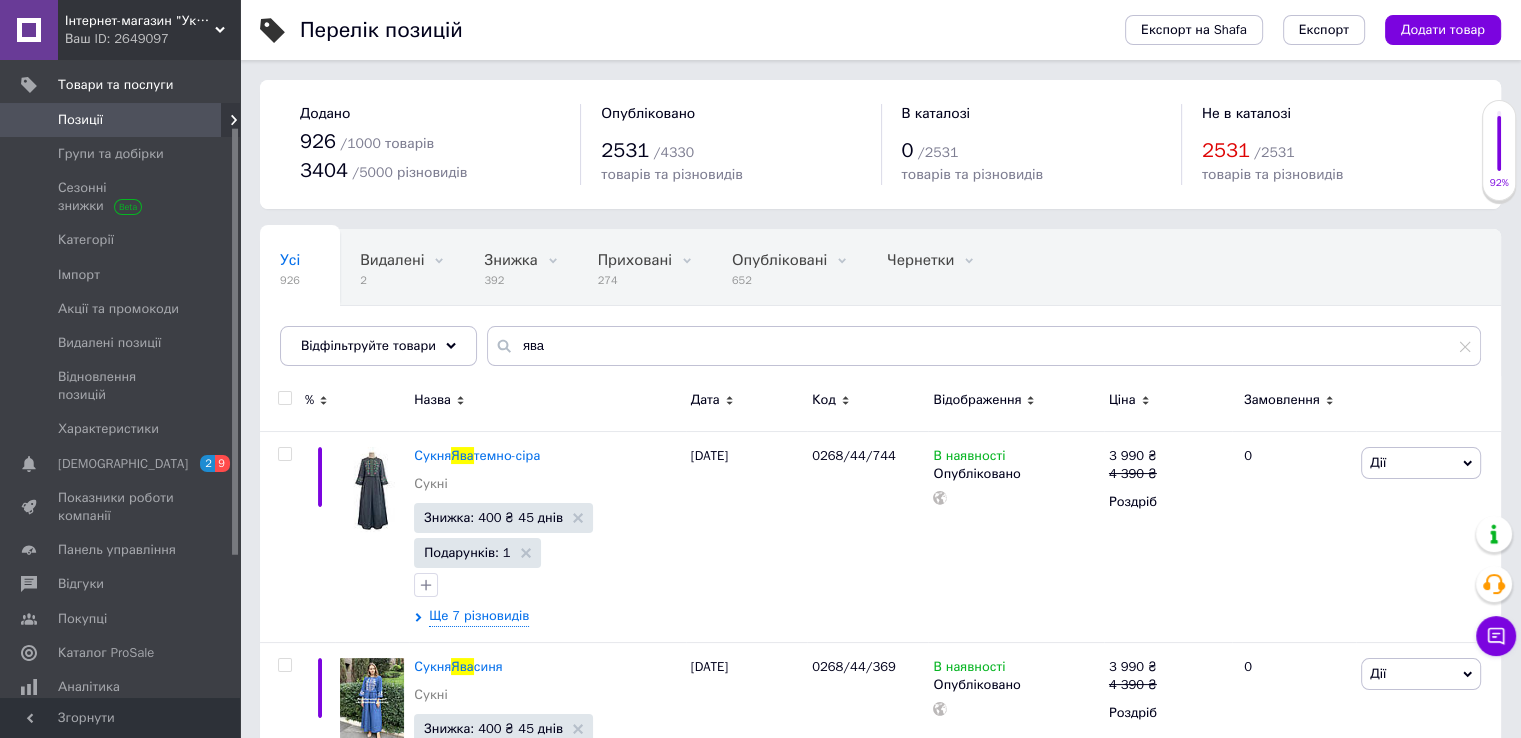 click at bounding box center [284, 398] 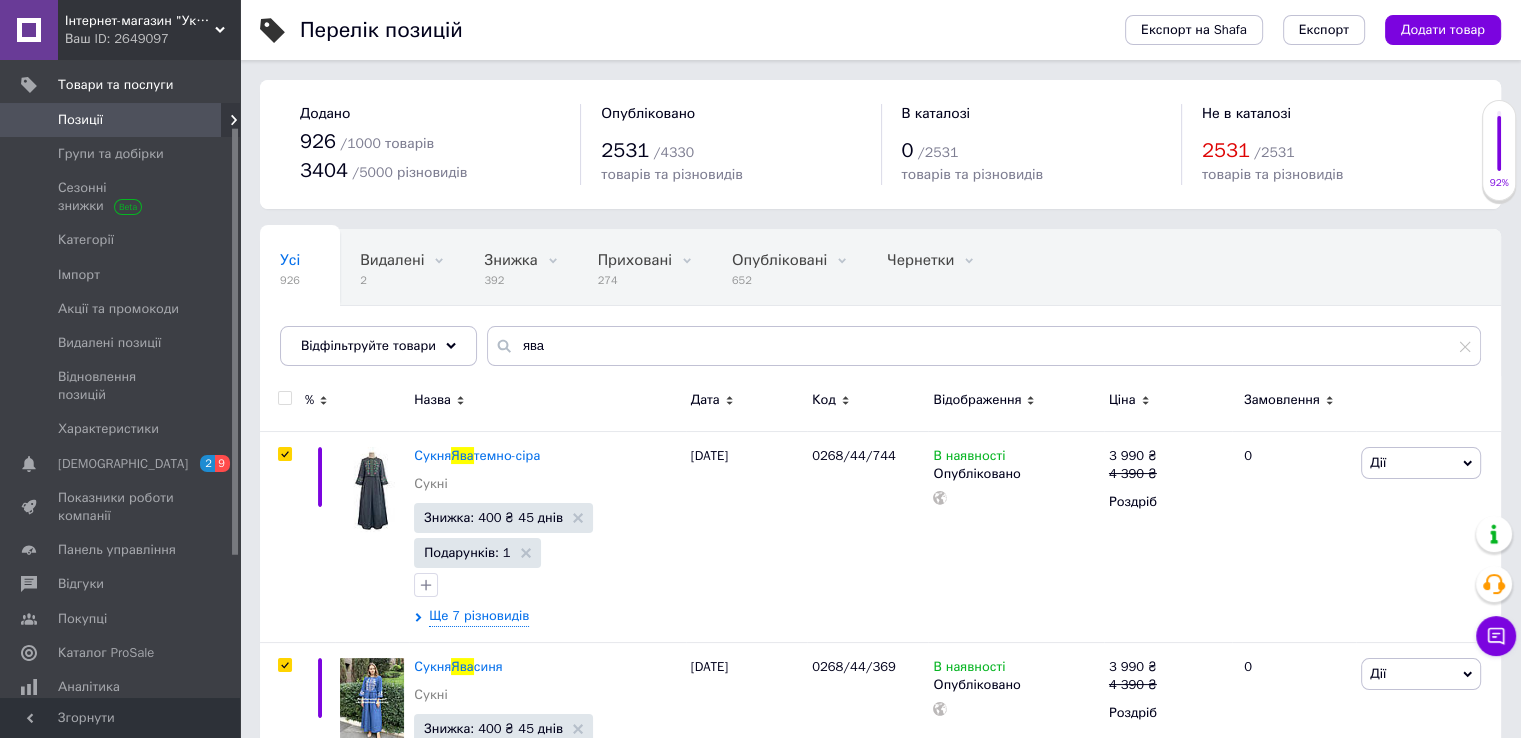 checkbox on "true" 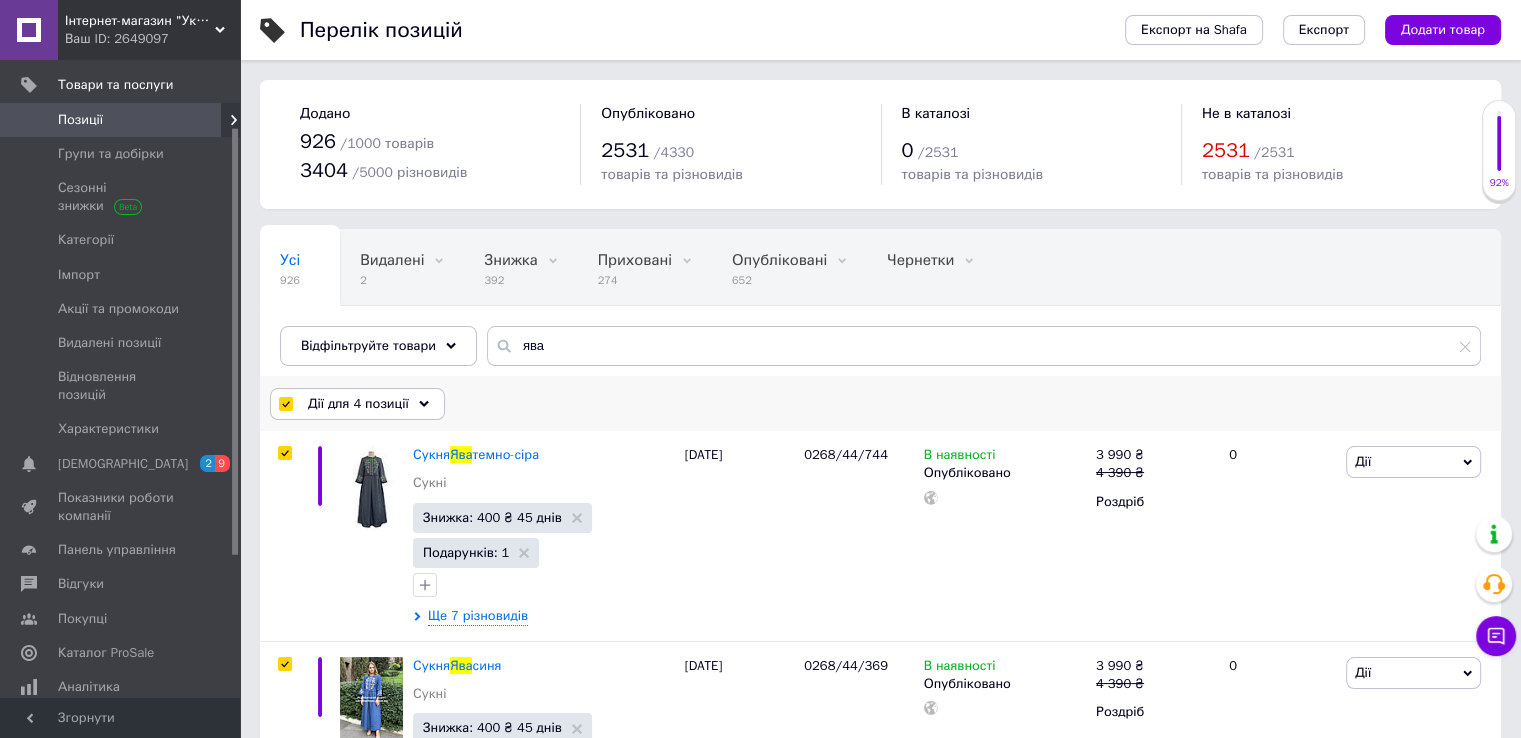 click 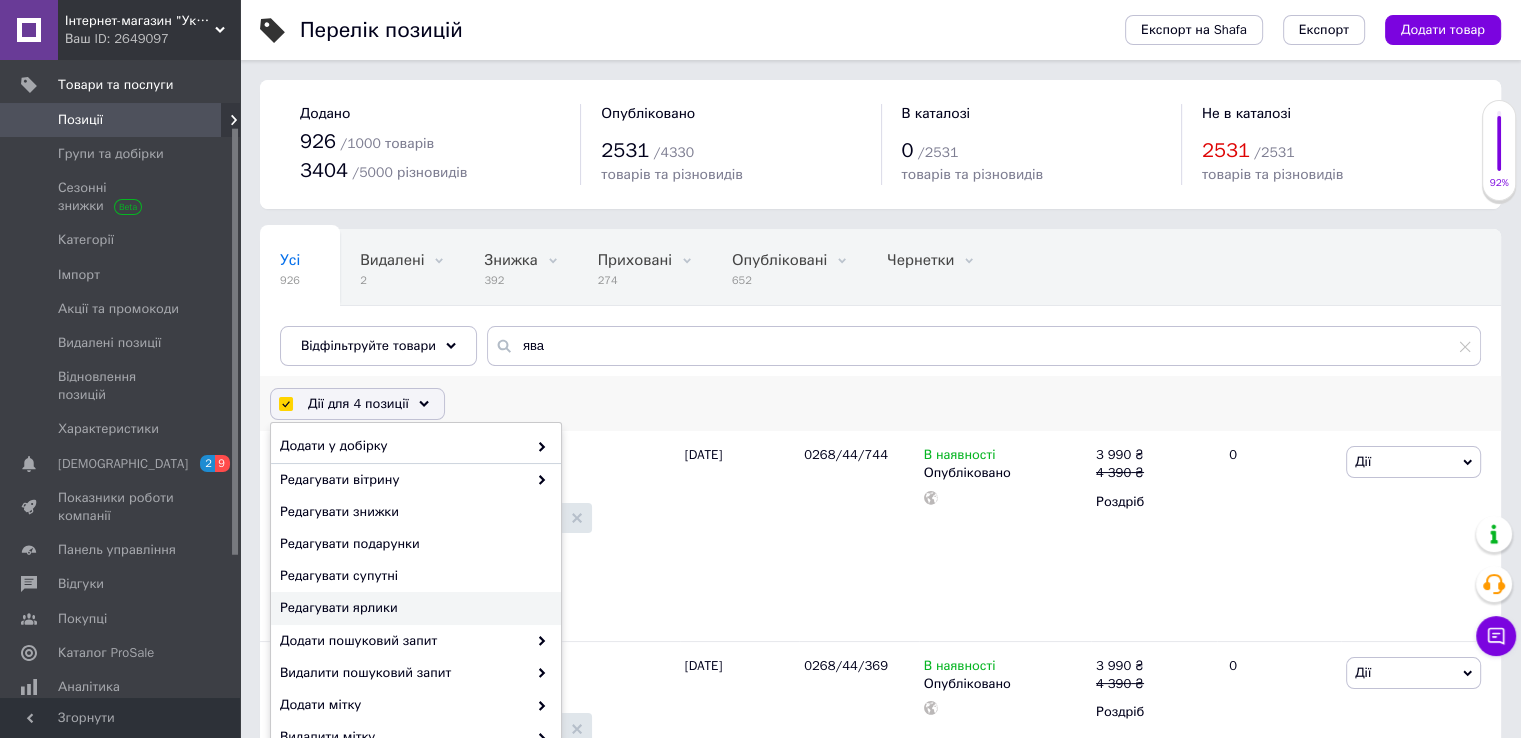scroll, scrollTop: 158, scrollLeft: 0, axis: vertical 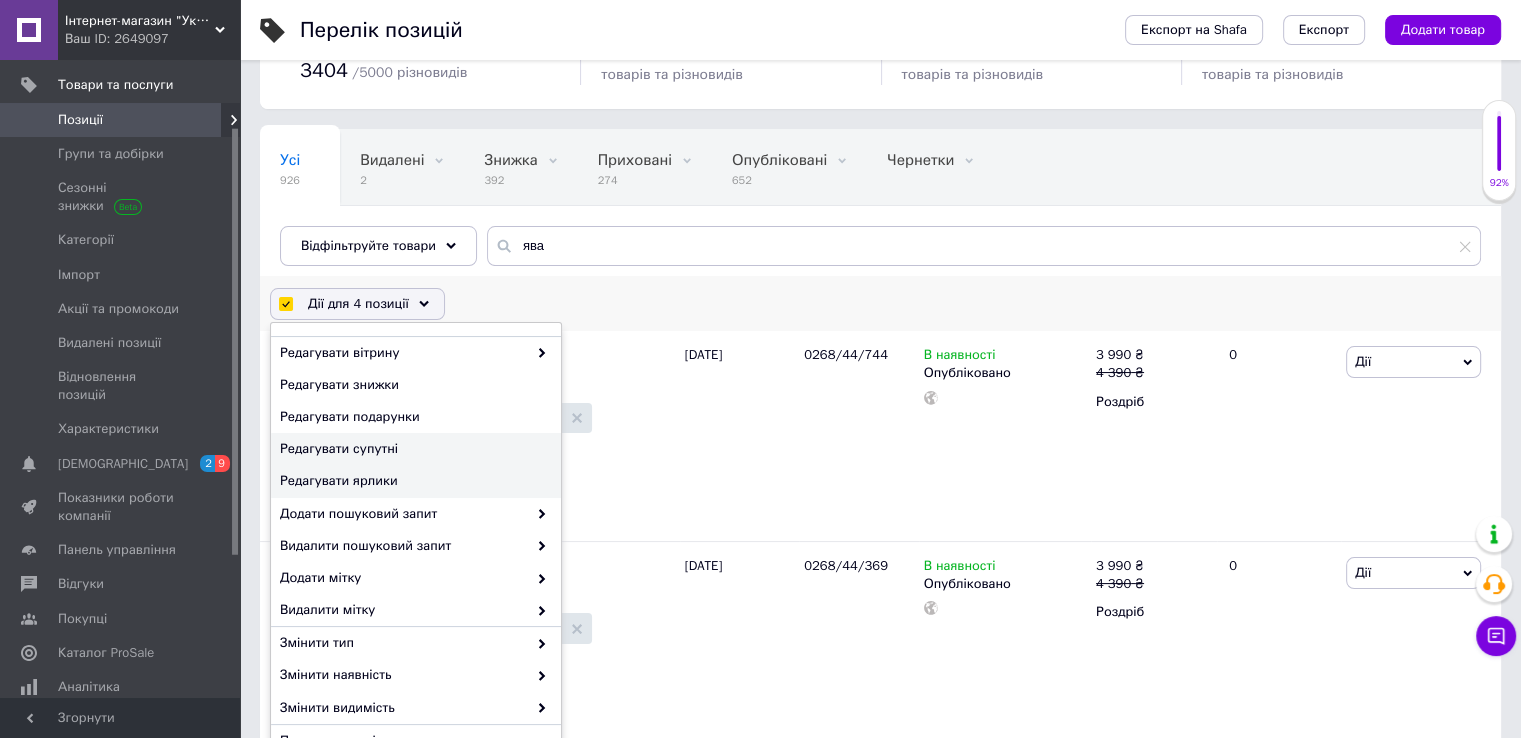 click on "Редагувати ярлики" at bounding box center (413, 481) 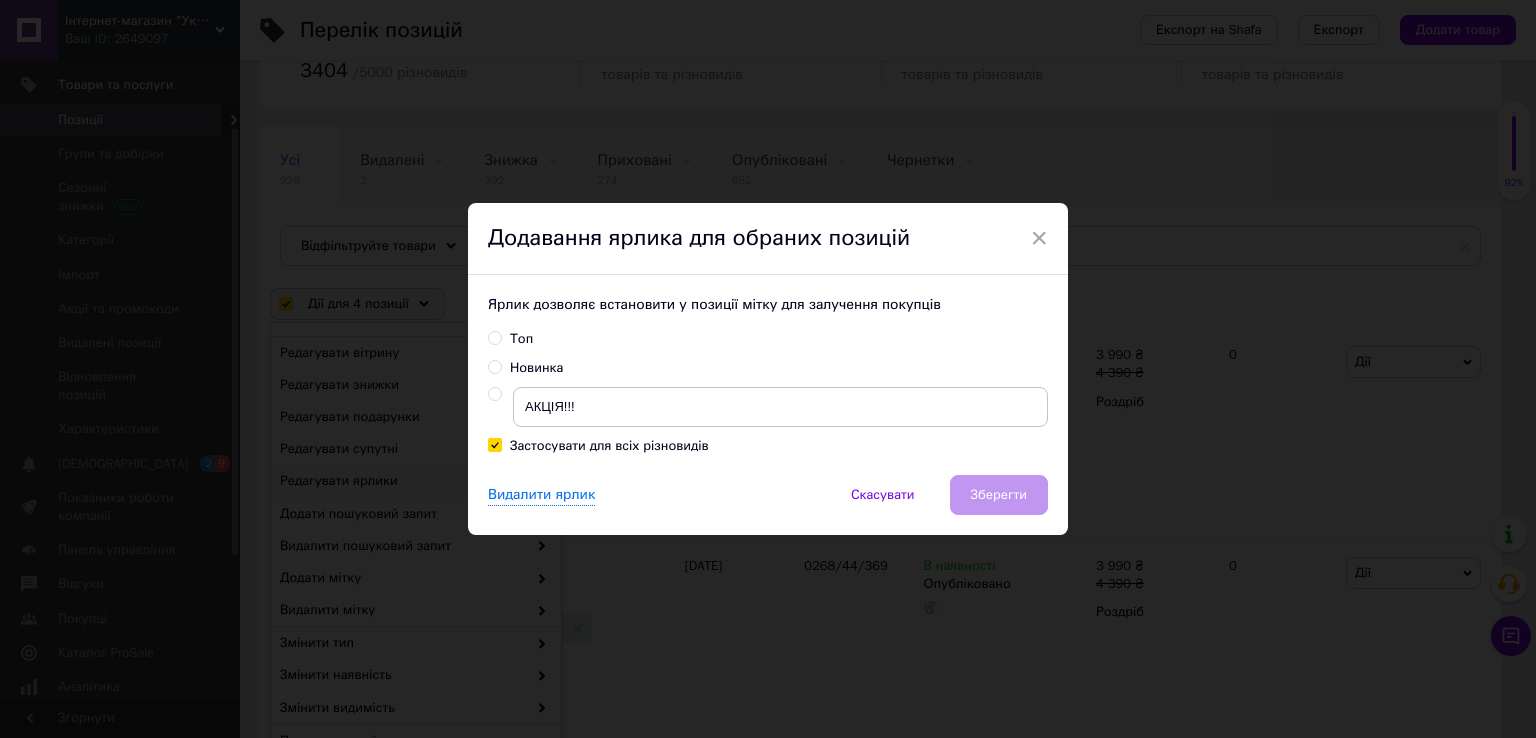 click at bounding box center [494, 394] 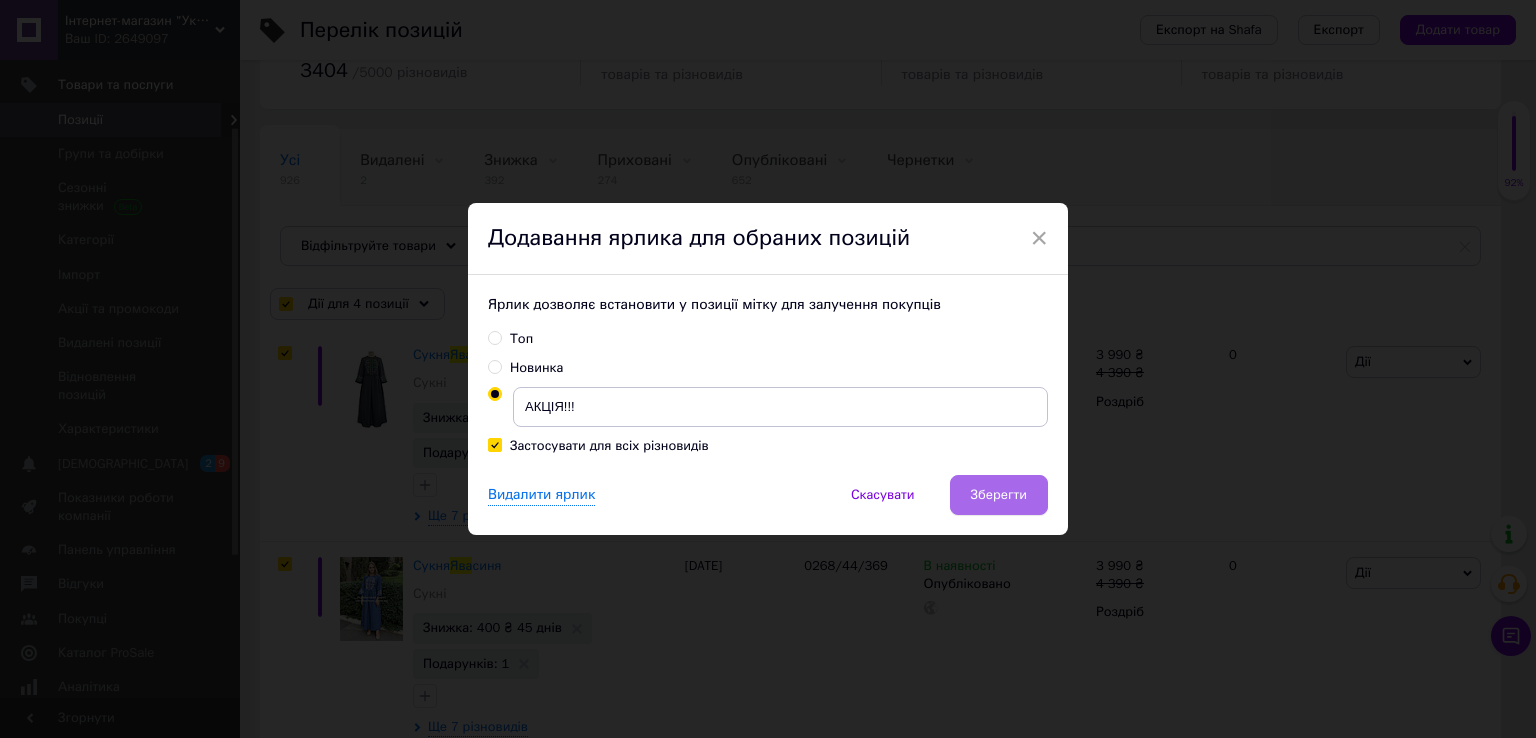 click on "Зберегти" at bounding box center [999, 495] 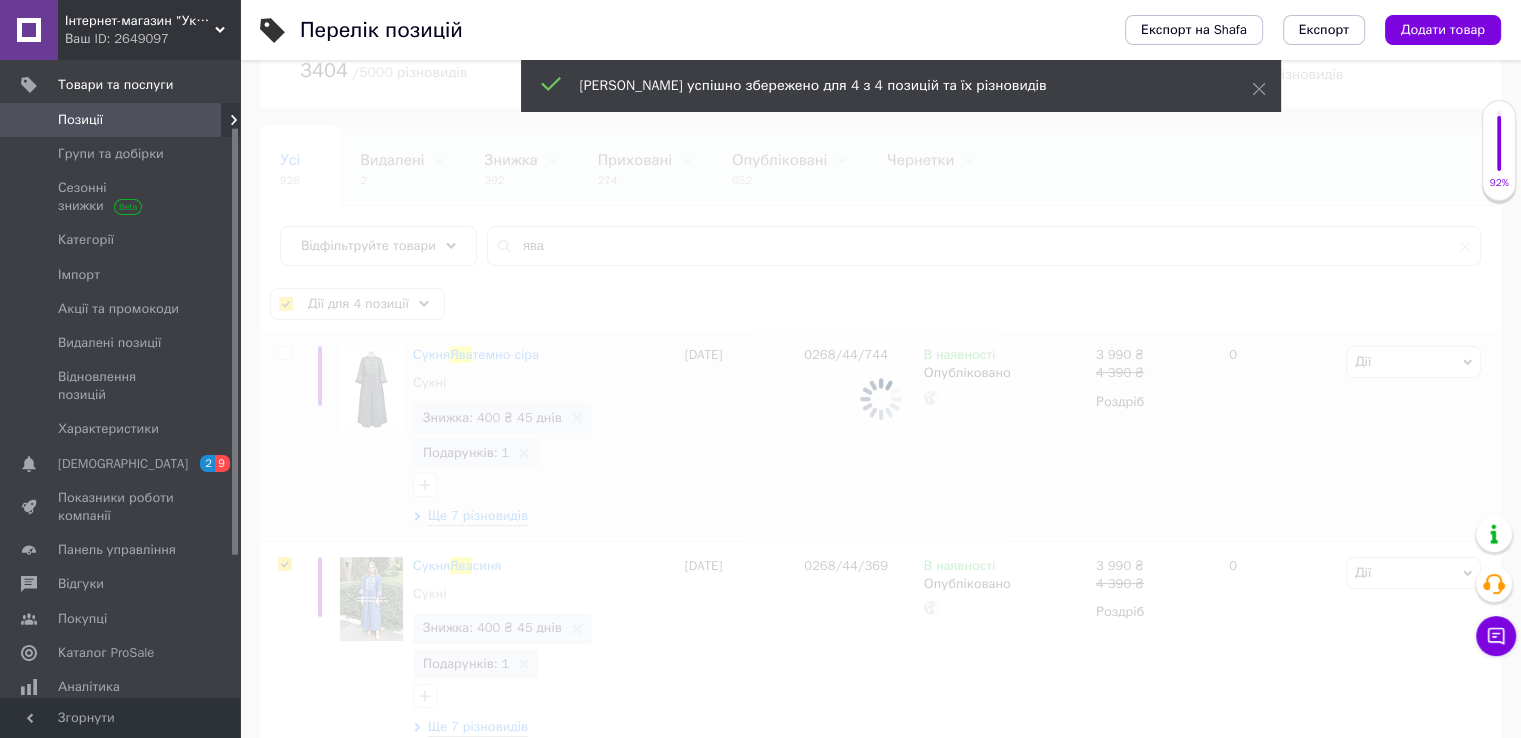 checkbox on "false" 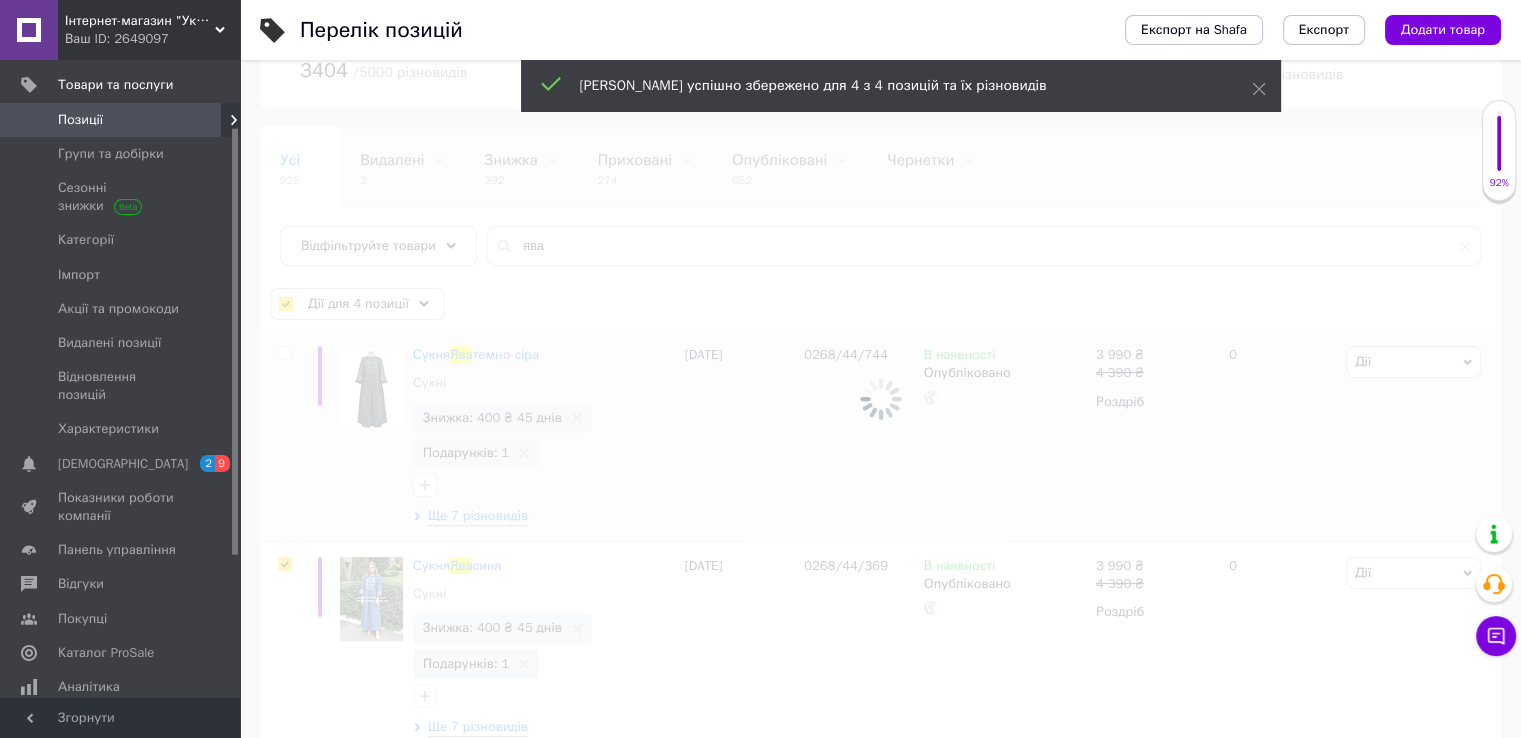 checkbox on "false" 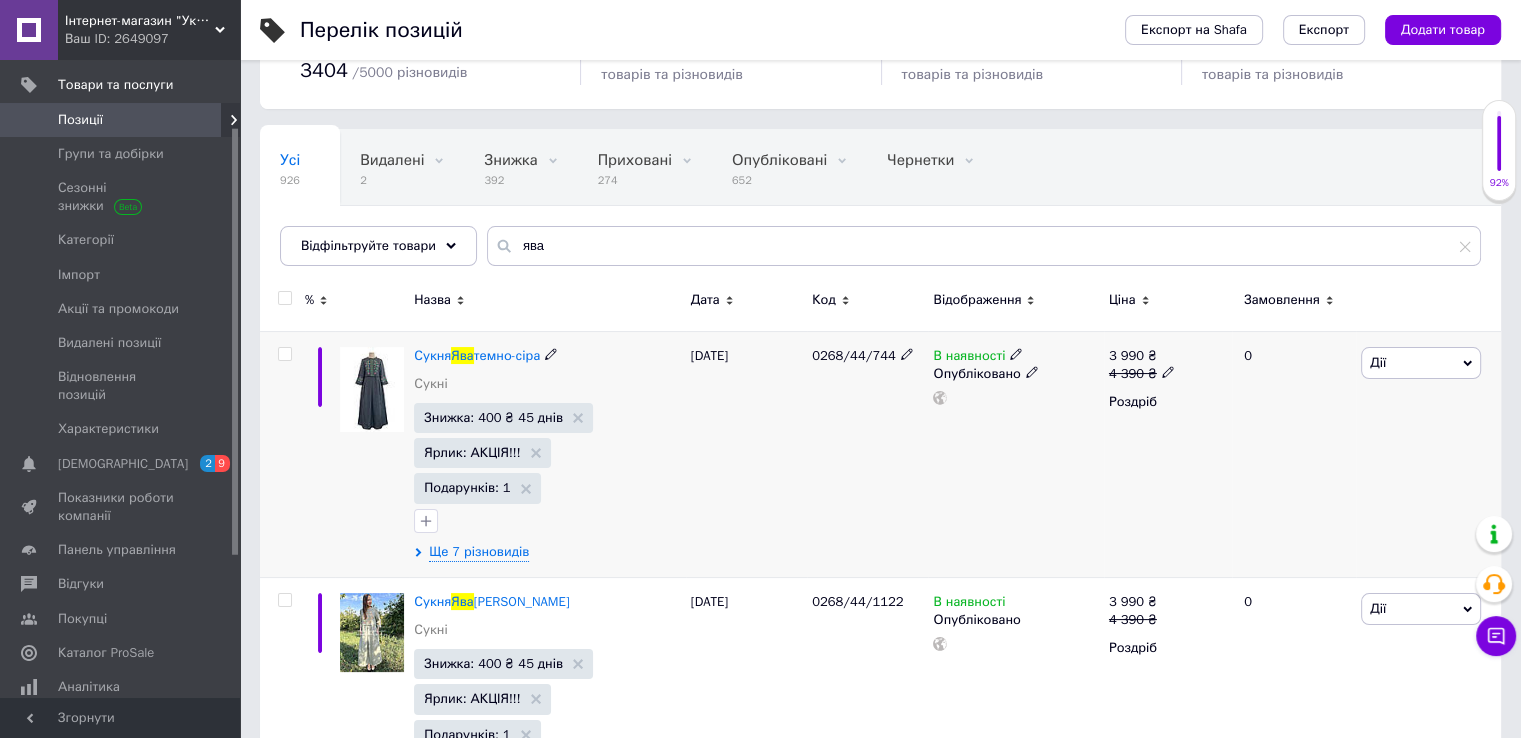 click 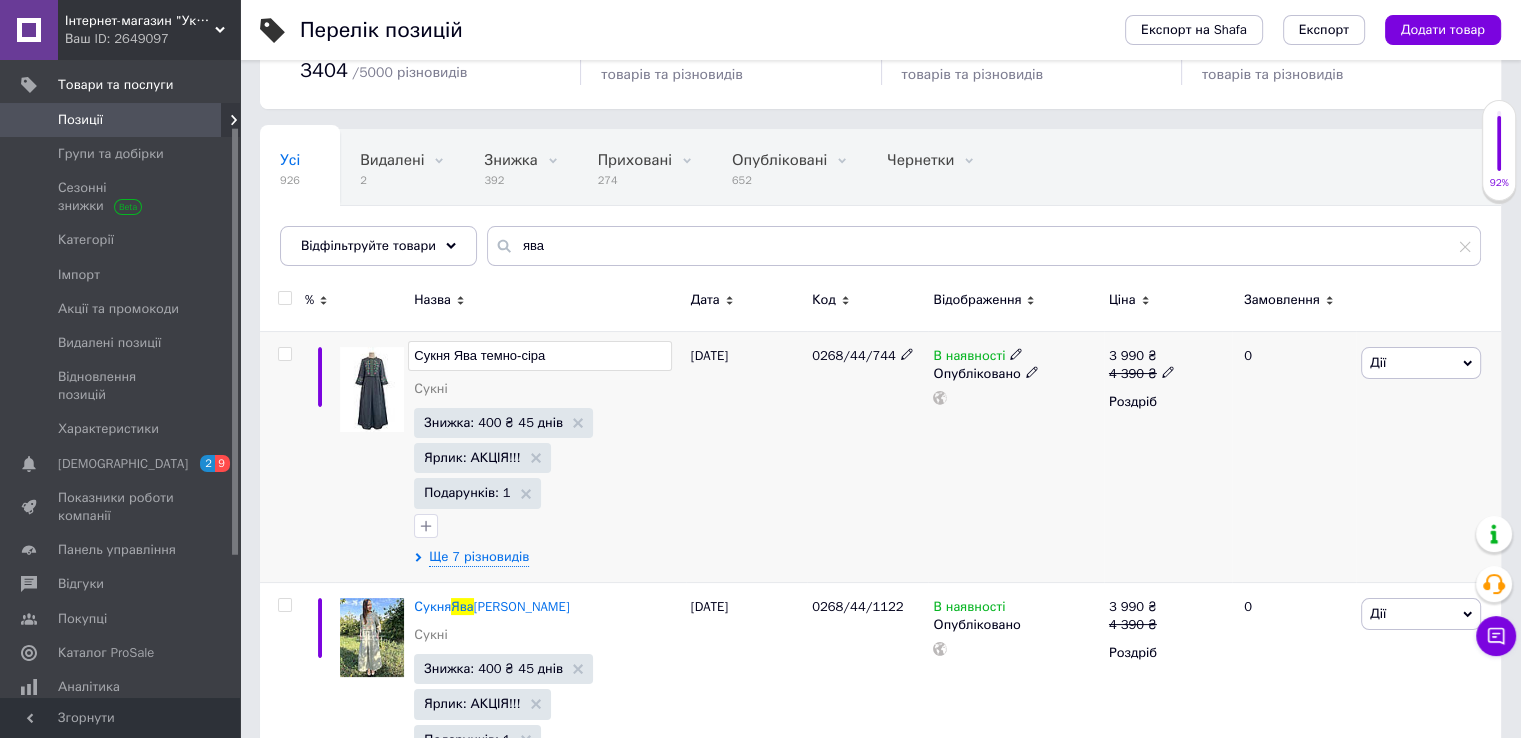 click on "Сукня Ява темно-сіра" at bounding box center (539, 356) 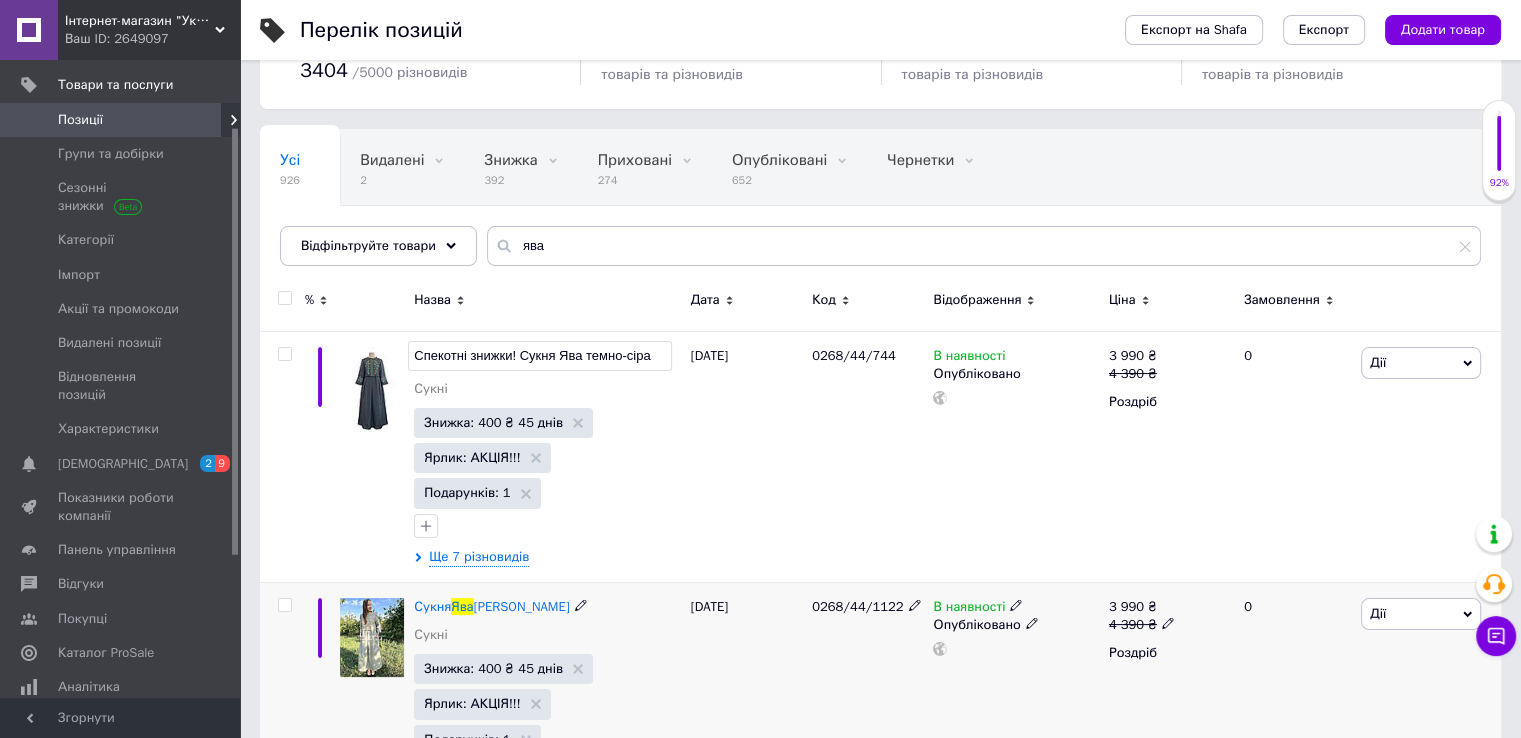 click on "Сукня  Ява  оливкова Сукні" at bounding box center [547, 626] 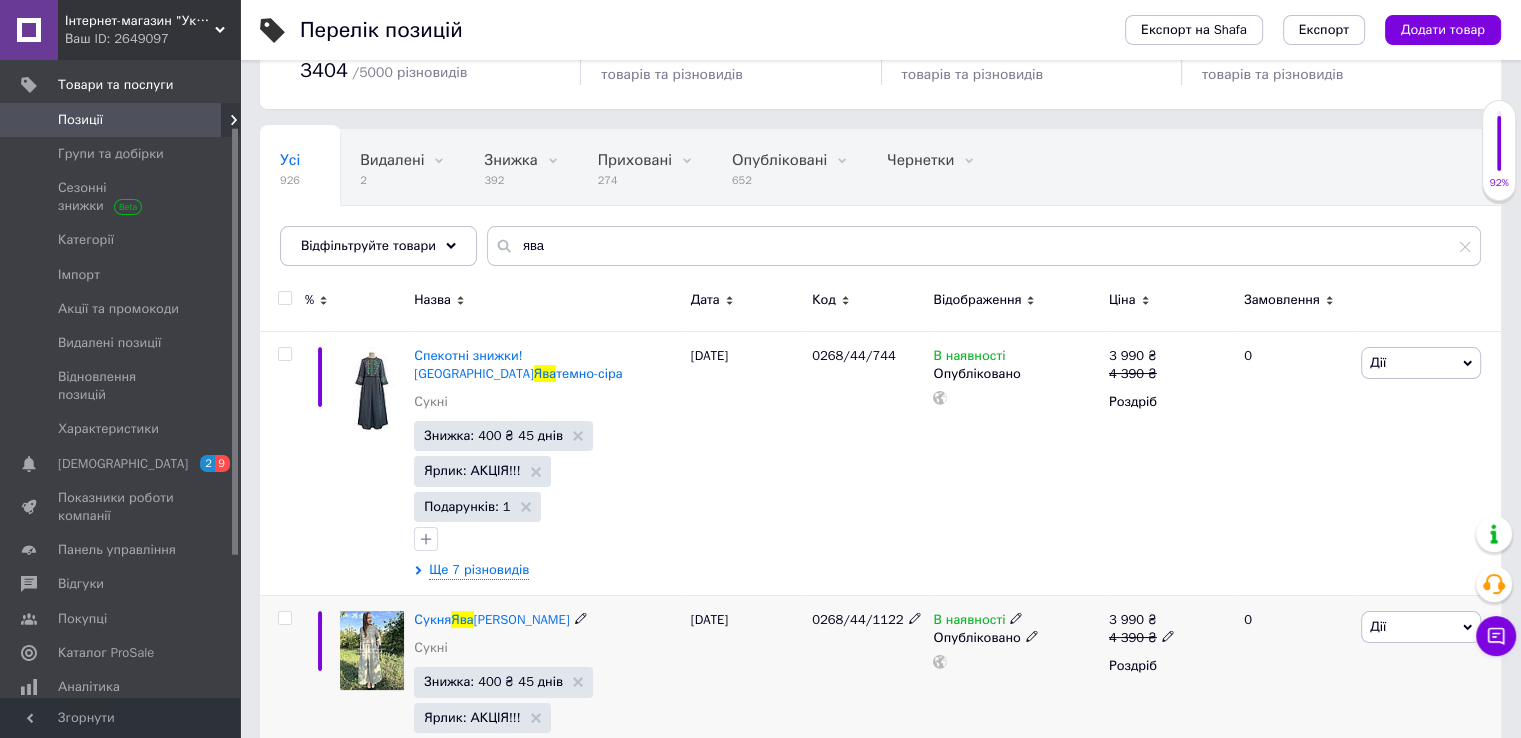 click 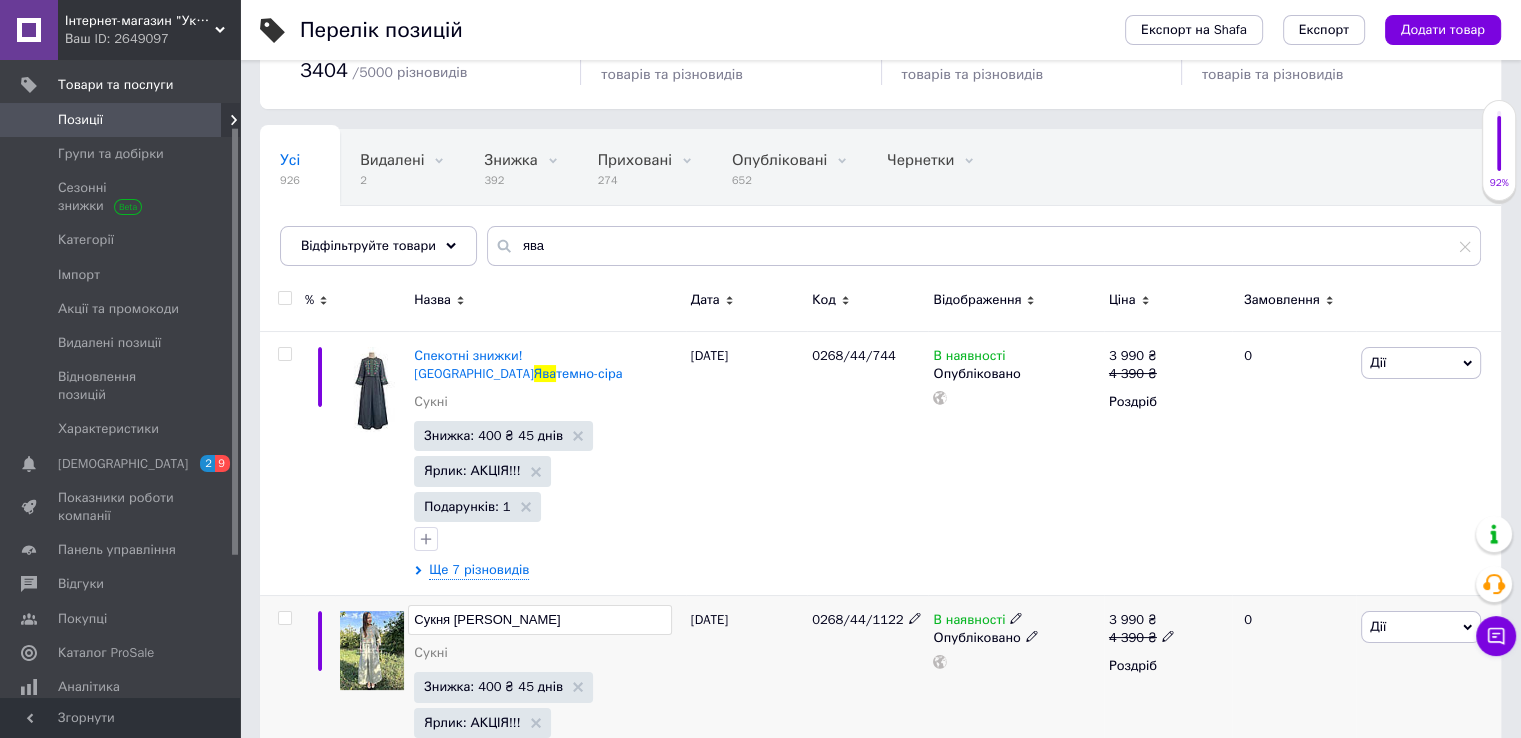 click on "Сукня [PERSON_NAME]" at bounding box center (539, 620) 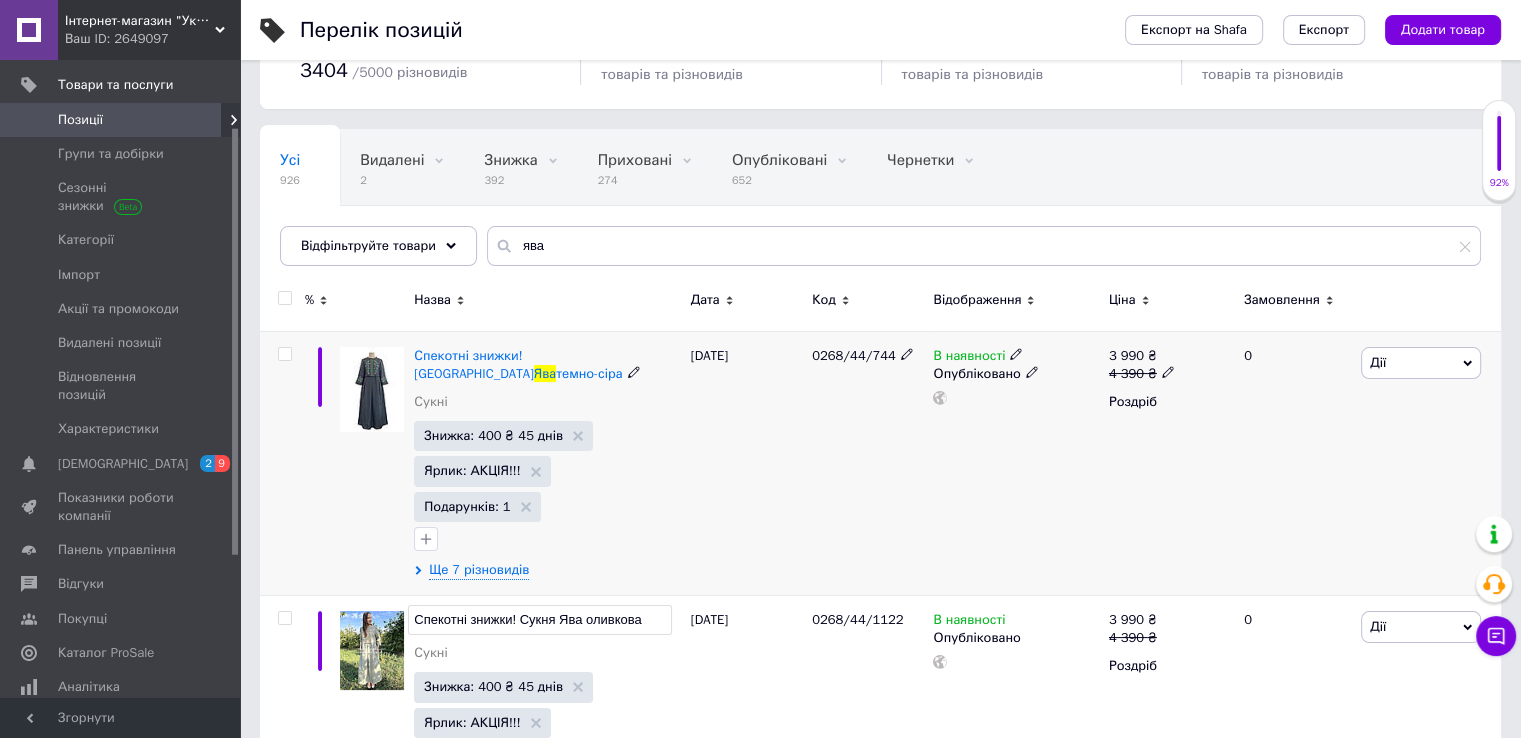 click on "[DATE]" at bounding box center (746, 463) 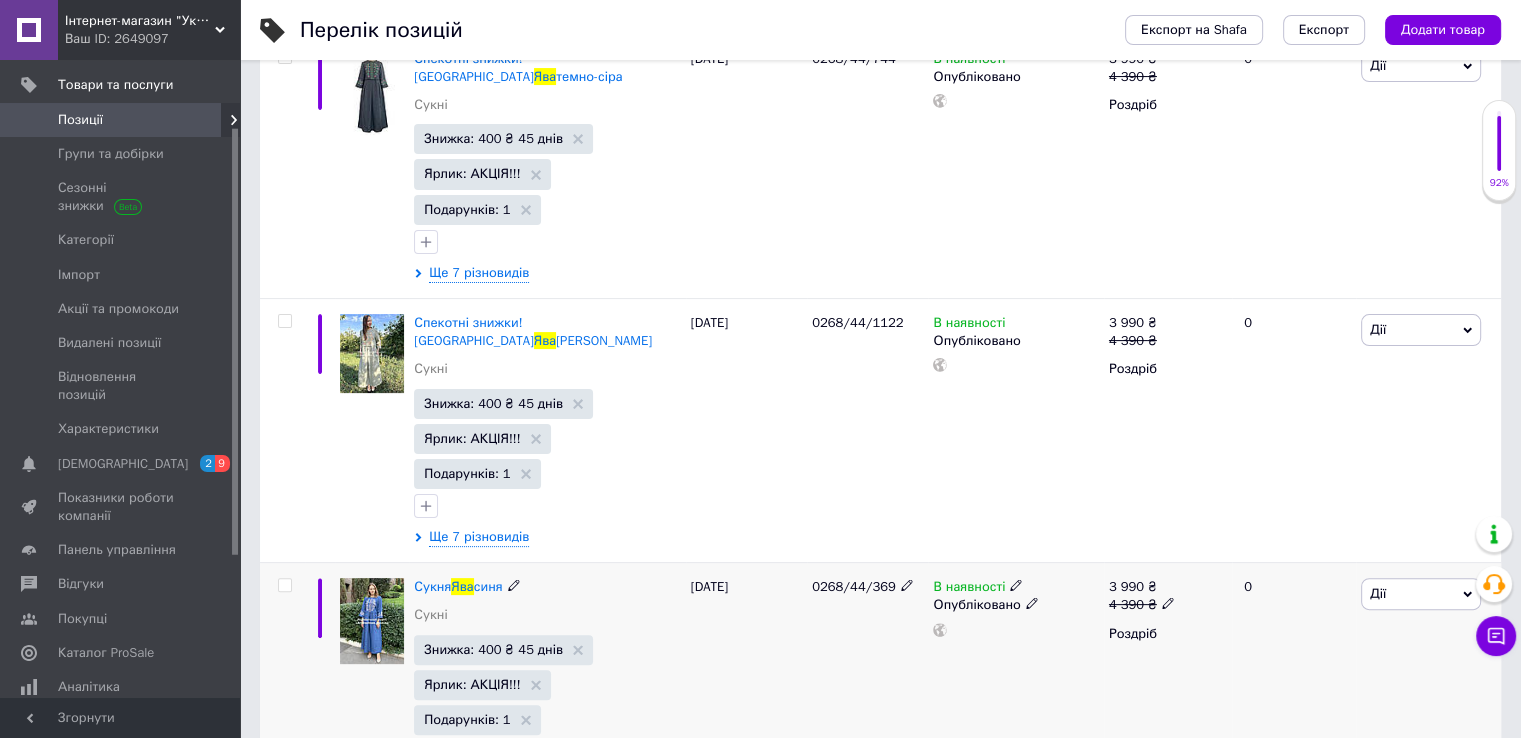 scroll, scrollTop: 400, scrollLeft: 0, axis: vertical 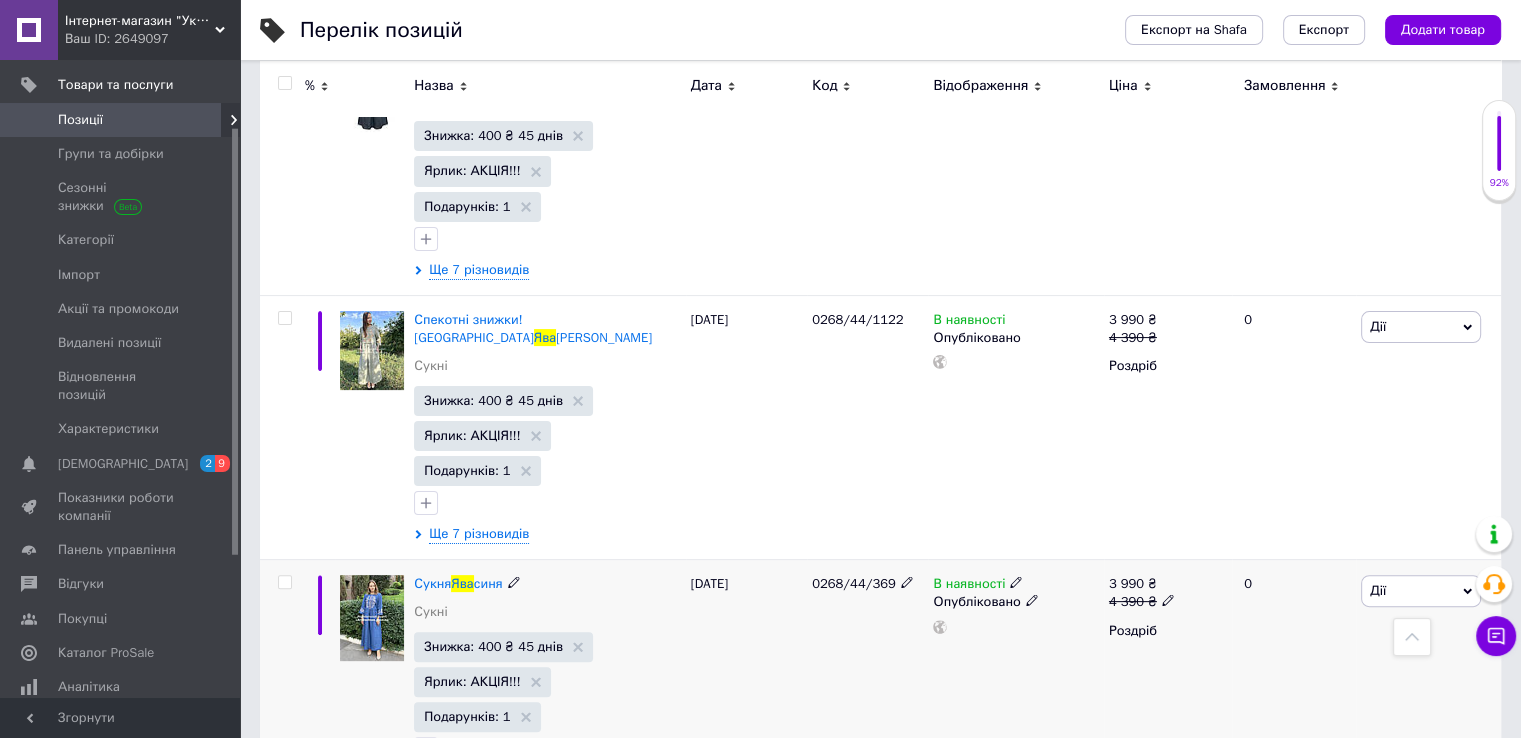 click 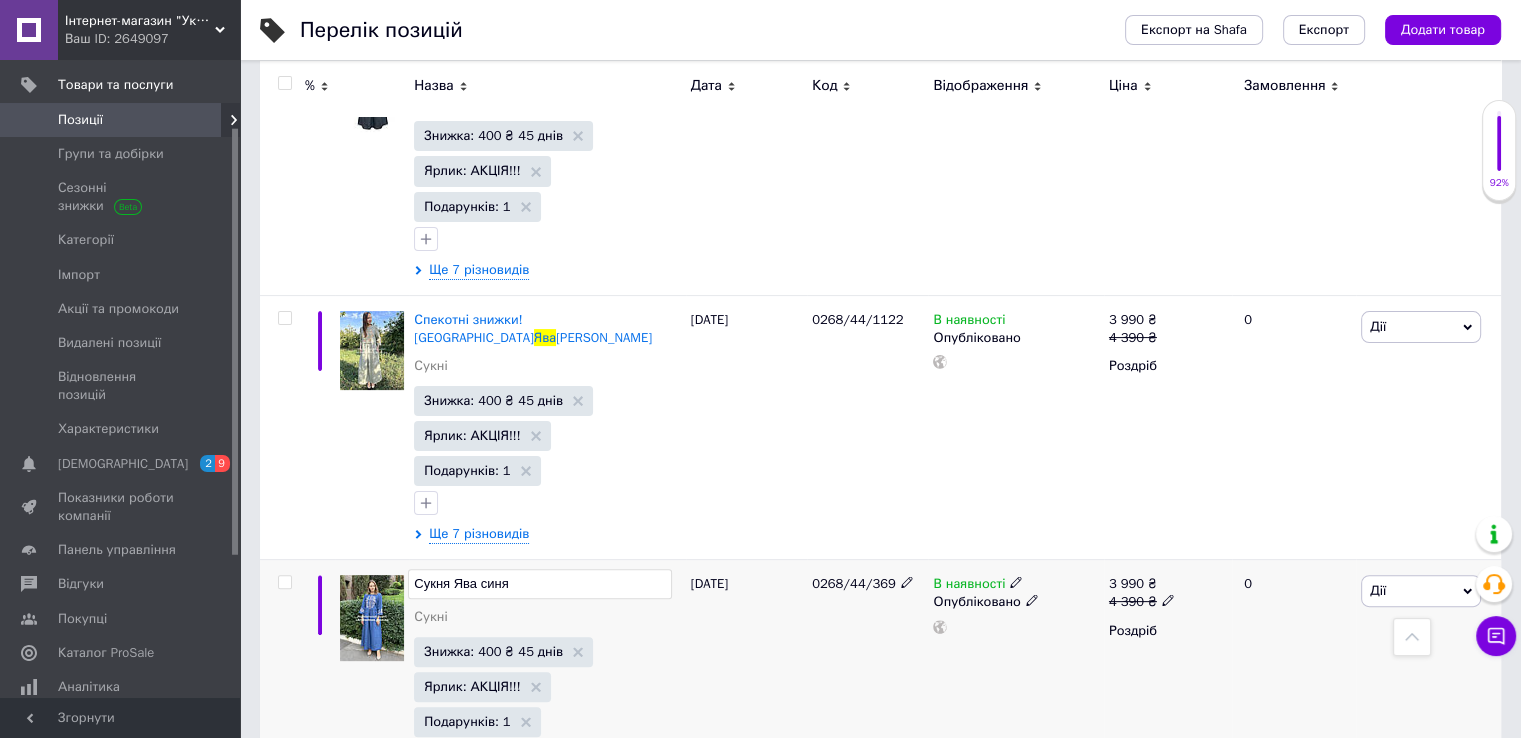click on "Сукня Ява синя" at bounding box center [539, 584] 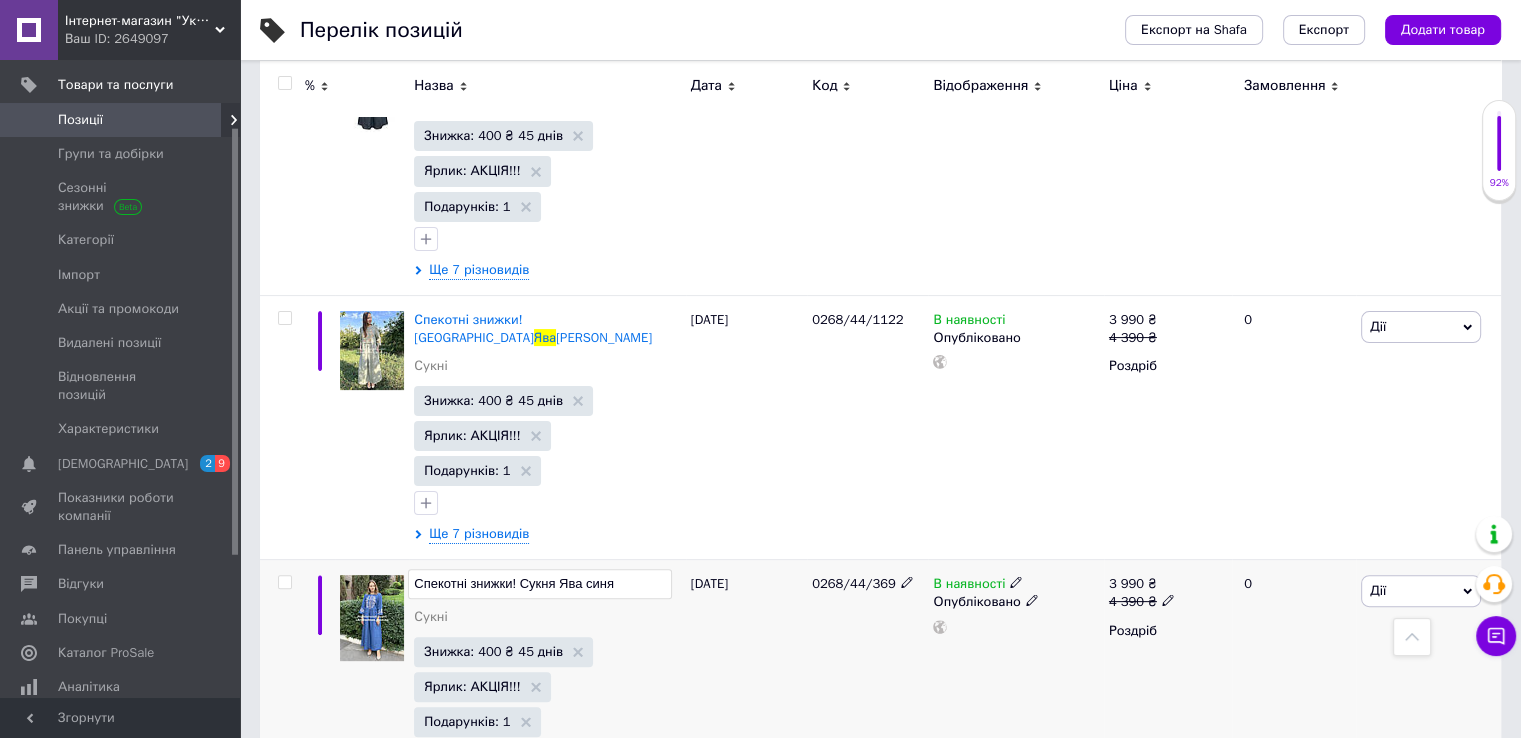 click on "[DATE]" at bounding box center [746, 685] 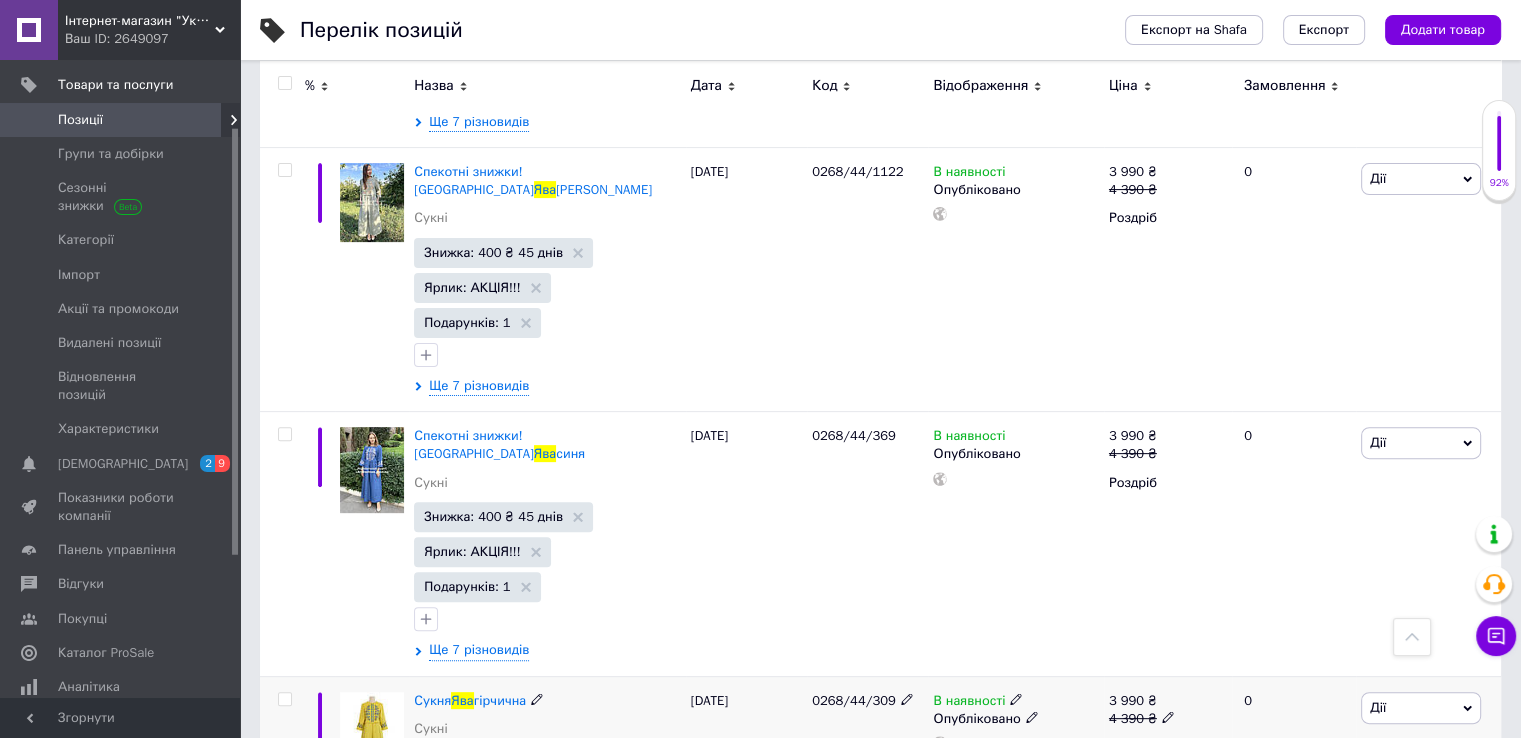 scroll, scrollTop: 554, scrollLeft: 0, axis: vertical 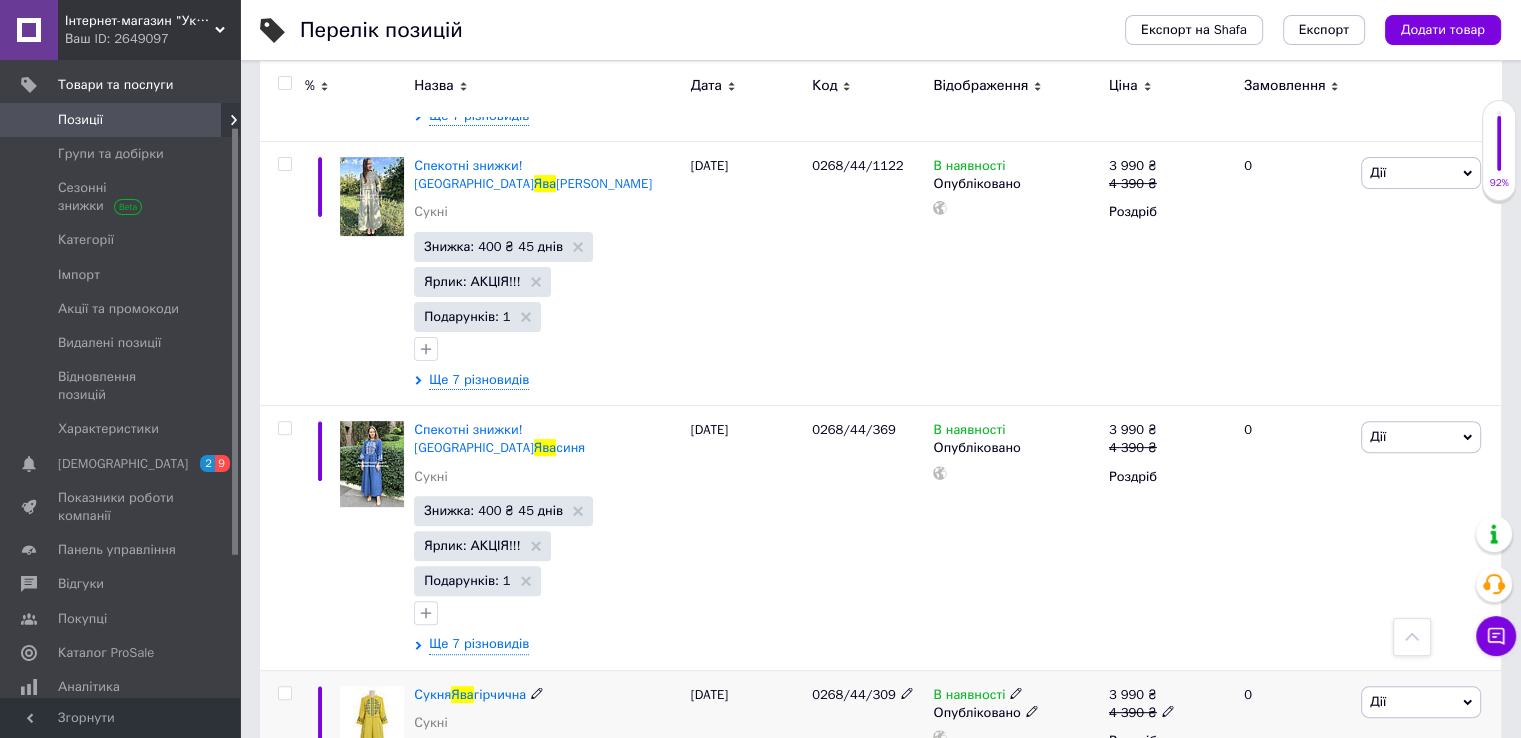 click 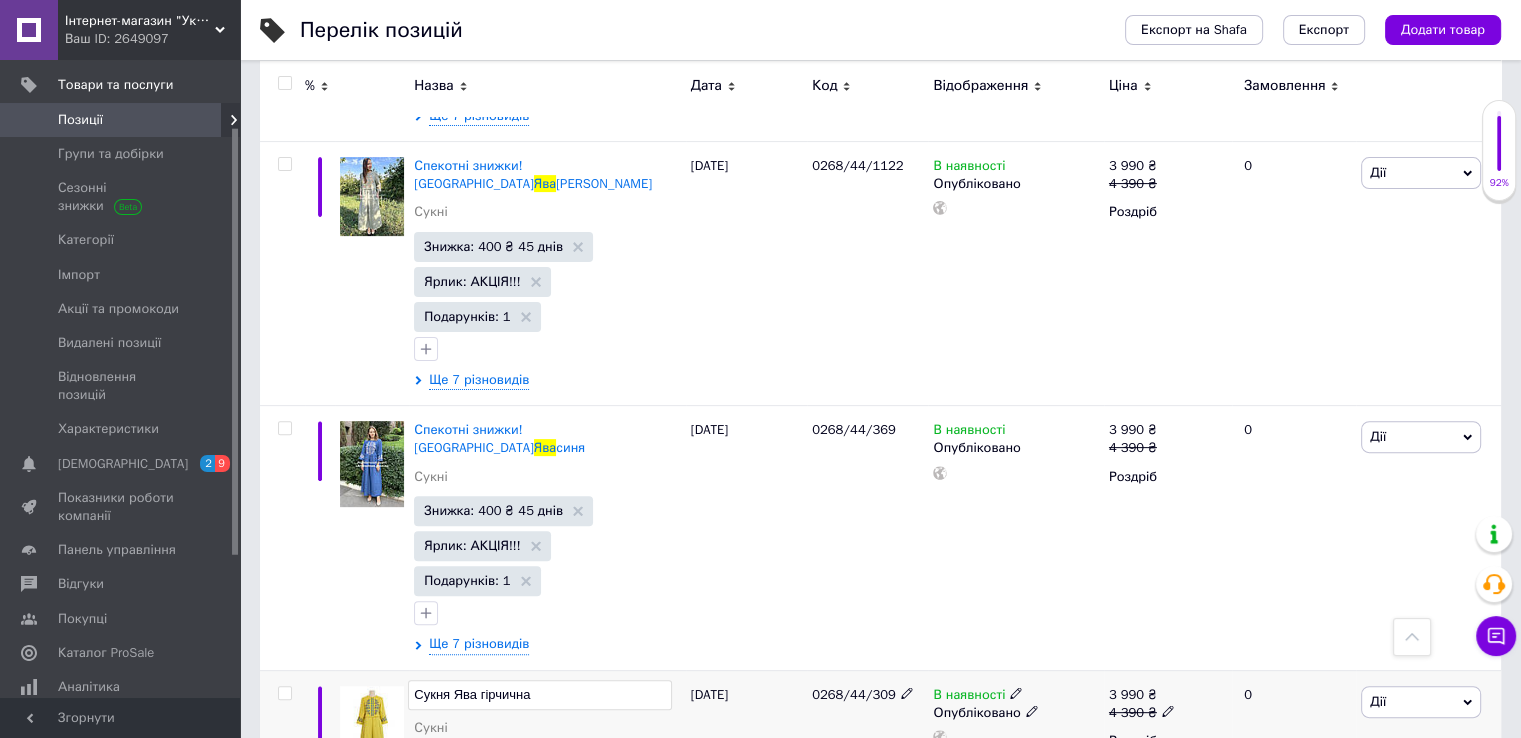 click on "Сукня Ява гірчична" at bounding box center [539, 695] 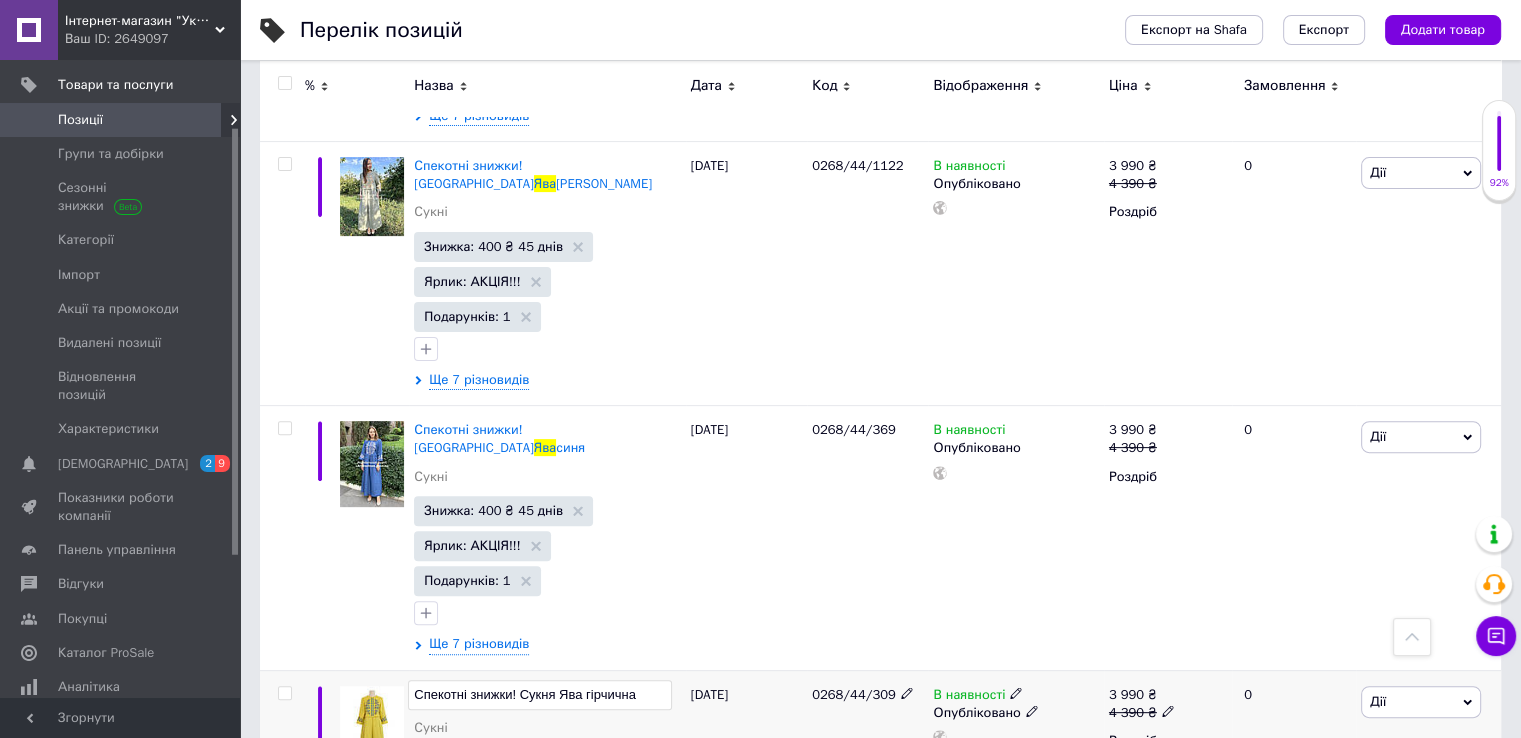 click on "Спекотні знижки! Сукня Ява гірчична" at bounding box center (539, 695) 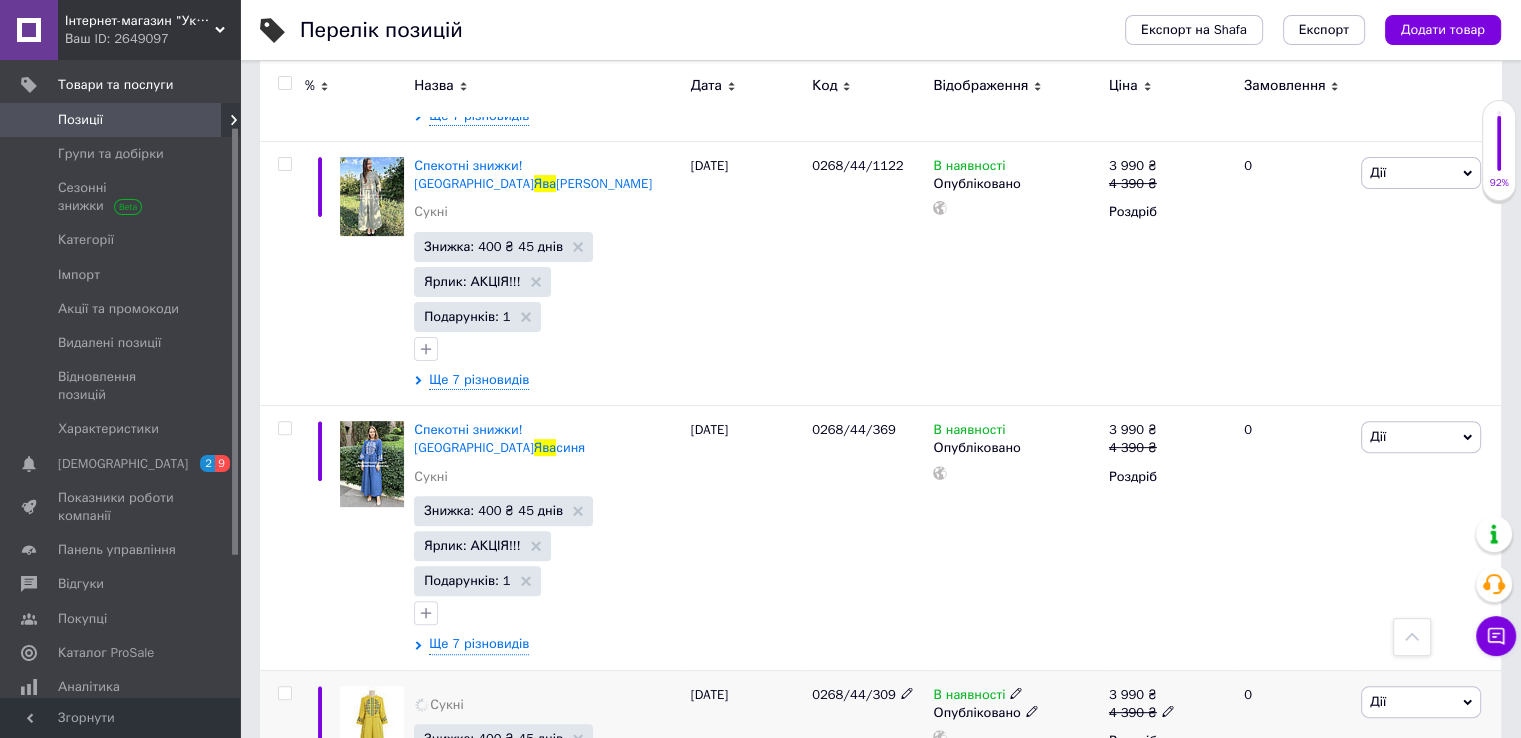 click on "[DATE]" at bounding box center [746, 783] 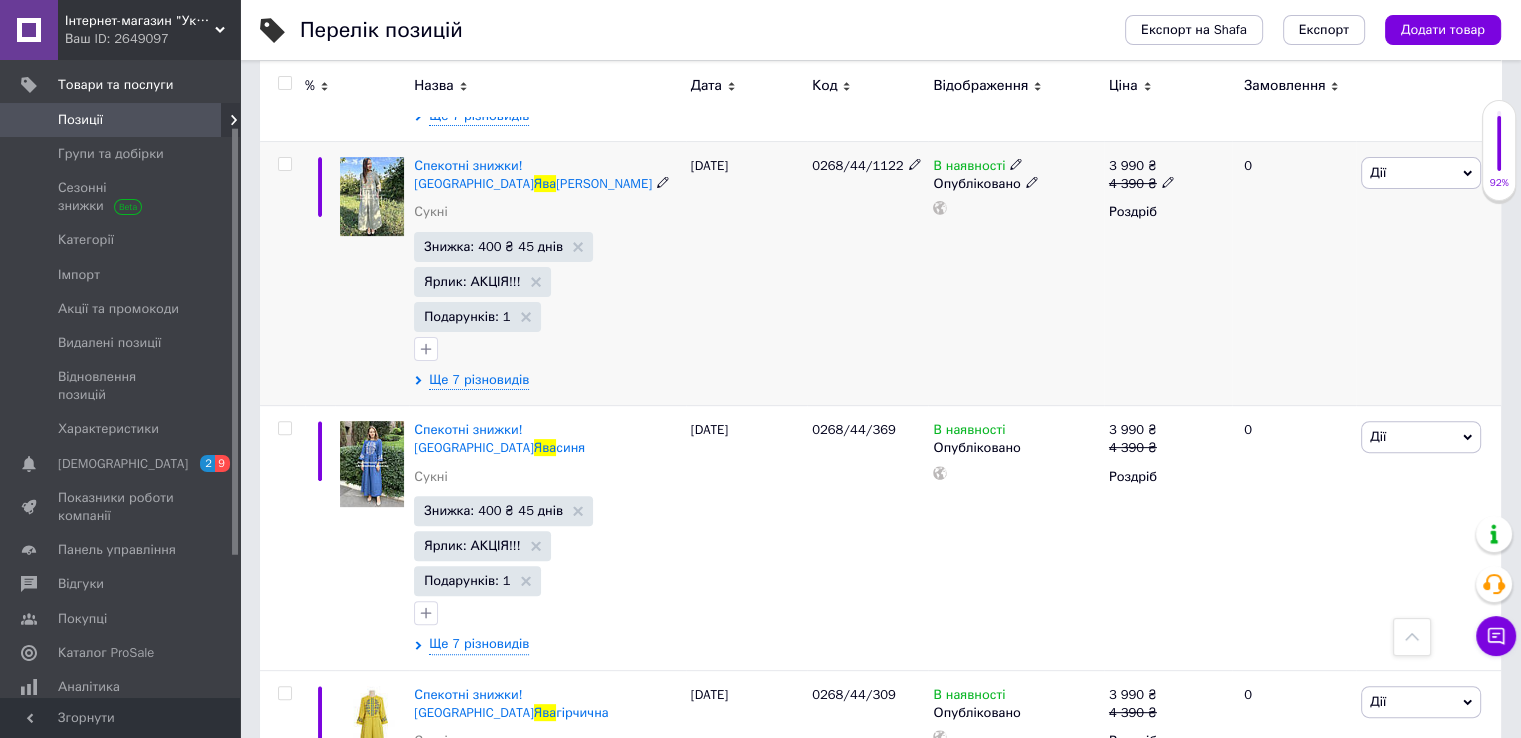scroll, scrollTop: 0, scrollLeft: 0, axis: both 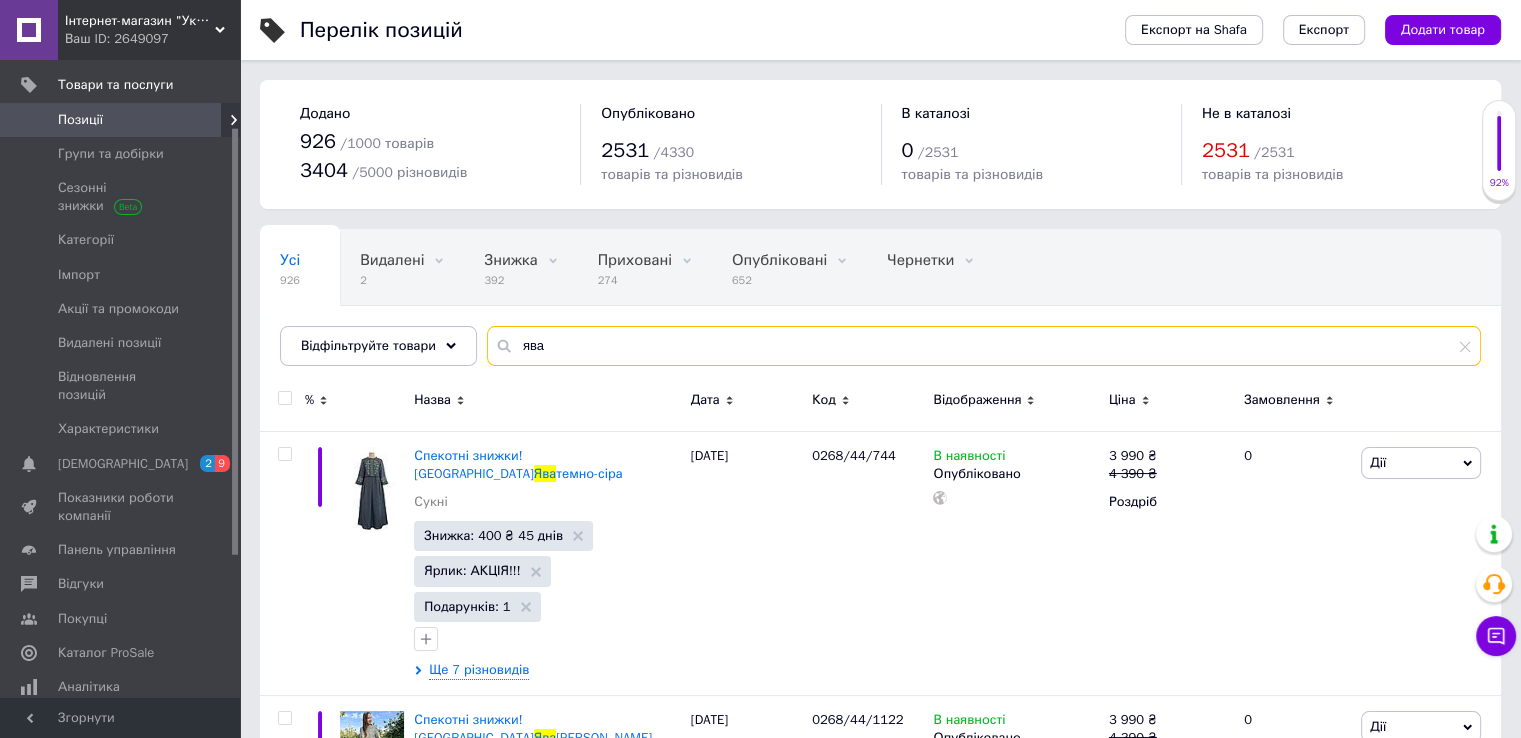 drag, startPoint x: 561, startPoint y: 342, endPoint x: 481, endPoint y: 342, distance: 80 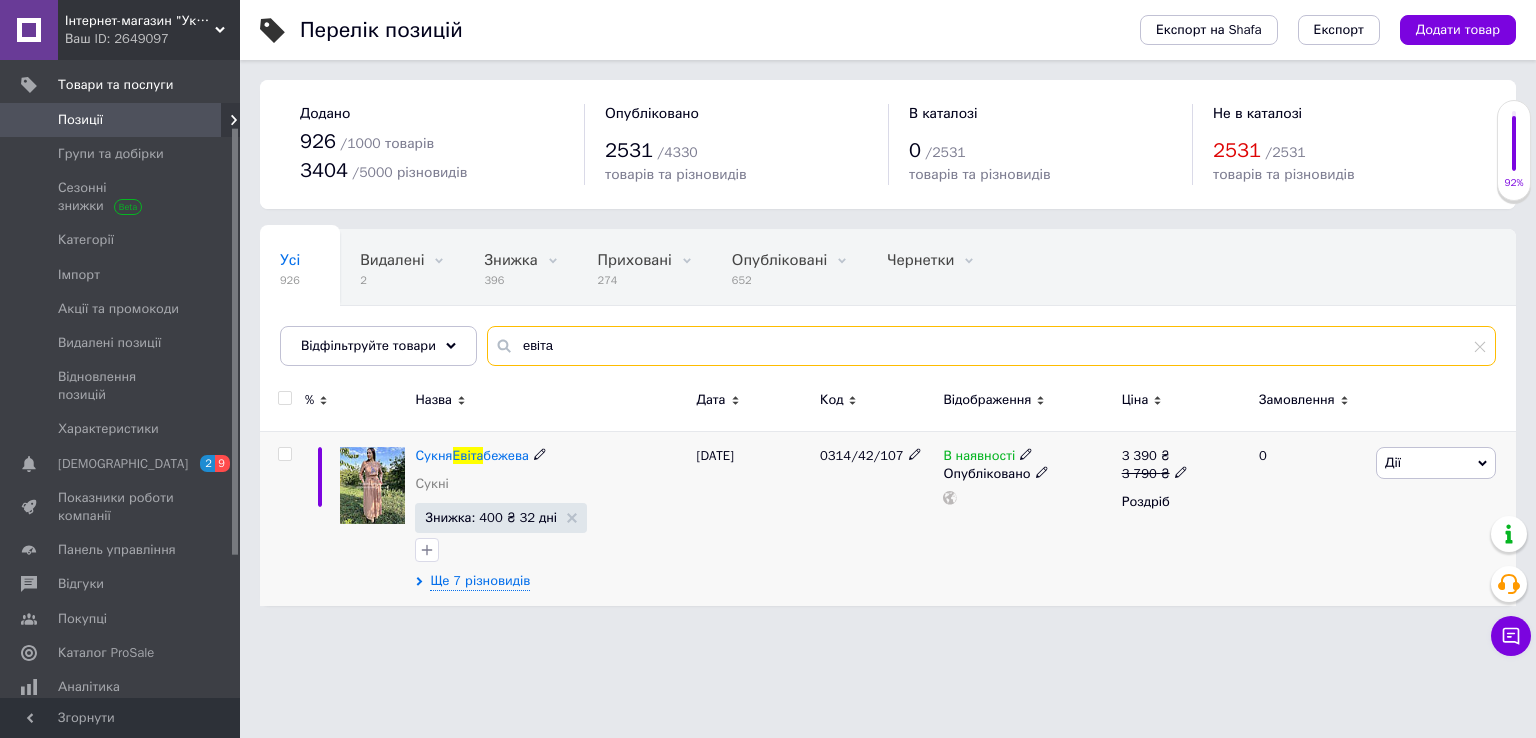 type on "евіта" 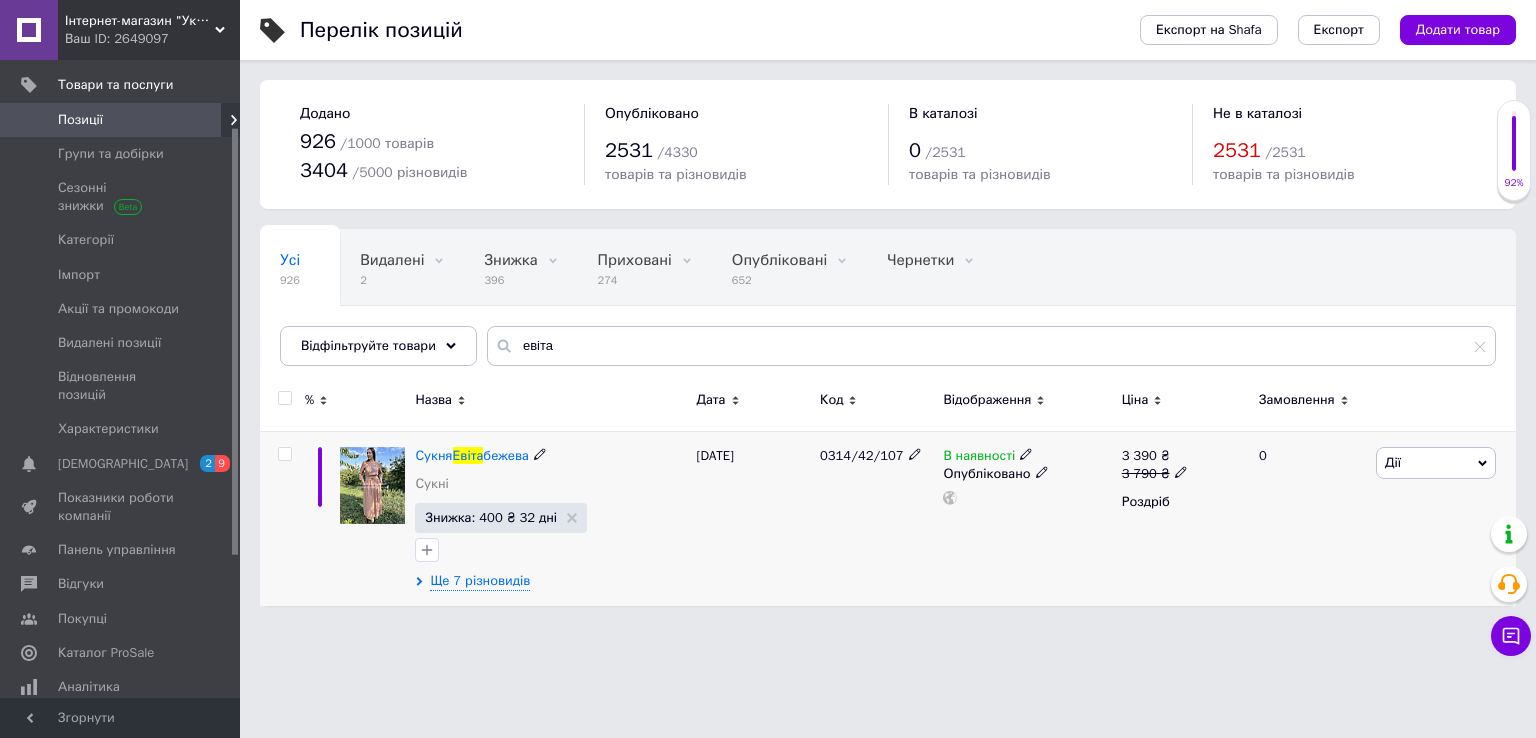 click 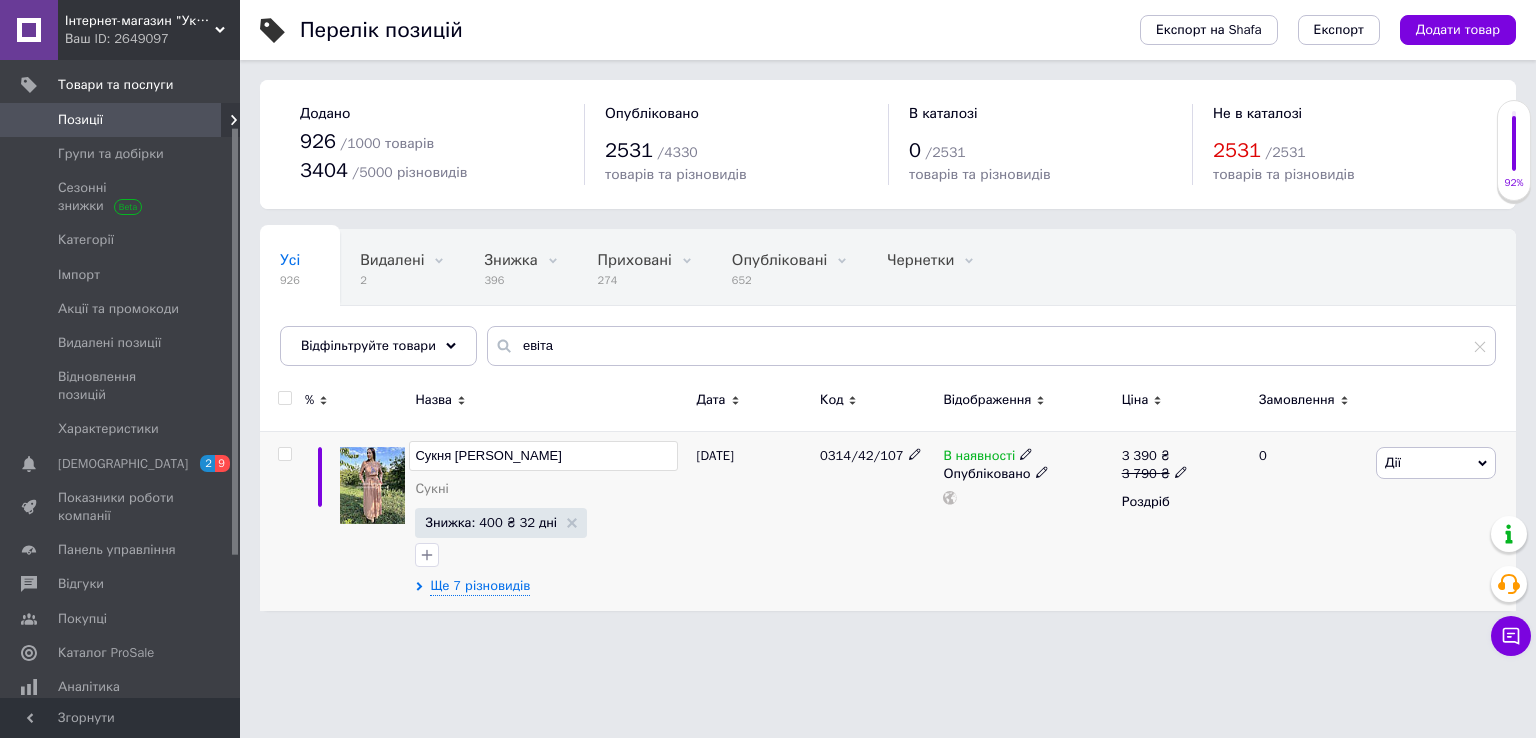 click on "Сукня [PERSON_NAME]" at bounding box center [543, 456] 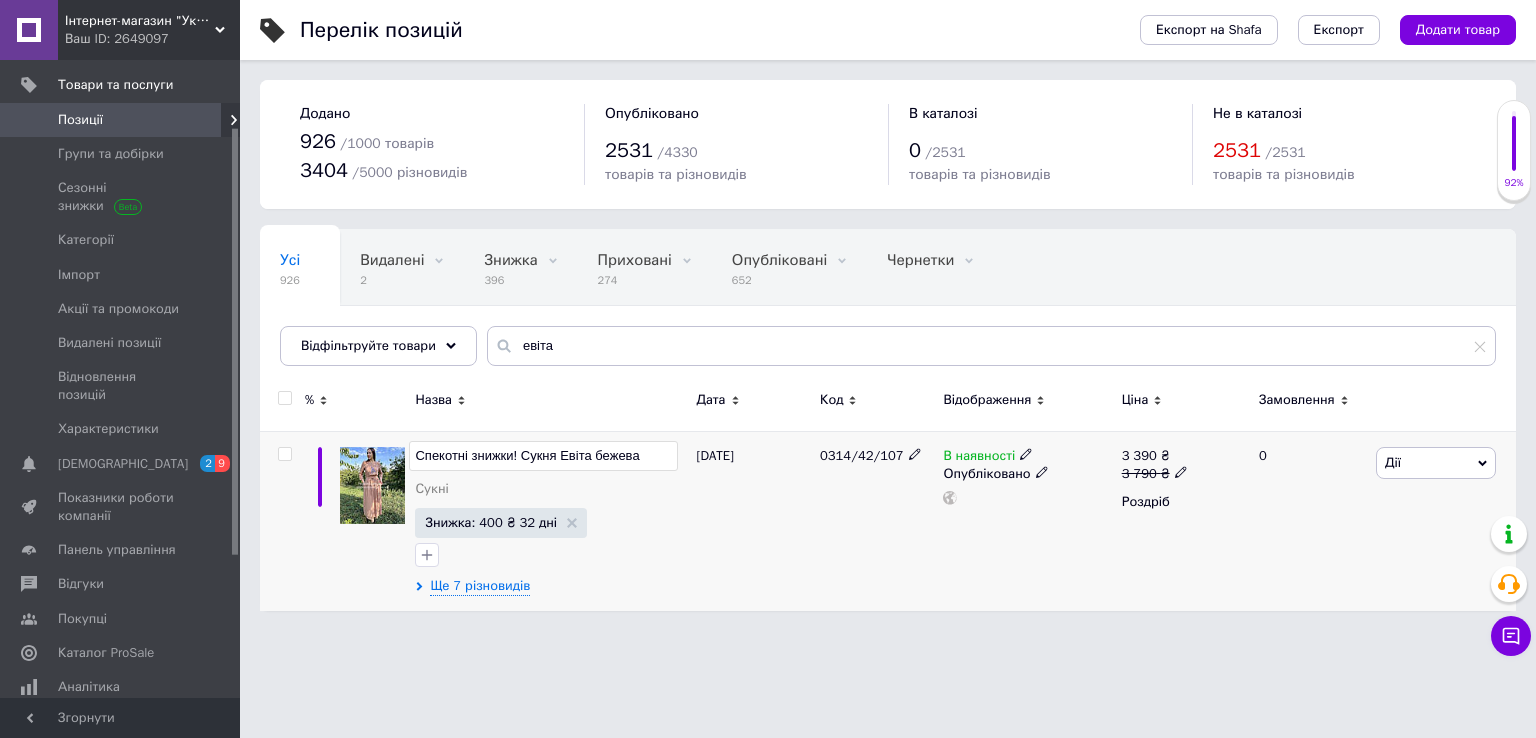 click on "Знижка: 400 ₴ 32 дні" at bounding box center [550, 539] 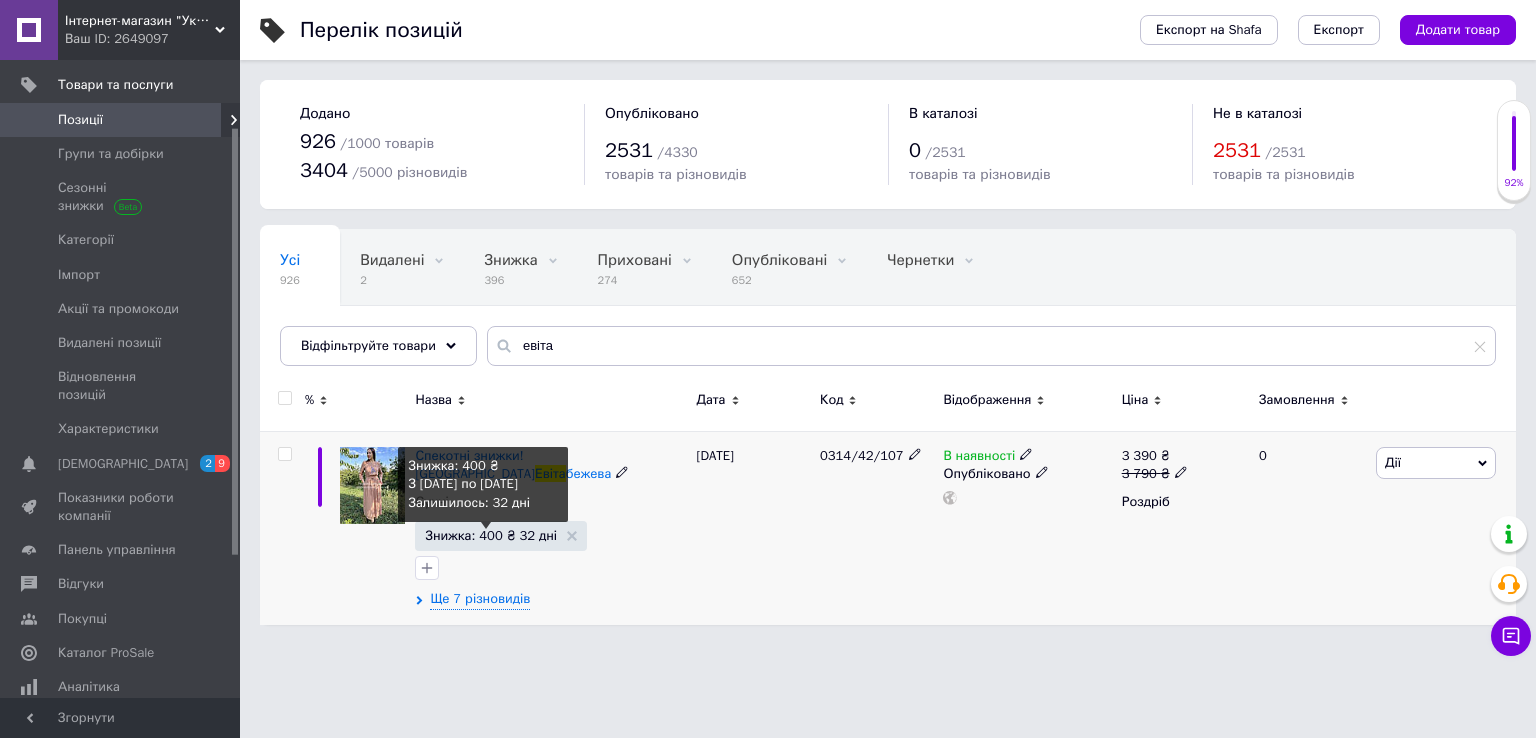 click on "Знижка: 400 ₴ 32 дні" at bounding box center [491, 535] 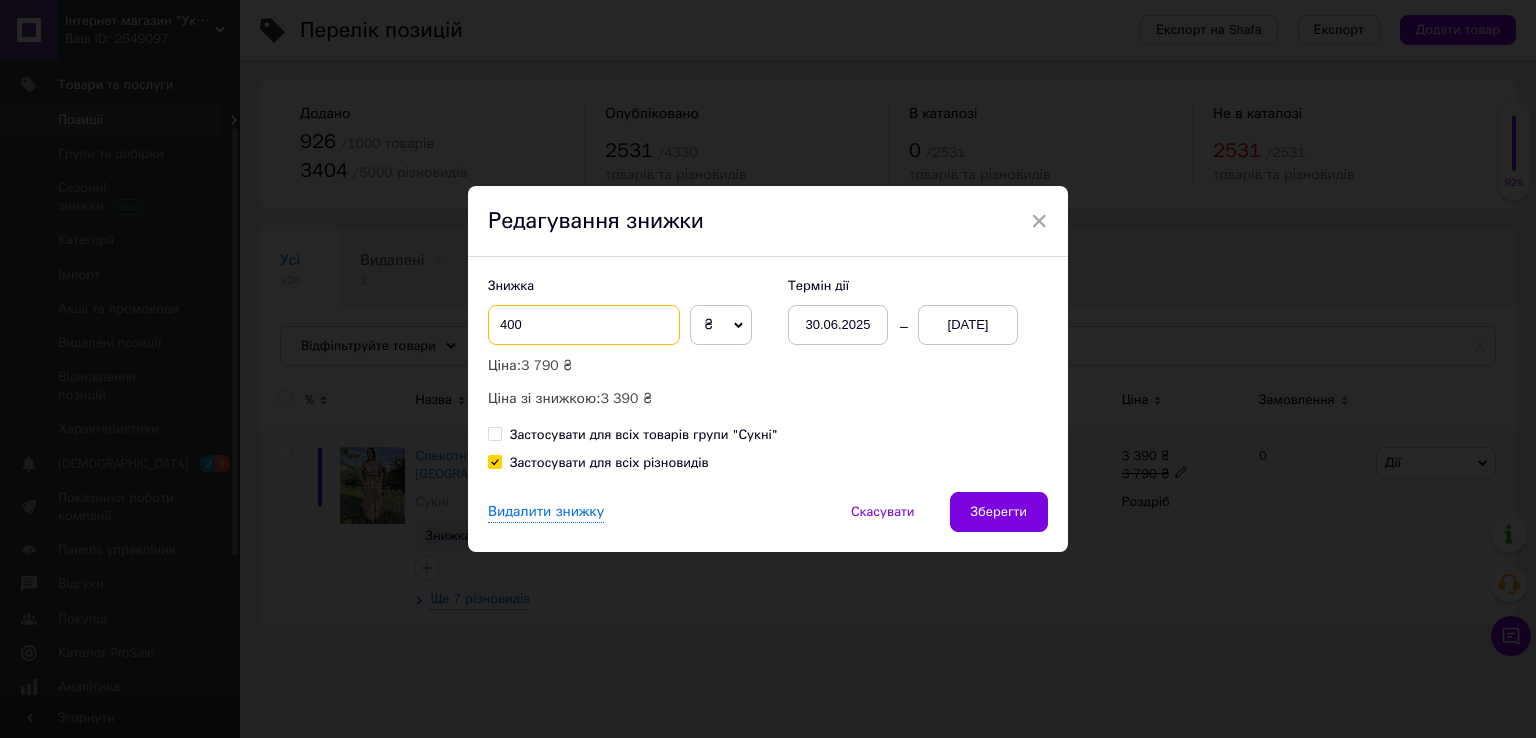 drag, startPoint x: 524, startPoint y: 322, endPoint x: 492, endPoint y: 321, distance: 32.01562 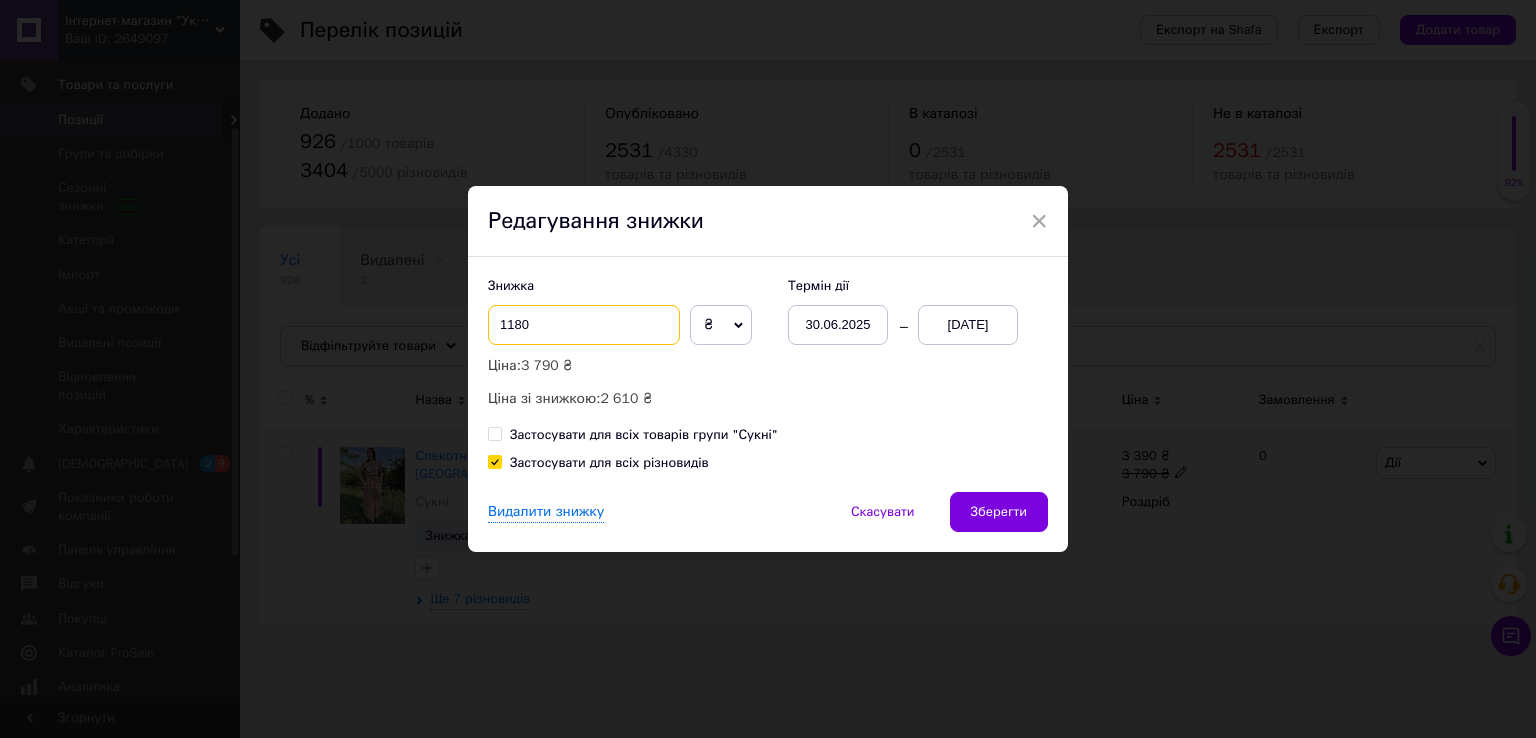 type on "1180" 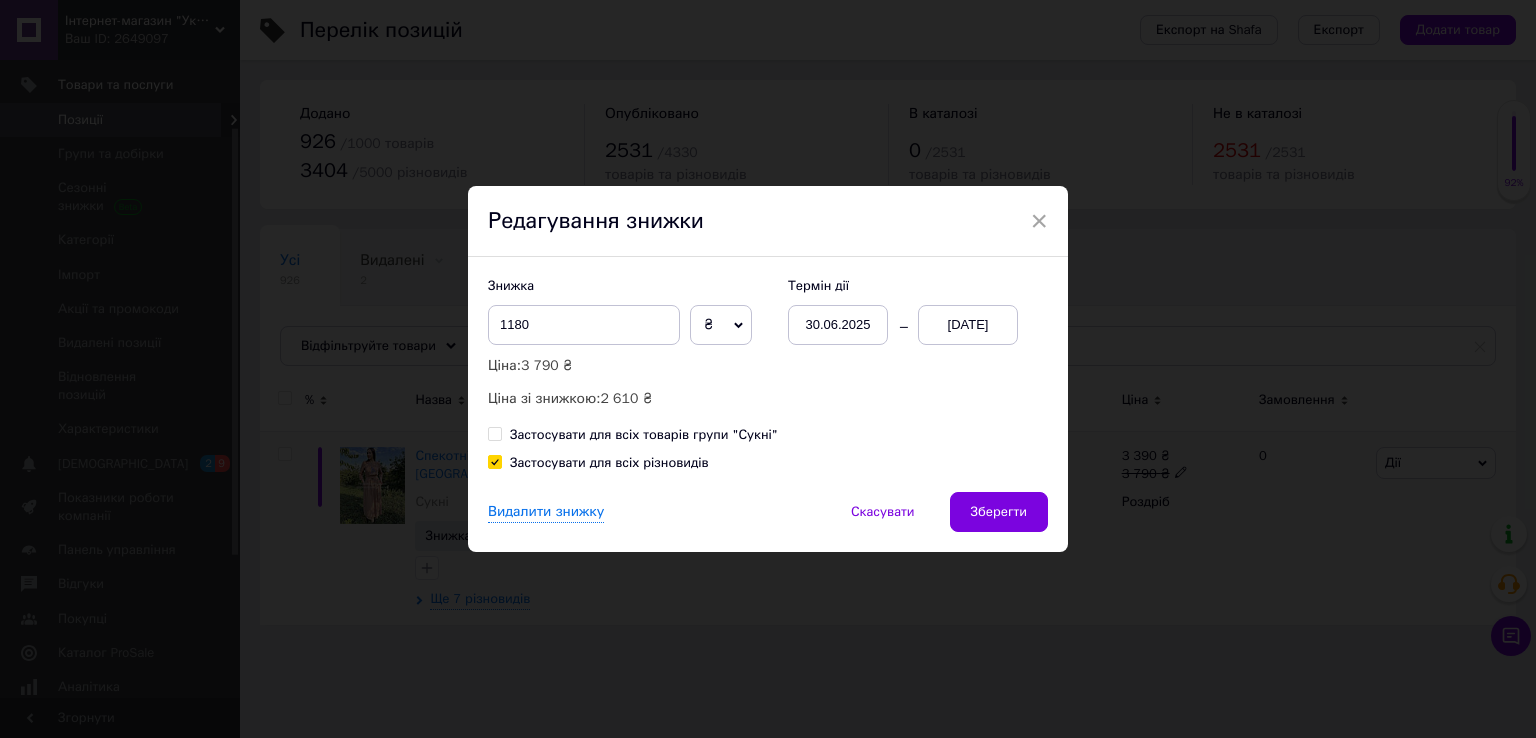 click on "[DATE]" at bounding box center [968, 325] 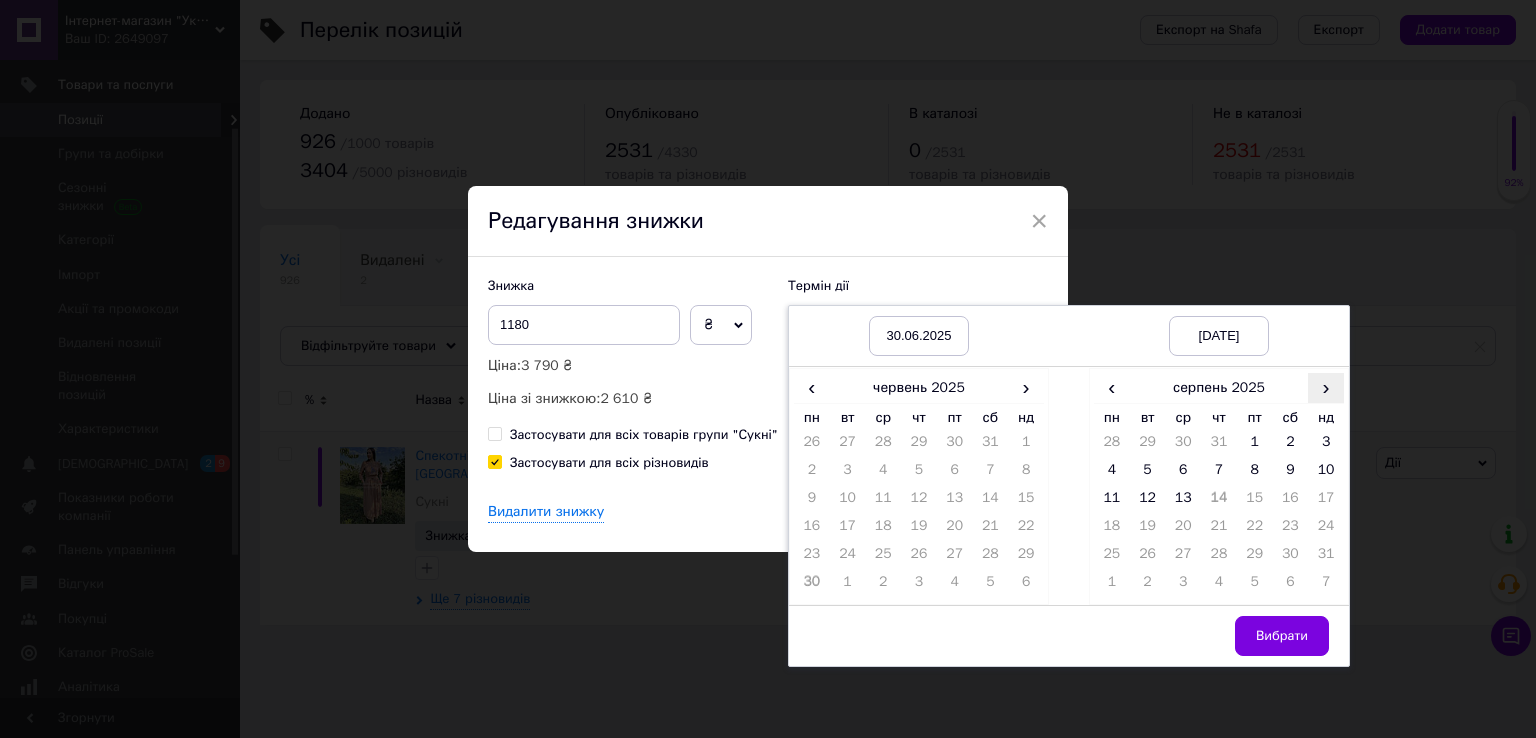 click on "›" at bounding box center (1326, 387) 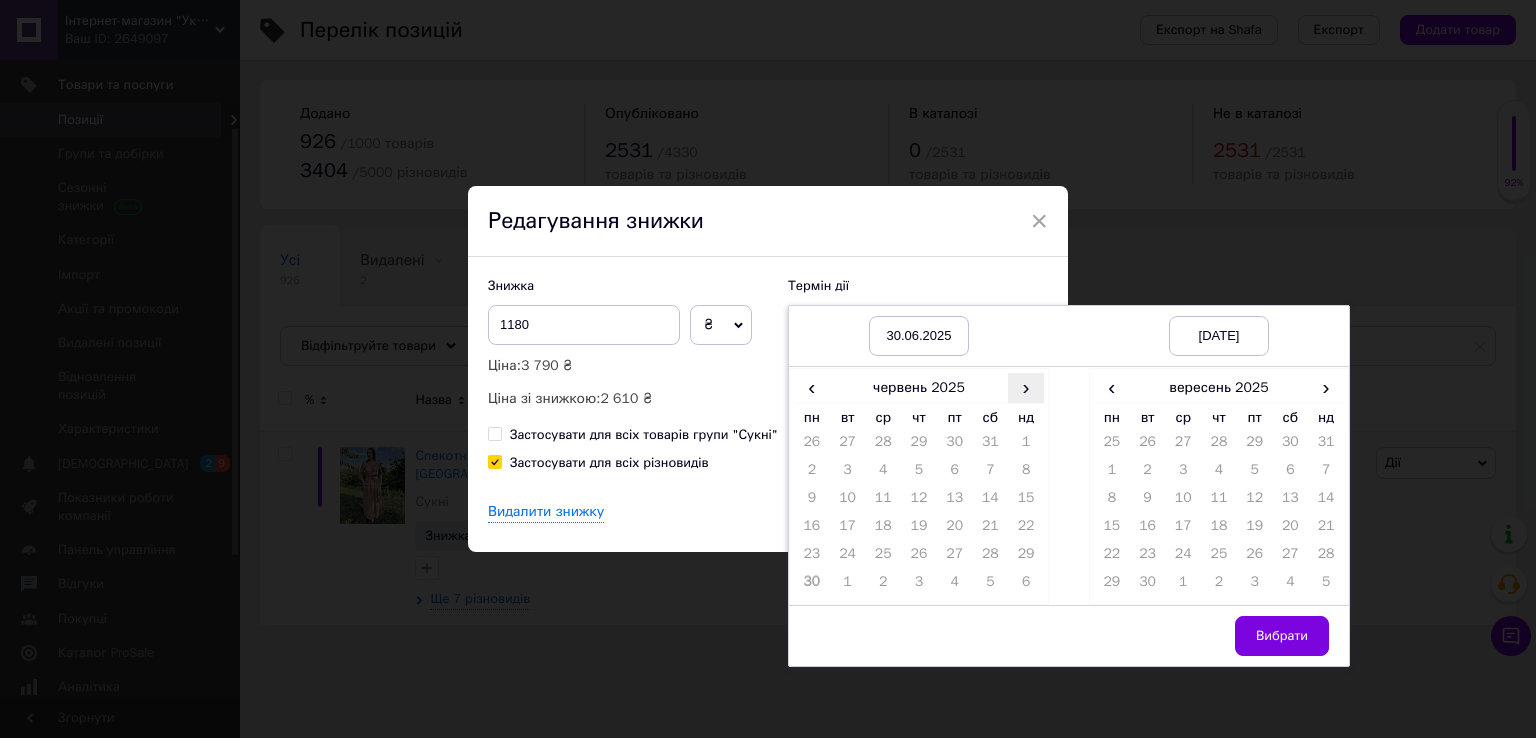 click on "›" at bounding box center [1026, 387] 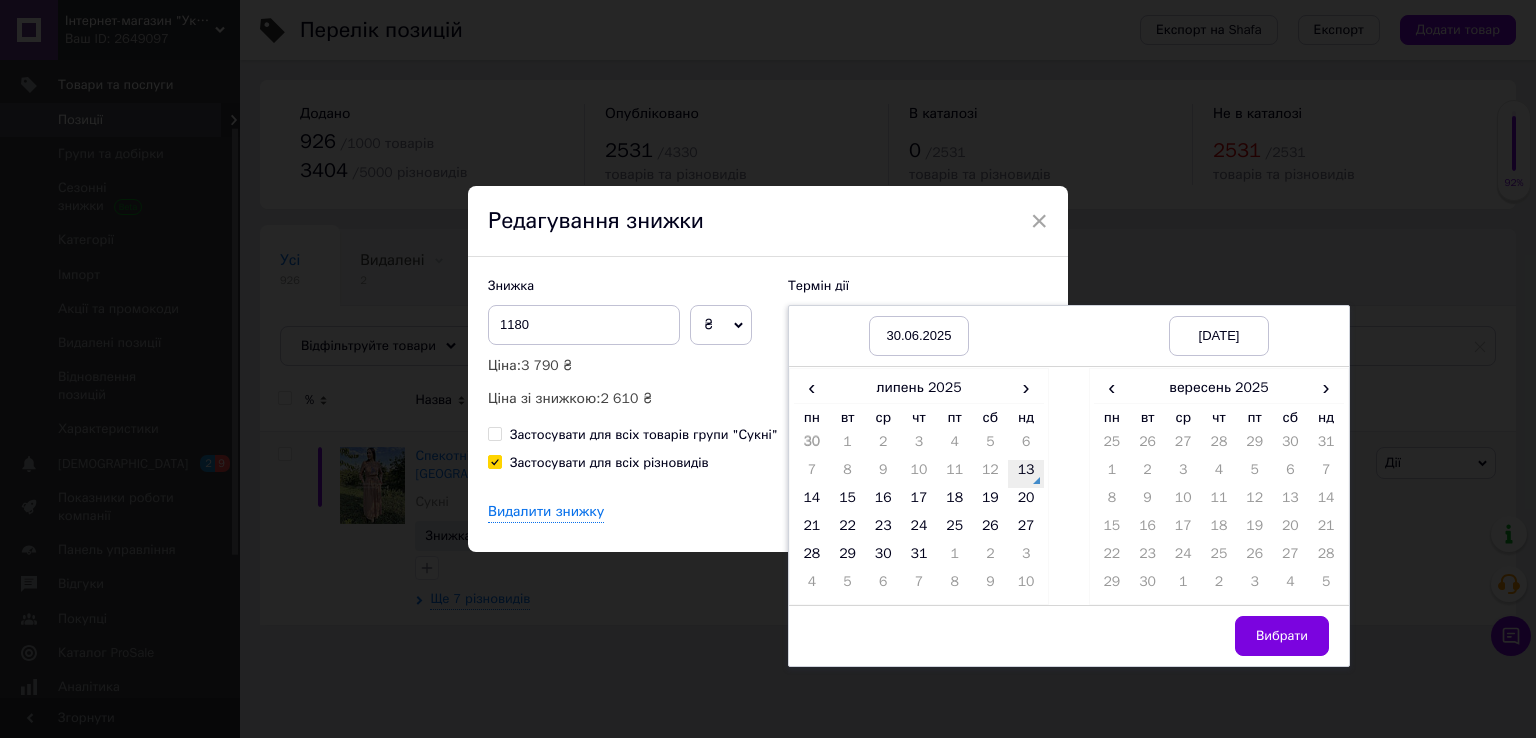 click on "13" at bounding box center (1026, 474) 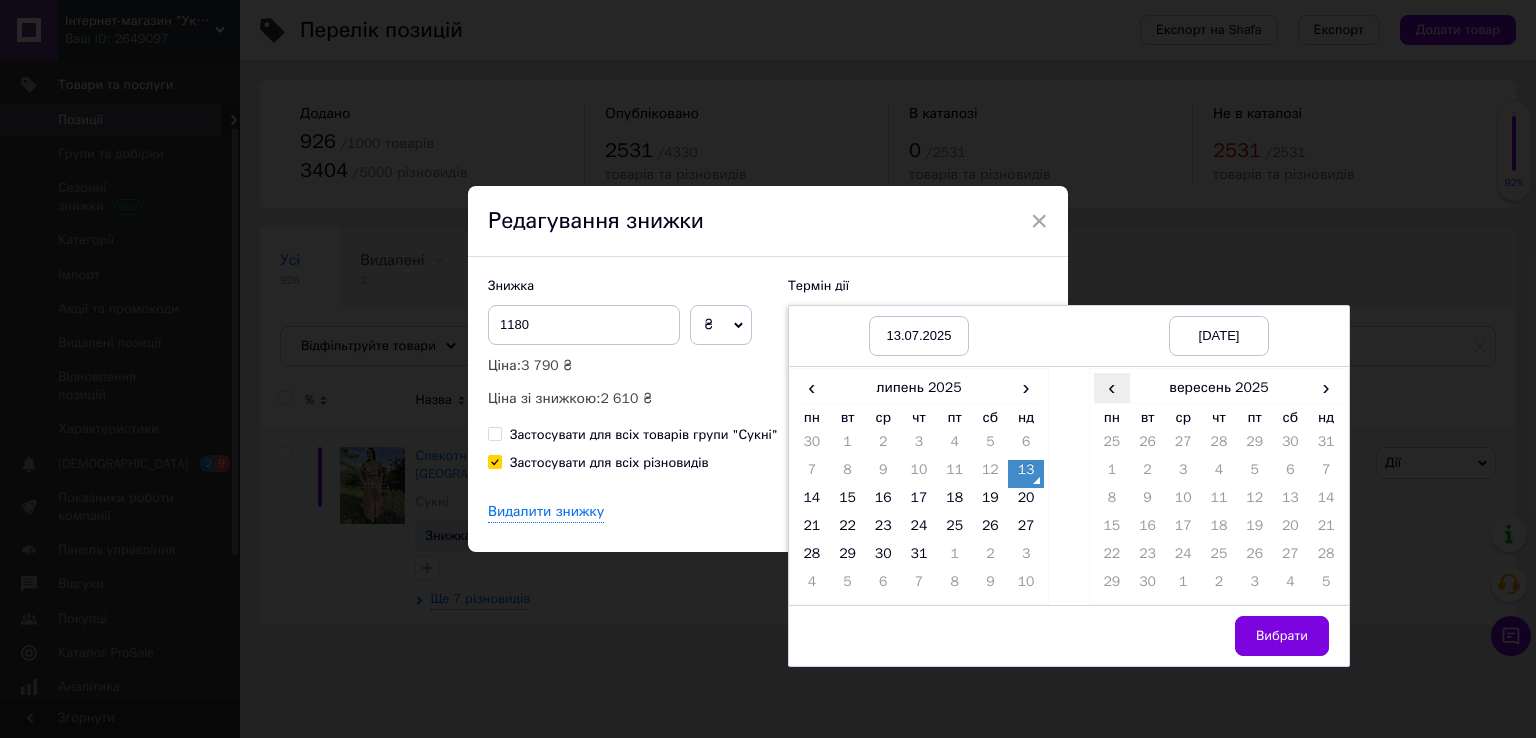 click on "‹" at bounding box center (1112, 387) 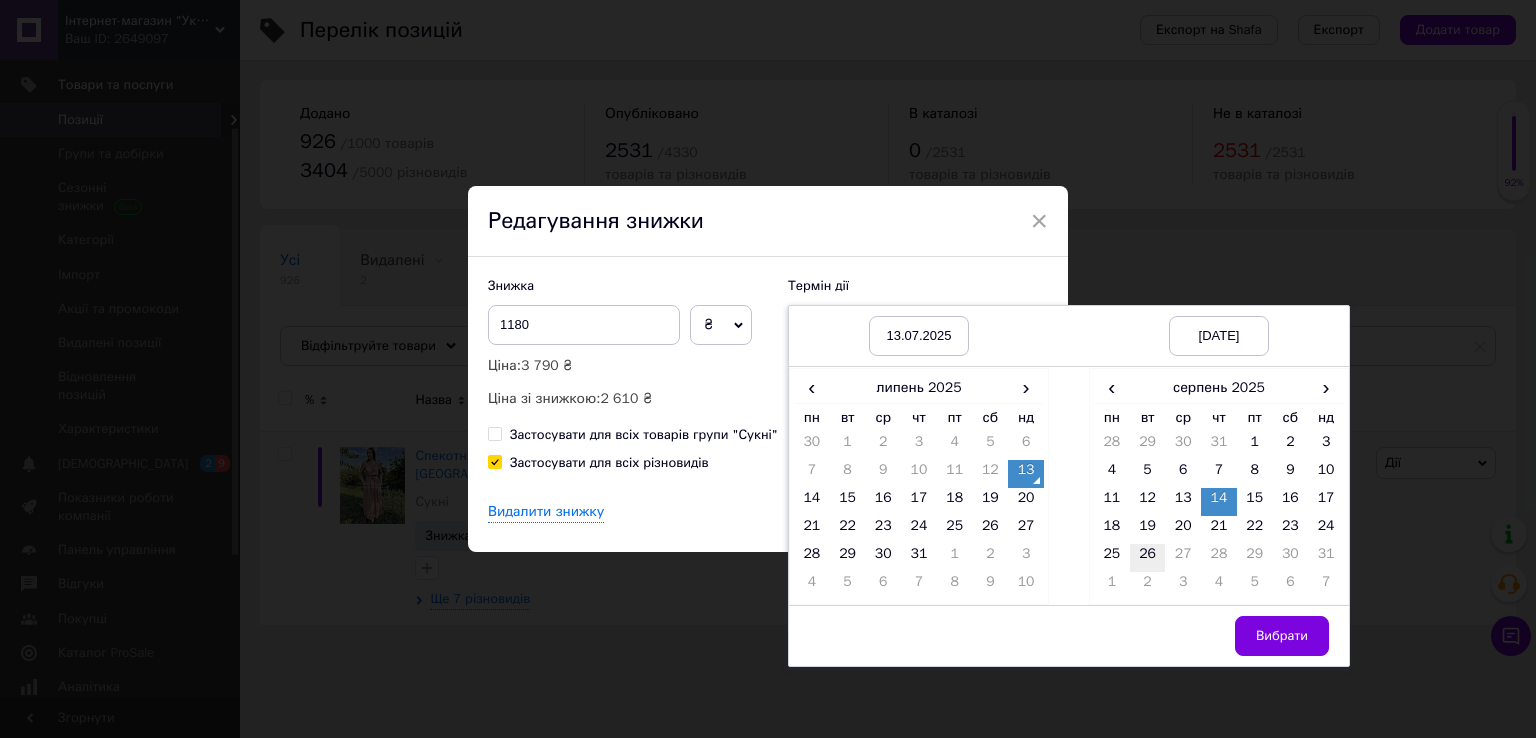click on "26" at bounding box center [1148, 558] 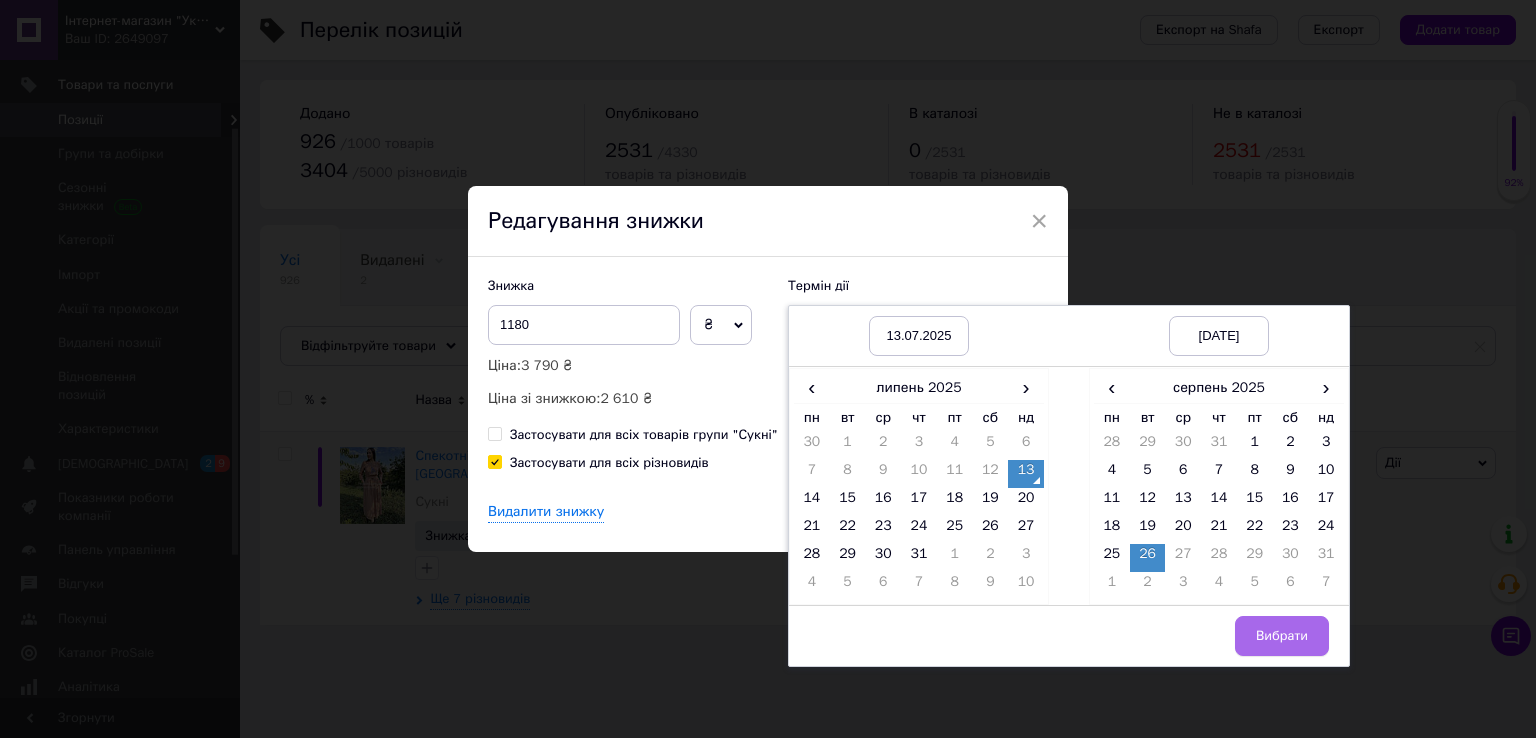 click on "Вибрати" at bounding box center (1282, 636) 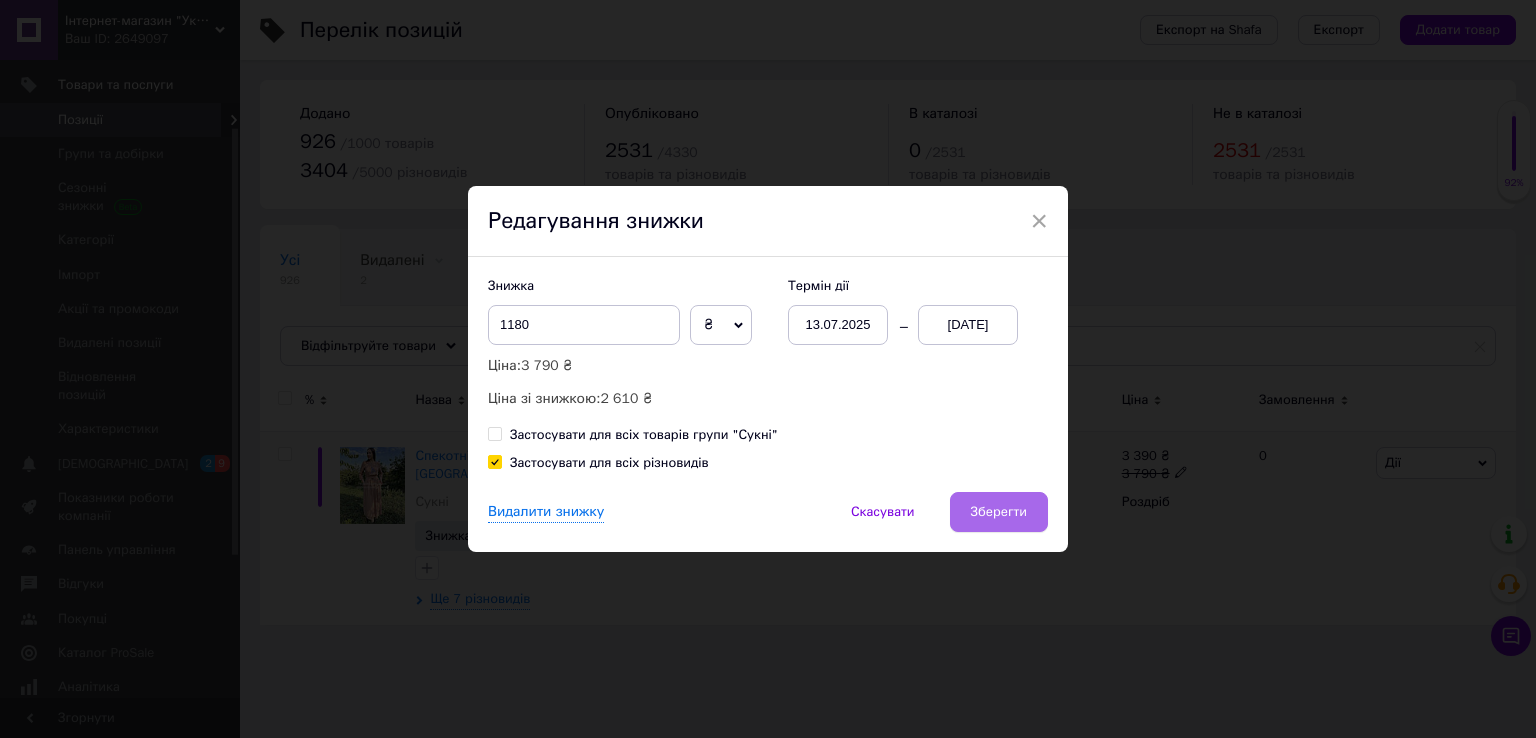 click on "Зберегти" at bounding box center (999, 512) 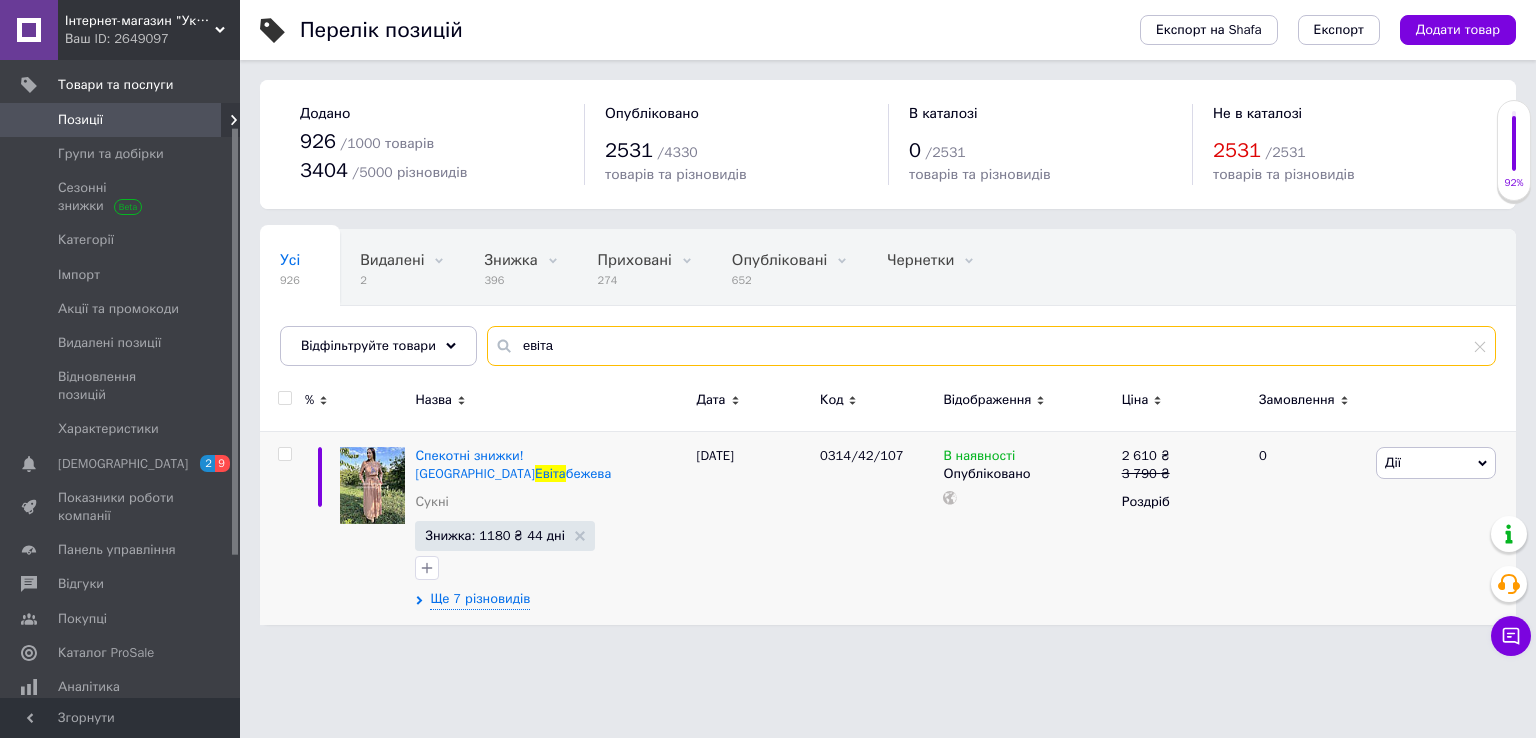 drag, startPoint x: 519, startPoint y: 348, endPoint x: 476, endPoint y: 345, distance: 43.104523 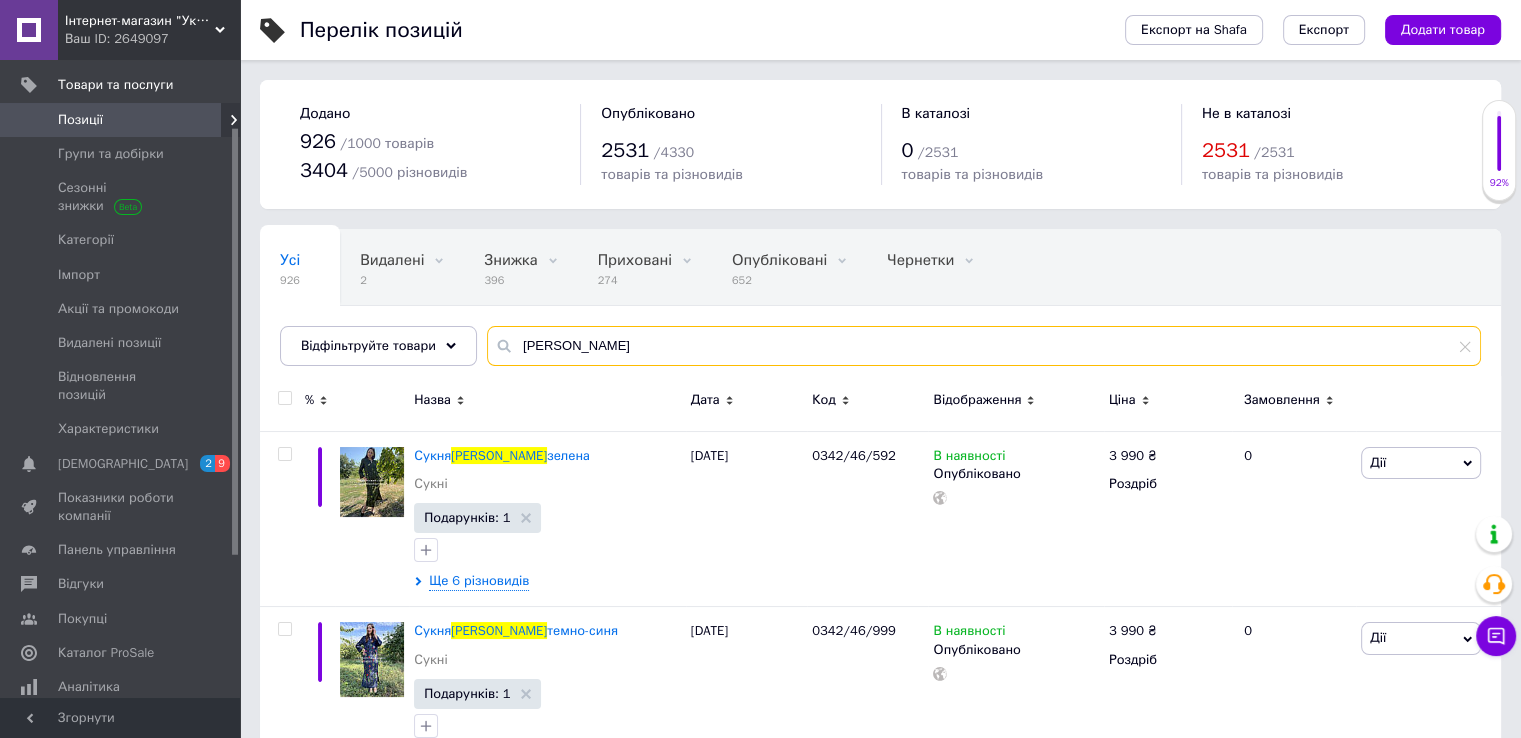 type on "[PERSON_NAME]" 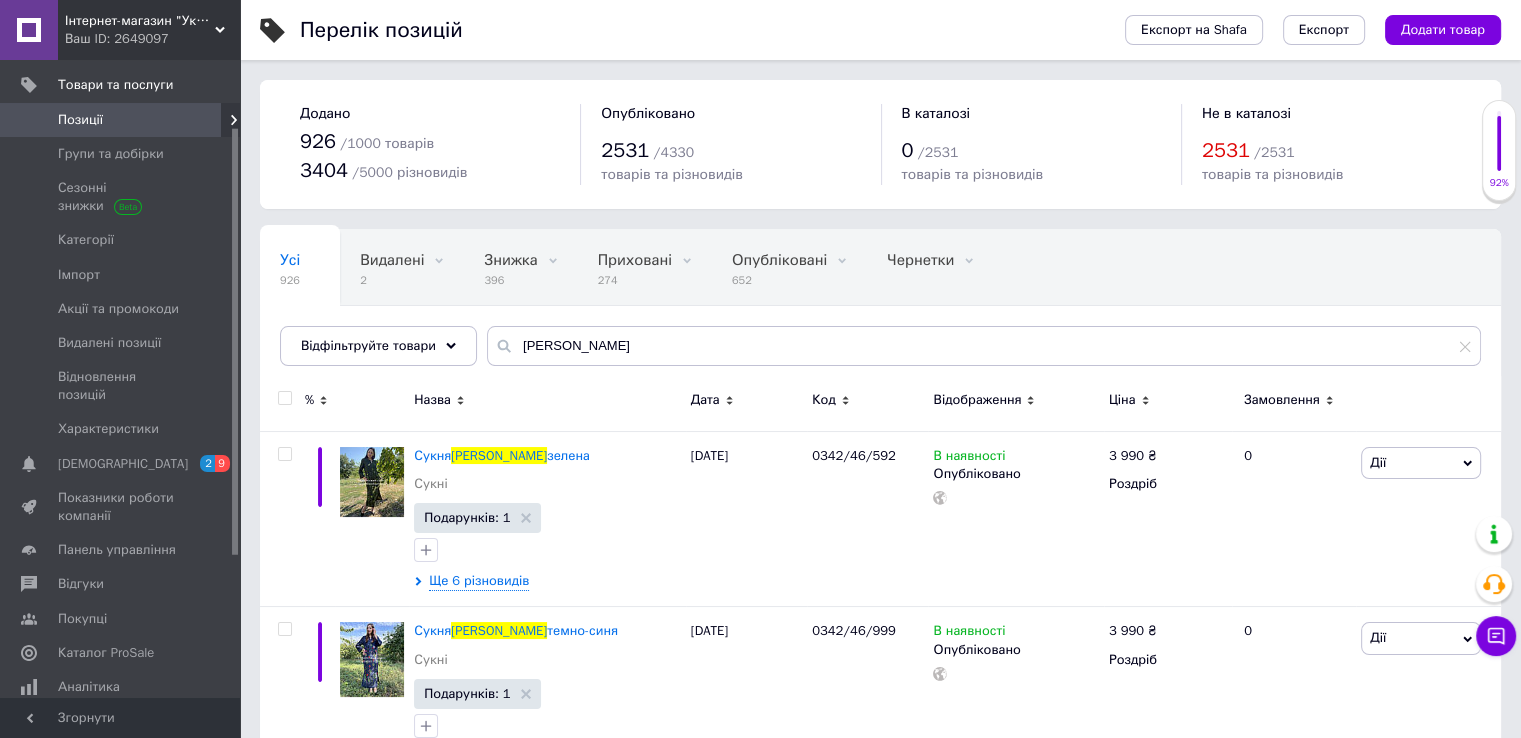 click at bounding box center (284, 398) 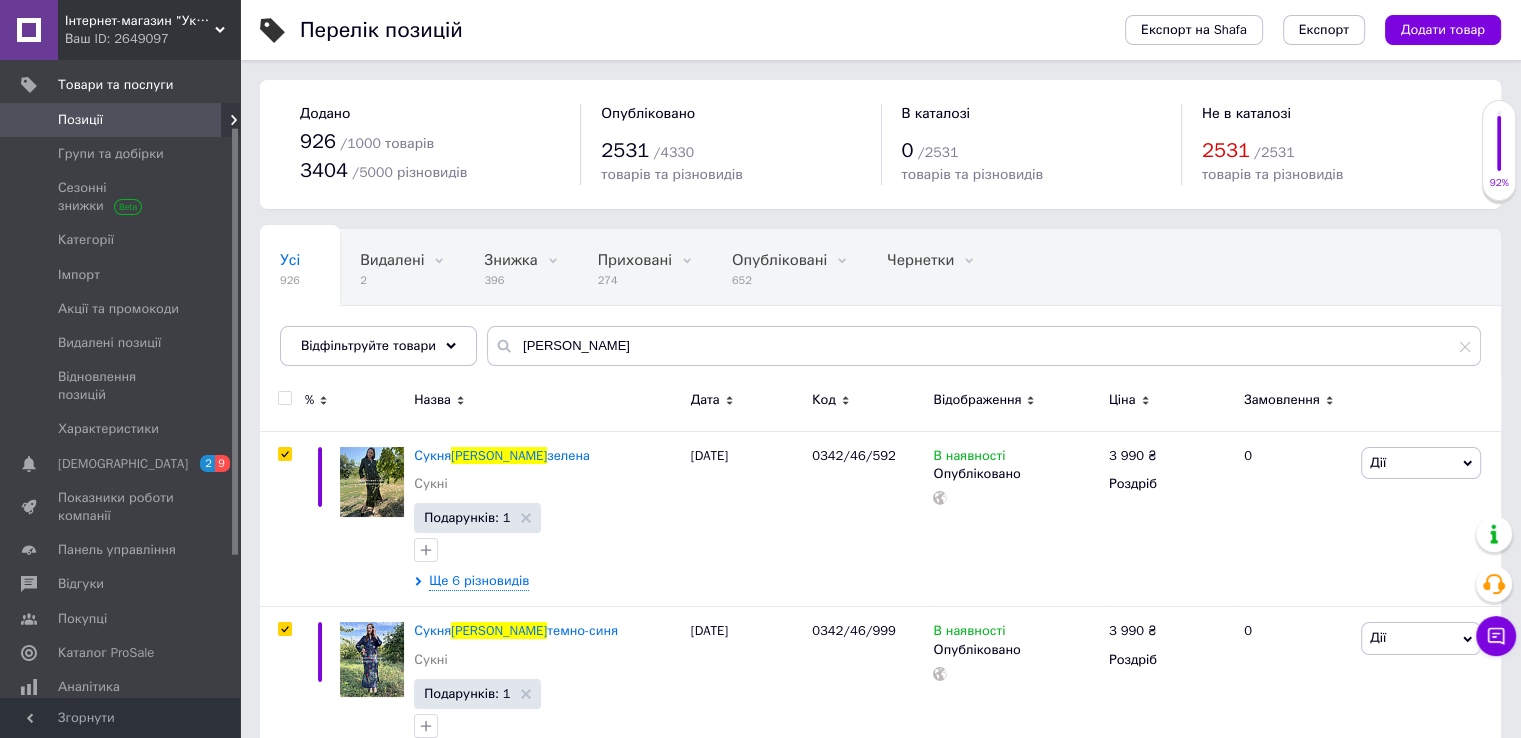 checkbox on "true" 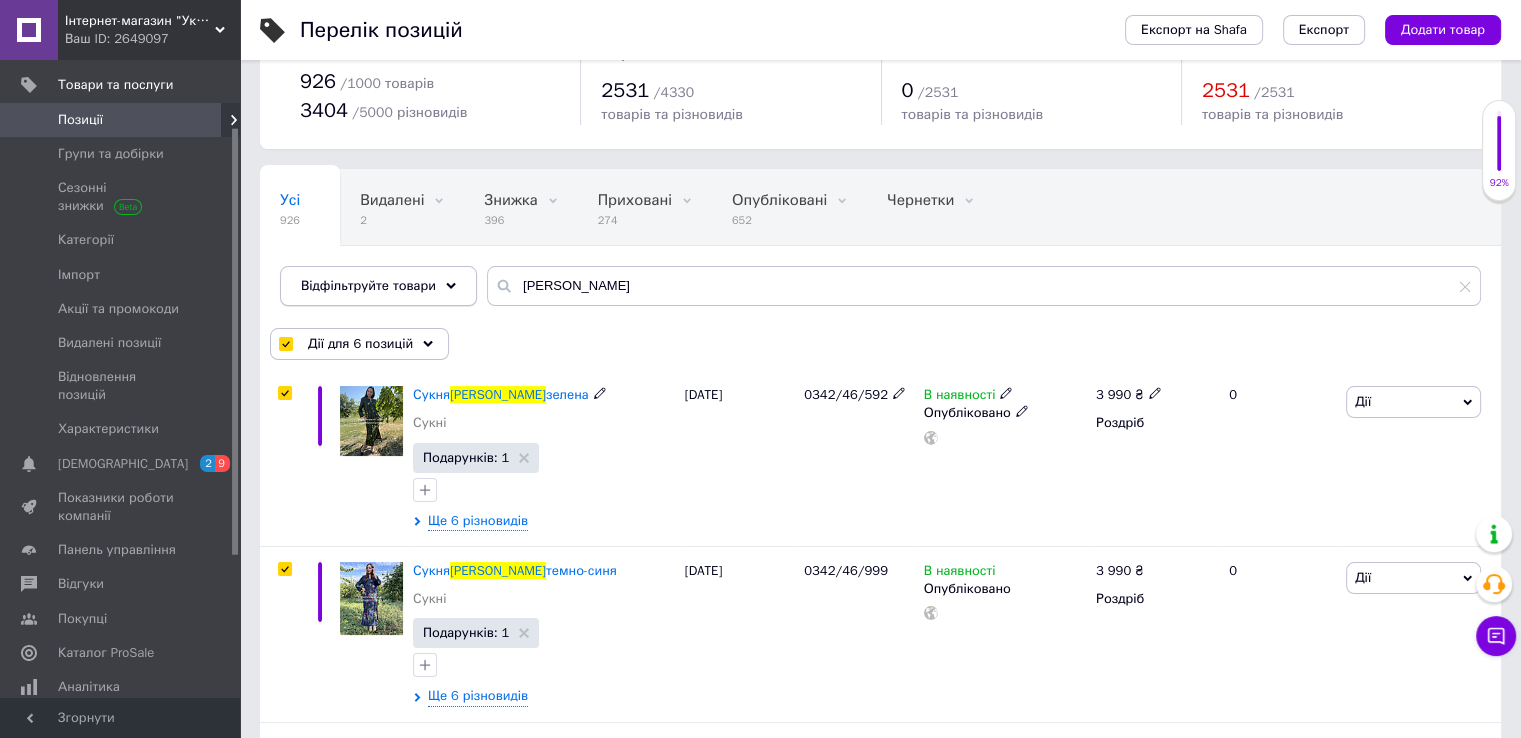 scroll, scrollTop: 0, scrollLeft: 0, axis: both 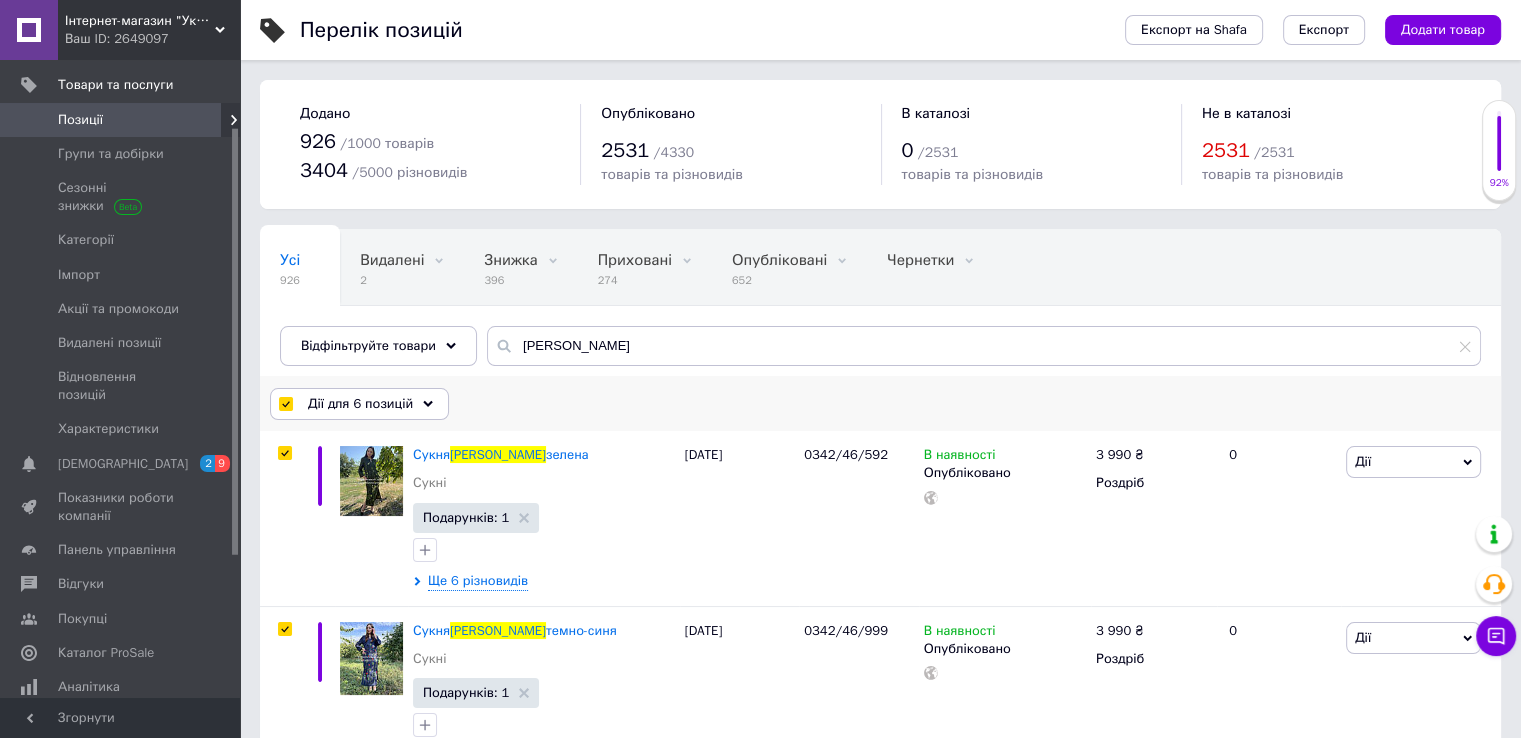 click at bounding box center [285, 404] 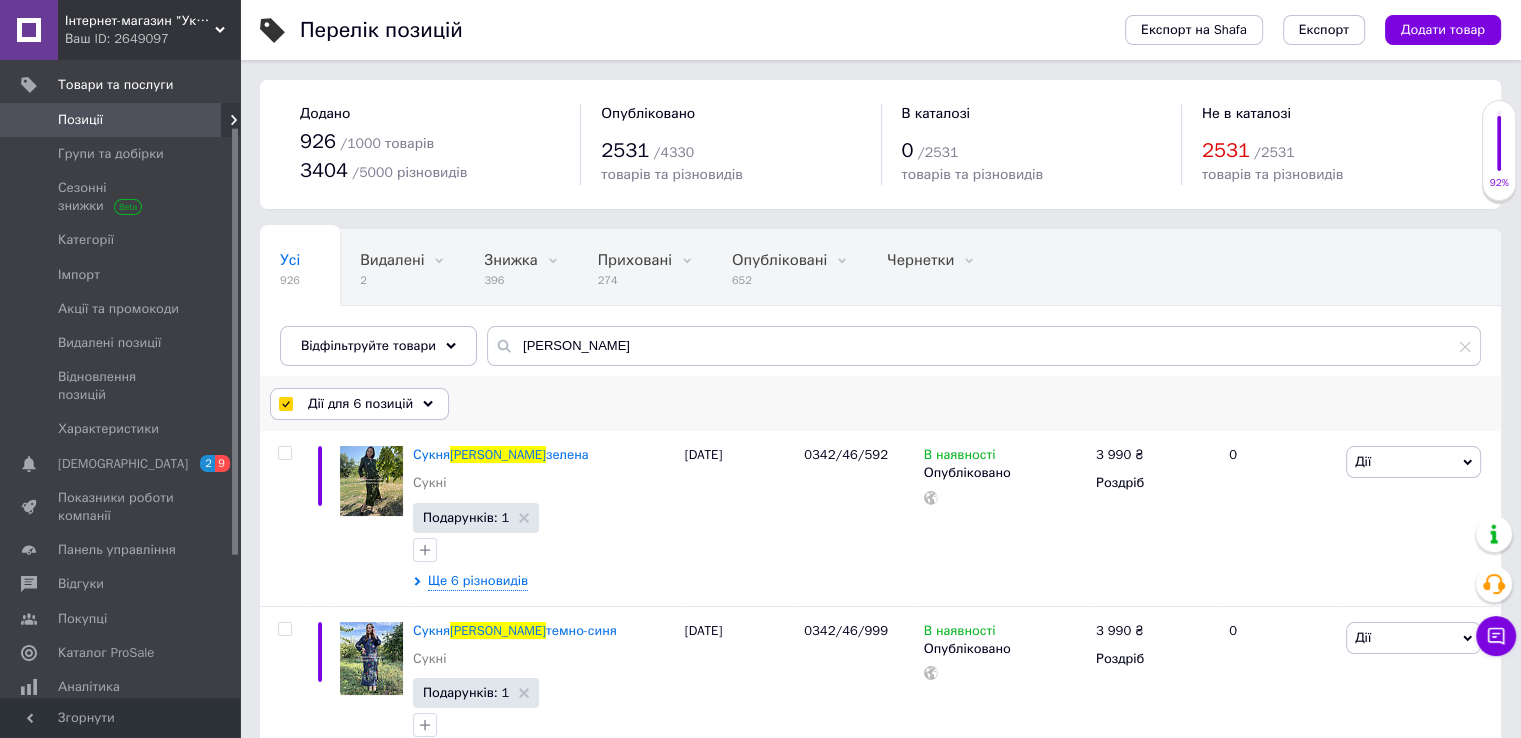 checkbox on "false" 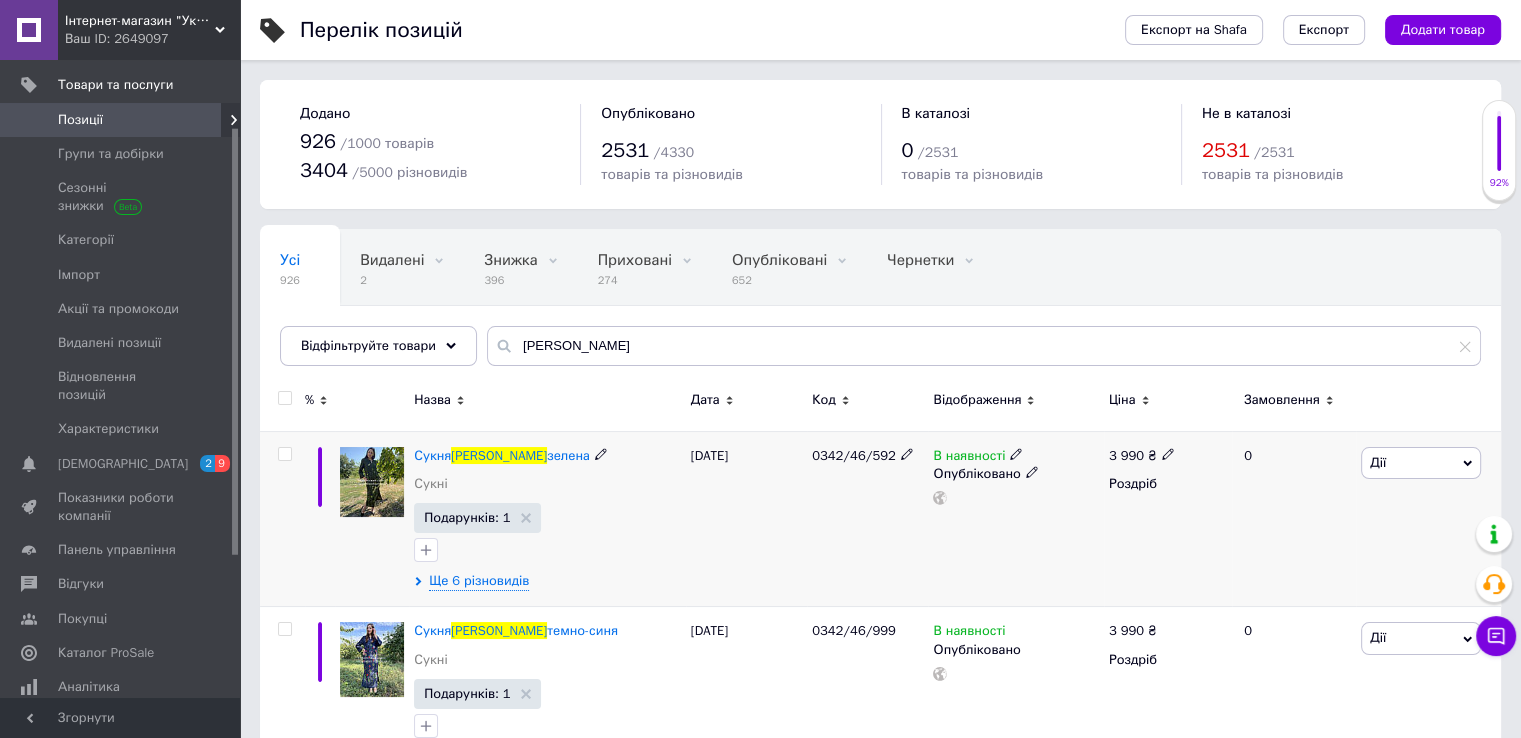 click at bounding box center (284, 454) 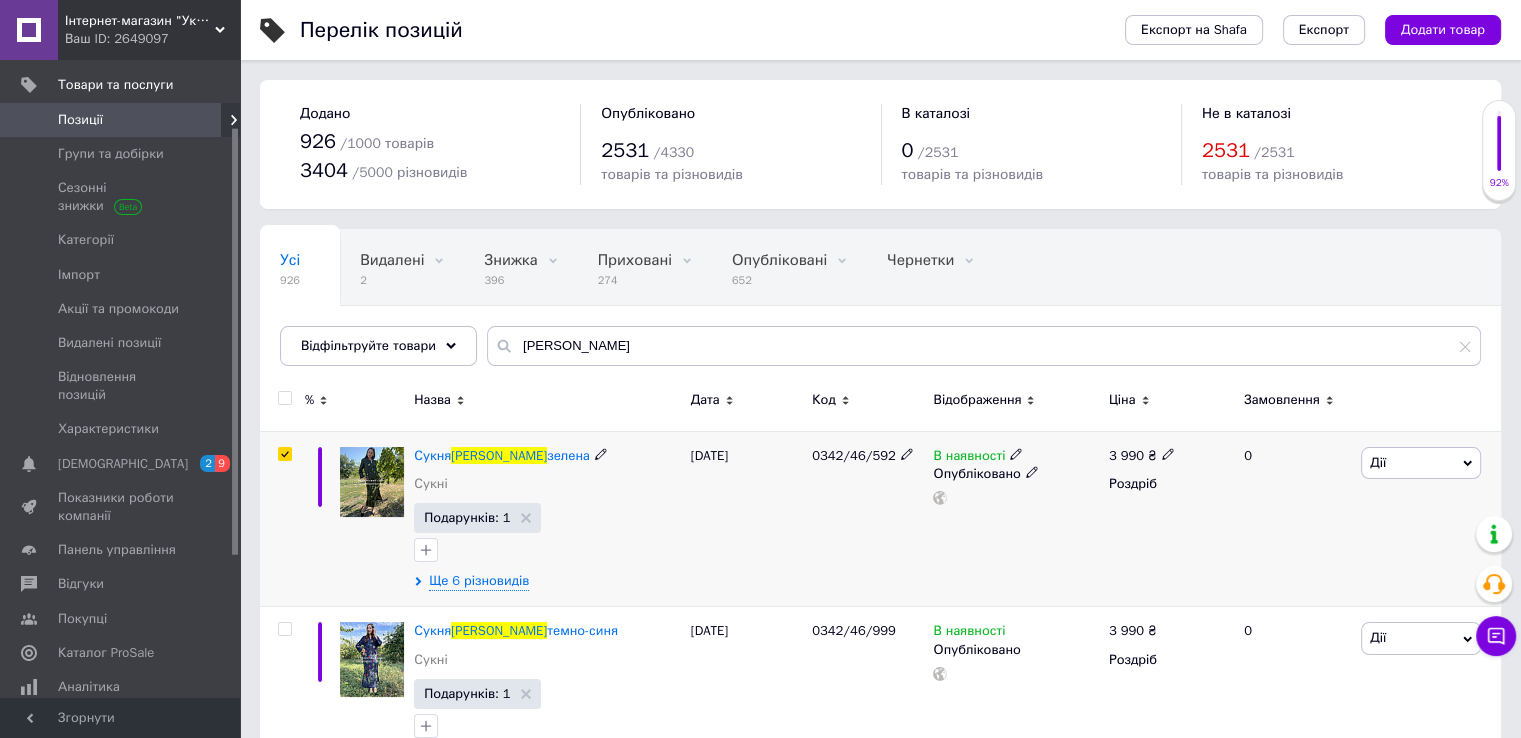 checkbox on "true" 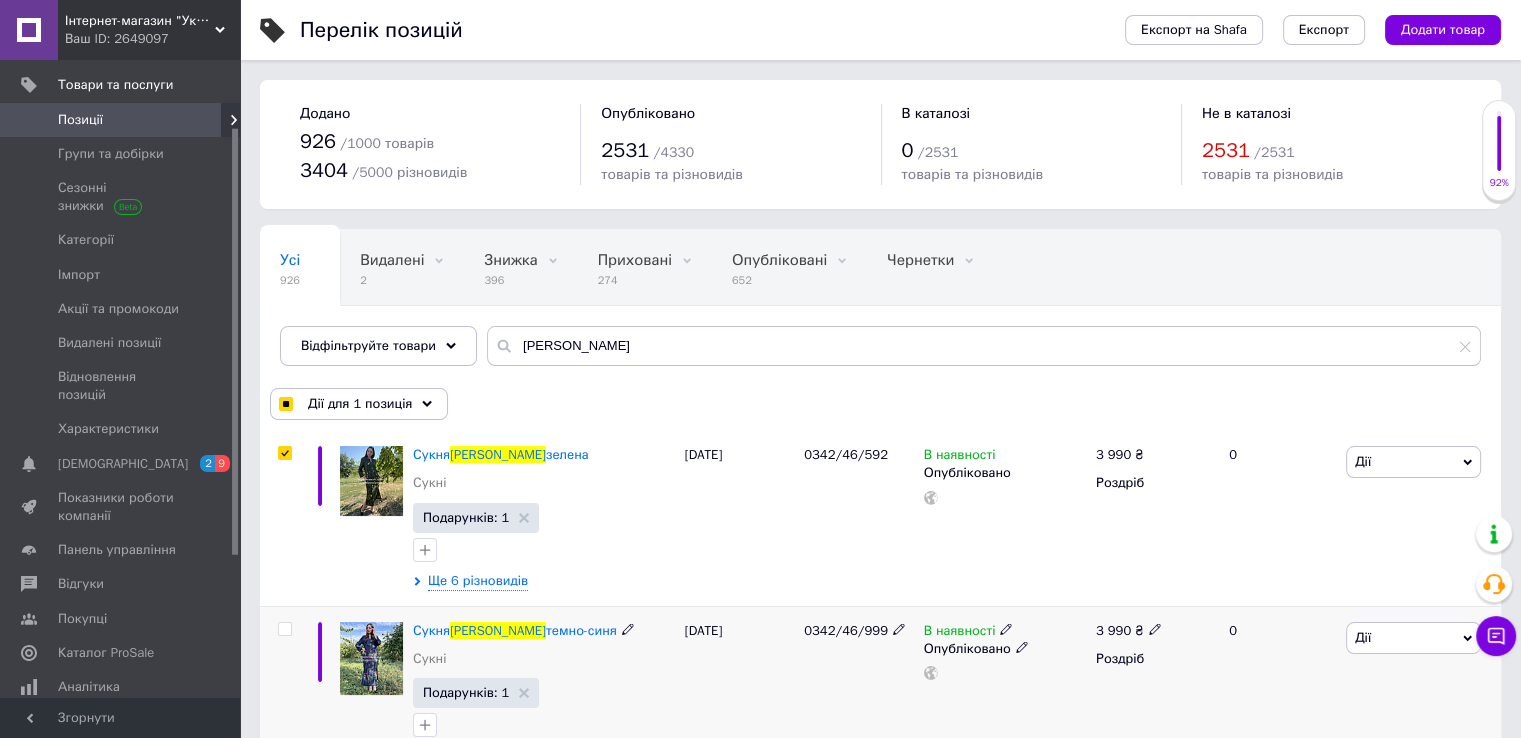 click at bounding box center [284, 629] 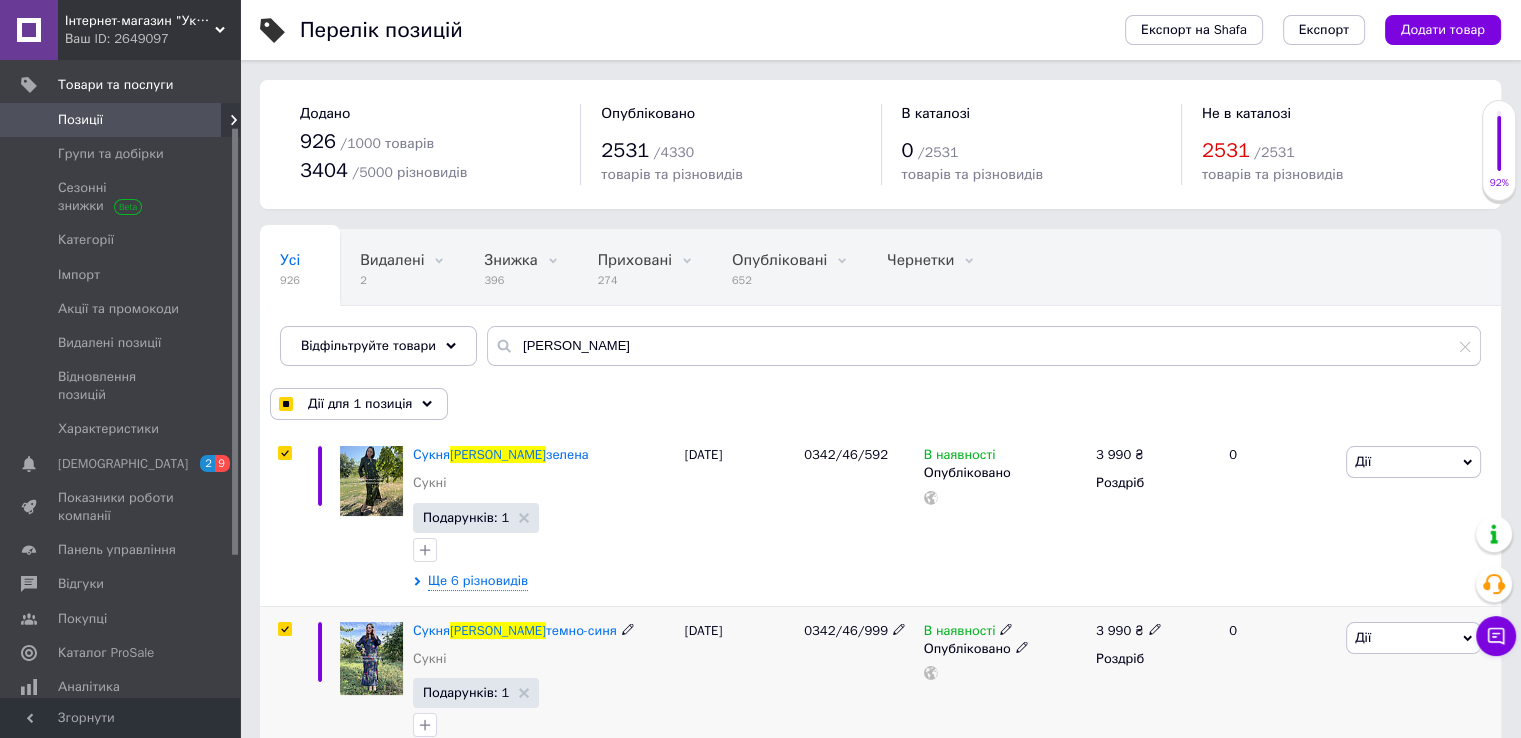 checkbox on "true" 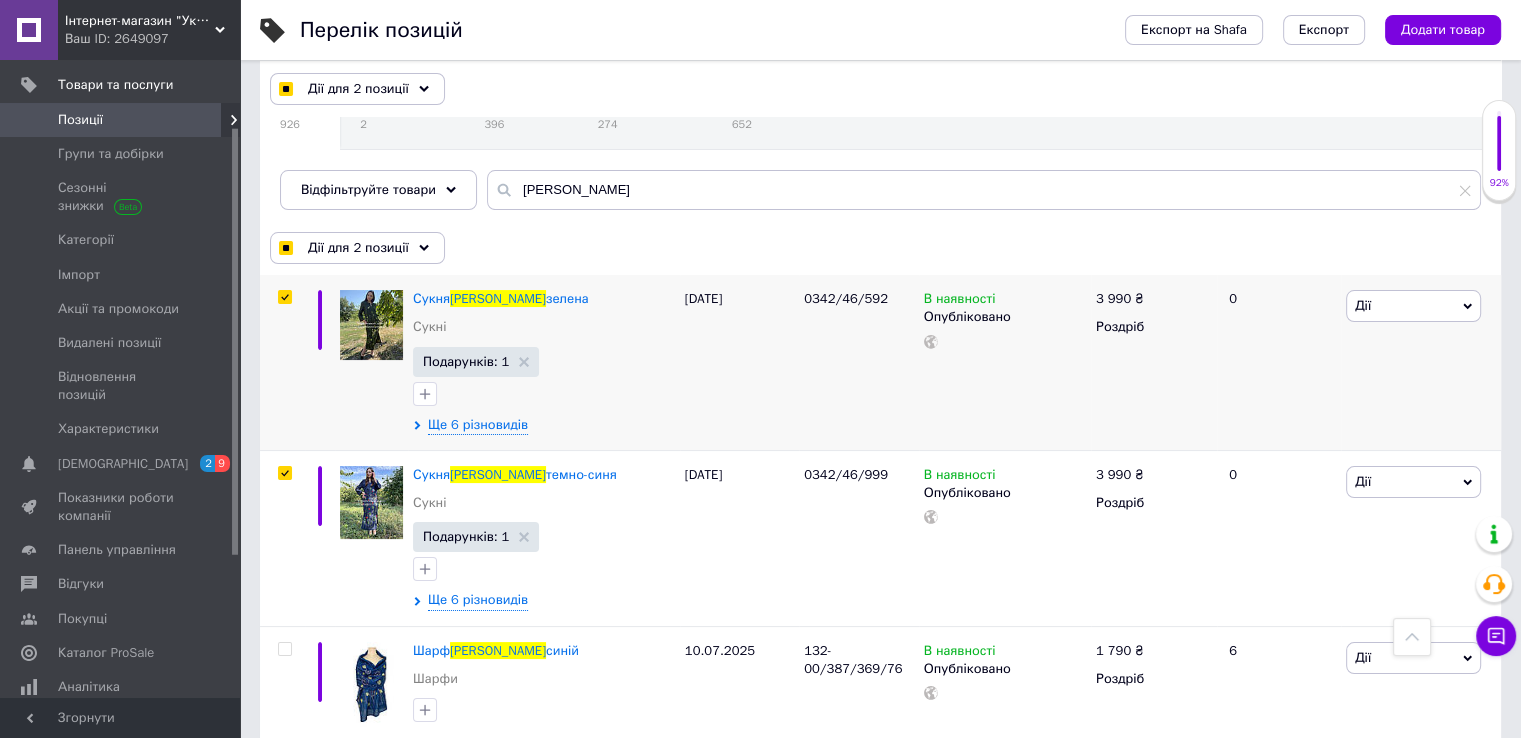 scroll, scrollTop: 0, scrollLeft: 0, axis: both 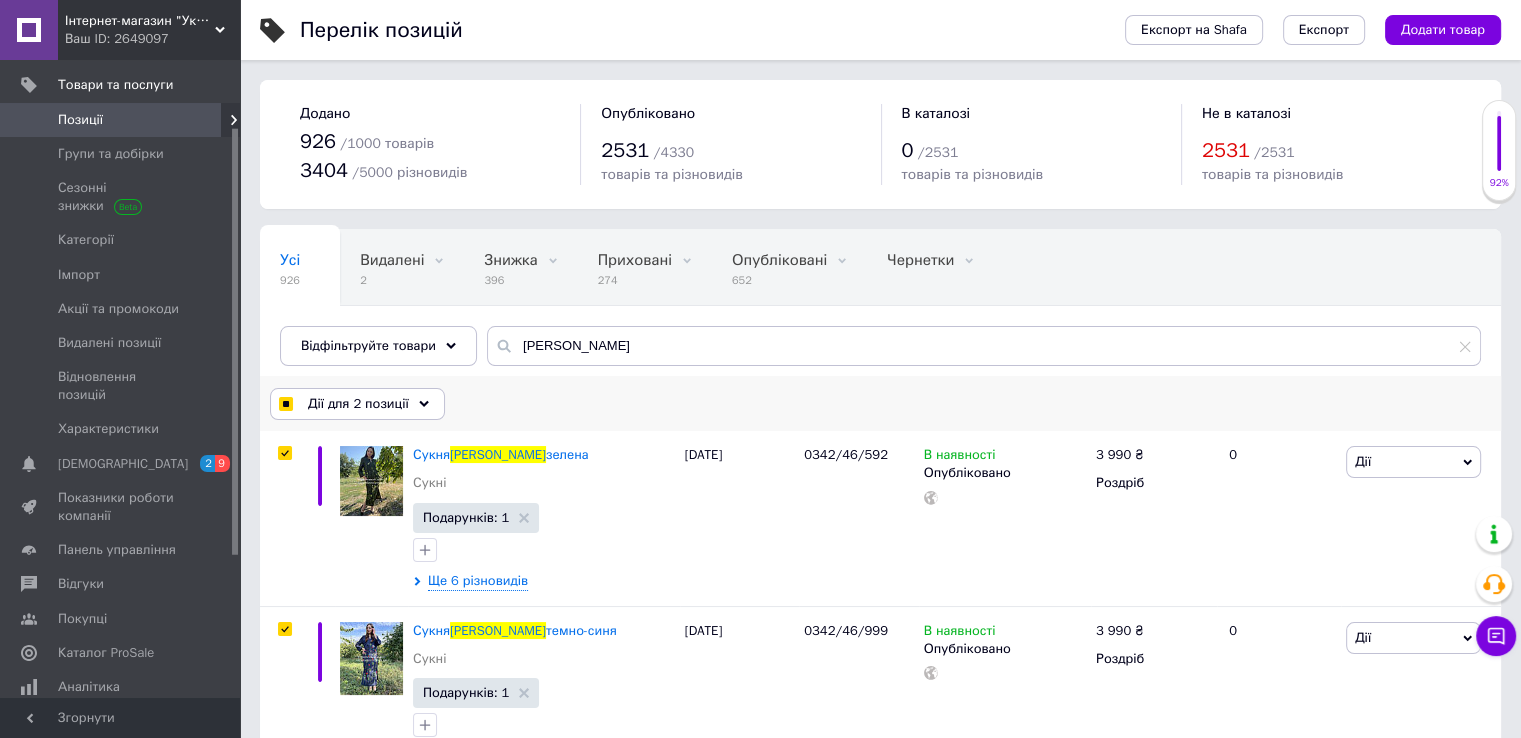 click on "Дії для 2 позиції" at bounding box center [357, 404] 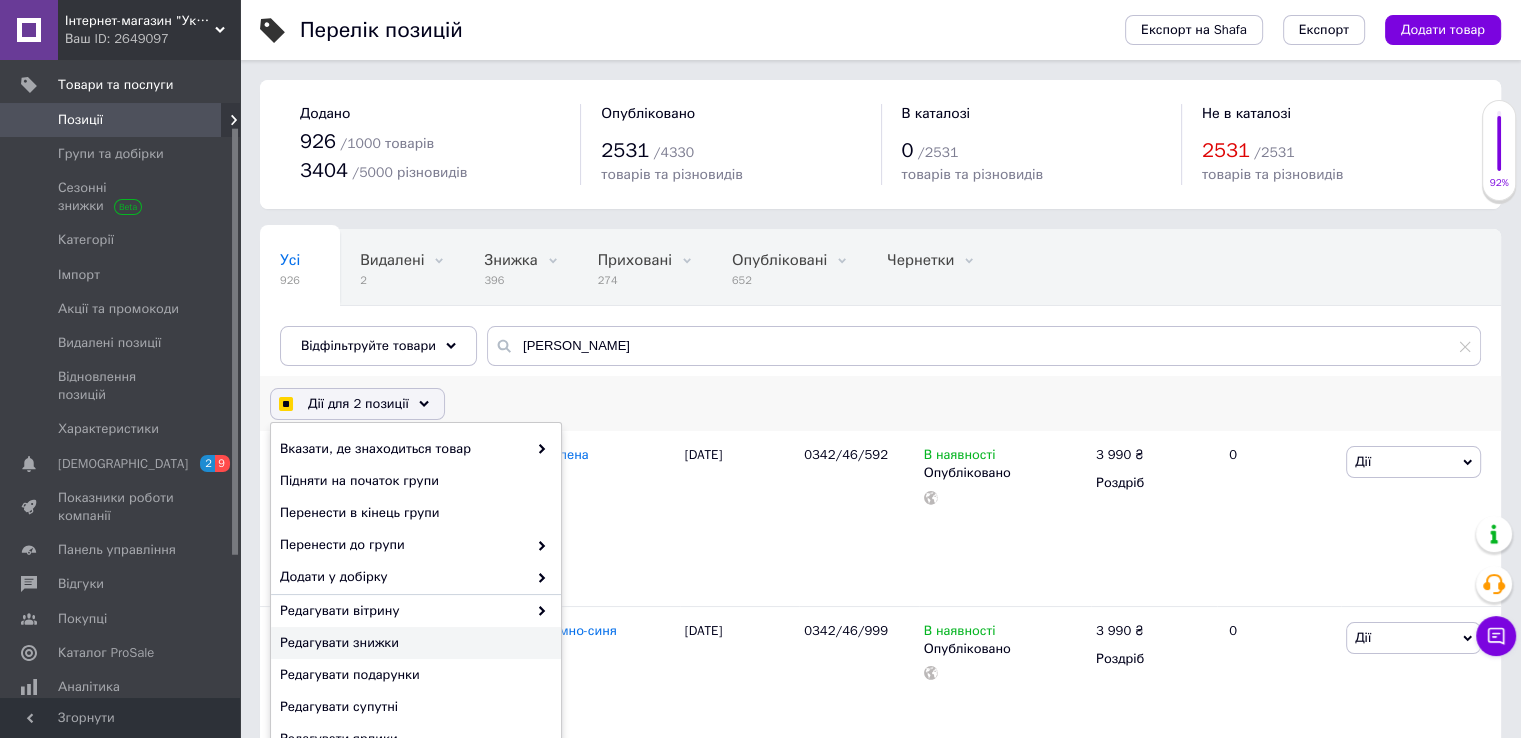 click on "Редагувати знижки" at bounding box center (413, 643) 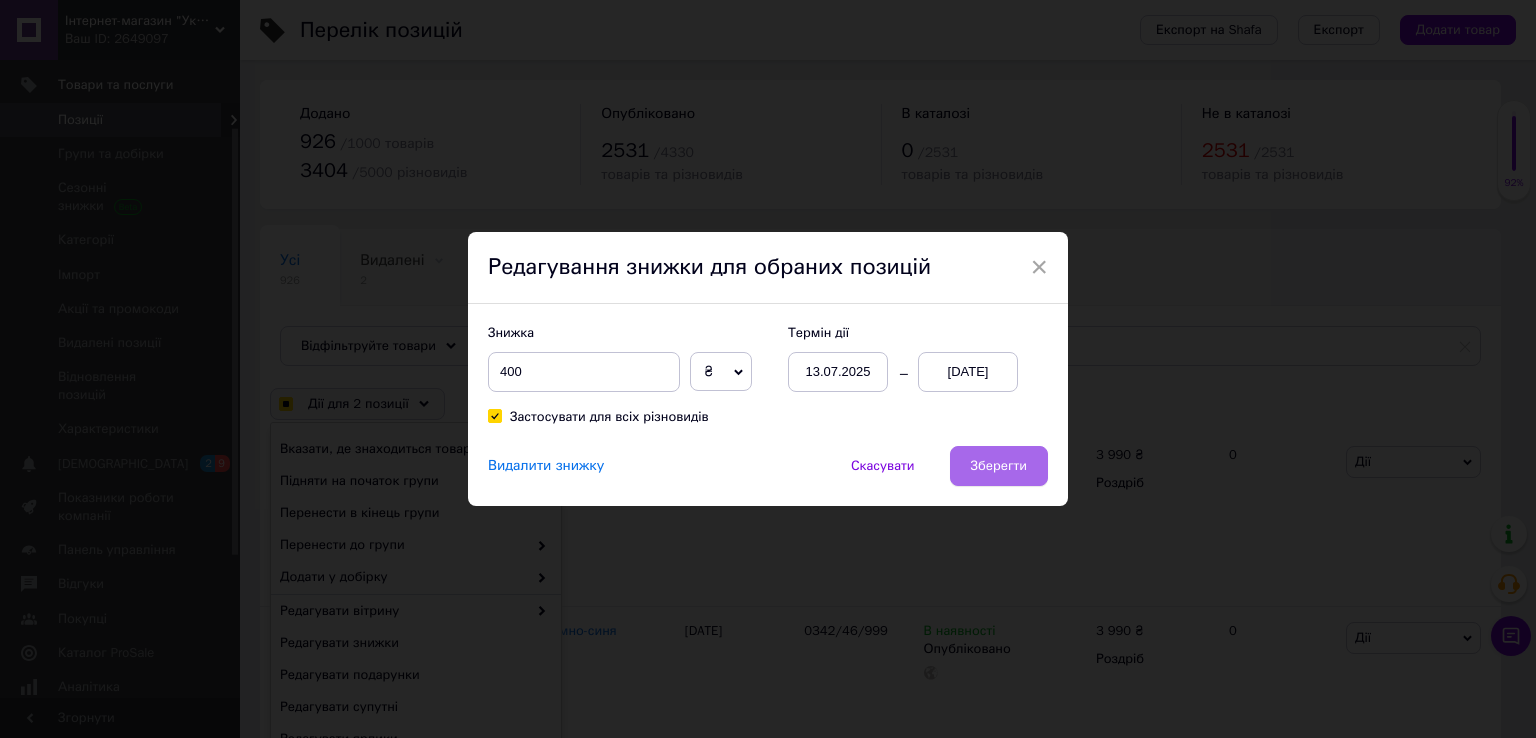 click on "Зберегти" at bounding box center (999, 466) 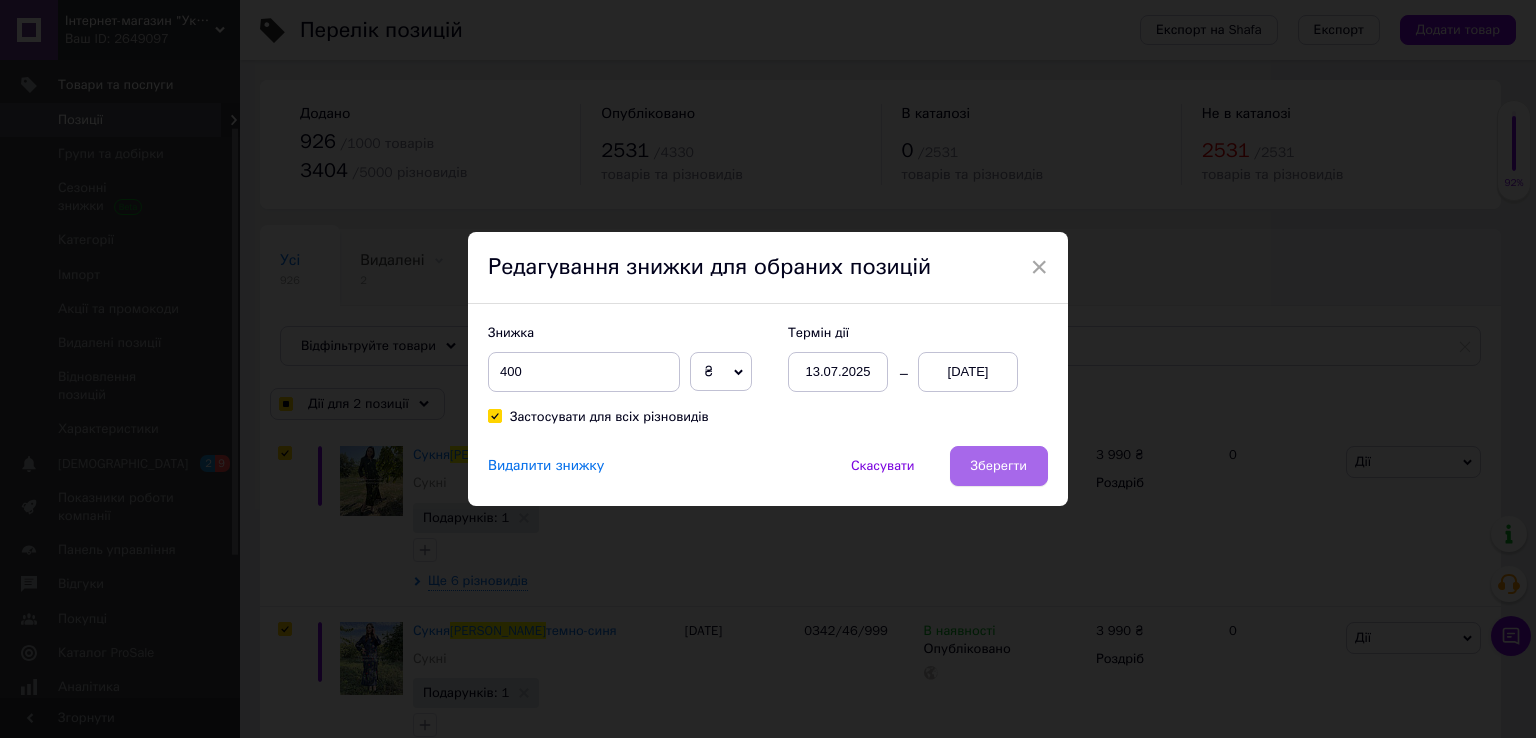 checkbox on "true" 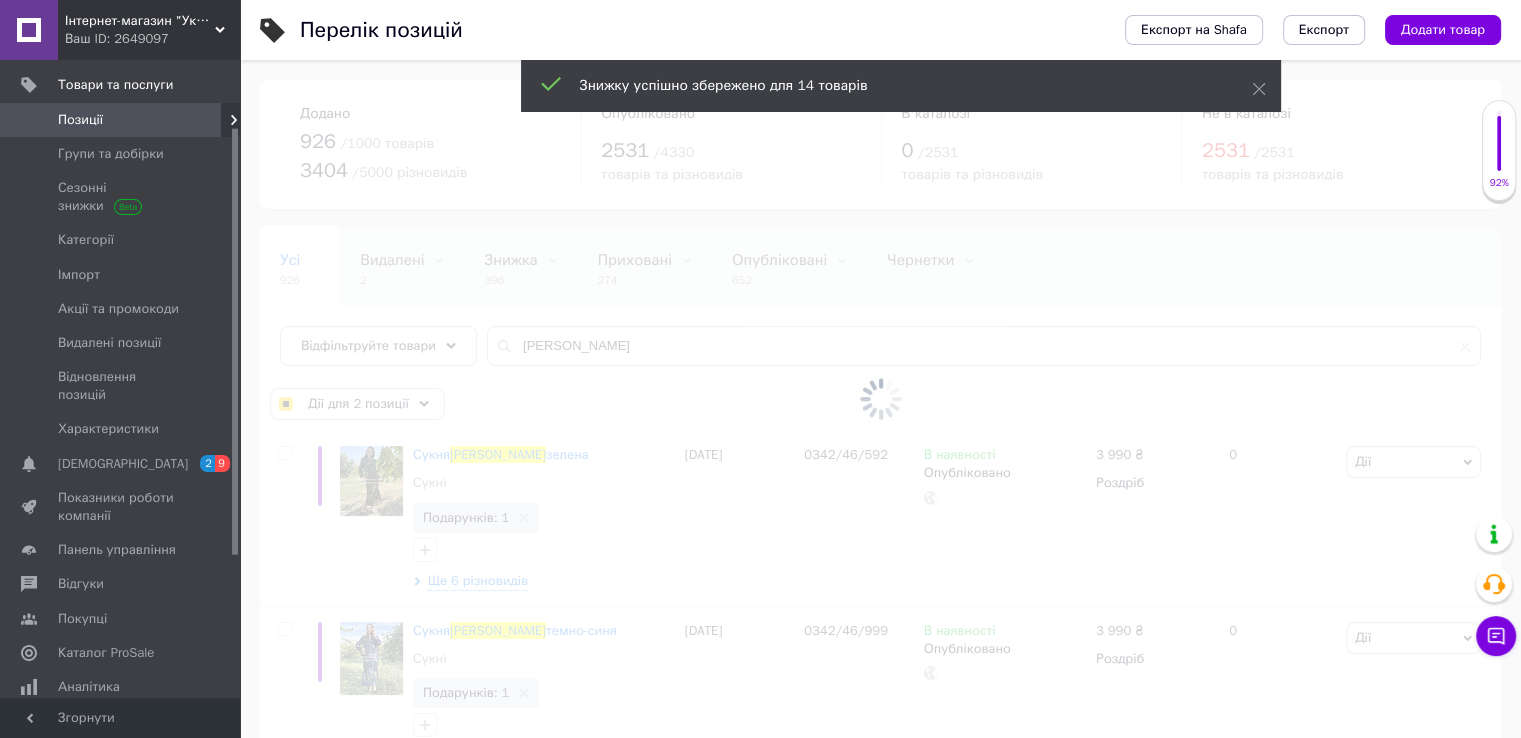 checkbox on "false" 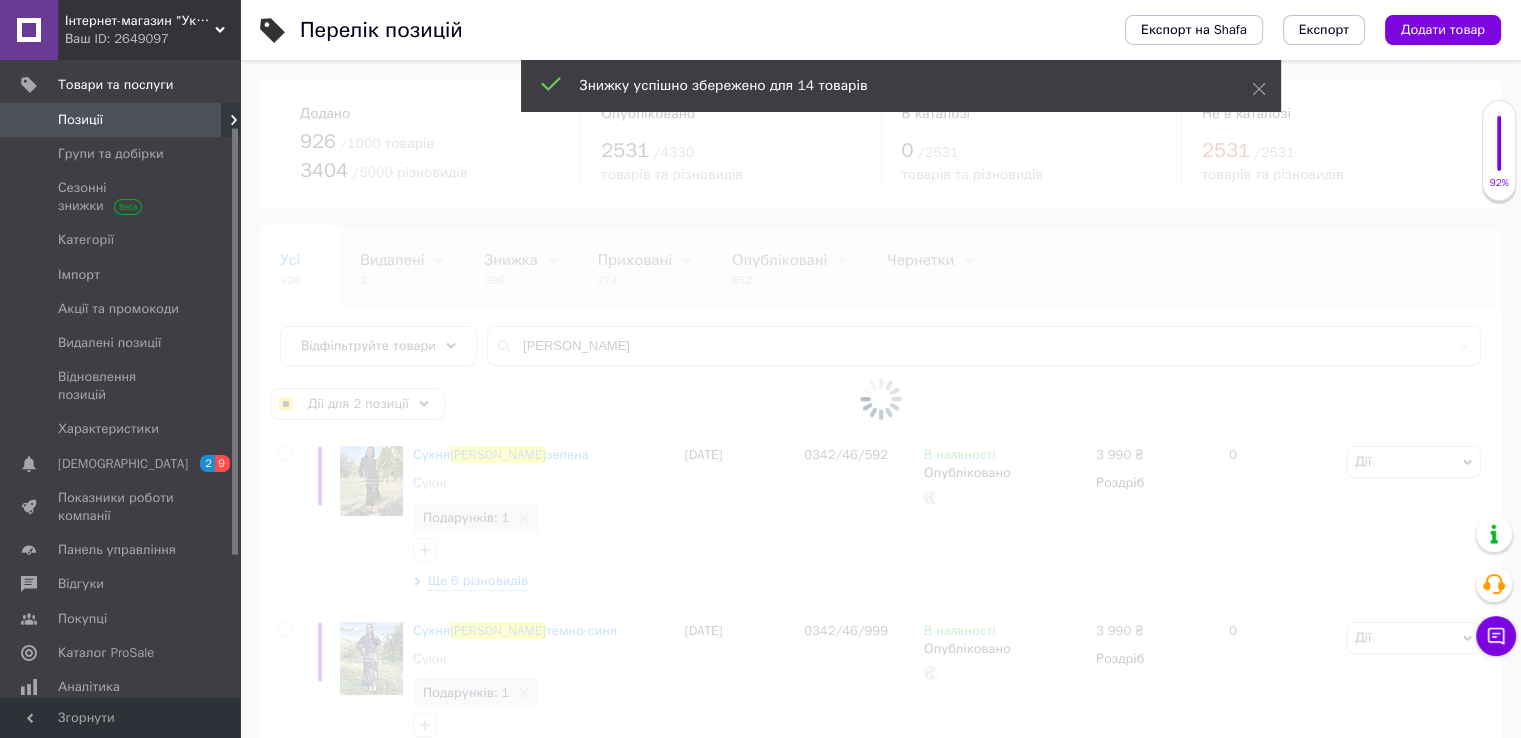 checkbox on "false" 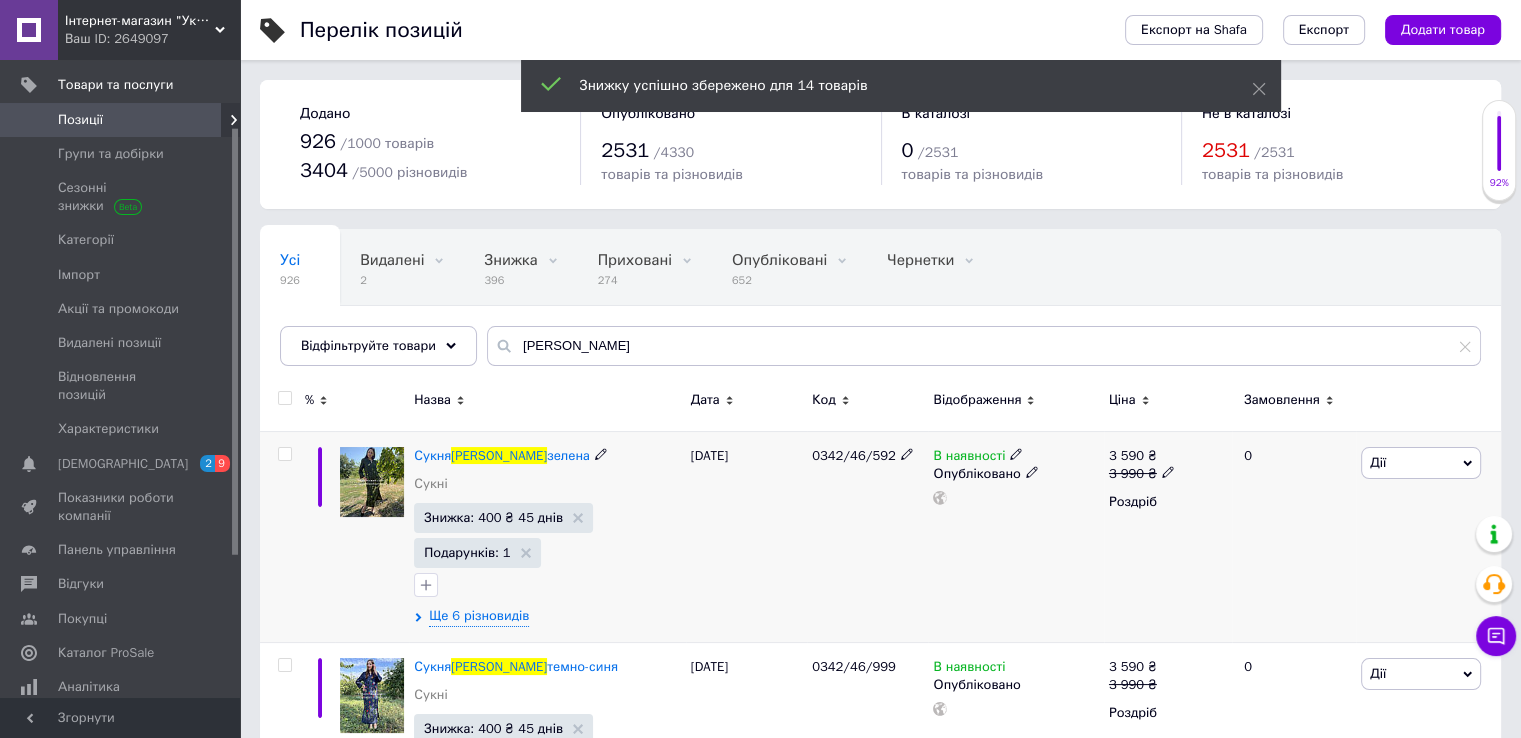 click at bounding box center [284, 454] 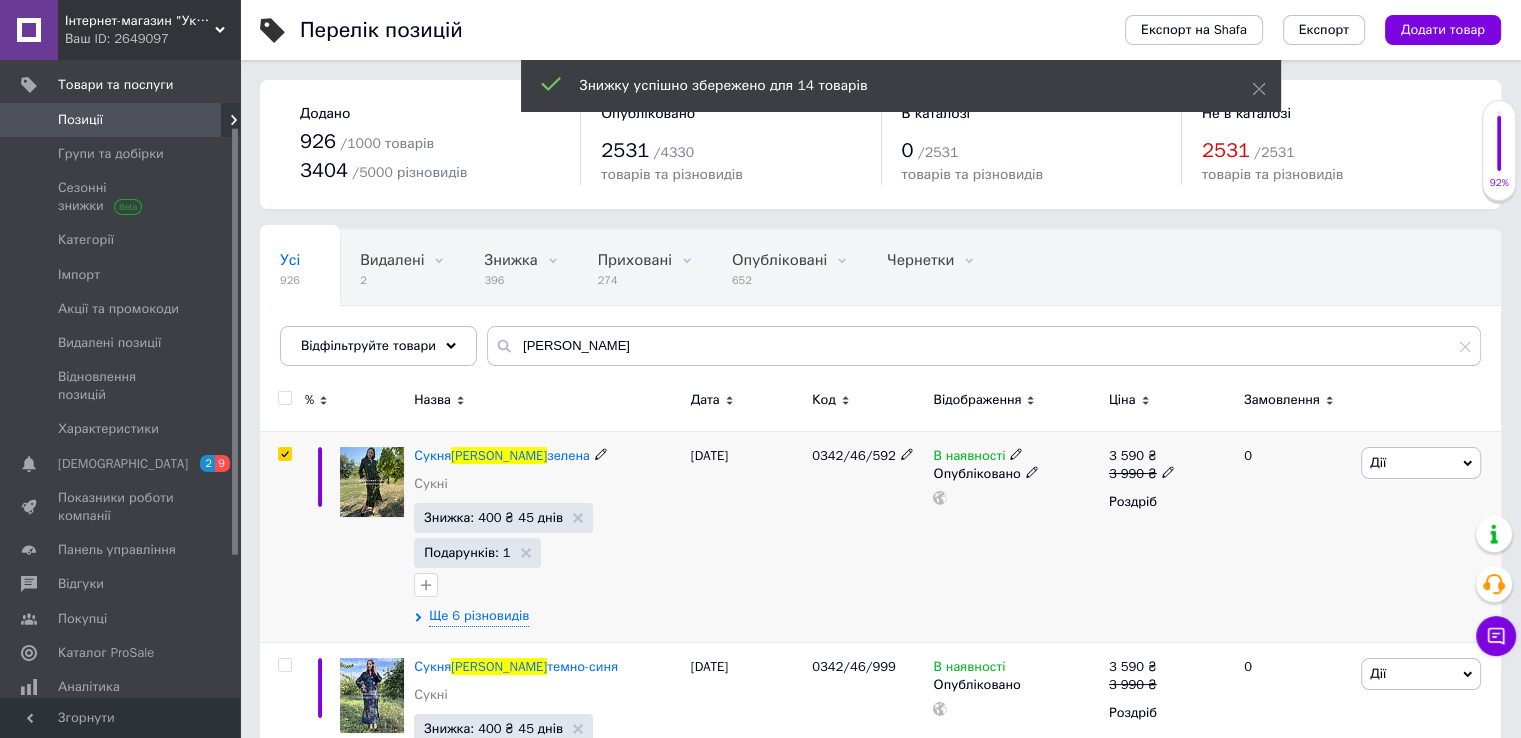 checkbox on "true" 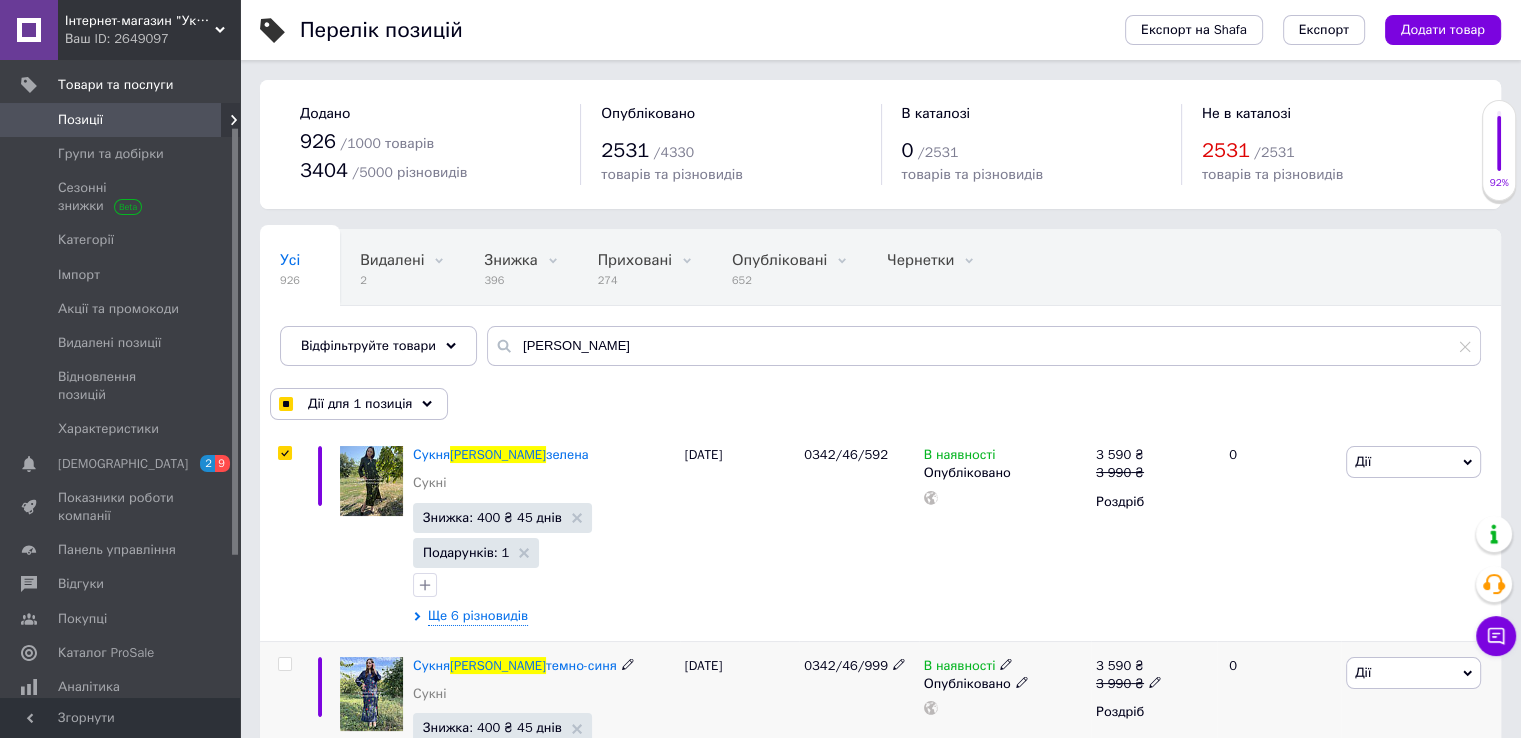 click at bounding box center [284, 664] 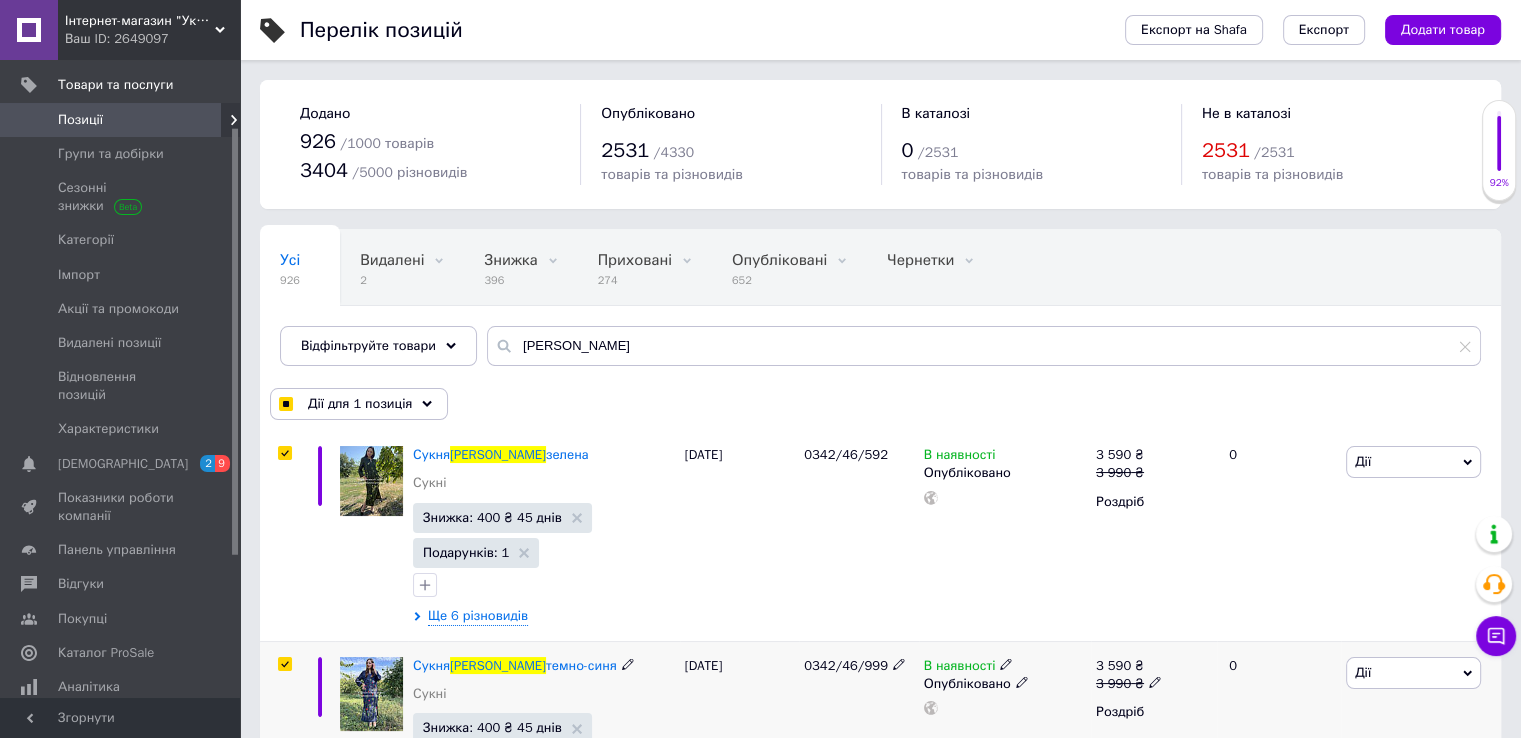 checkbox on "true" 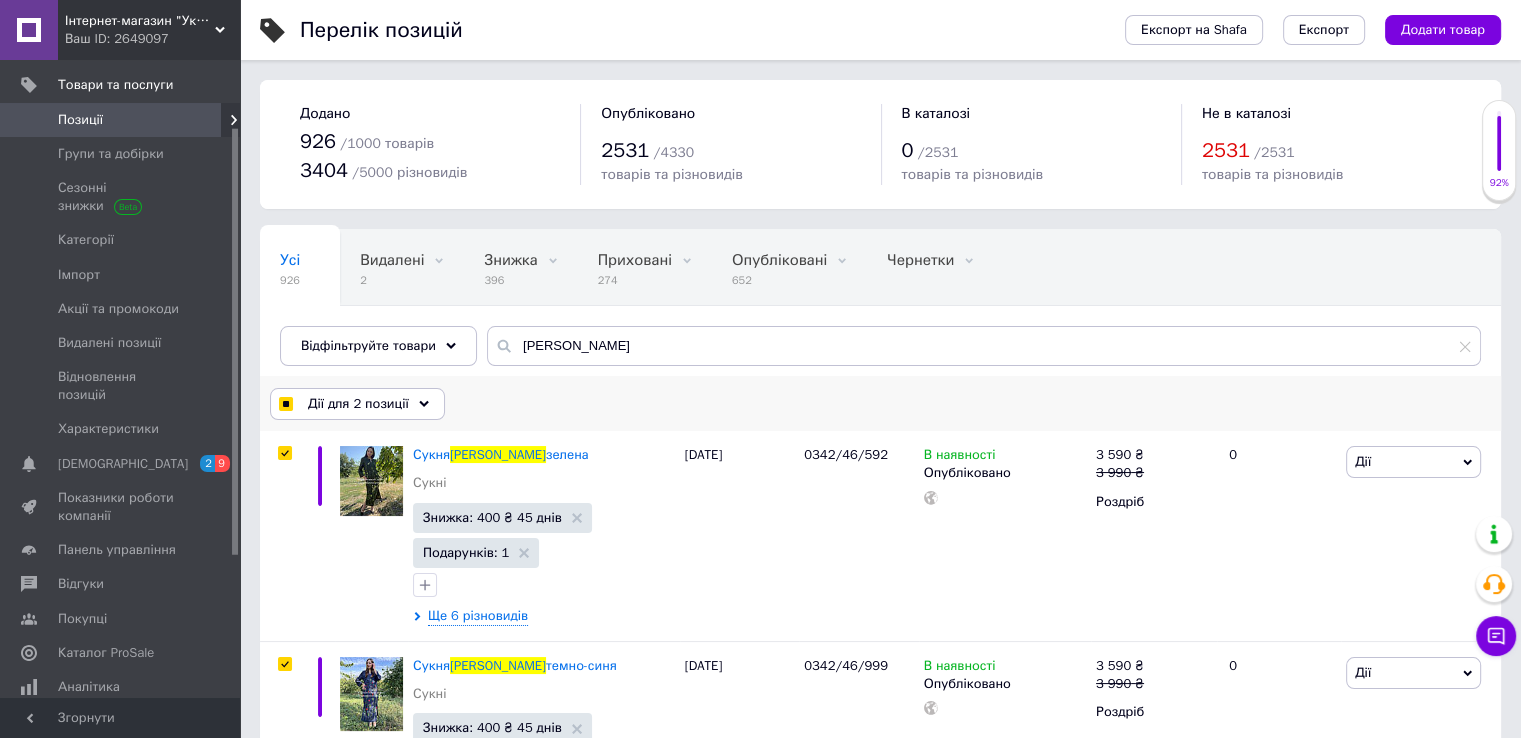 click on "Дії для 2 позиції" at bounding box center (357, 404) 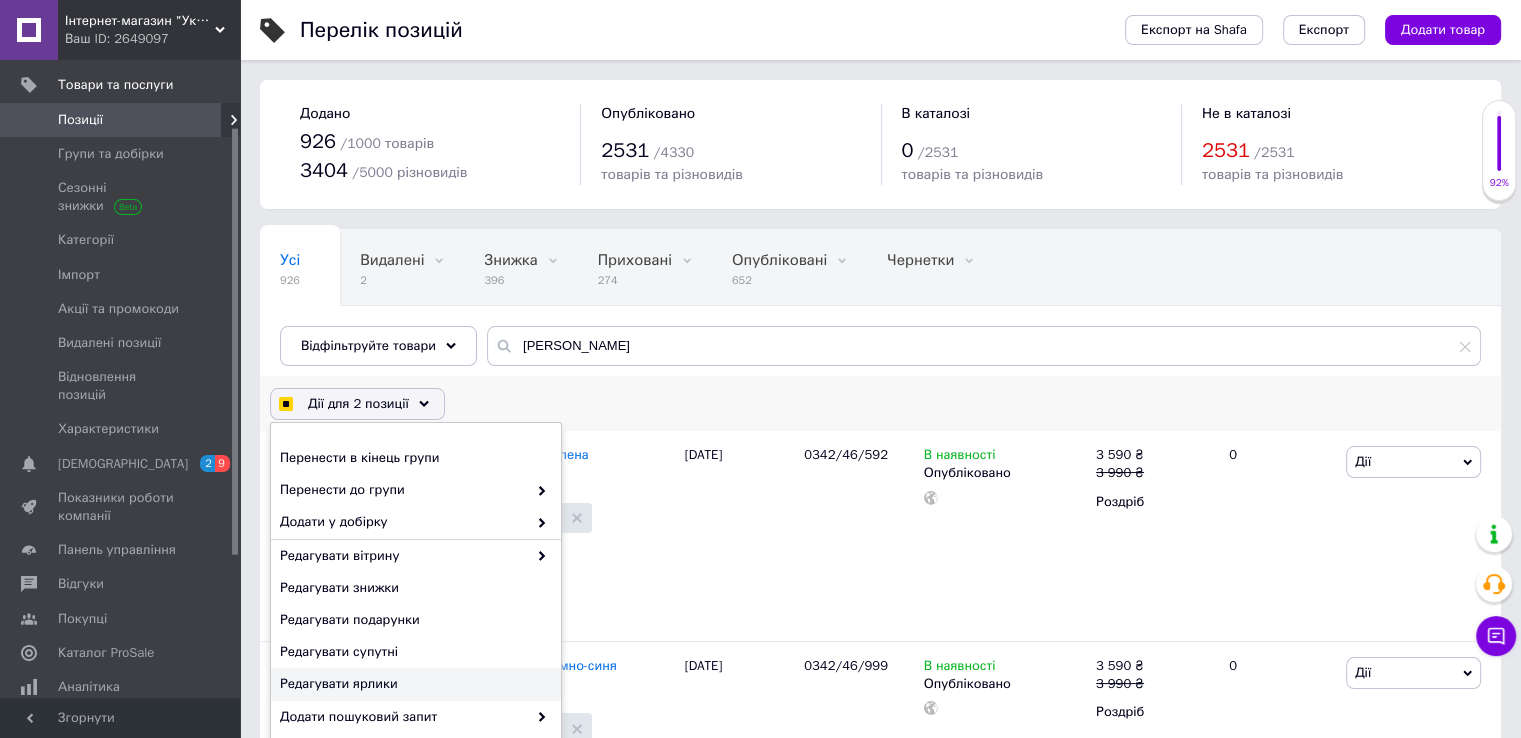 scroll, scrollTop: 100, scrollLeft: 0, axis: vertical 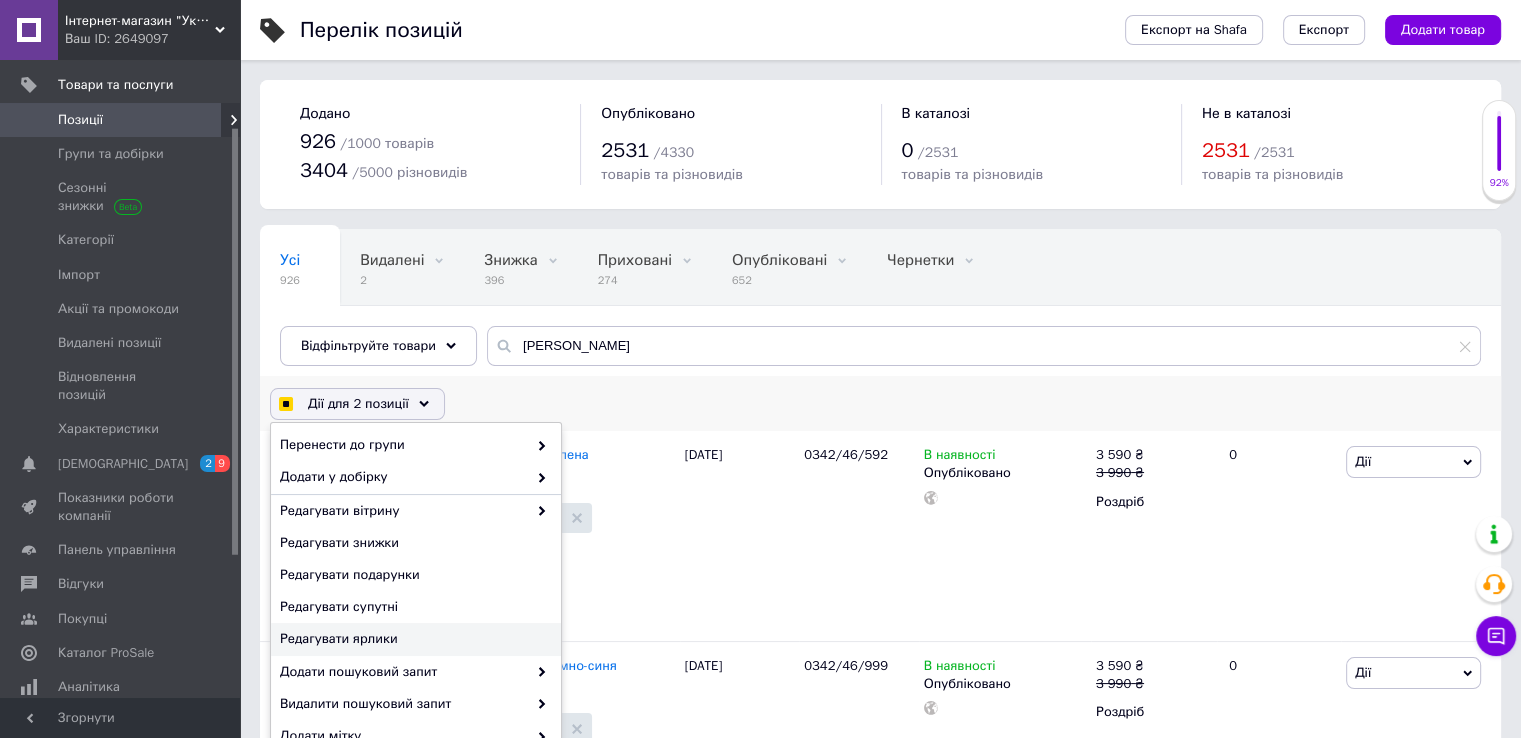 click on "Редагувати ярлики" at bounding box center [413, 639] 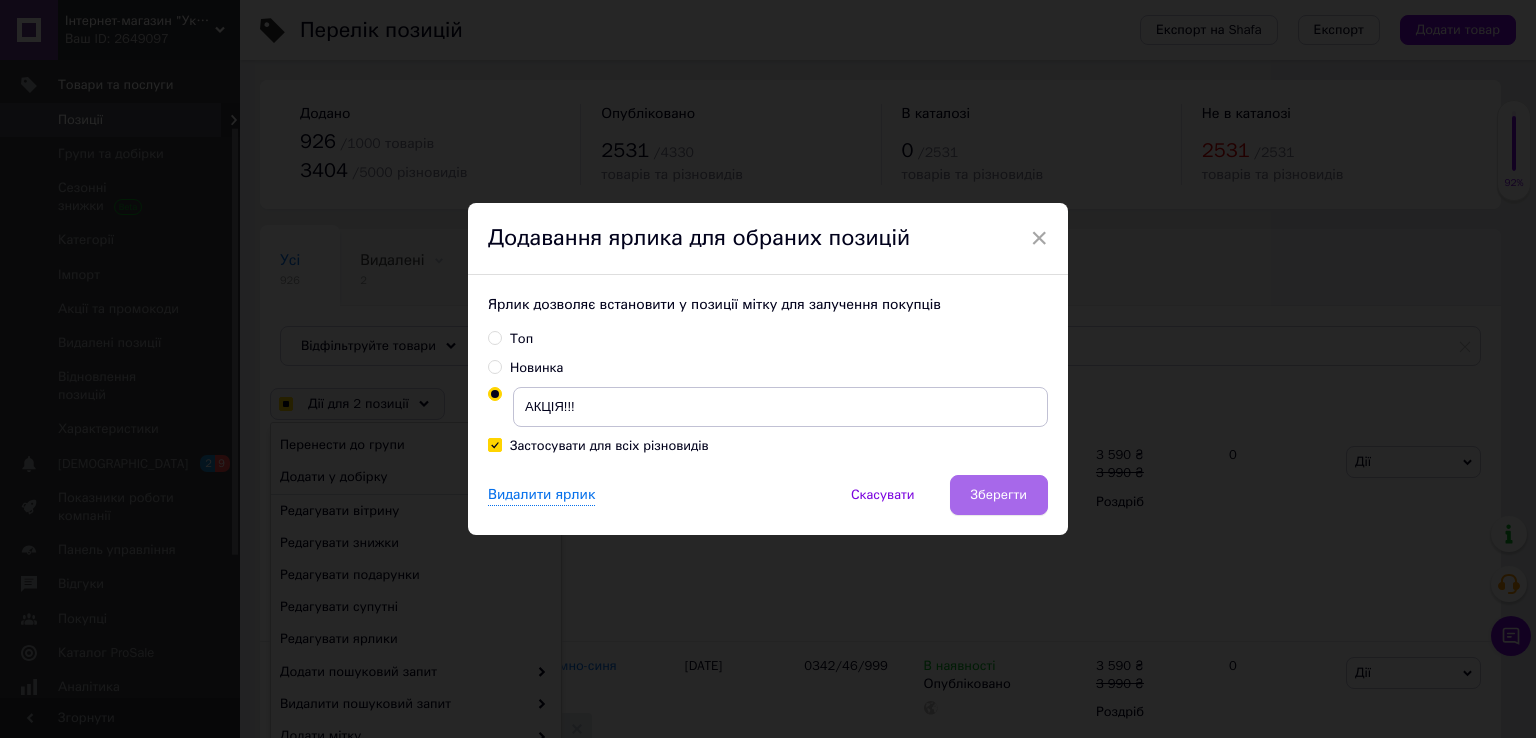 click on "Зберегти" at bounding box center (999, 495) 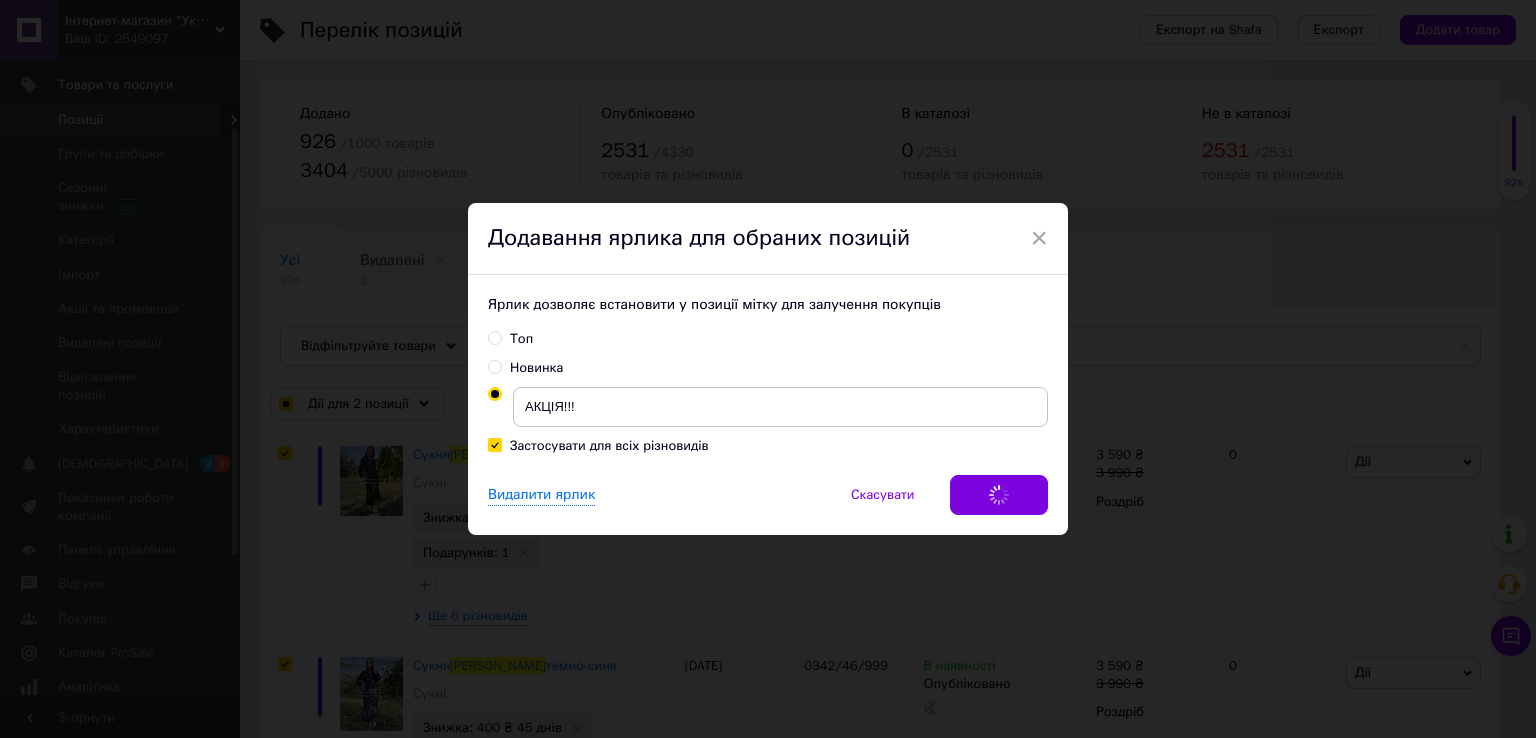 checkbox on "true" 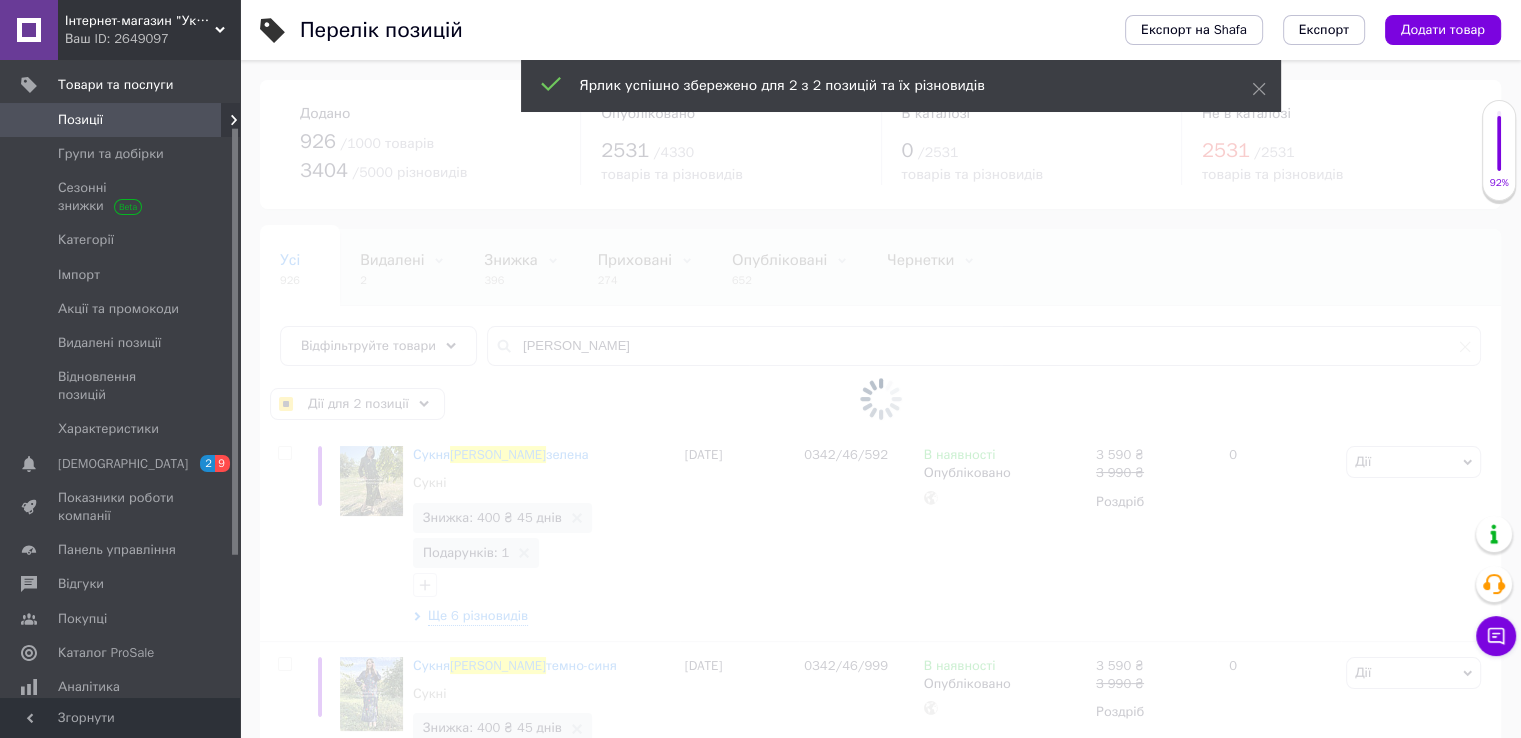 checkbox on "false" 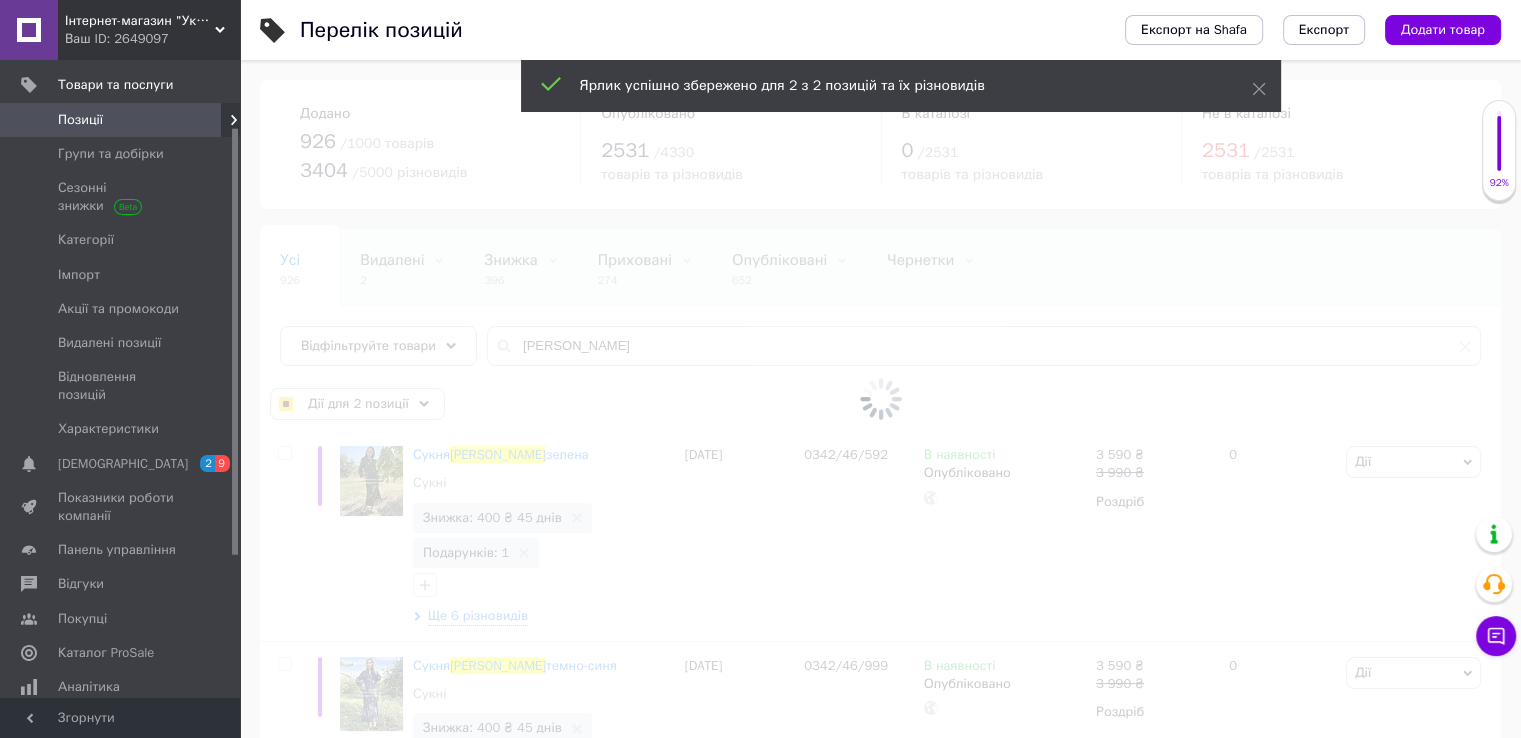 checkbox on "false" 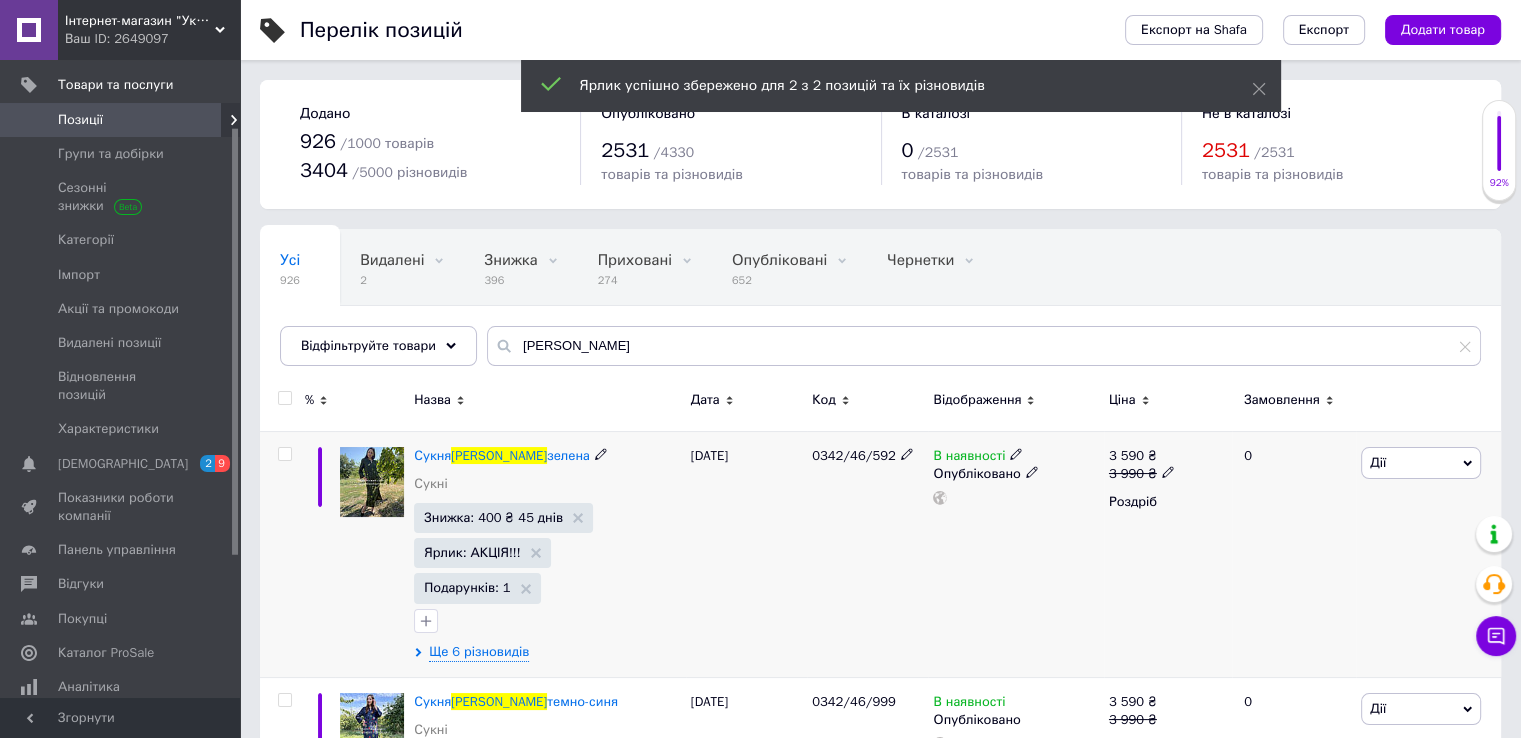 click 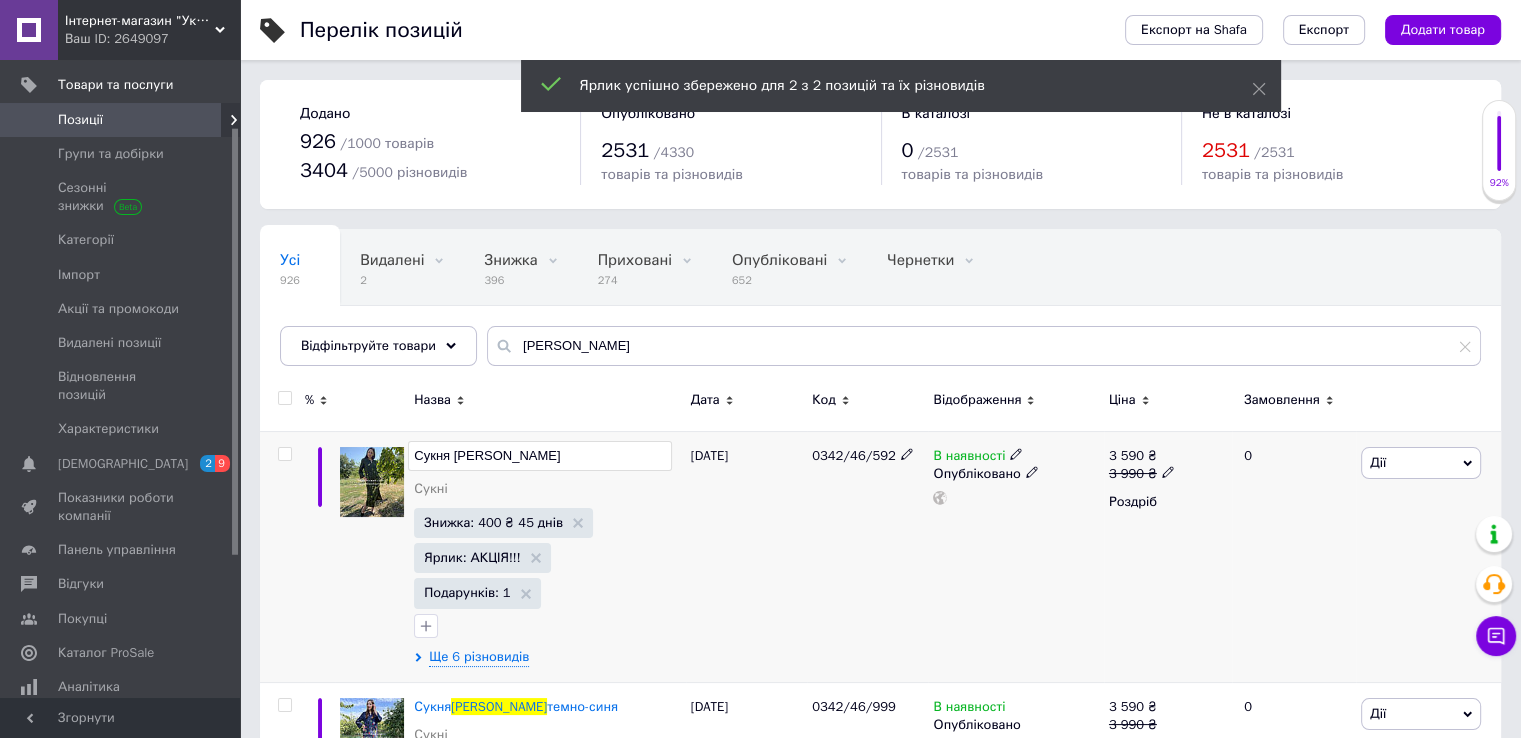 click on "Сукня [PERSON_NAME]" at bounding box center [539, 456] 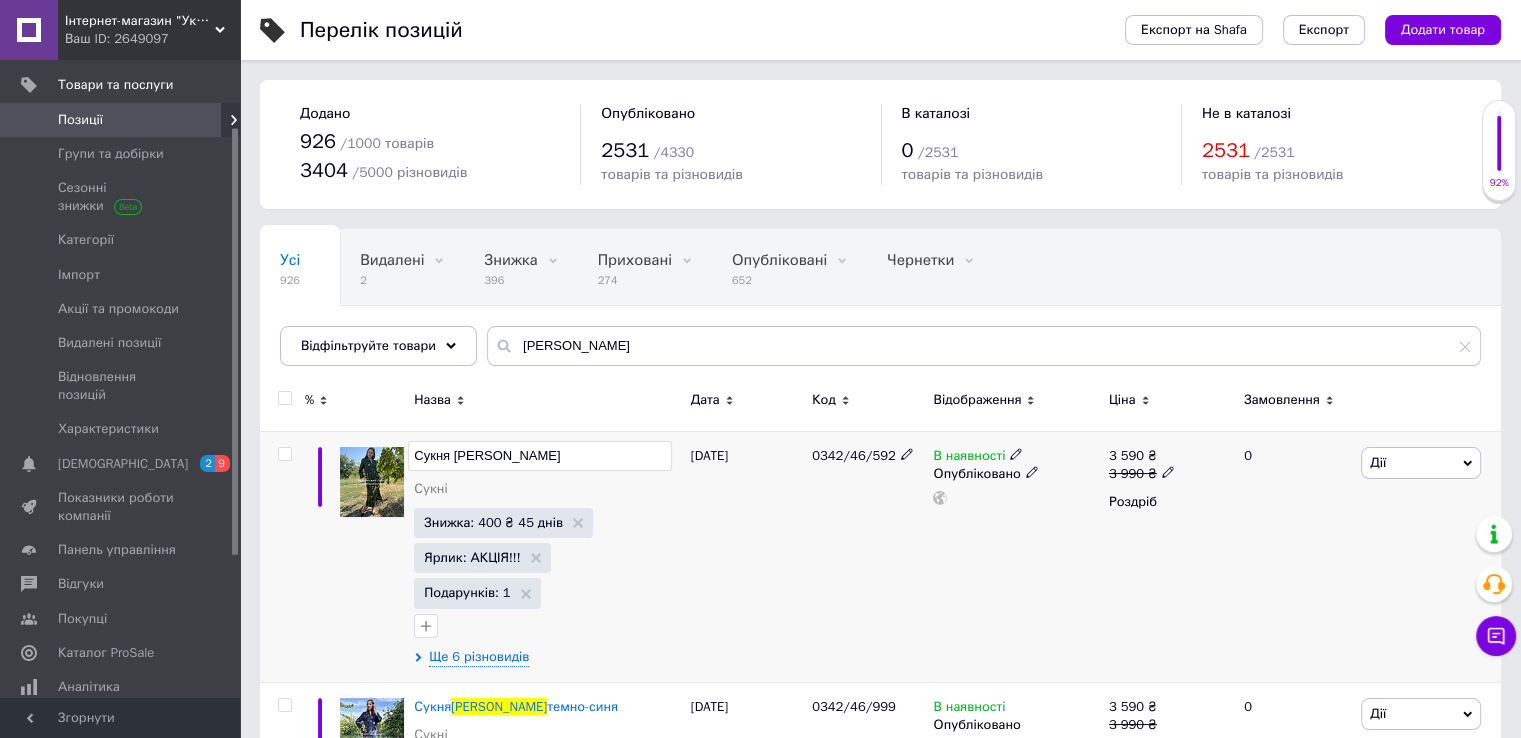 type on "Спекотні знижки! Сукня [PERSON_NAME] зелена" 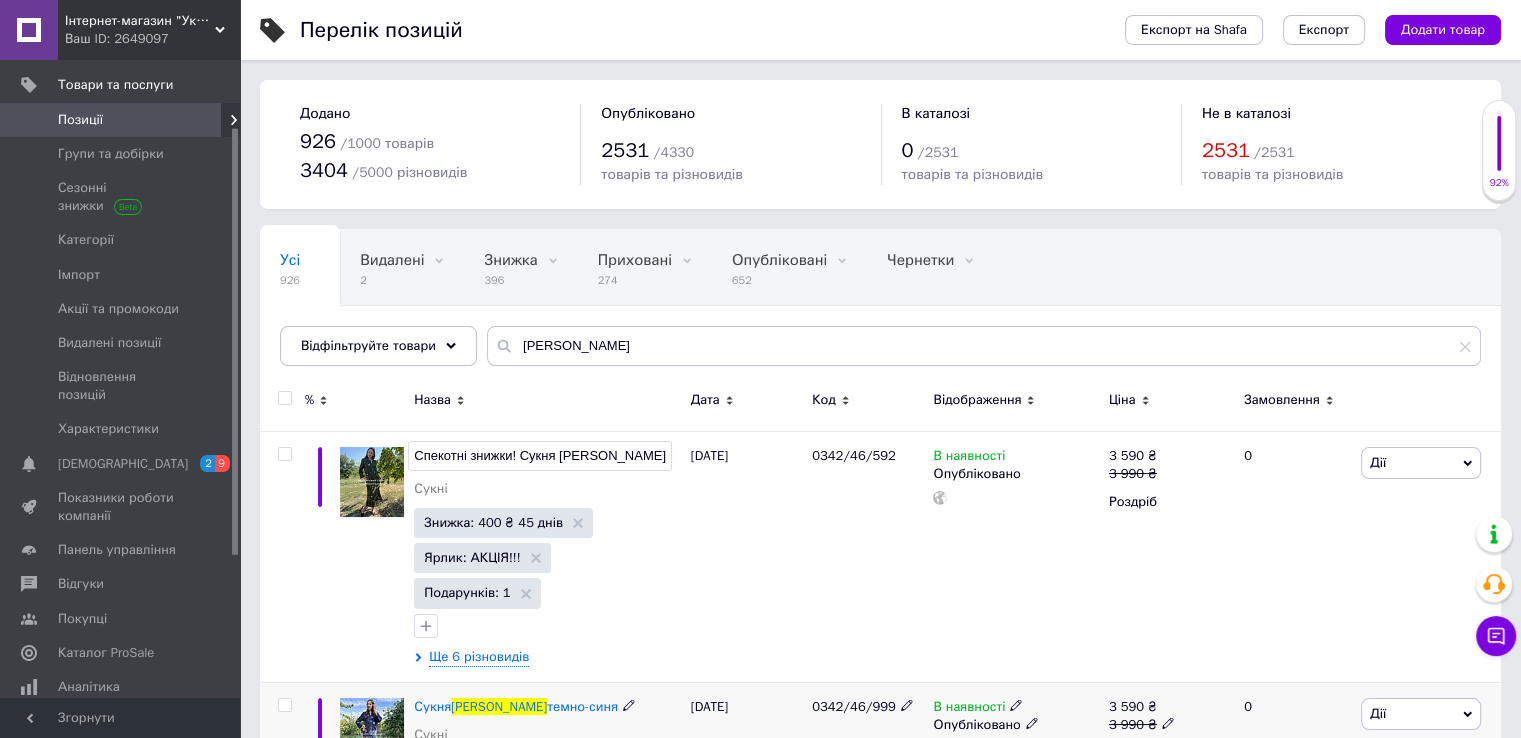 click on "Сукня  [PERSON_NAME]  темно-синя [PERSON_NAME]" at bounding box center [547, 726] 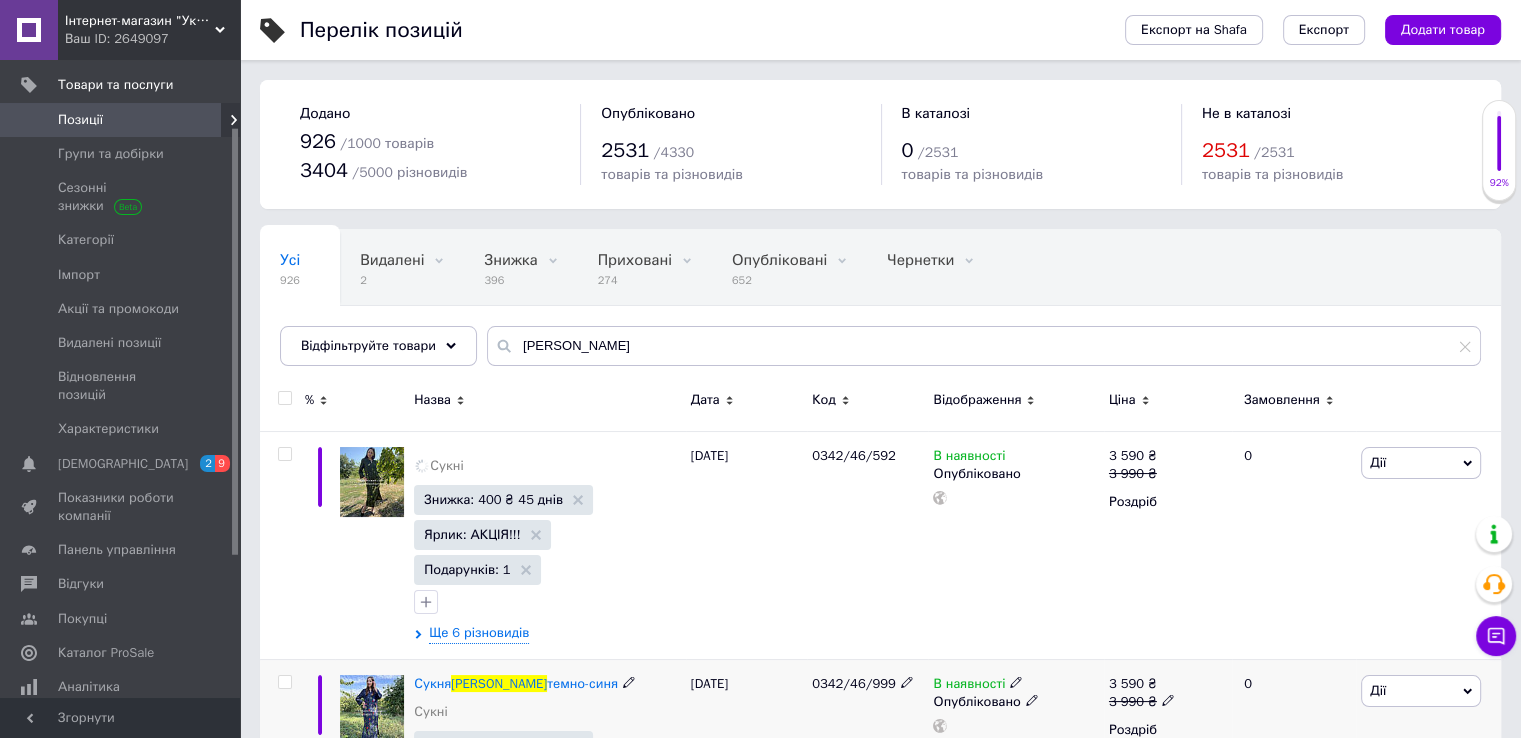 click on "Сукня  [PERSON_NAME]  темно-синя [PERSON_NAME]" at bounding box center [547, 703] 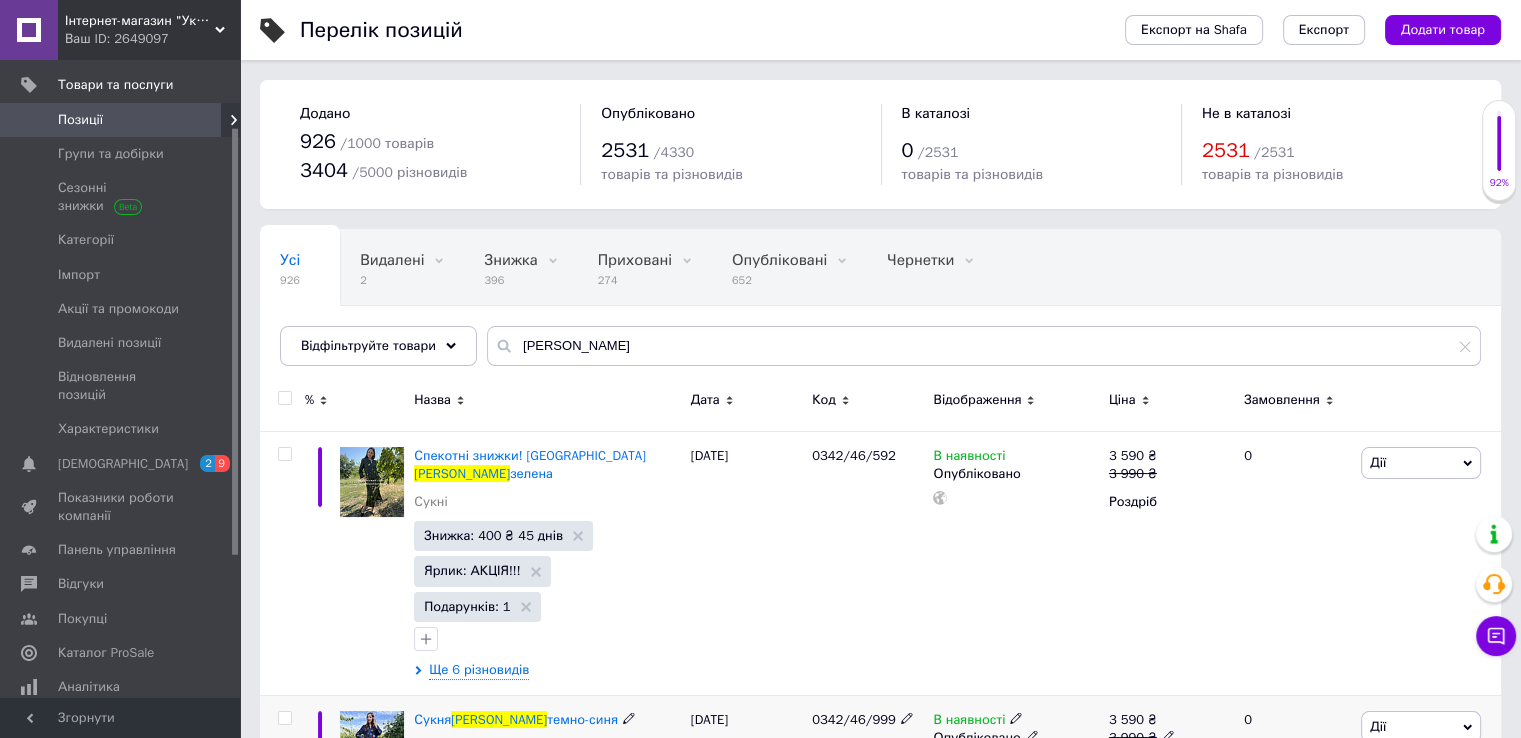 click 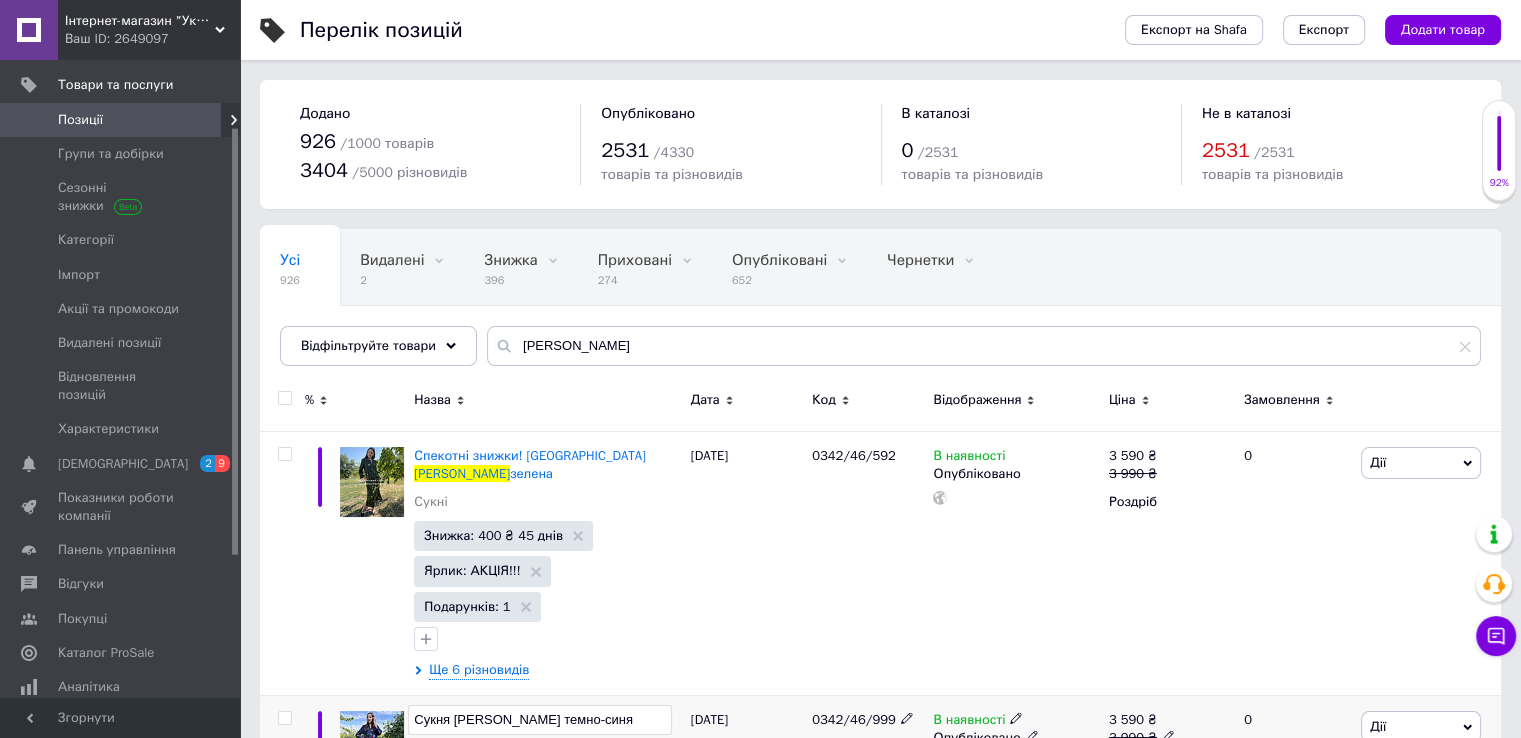 click on "Сукня [PERSON_NAME] темно-синя" at bounding box center (539, 720) 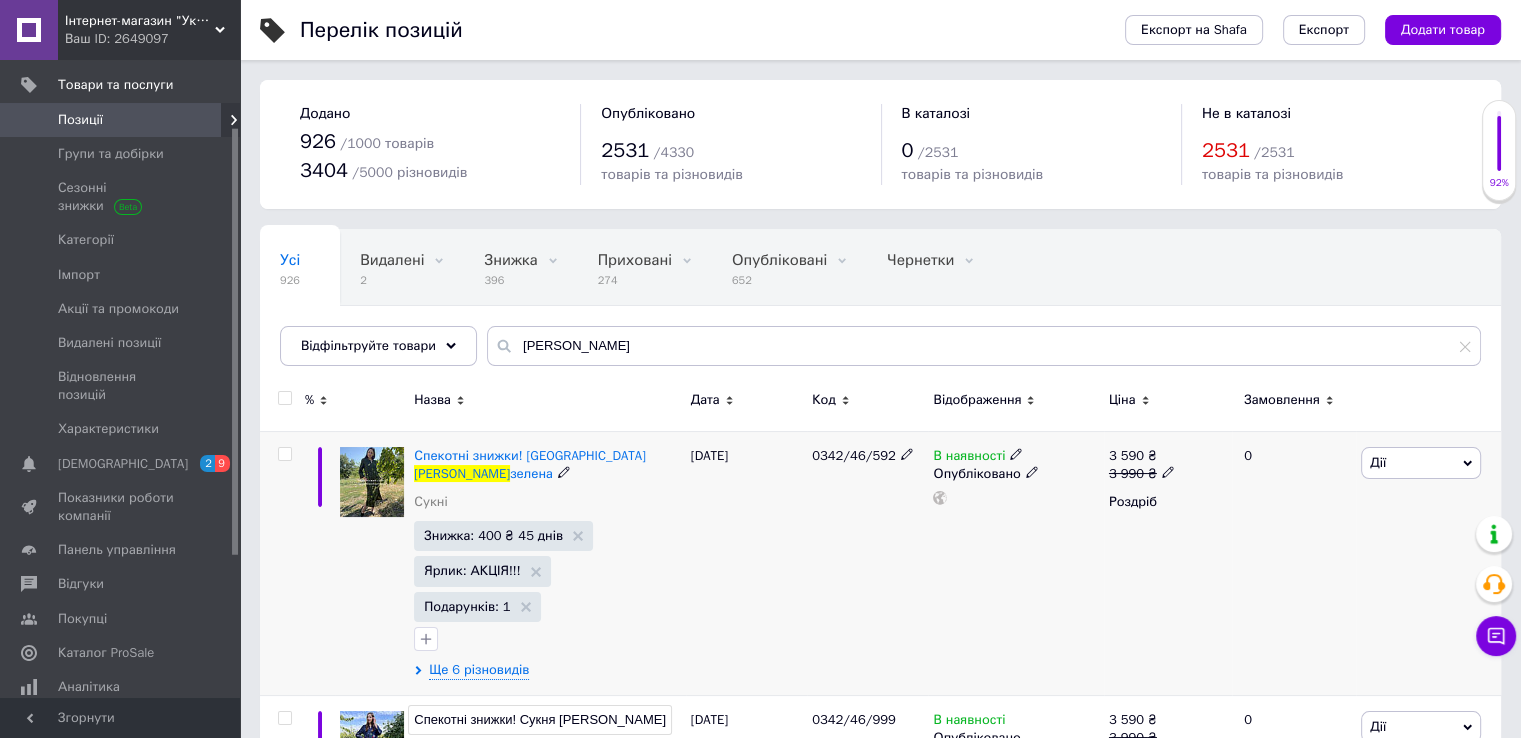 click on "[DATE]" at bounding box center (746, 563) 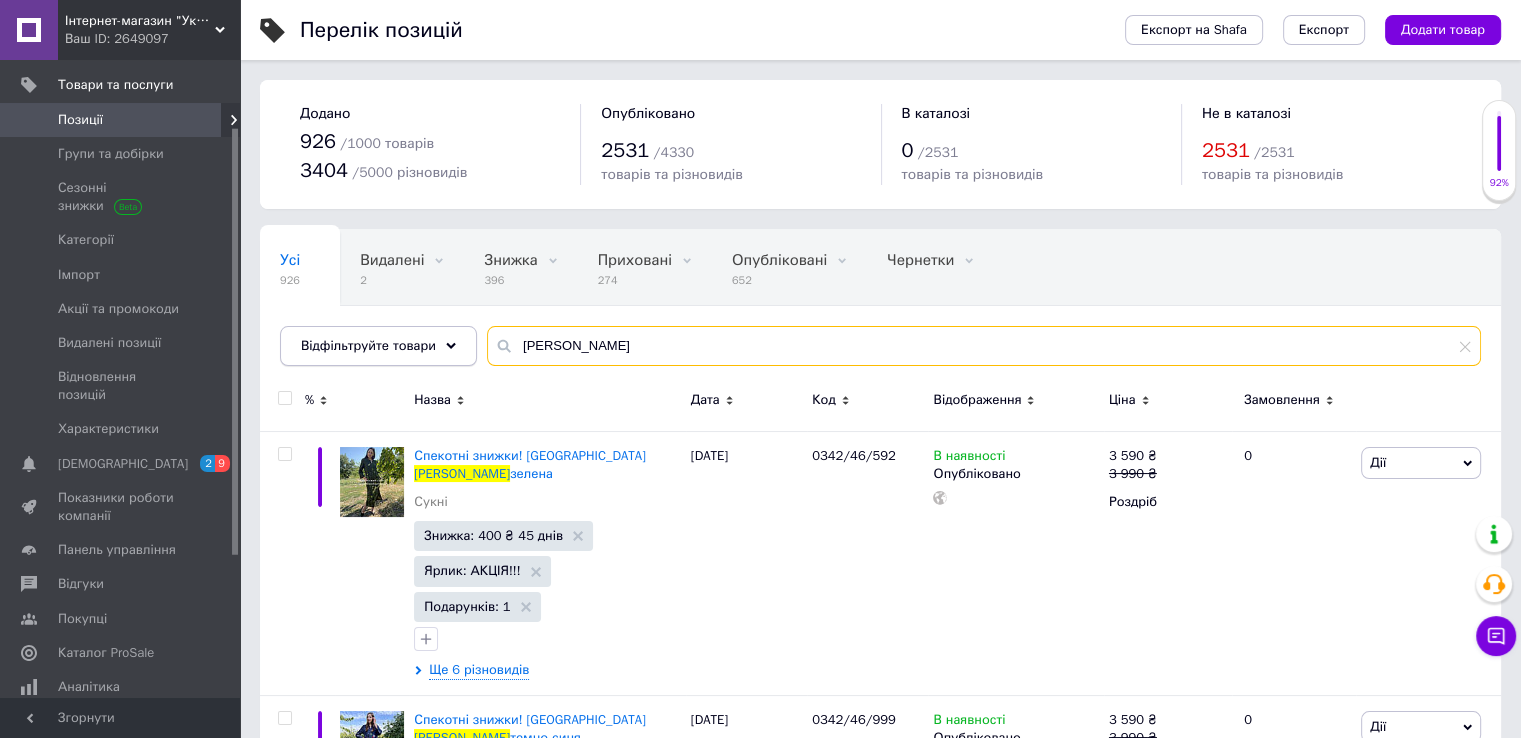 drag, startPoint x: 582, startPoint y: 345, endPoint x: 440, endPoint y: 345, distance: 142 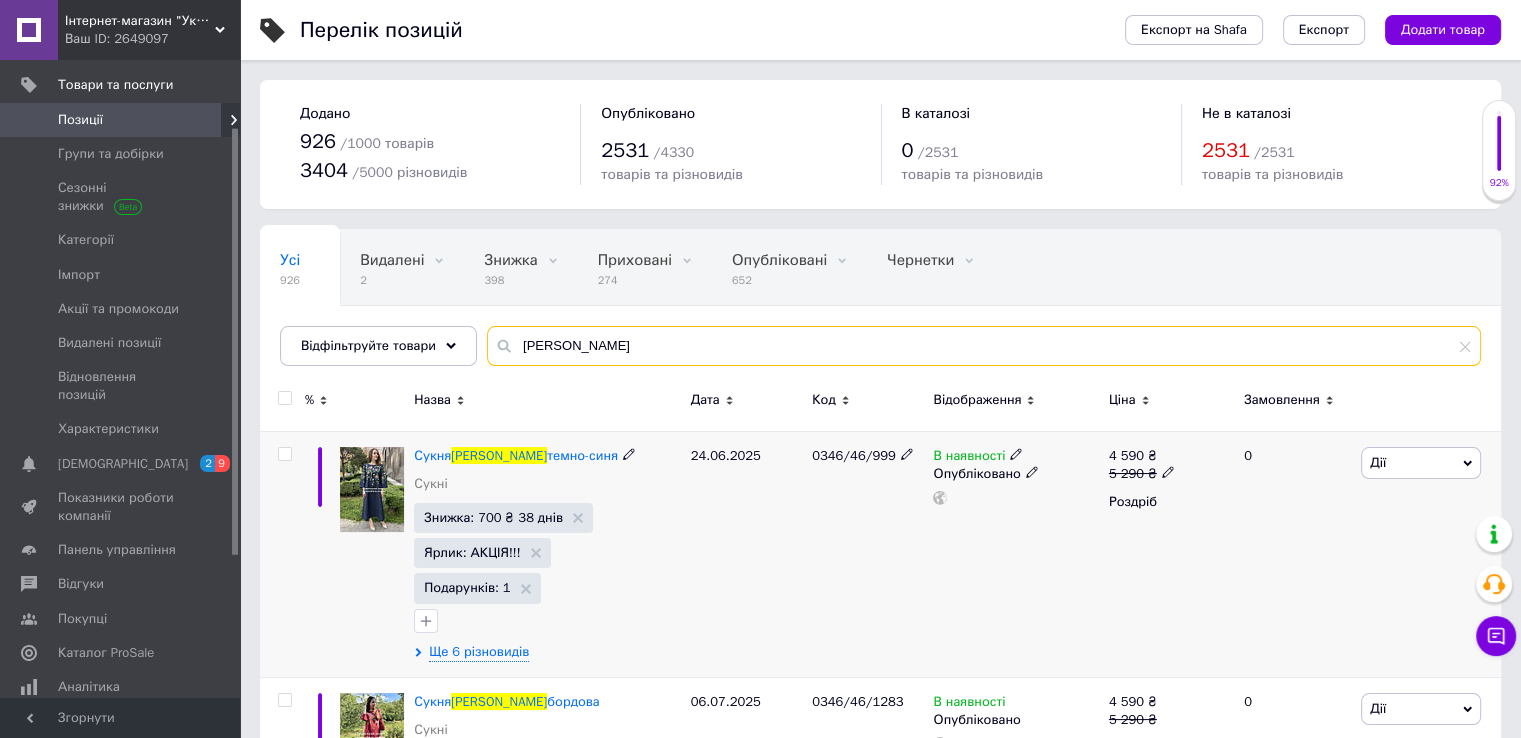 type on "[PERSON_NAME]" 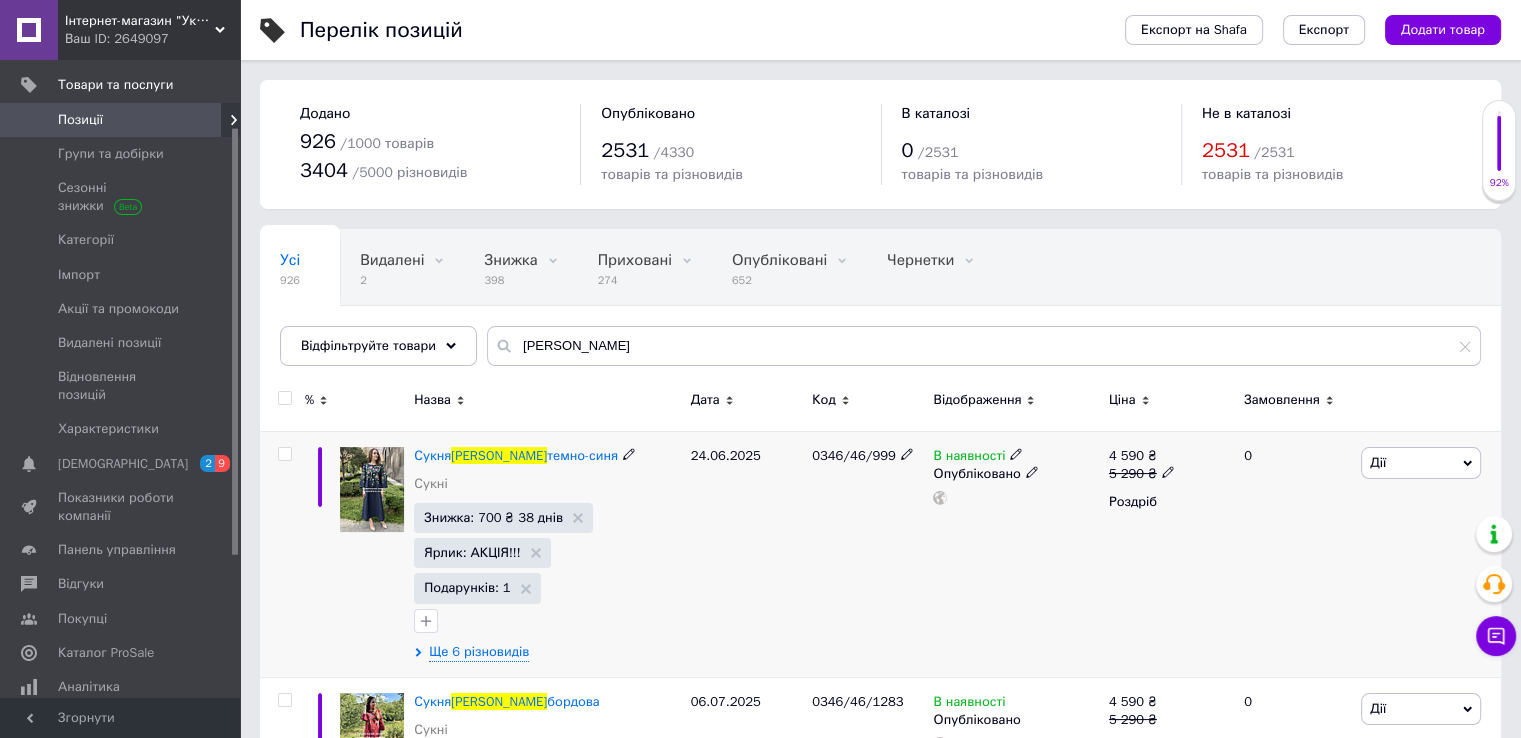 click 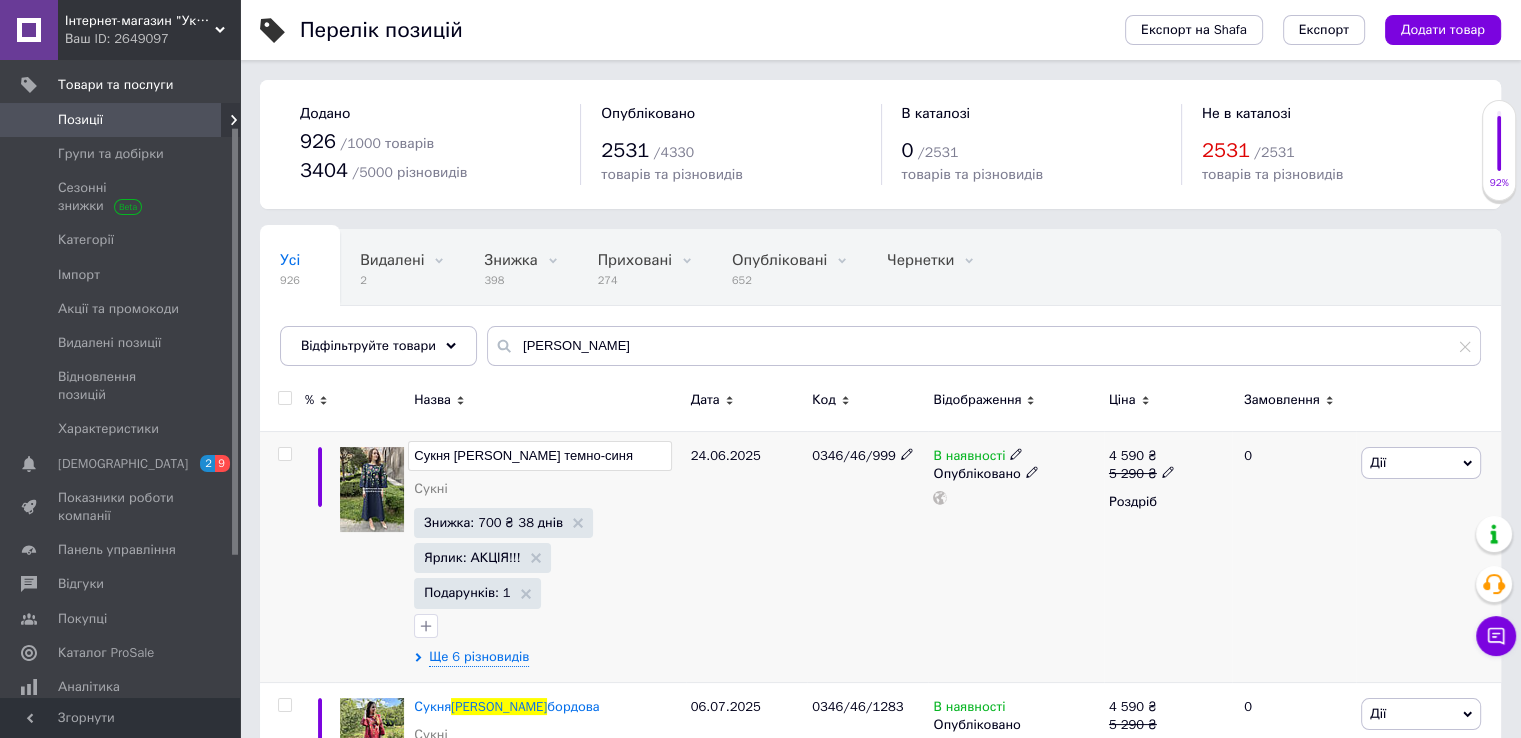 click on "Сукня [PERSON_NAME] темно-синя" at bounding box center (539, 456) 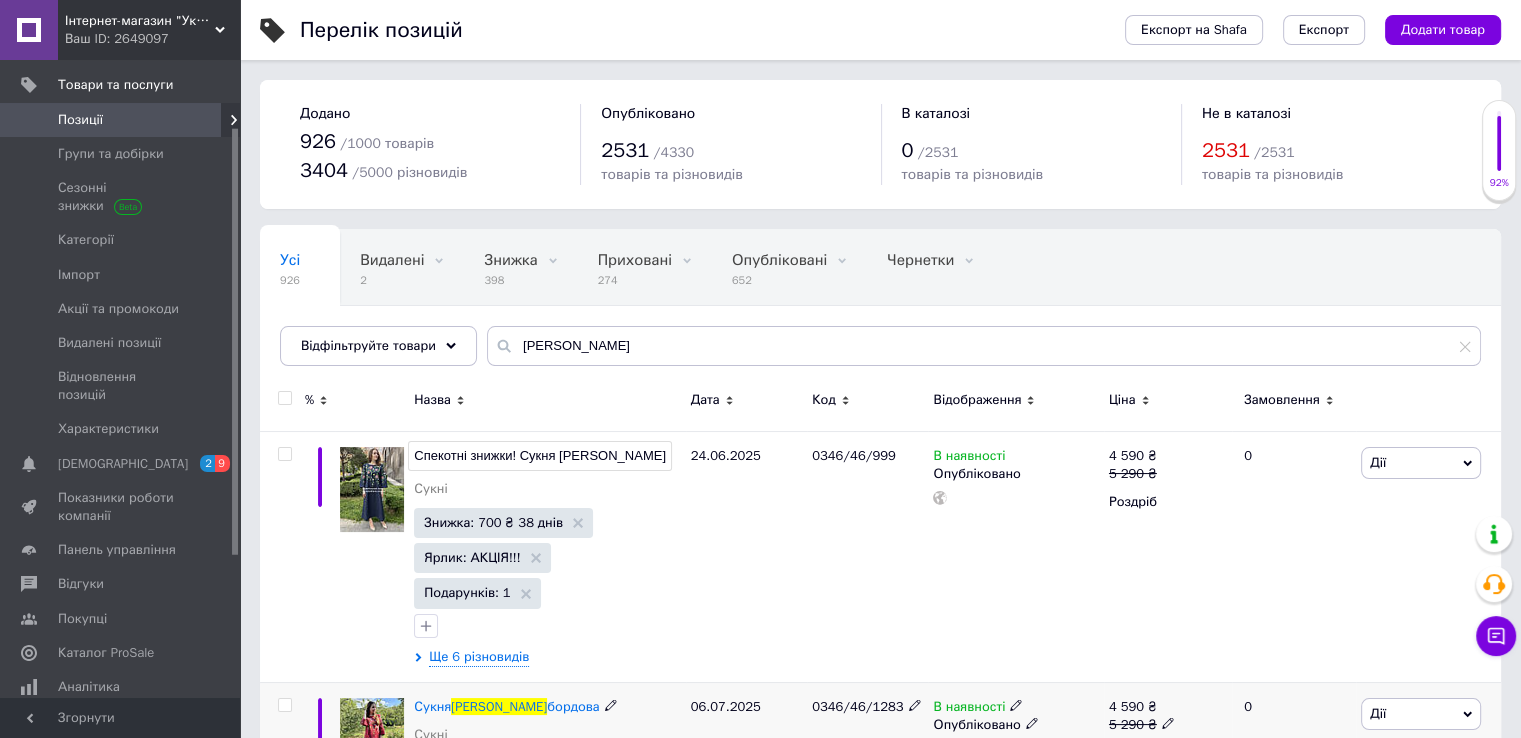 click on "Сукня  [PERSON_NAME] [PERSON_NAME]" at bounding box center [547, 726] 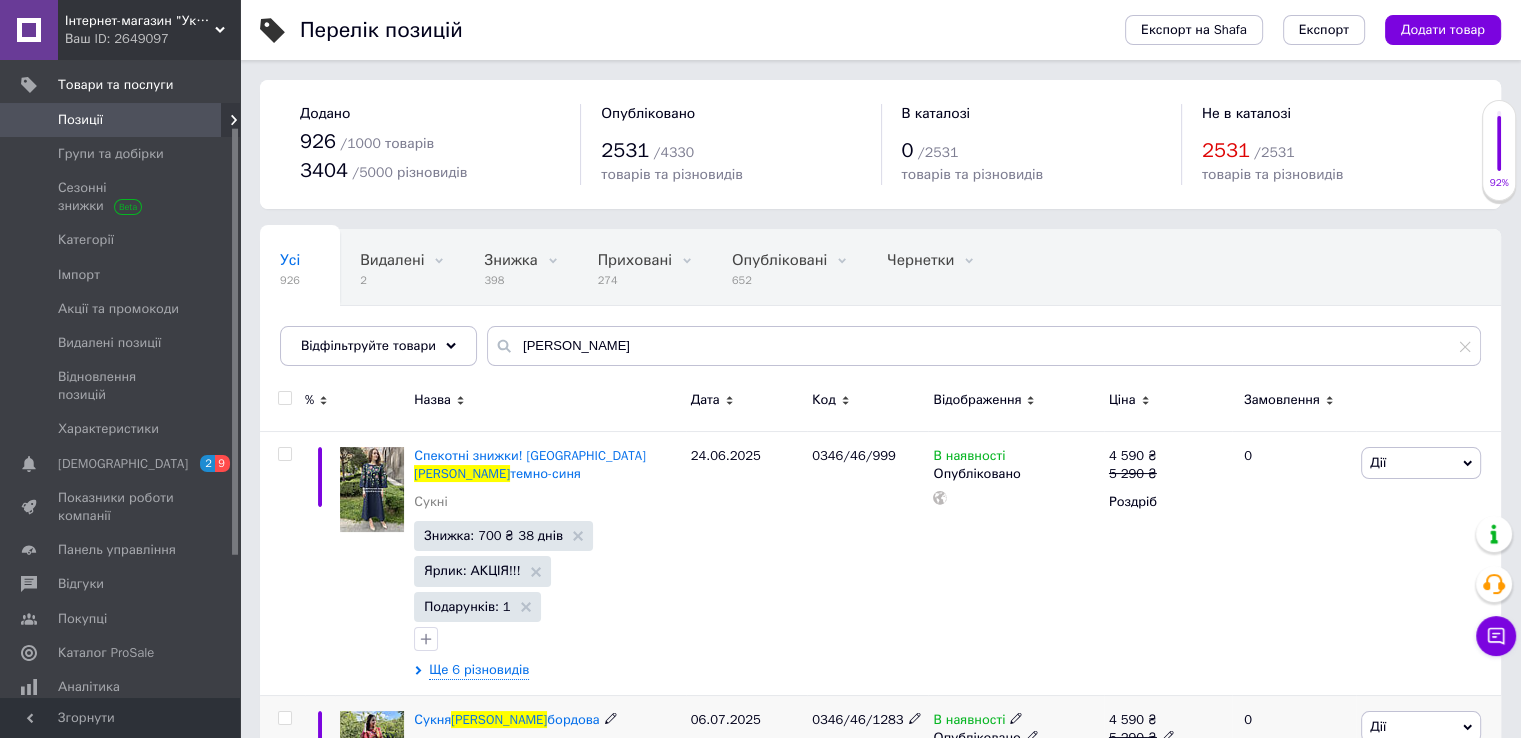 click 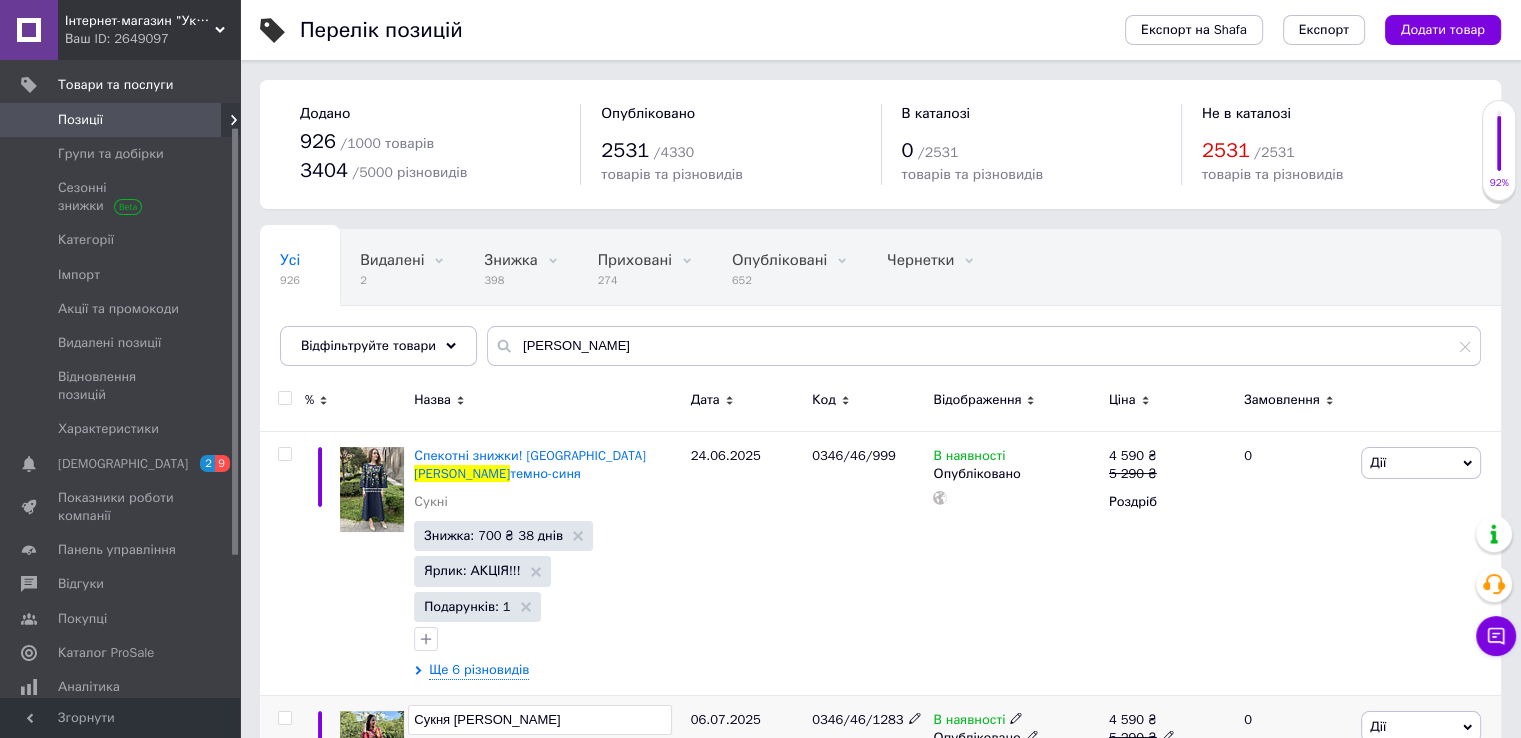 click on "Сукня [PERSON_NAME]" at bounding box center [539, 720] 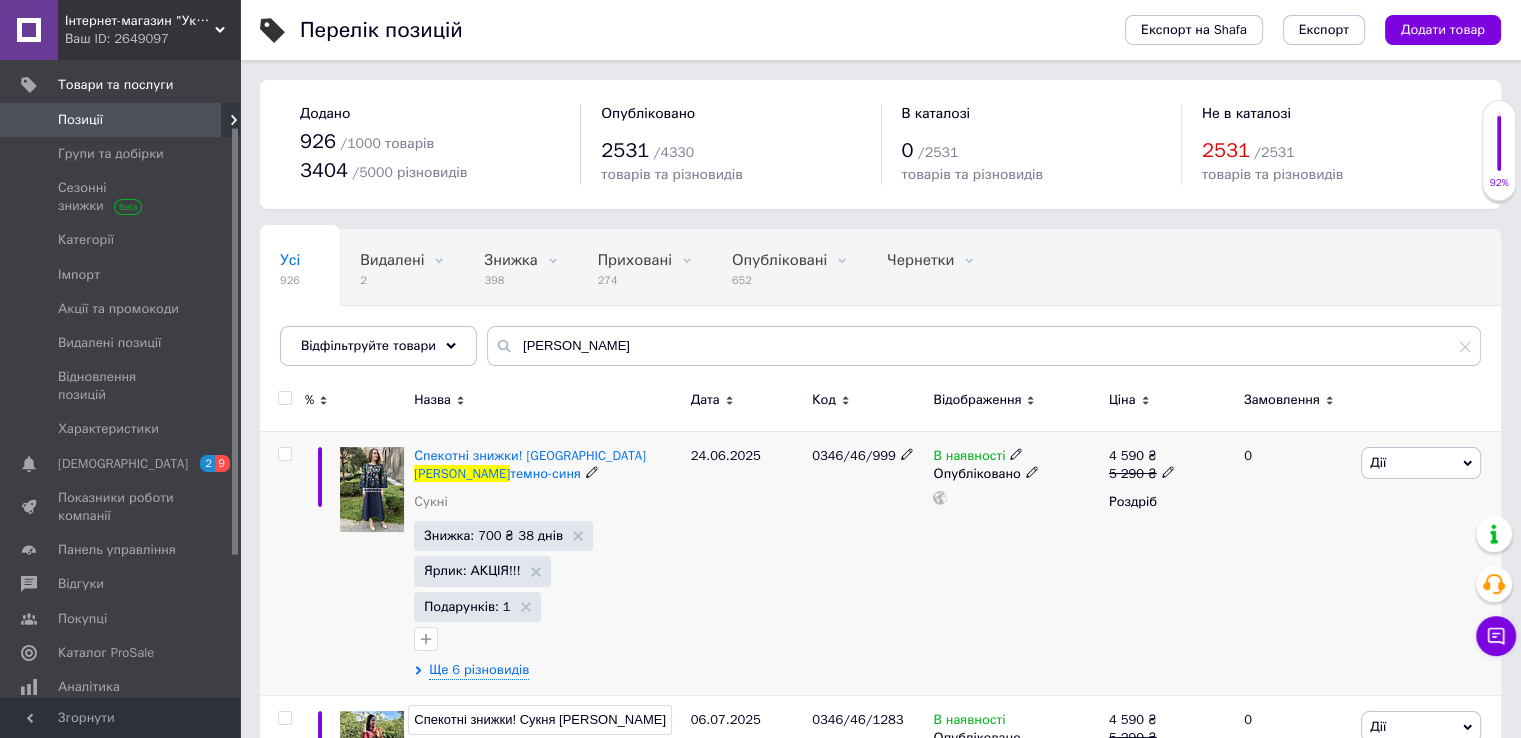 click on "24.06.2025" at bounding box center [746, 563] 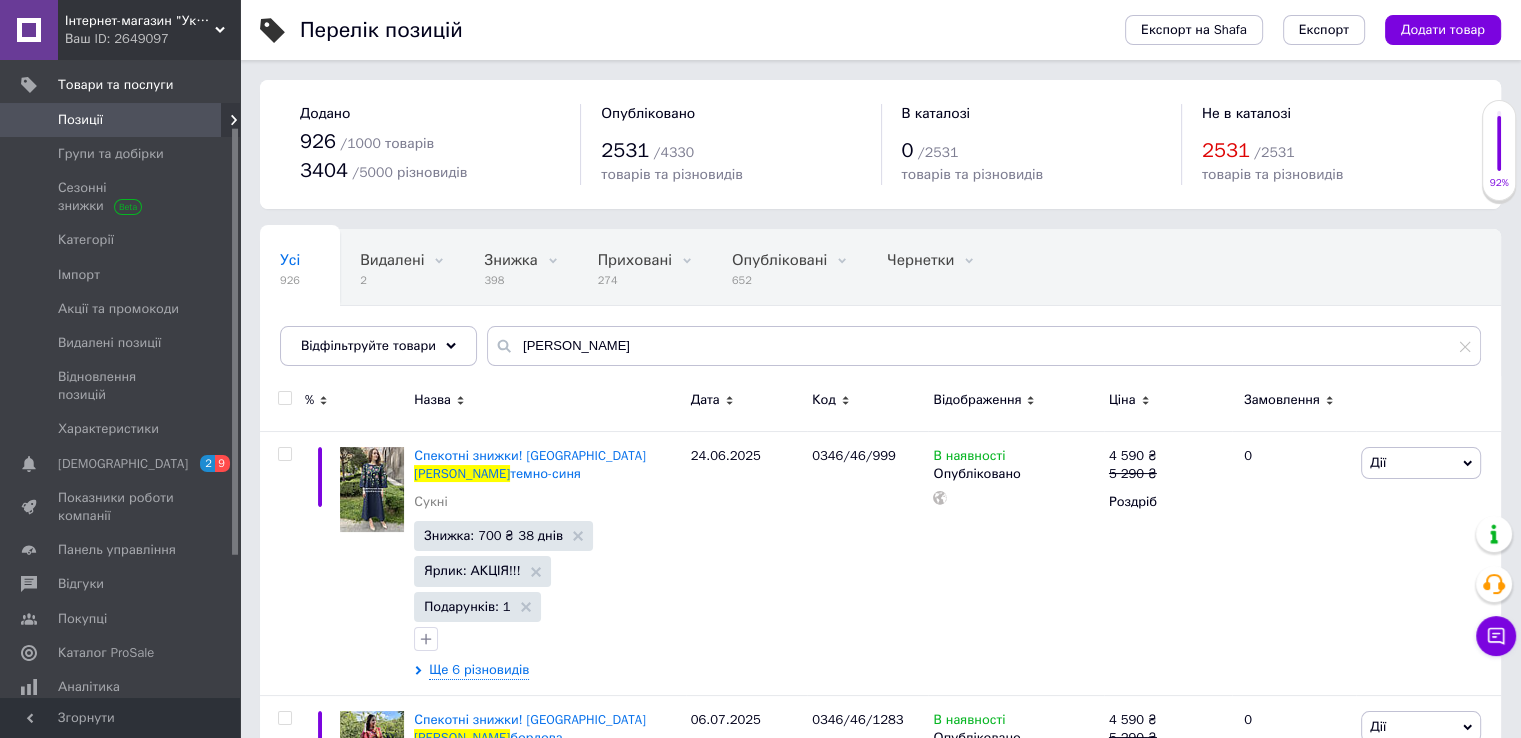 click at bounding box center (284, 398) 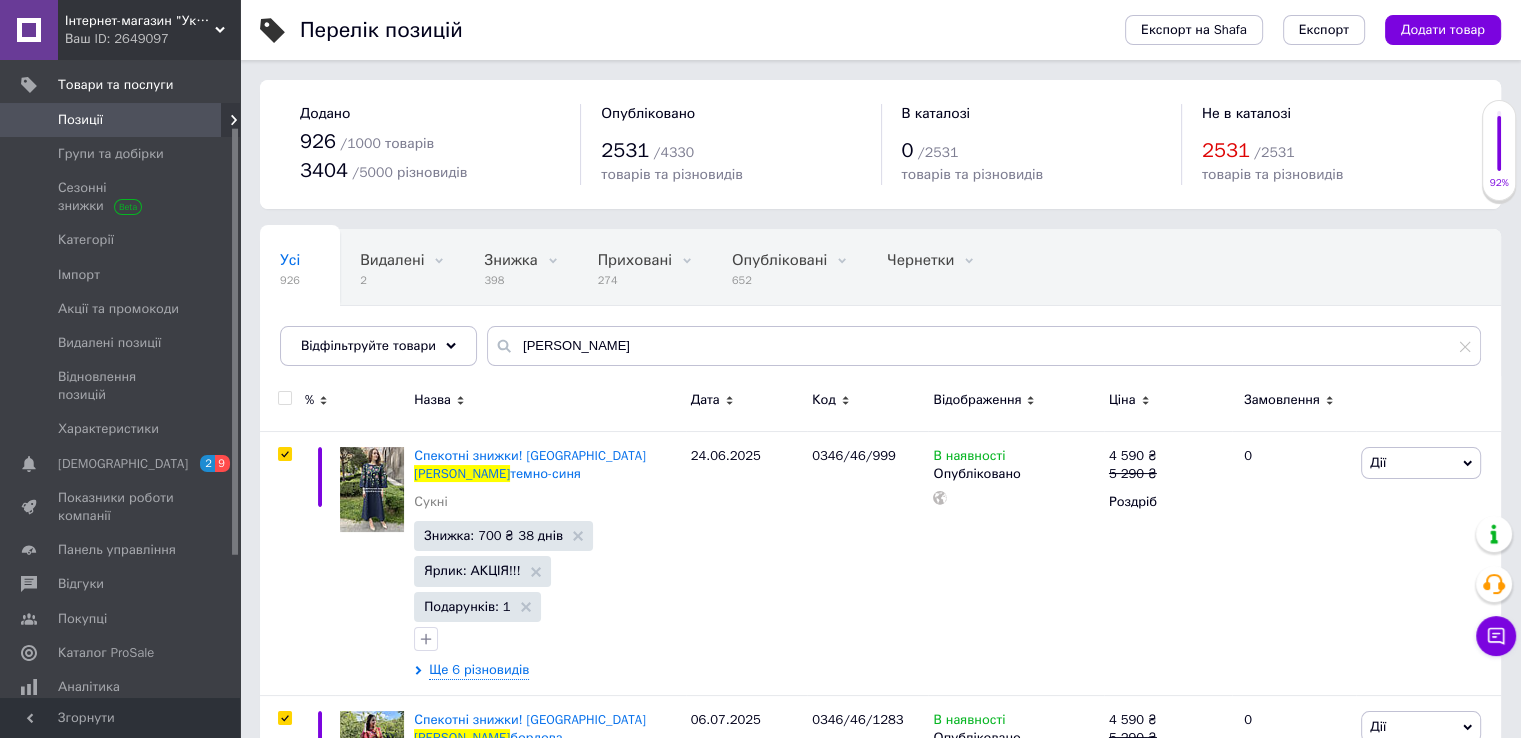 checkbox on "true" 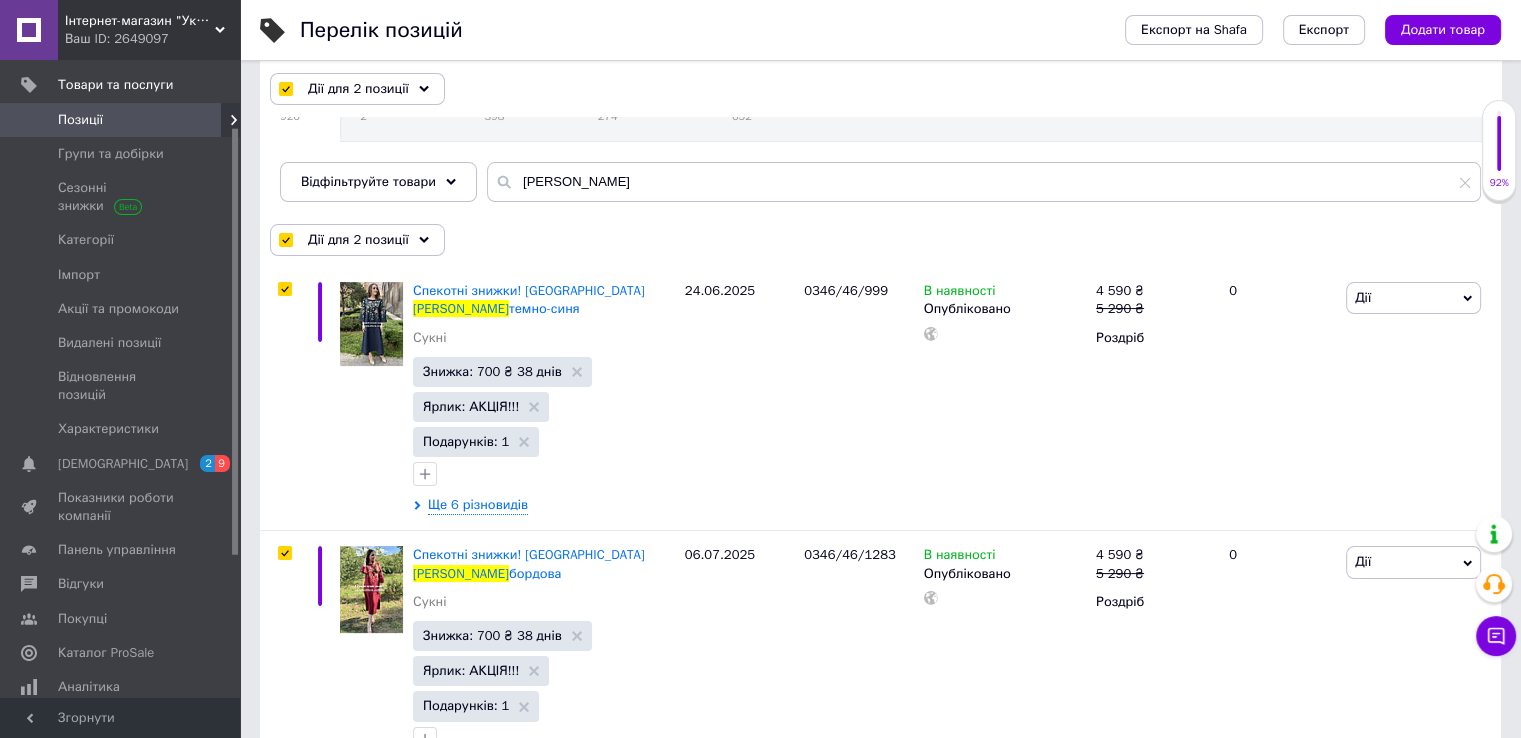 scroll, scrollTop: 0, scrollLeft: 0, axis: both 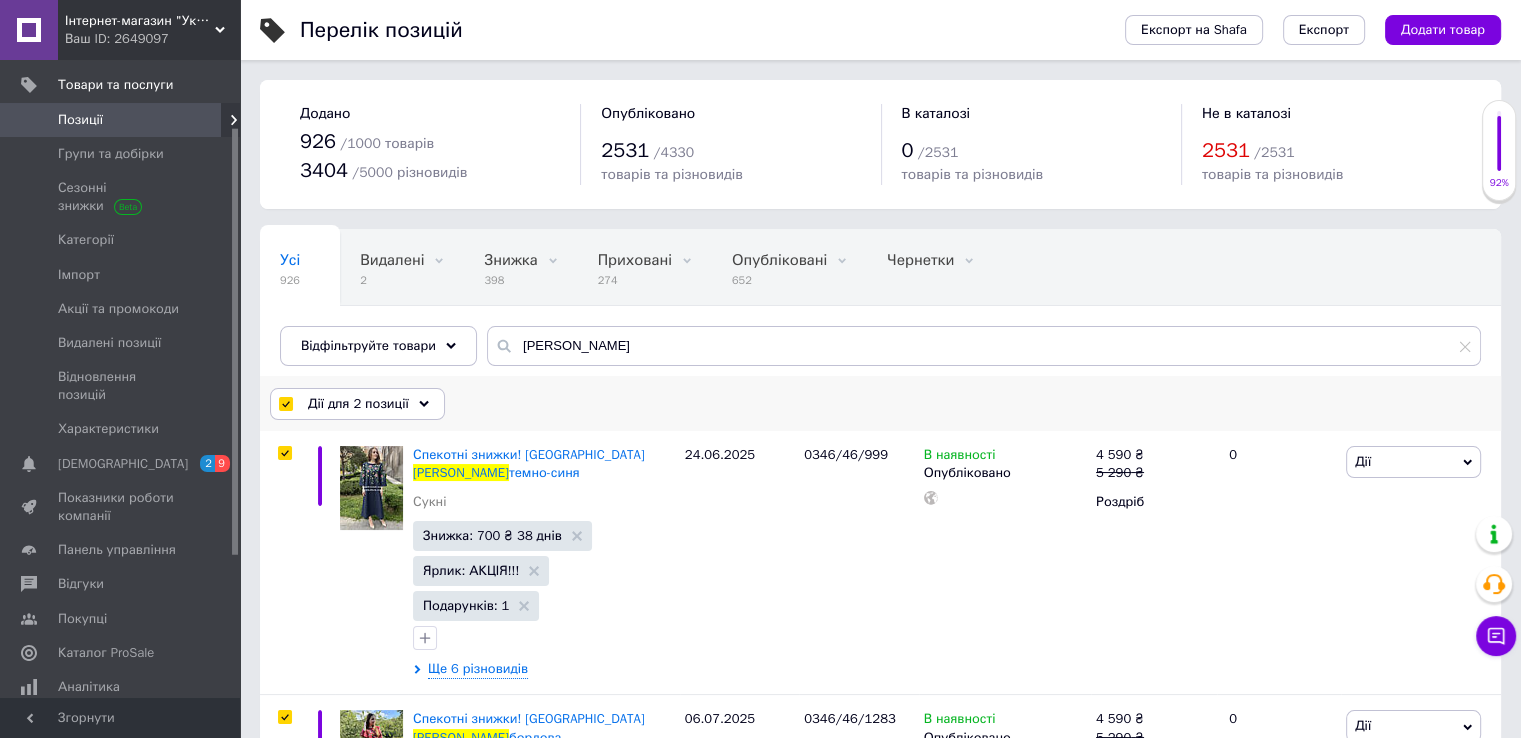click on "Дії для 2 позиції" at bounding box center [357, 404] 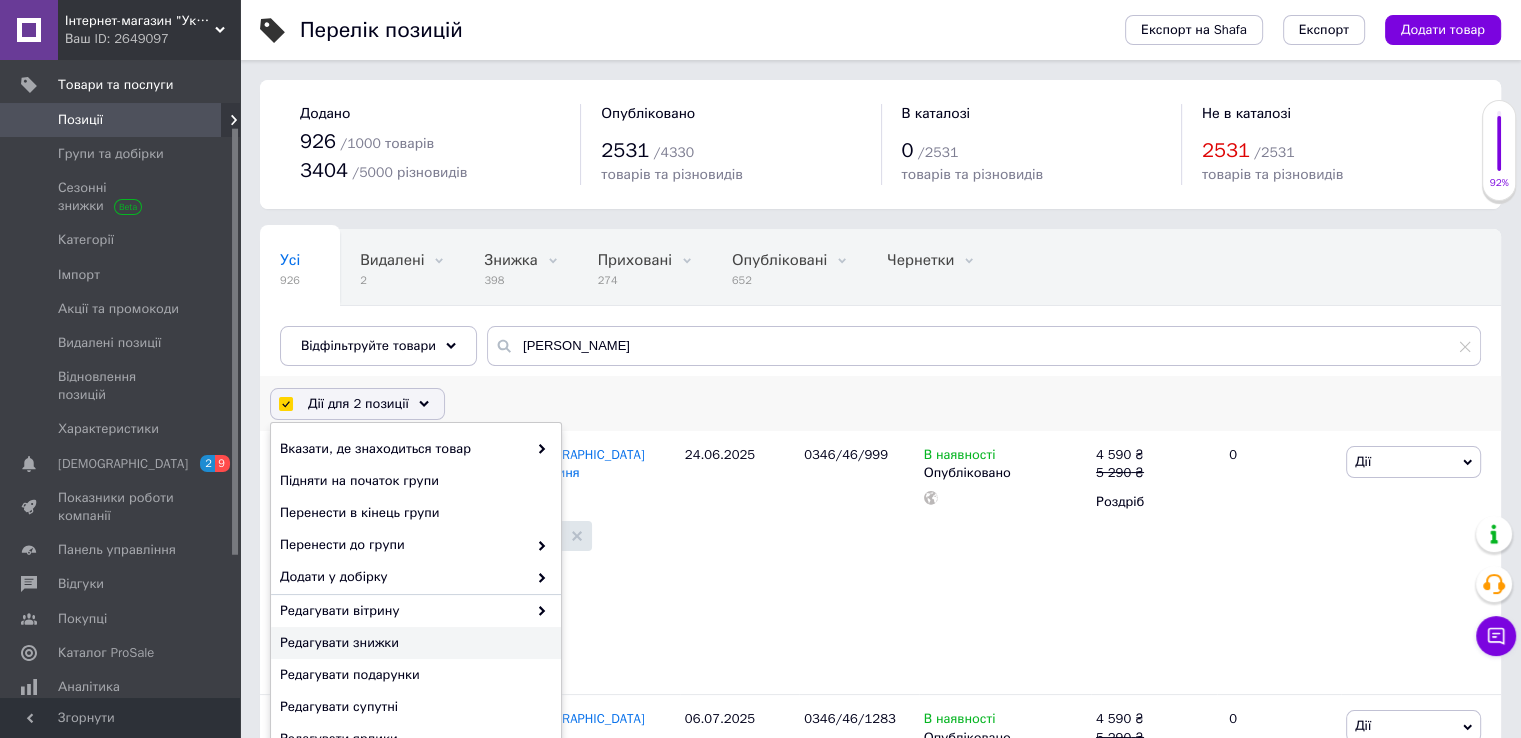 click on "Редагувати знижки" at bounding box center [413, 643] 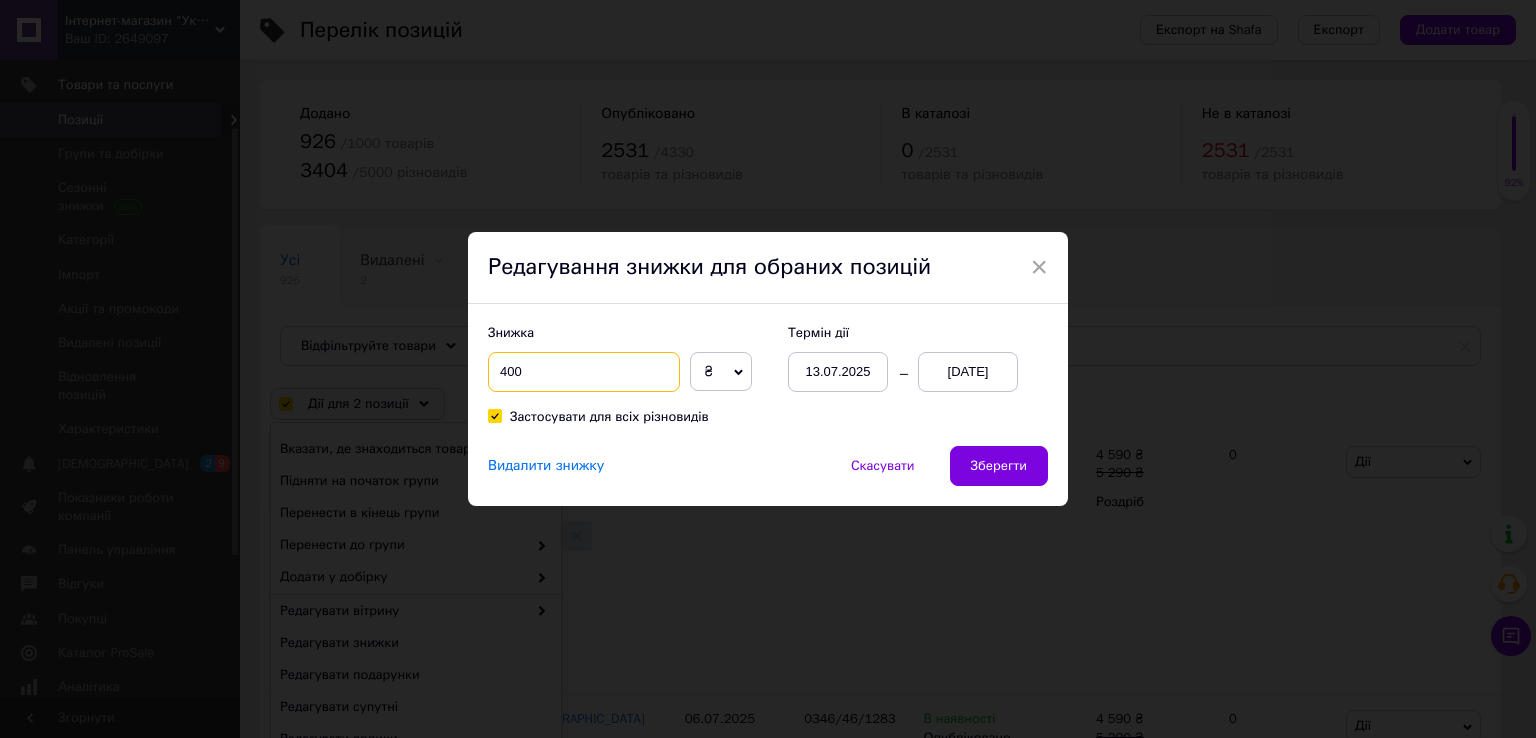drag, startPoint x: 526, startPoint y: 366, endPoint x: 492, endPoint y: 370, distance: 34.234486 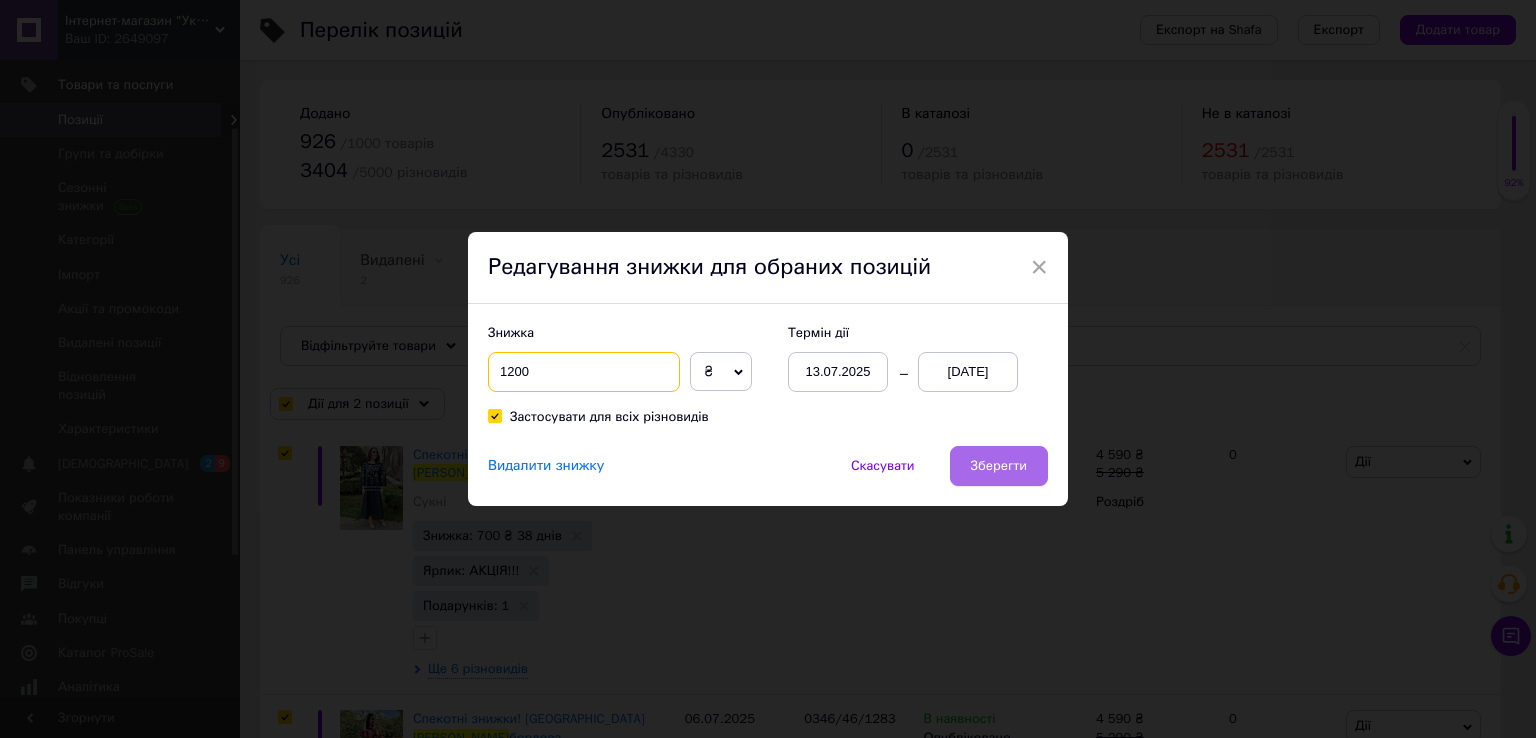 type on "1200" 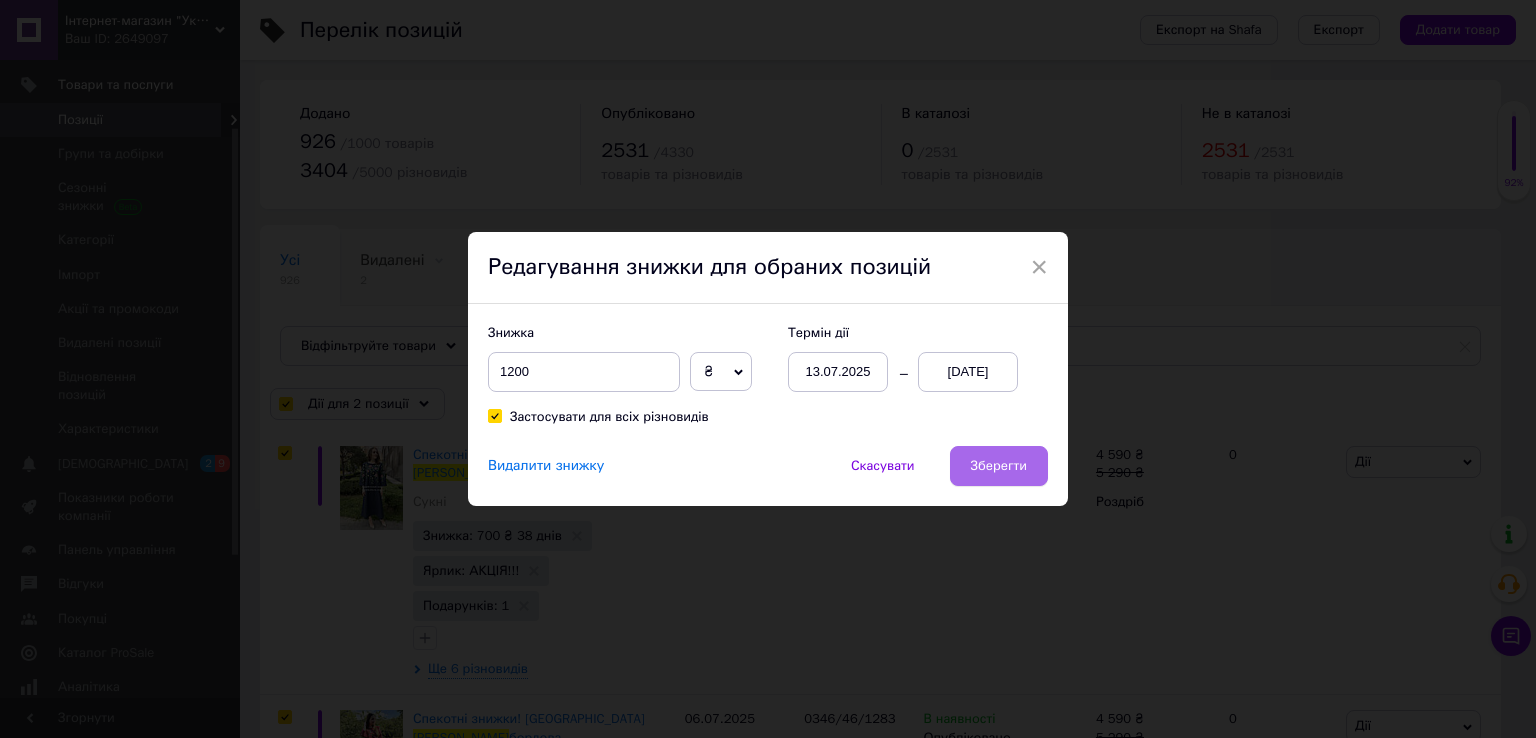 click on "Зберегти" at bounding box center [999, 466] 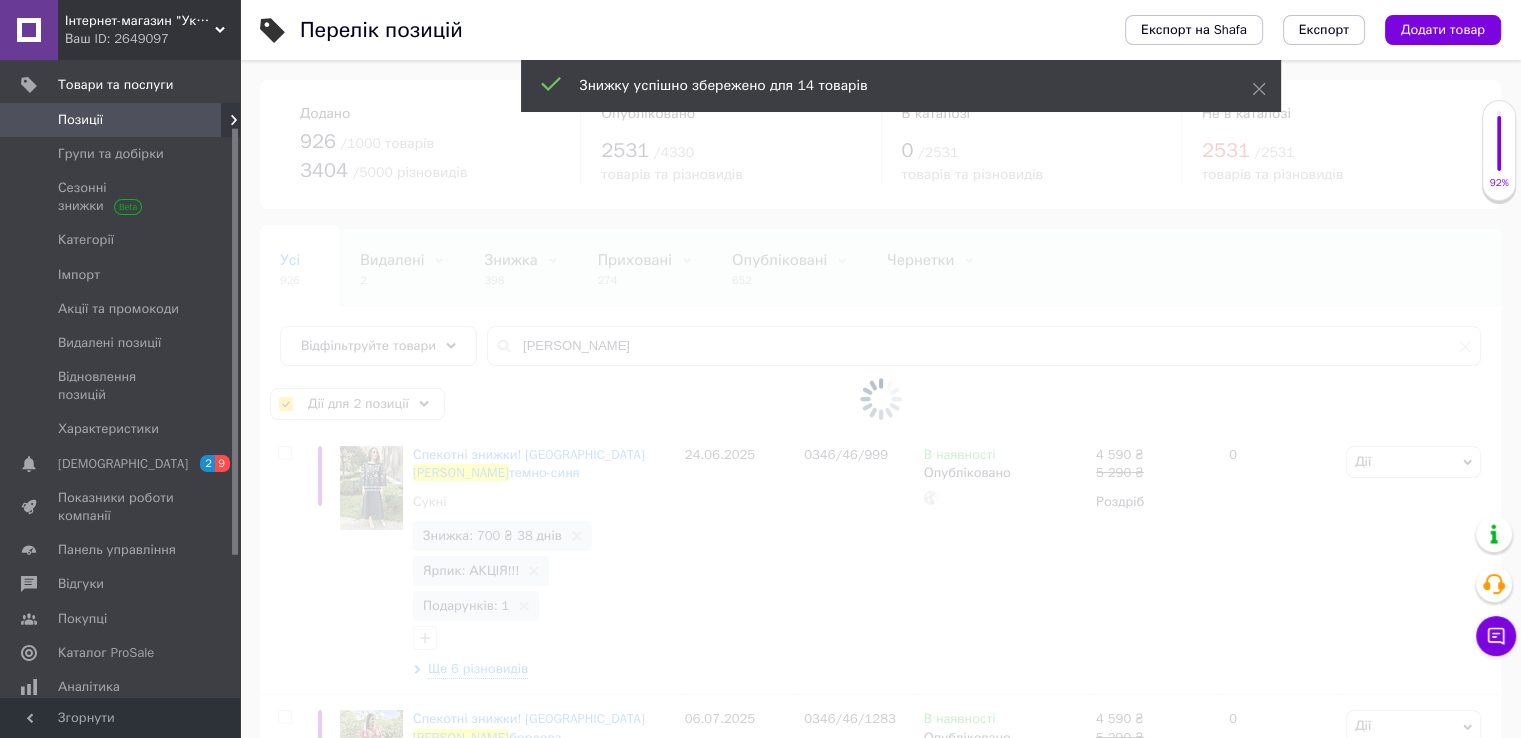checkbox on "false" 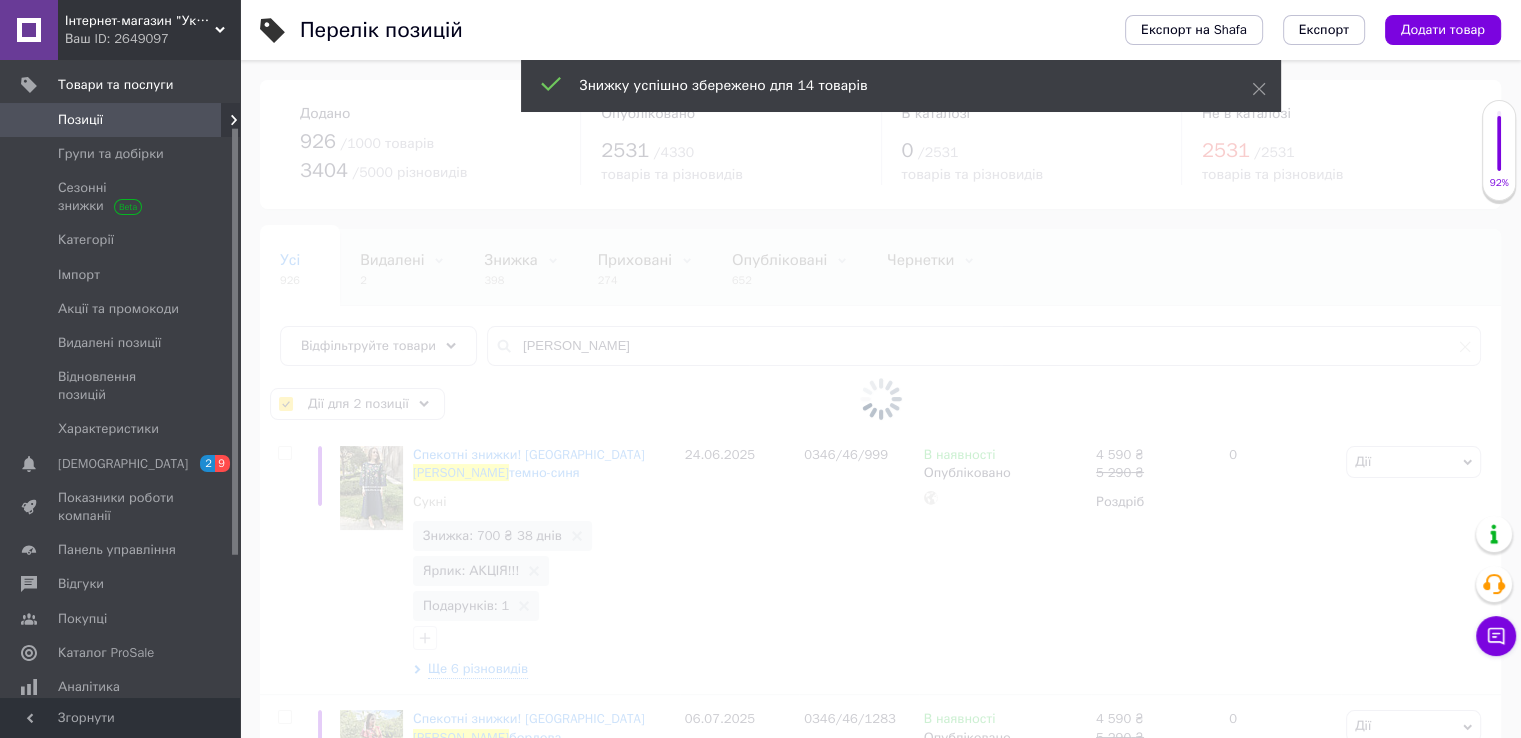 checkbox on "false" 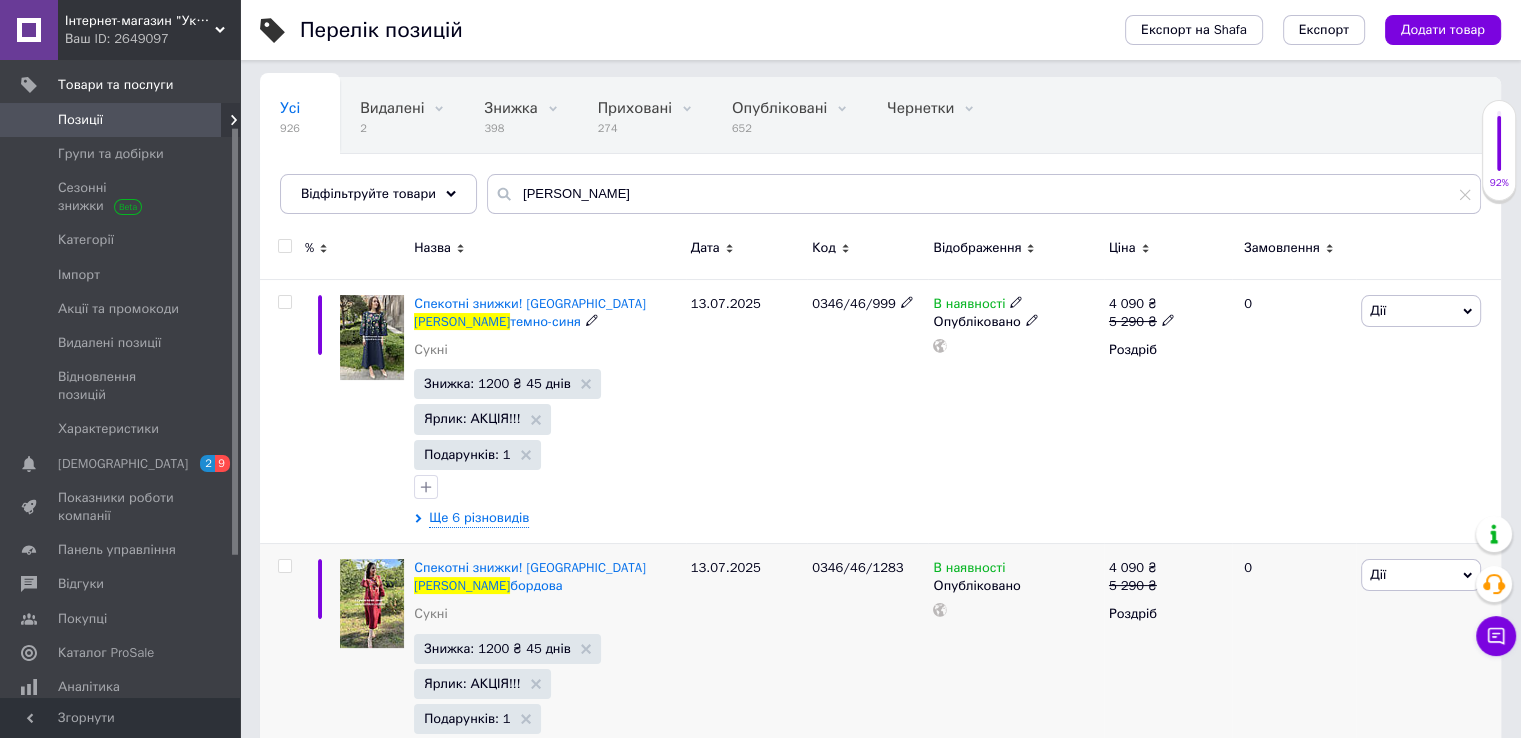 scroll, scrollTop: 133, scrollLeft: 0, axis: vertical 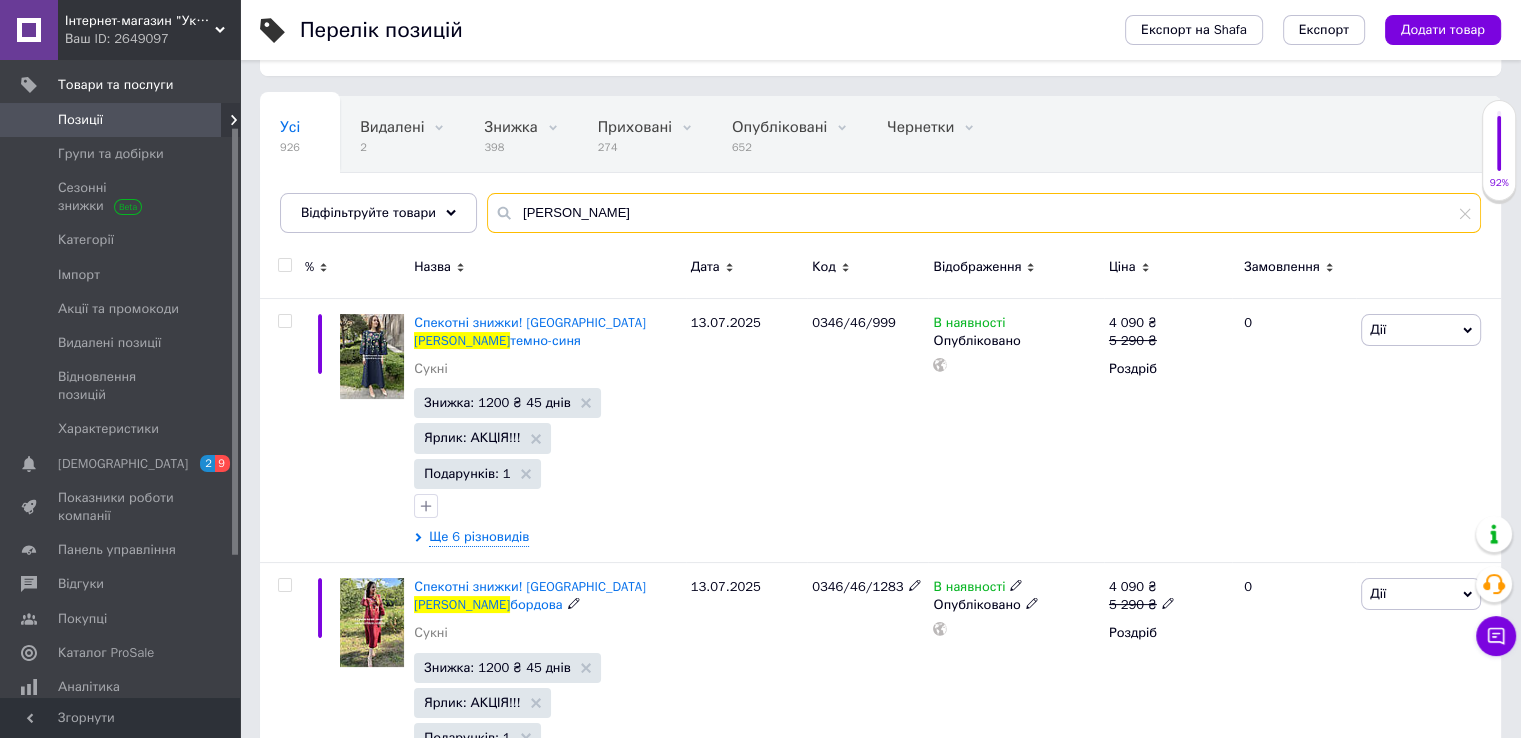 drag, startPoint x: 581, startPoint y: 217, endPoint x: 482, endPoint y: 213, distance: 99.08077 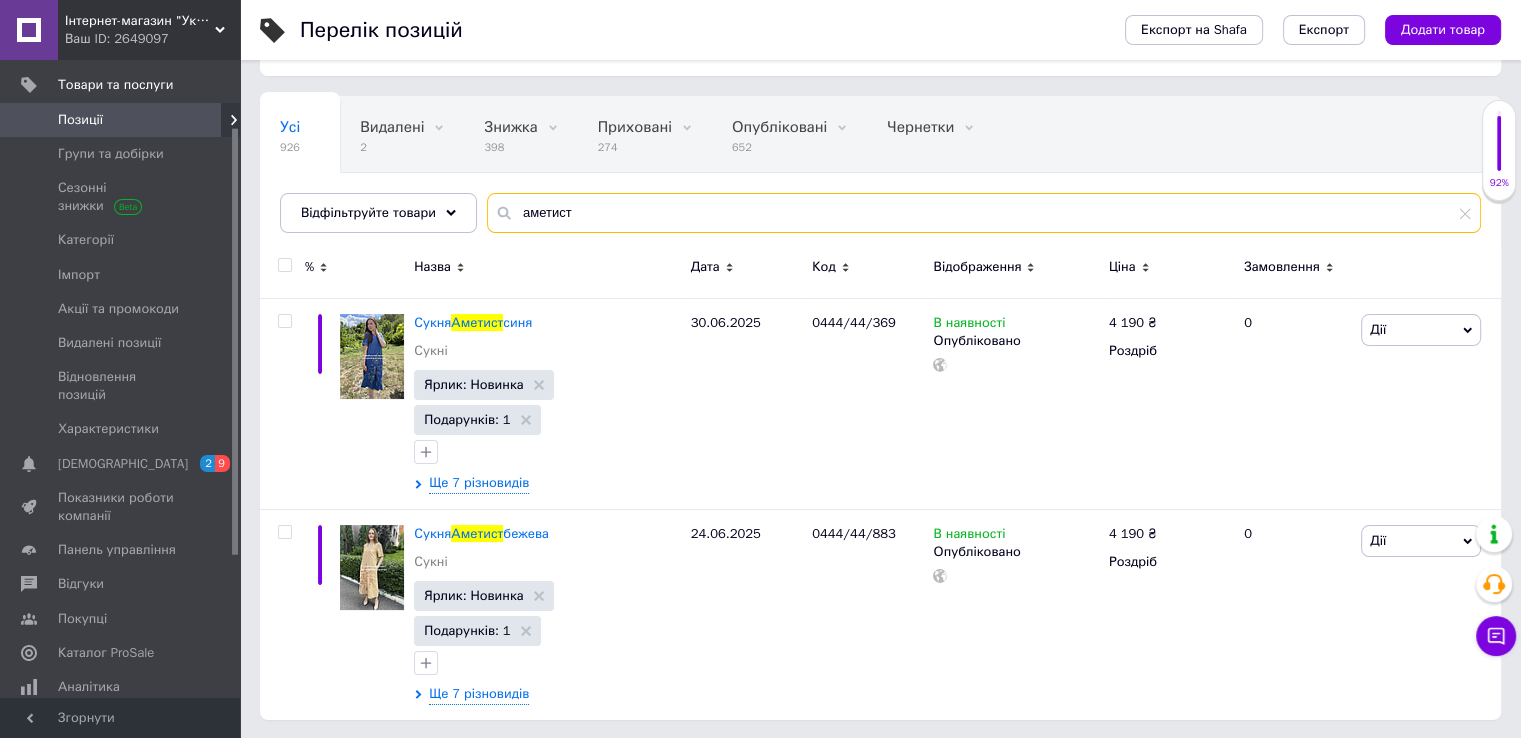 type on "аметист" 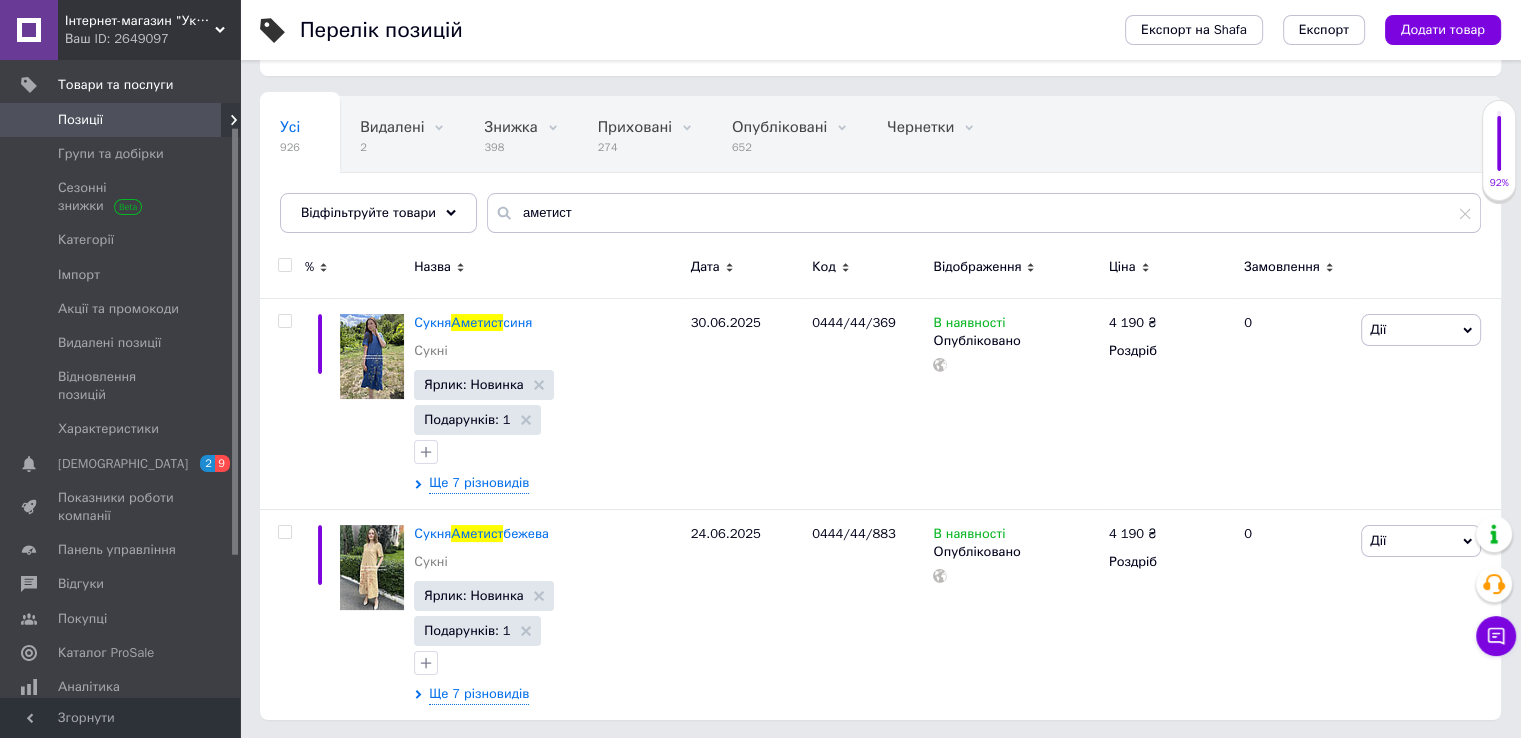 click at bounding box center (284, 265) 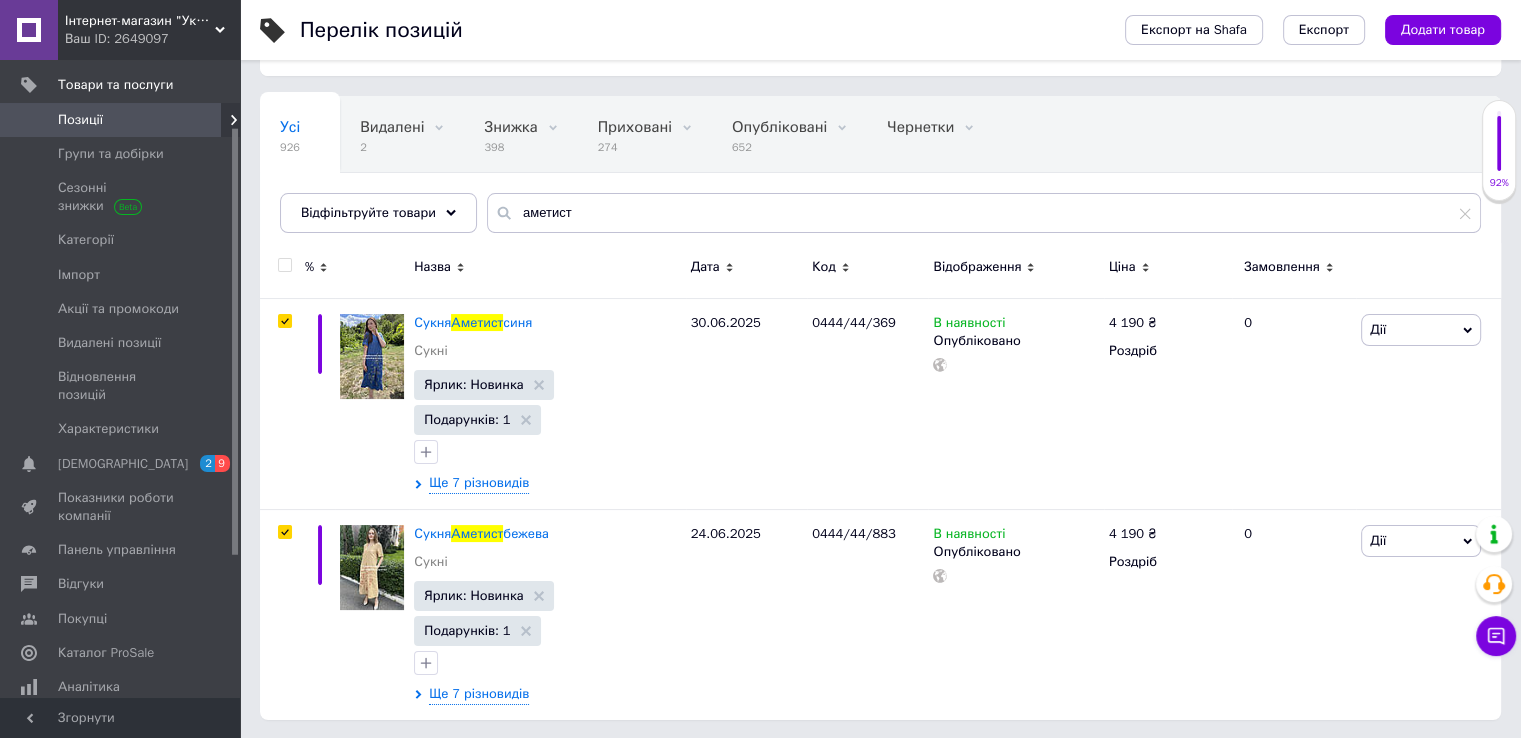 checkbox on "true" 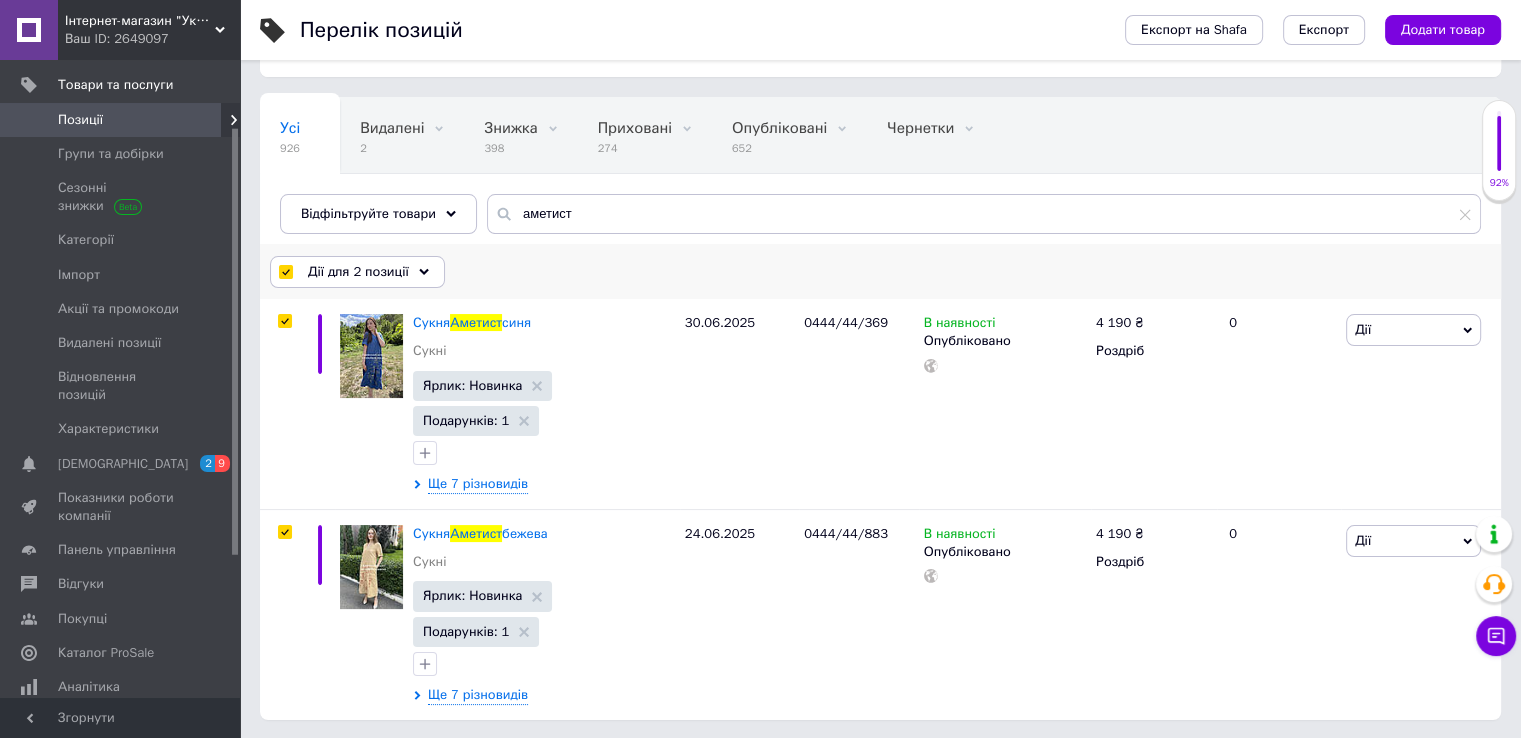 click 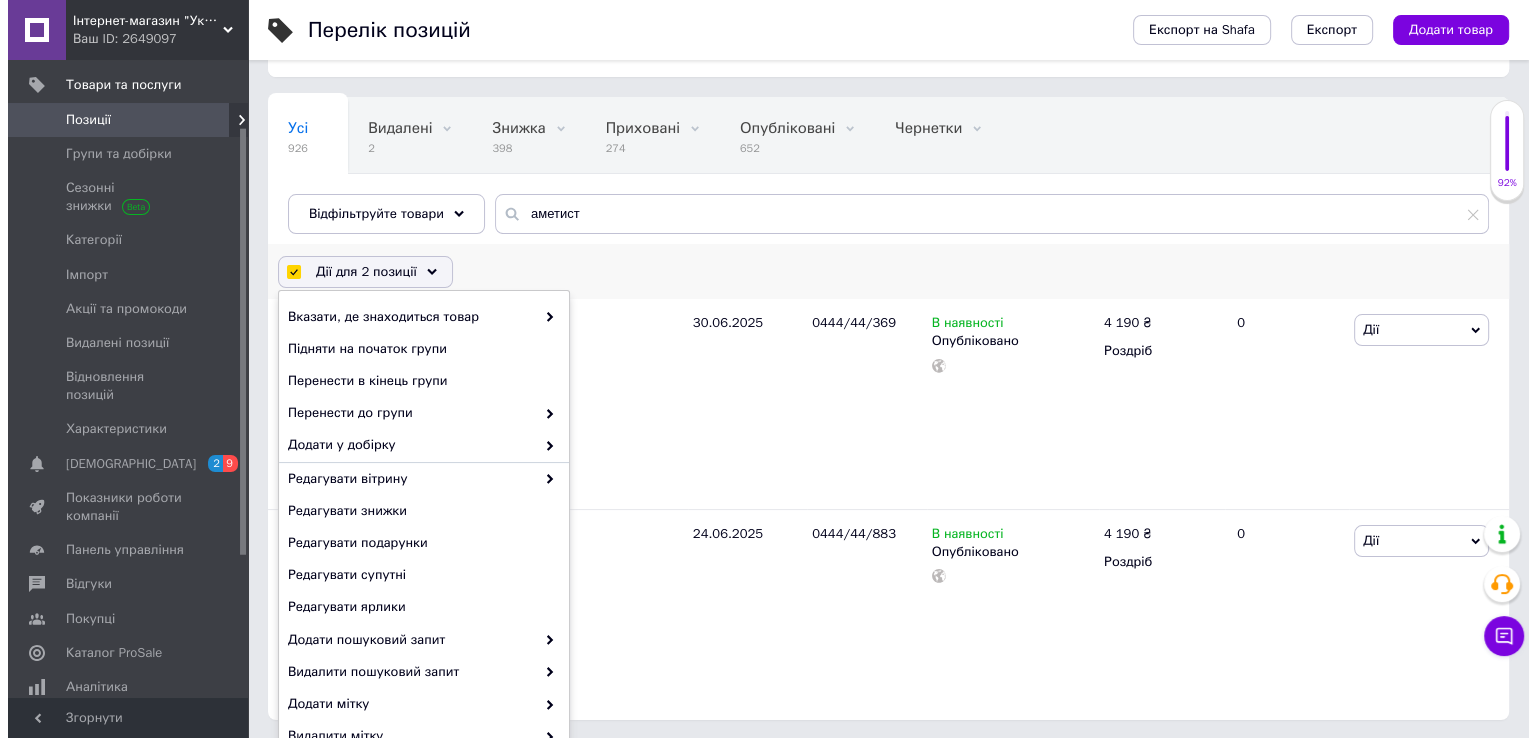 scroll, scrollTop: 133, scrollLeft: 0, axis: vertical 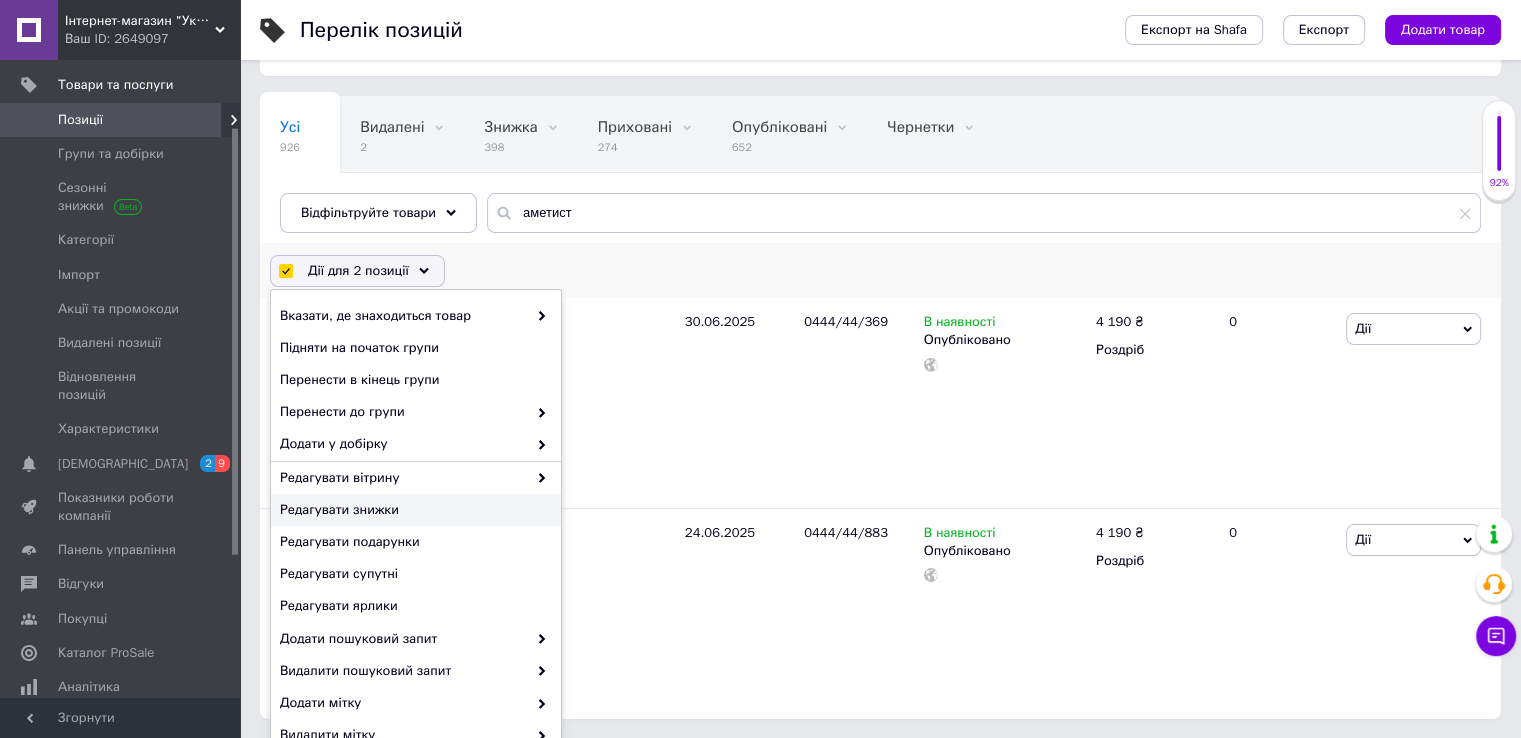 click on "Редагувати знижки" at bounding box center (413, 510) 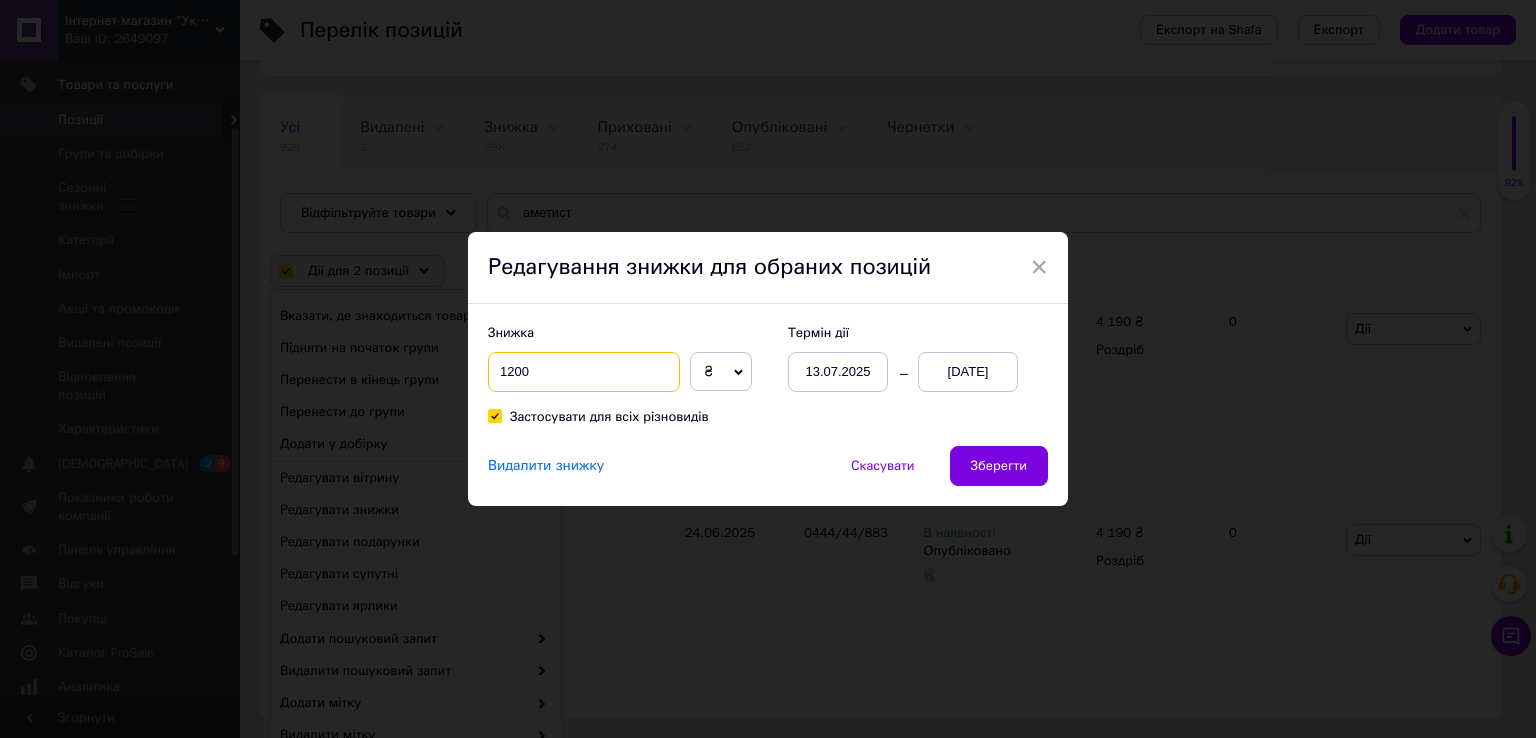 drag, startPoint x: 528, startPoint y: 371, endPoint x: 492, endPoint y: 370, distance: 36.013885 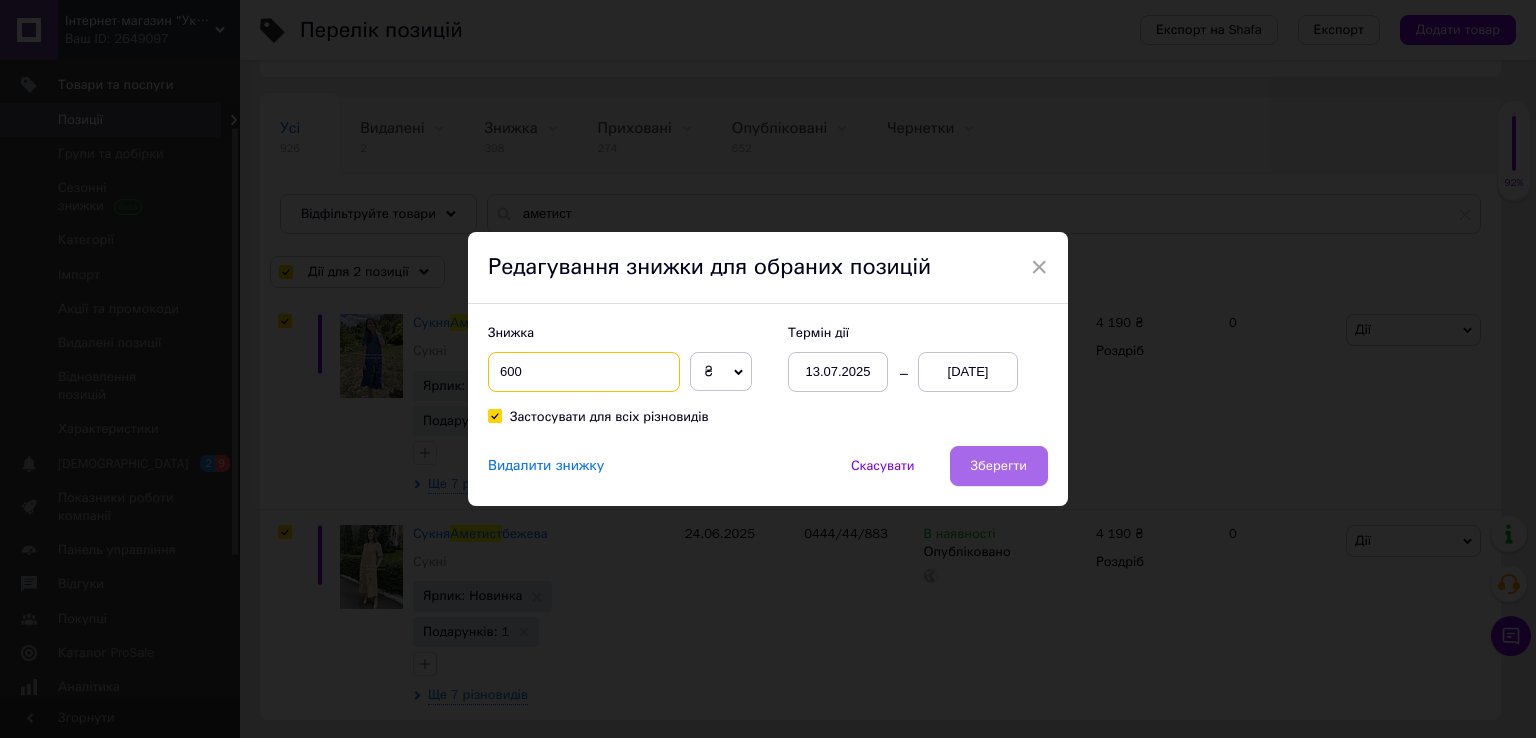 type on "600" 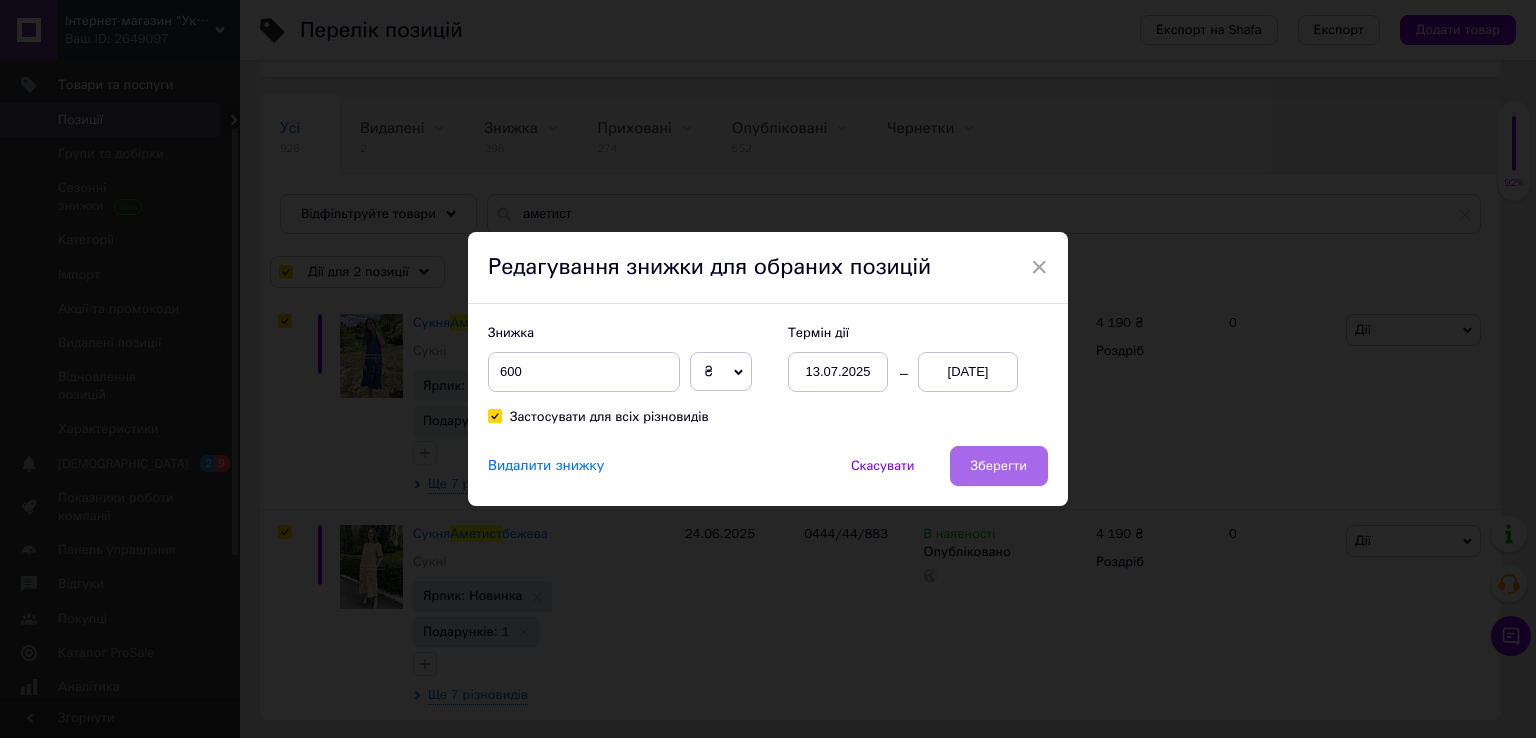 click on "Зберегти" at bounding box center [999, 466] 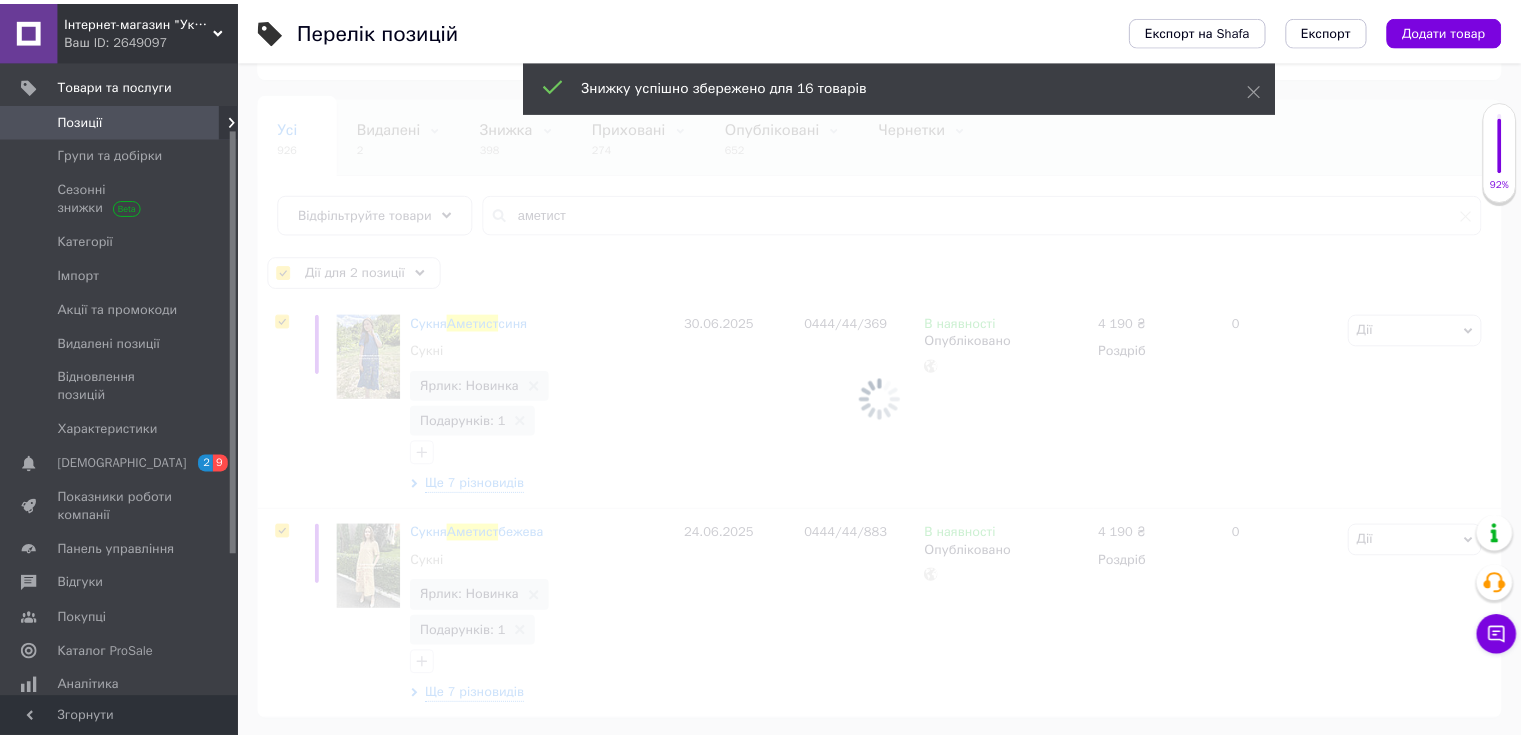 scroll, scrollTop: 62, scrollLeft: 0, axis: vertical 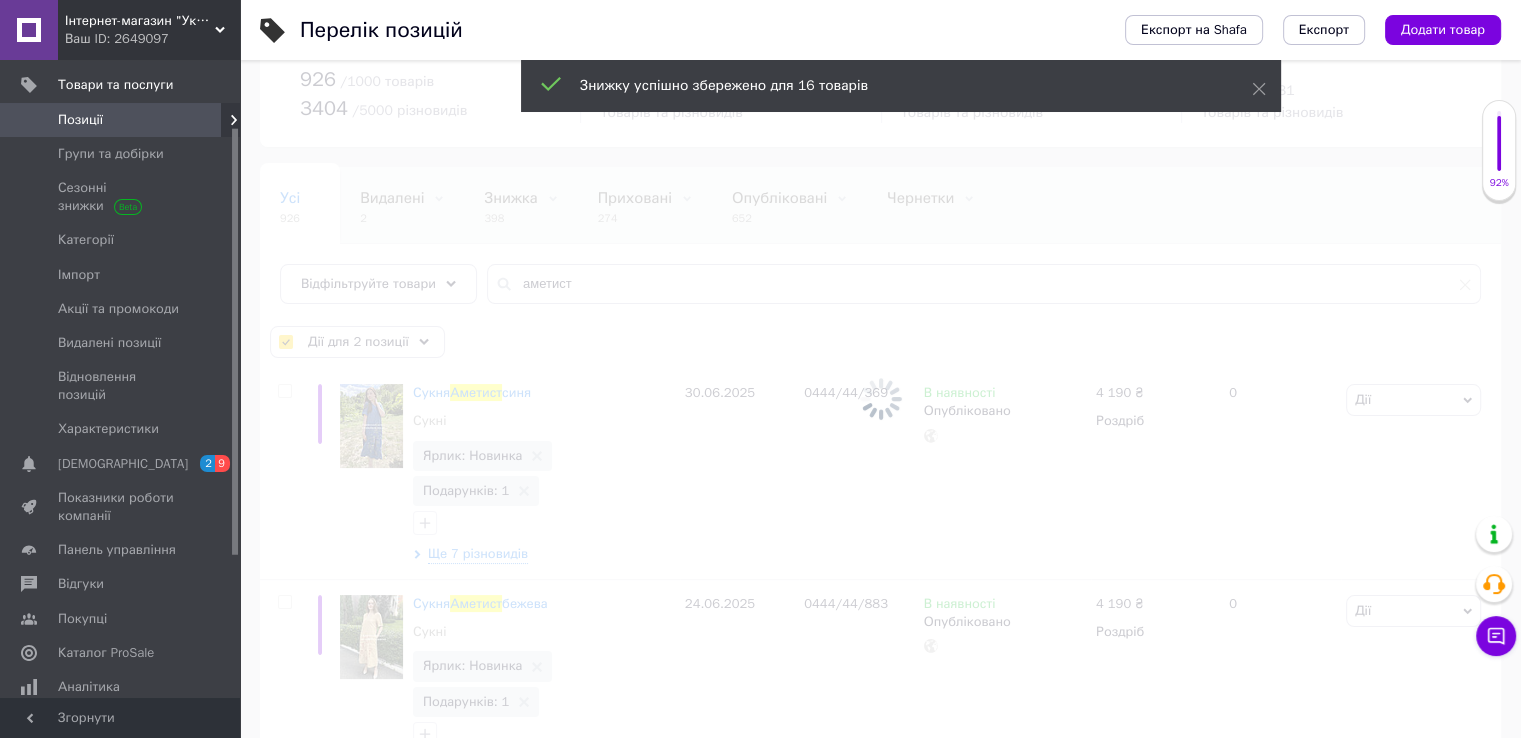 checkbox on "false" 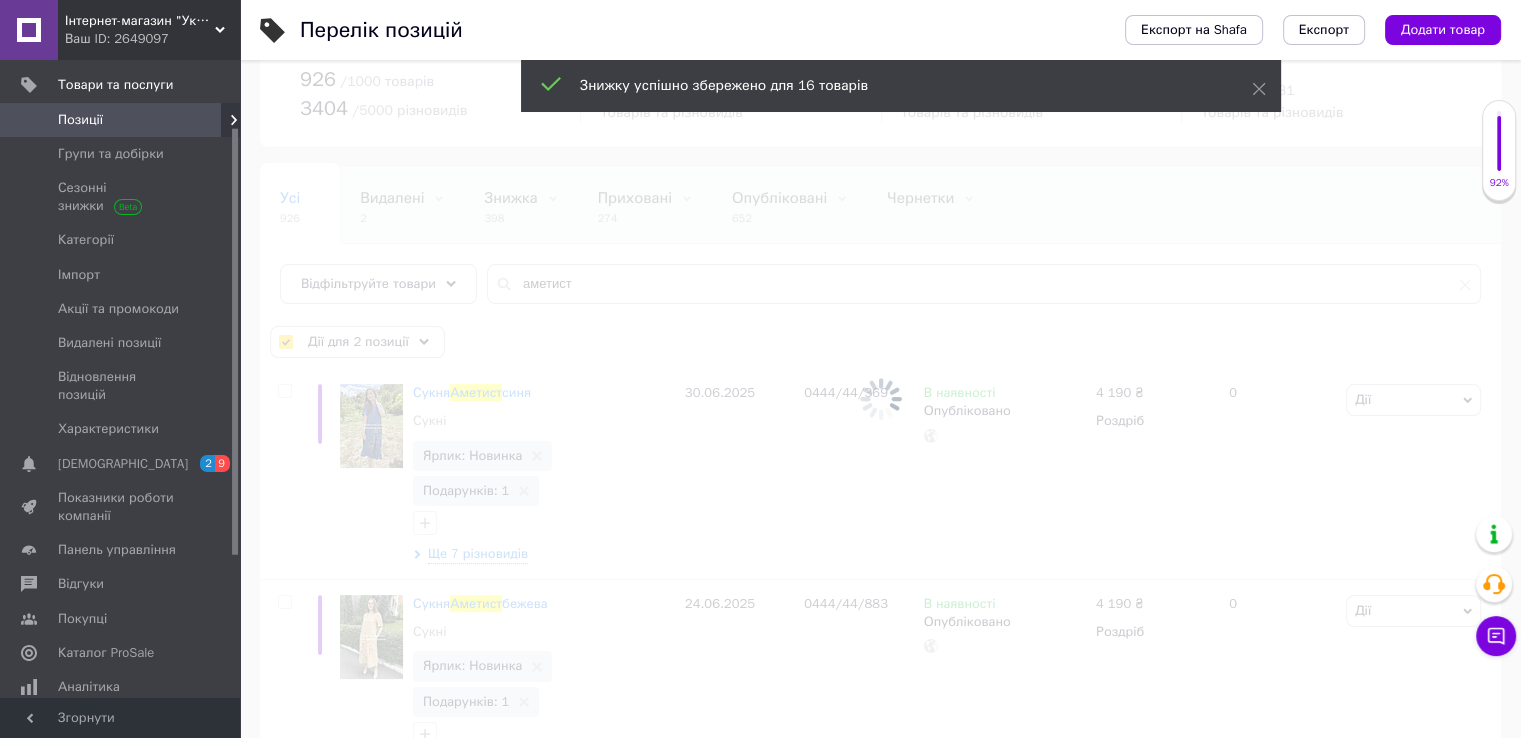 checkbox on "false" 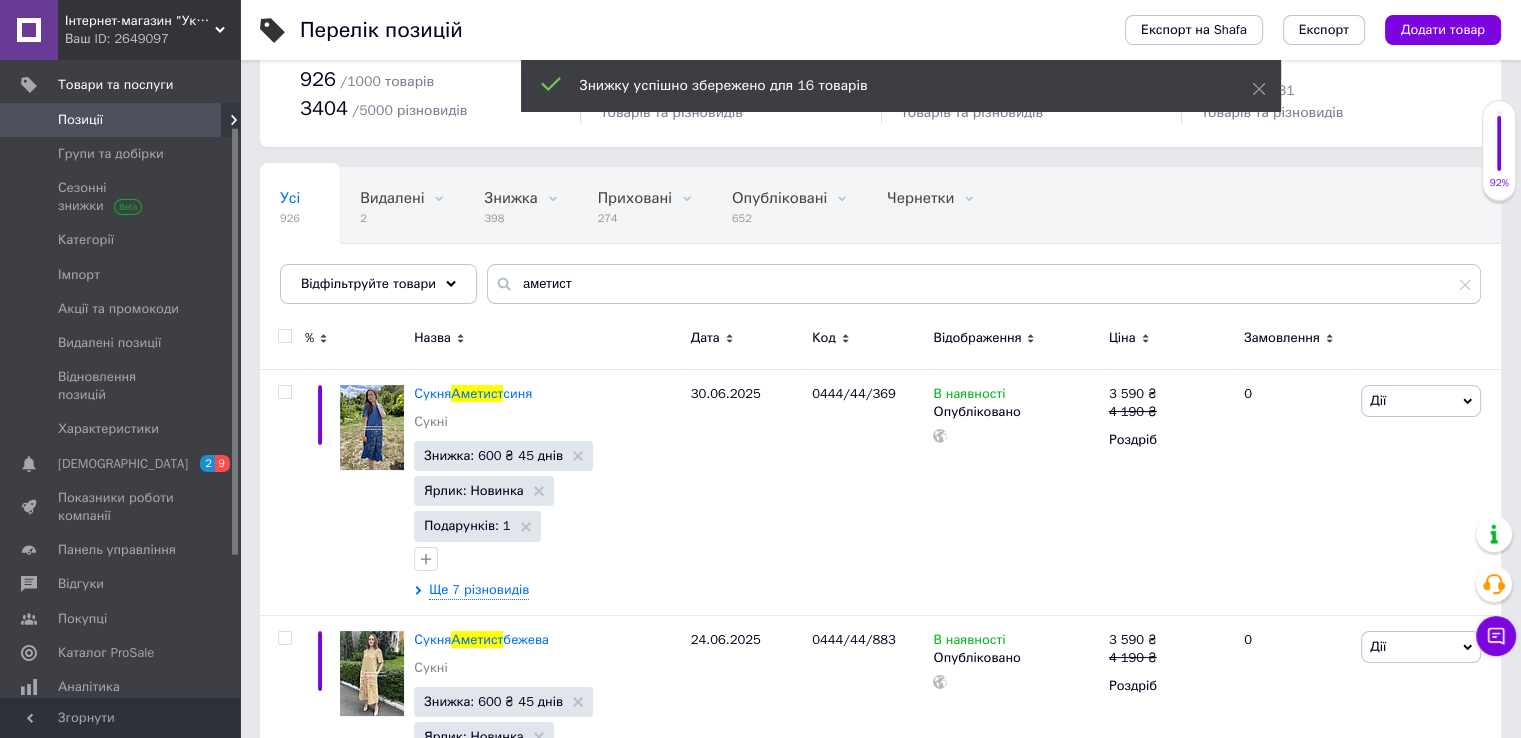 click at bounding box center (284, 336) 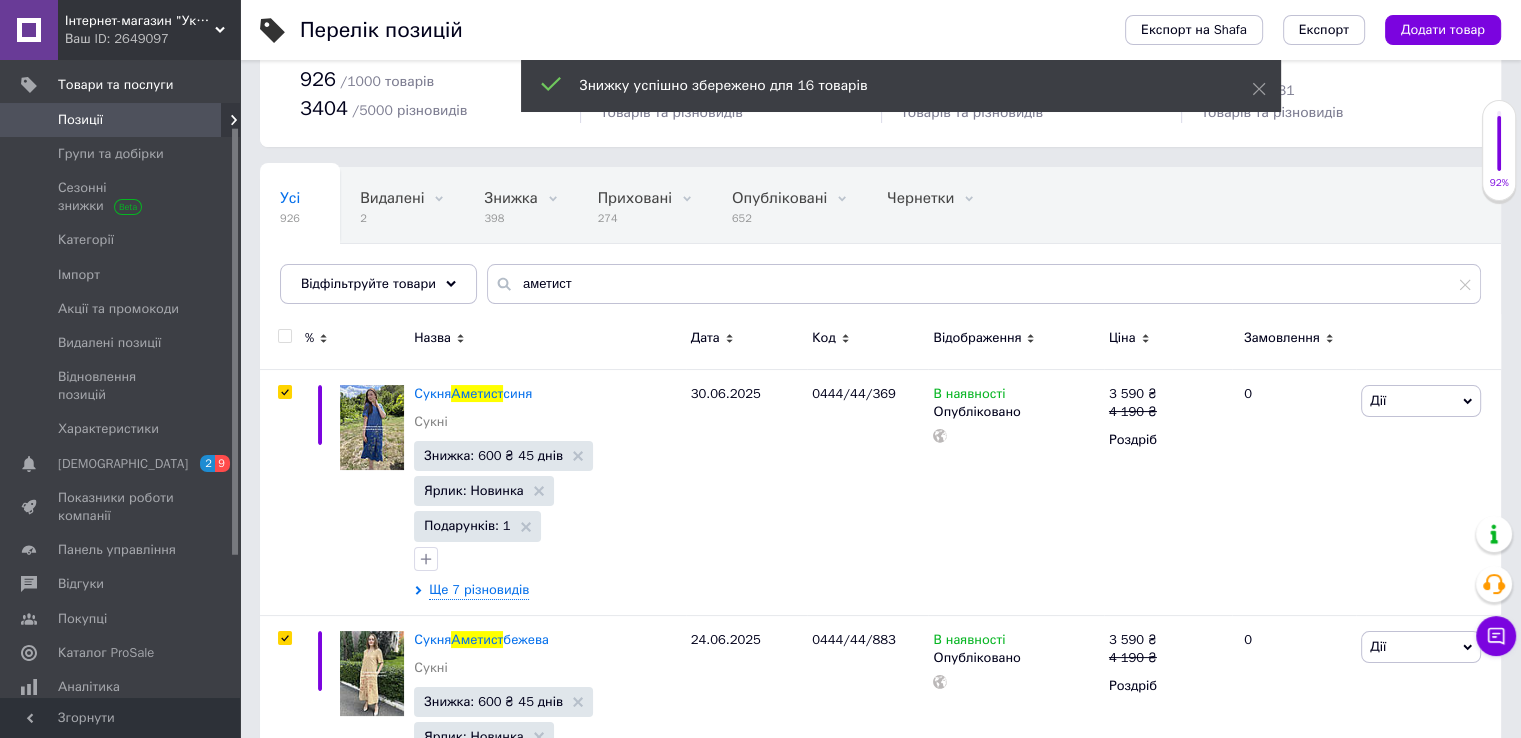 checkbox on "true" 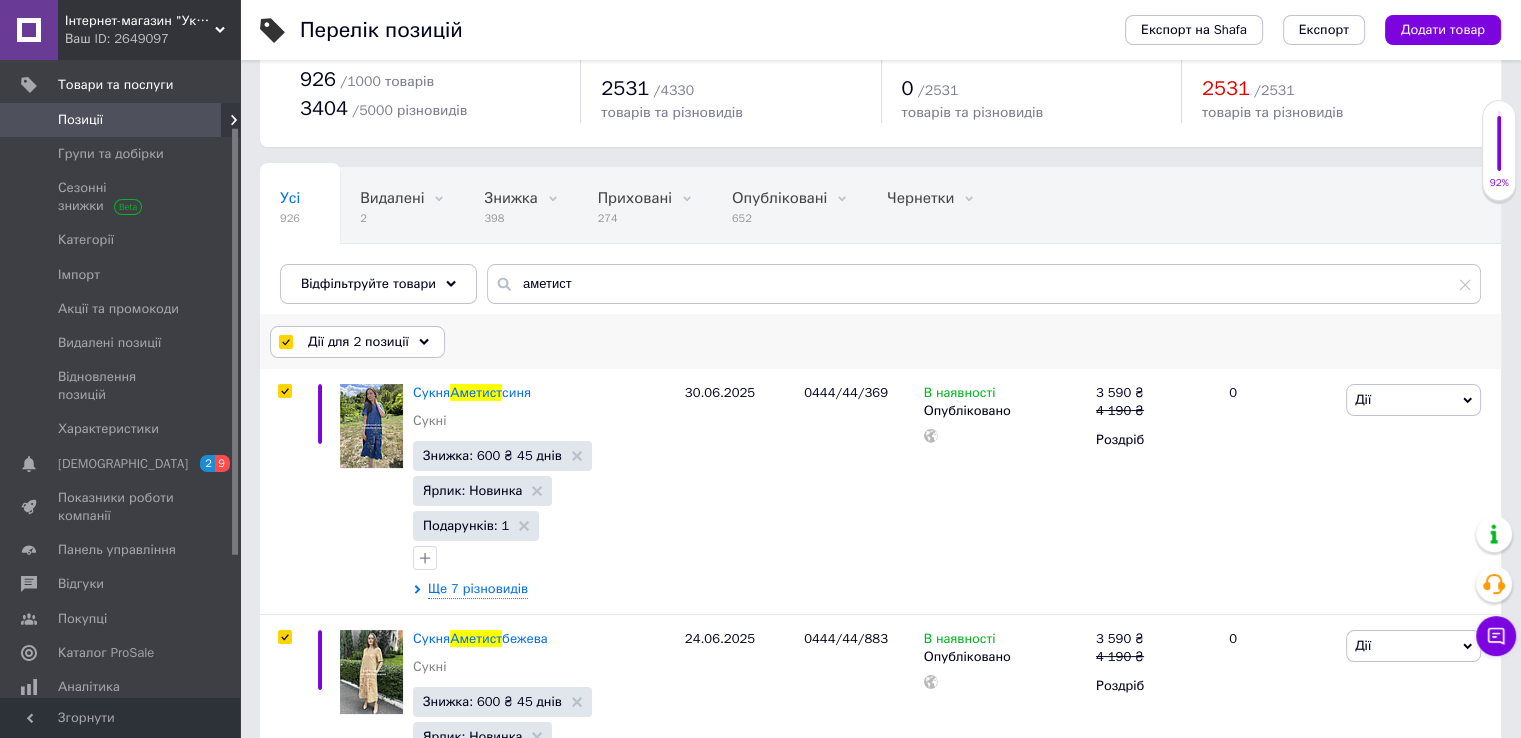 click on "Дії для 2 позиції" at bounding box center [357, 342] 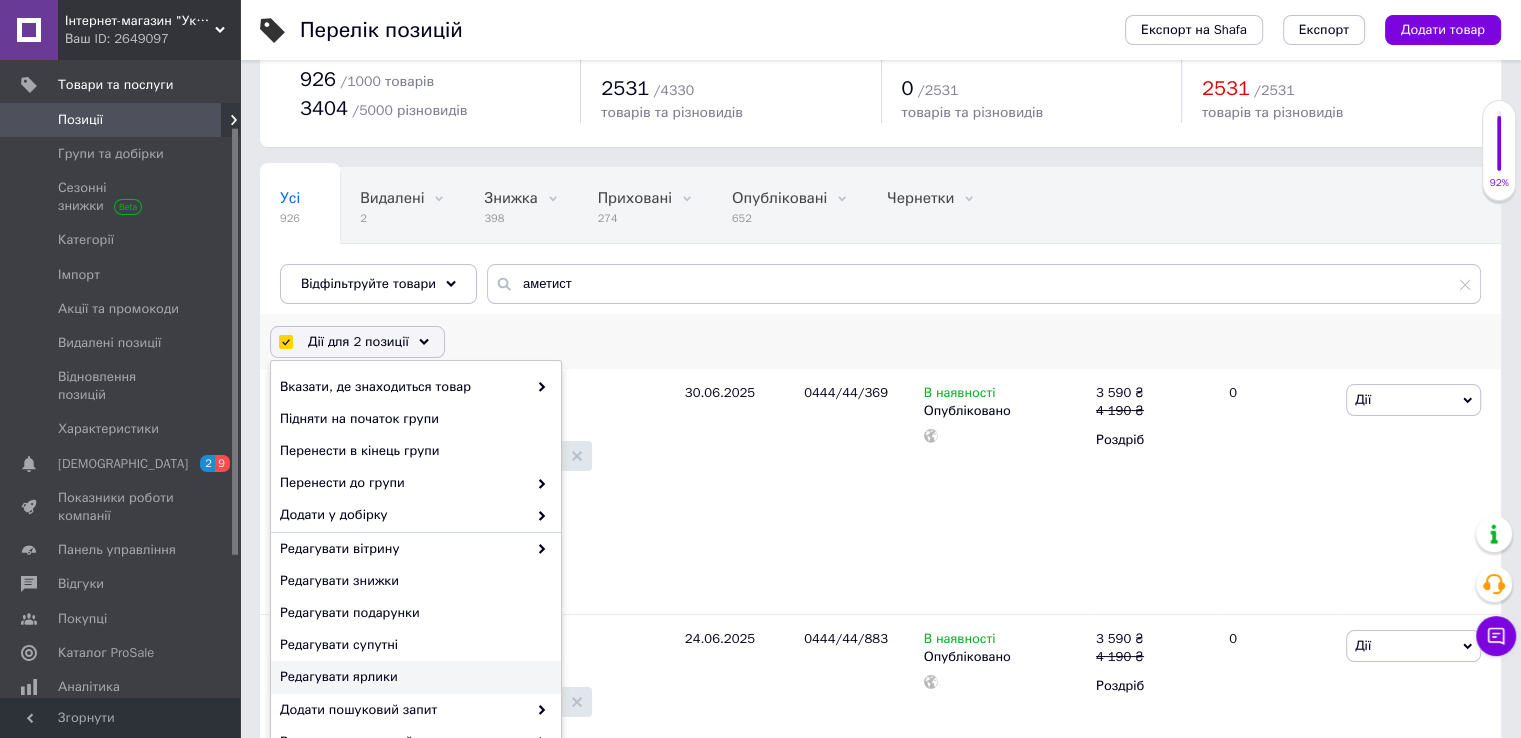 click on "Редагувати ярлики" at bounding box center (413, 677) 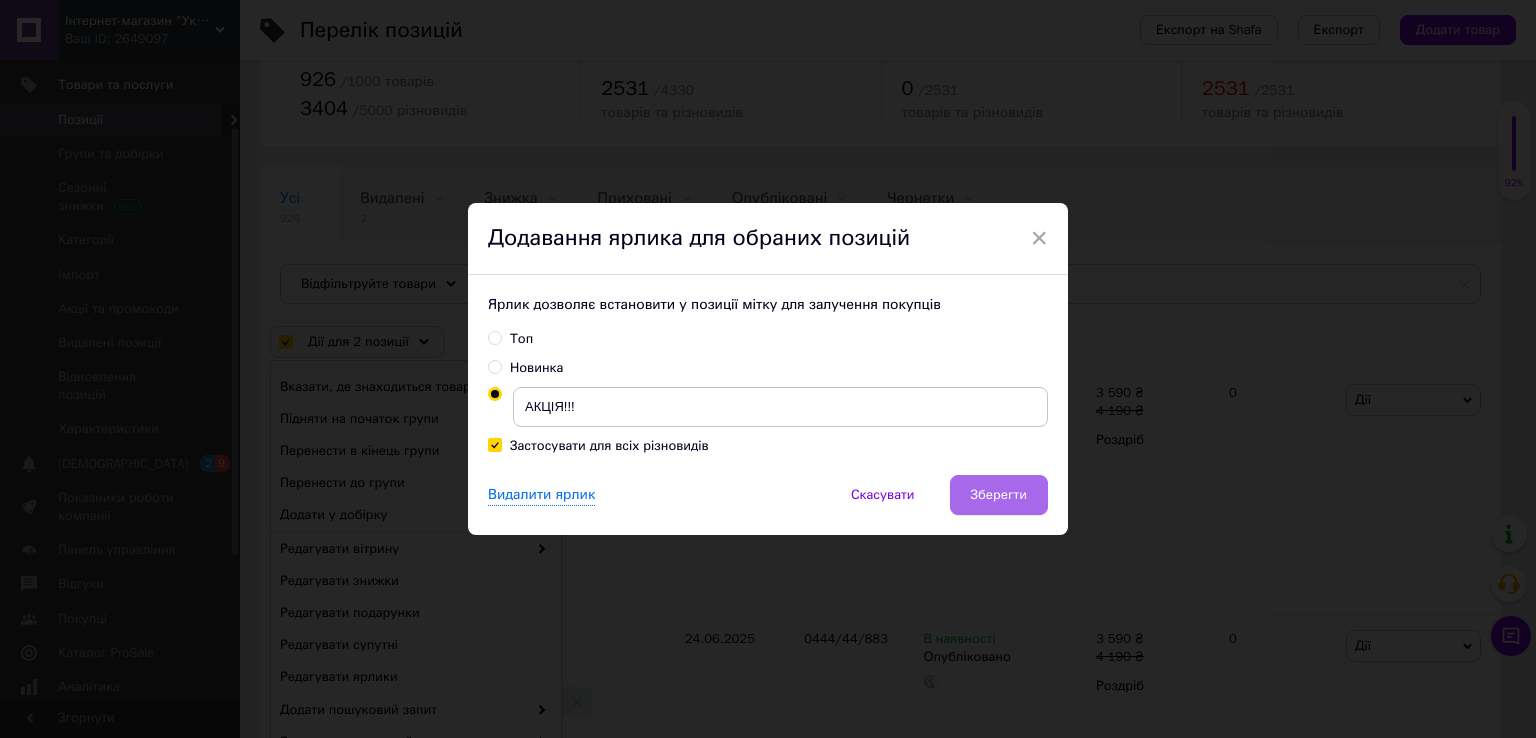 click on "Зберегти" at bounding box center (999, 495) 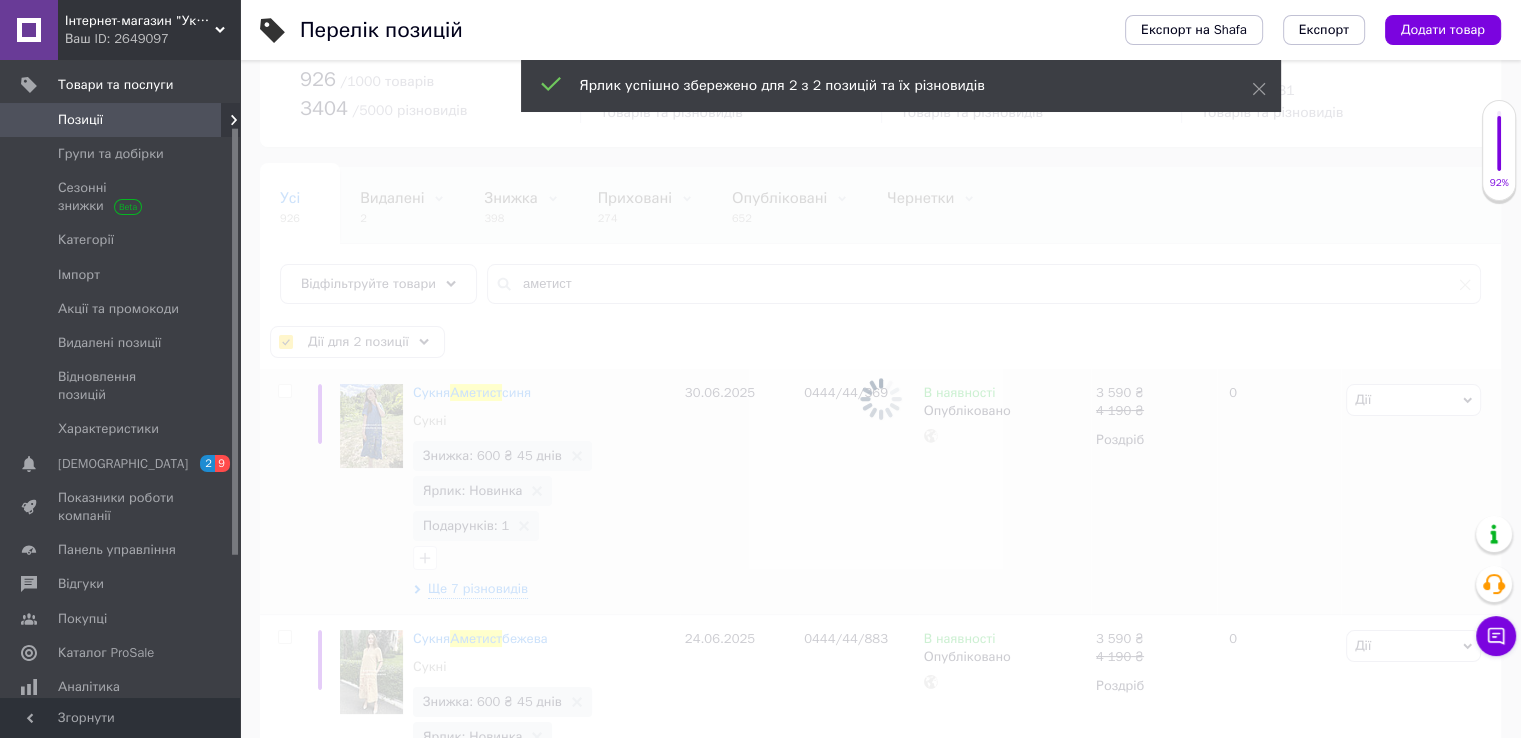 checkbox on "false" 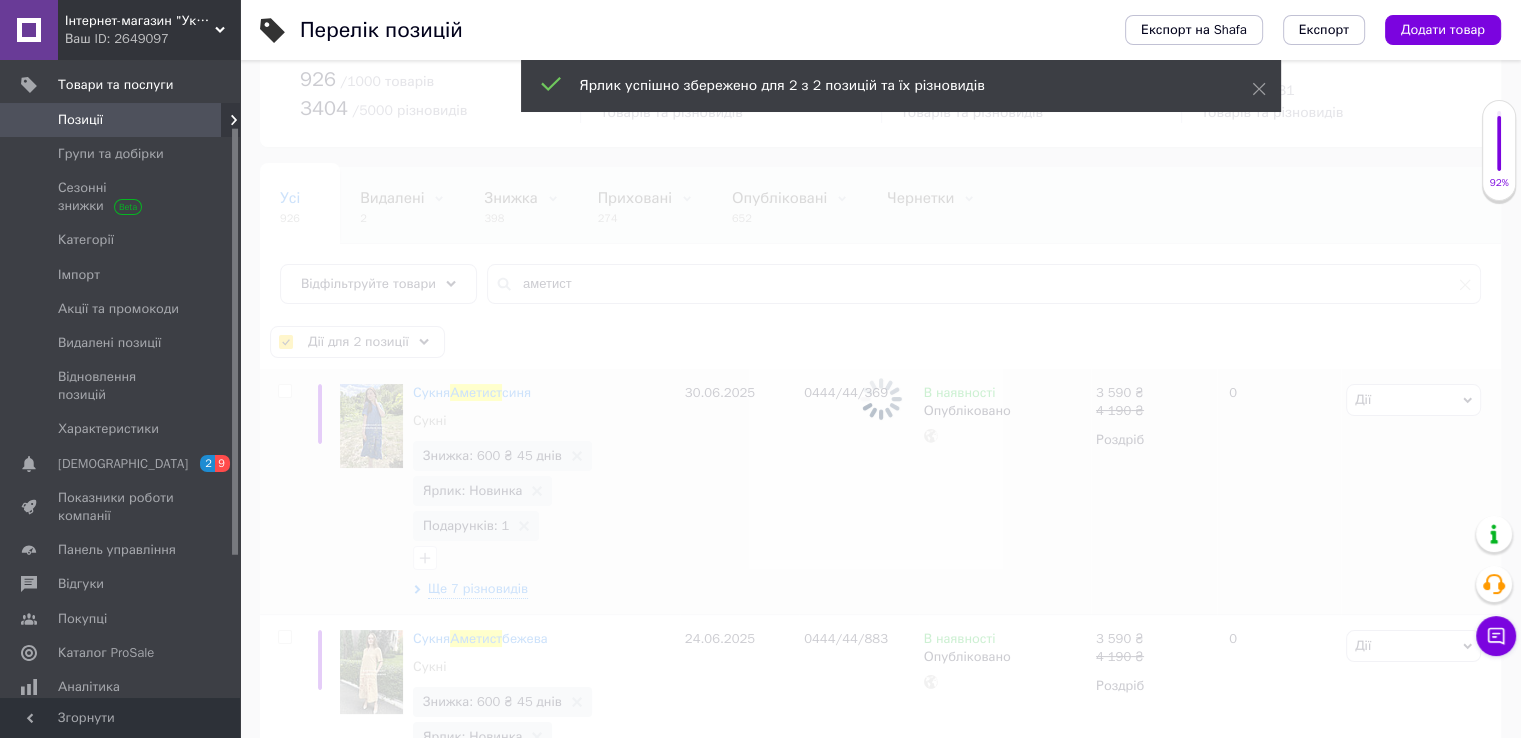 checkbox on "false" 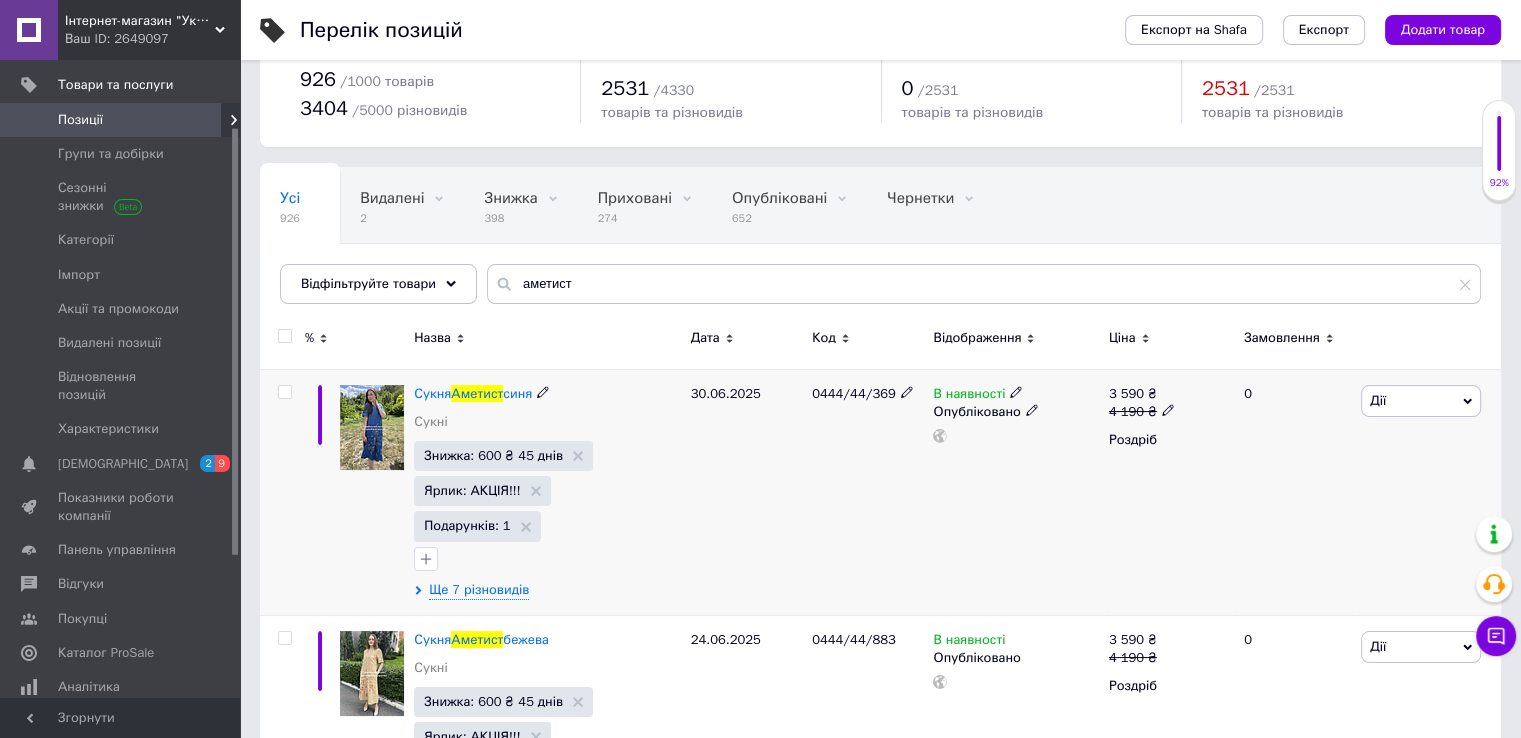 click 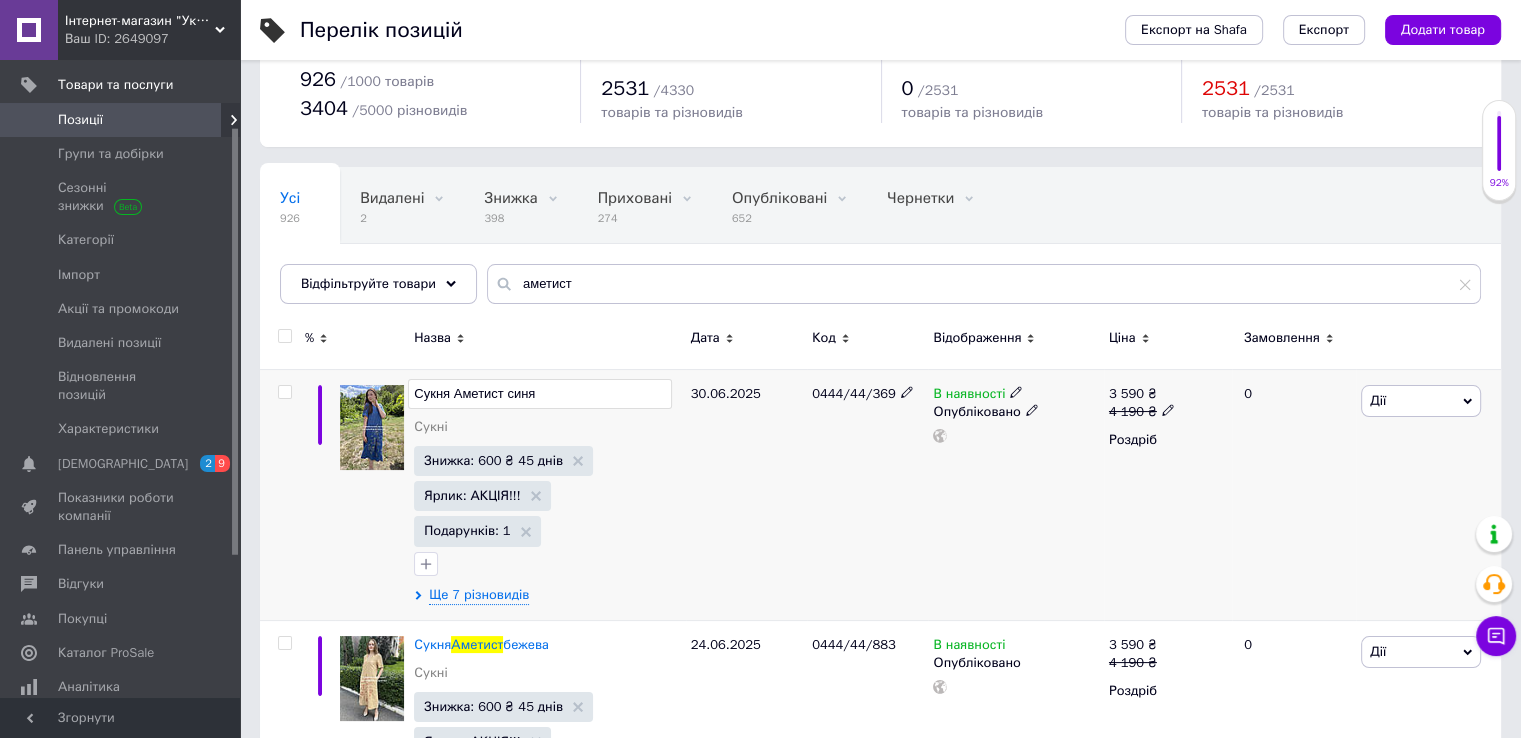 click on "Сукня Аметист синя" at bounding box center [539, 394] 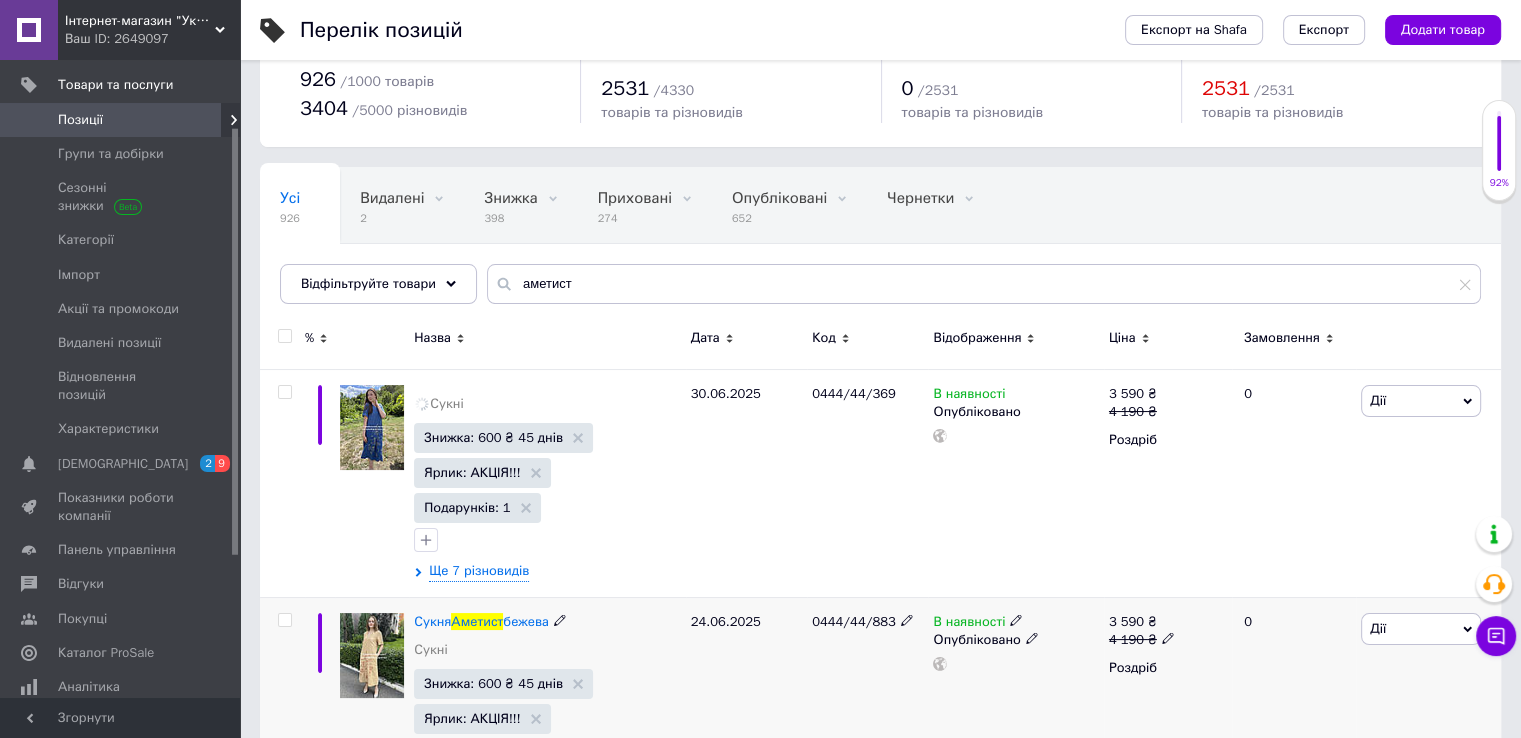 click on "Сукня  Аметист  бежева Сукні" at bounding box center [547, 641] 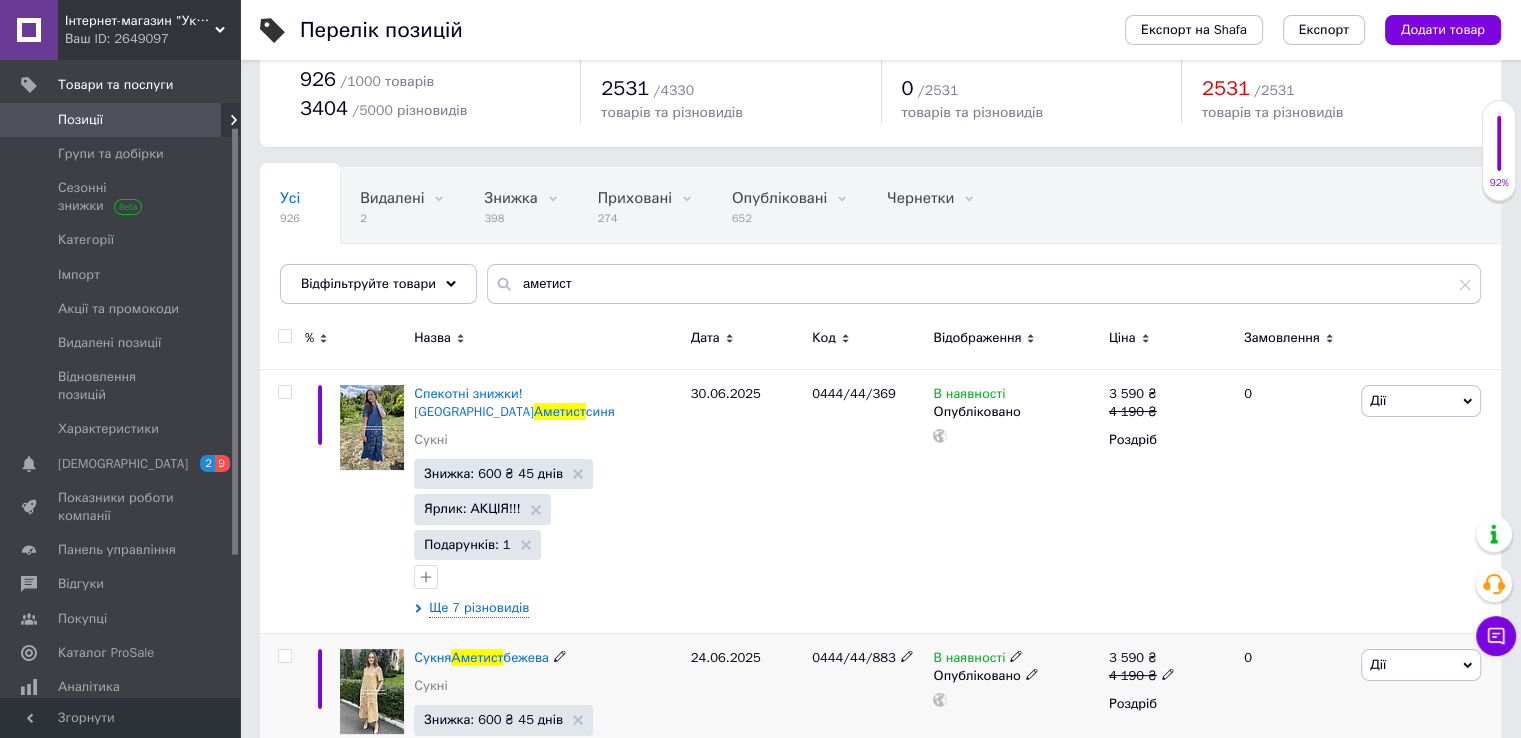 click 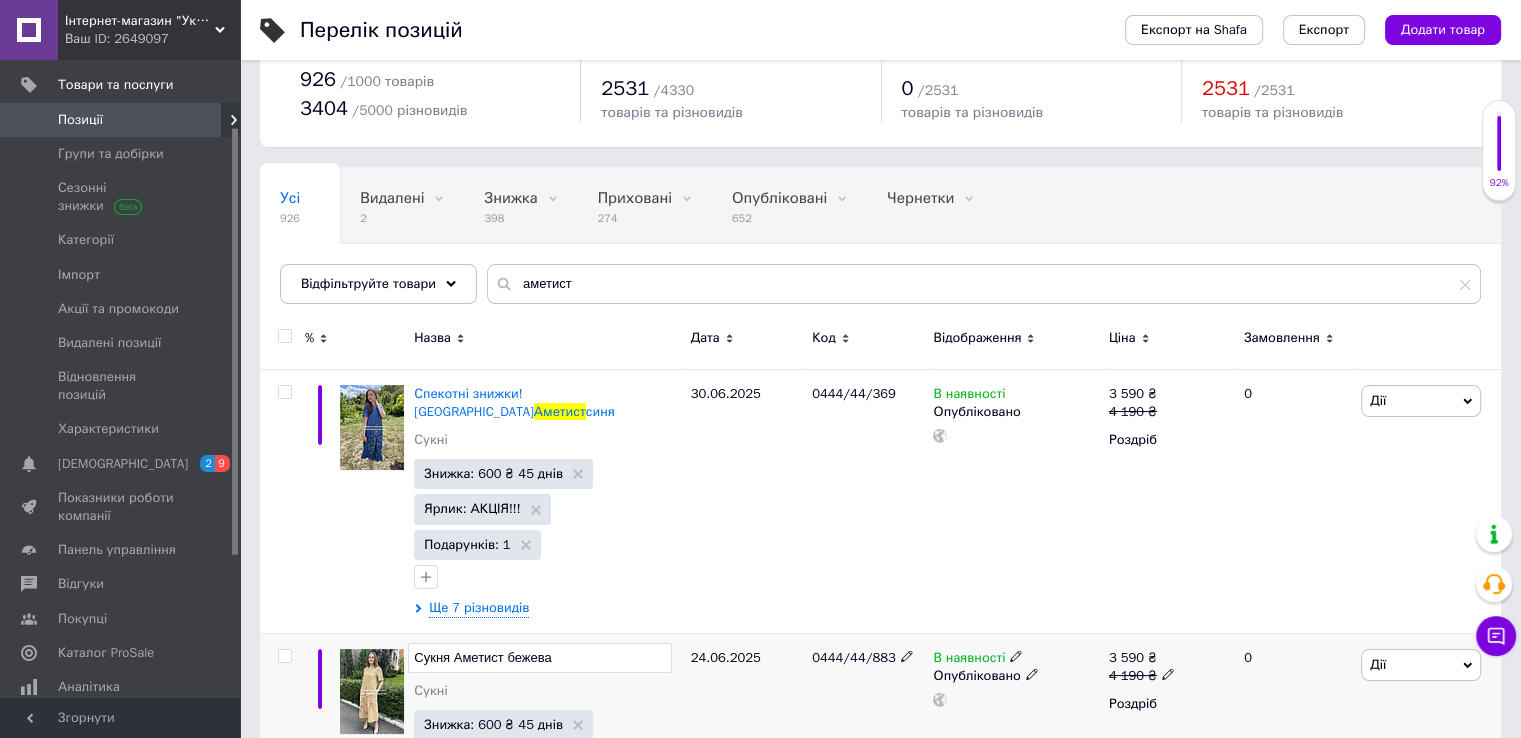 click on "Сукня Аметист бежева" at bounding box center (539, 658) 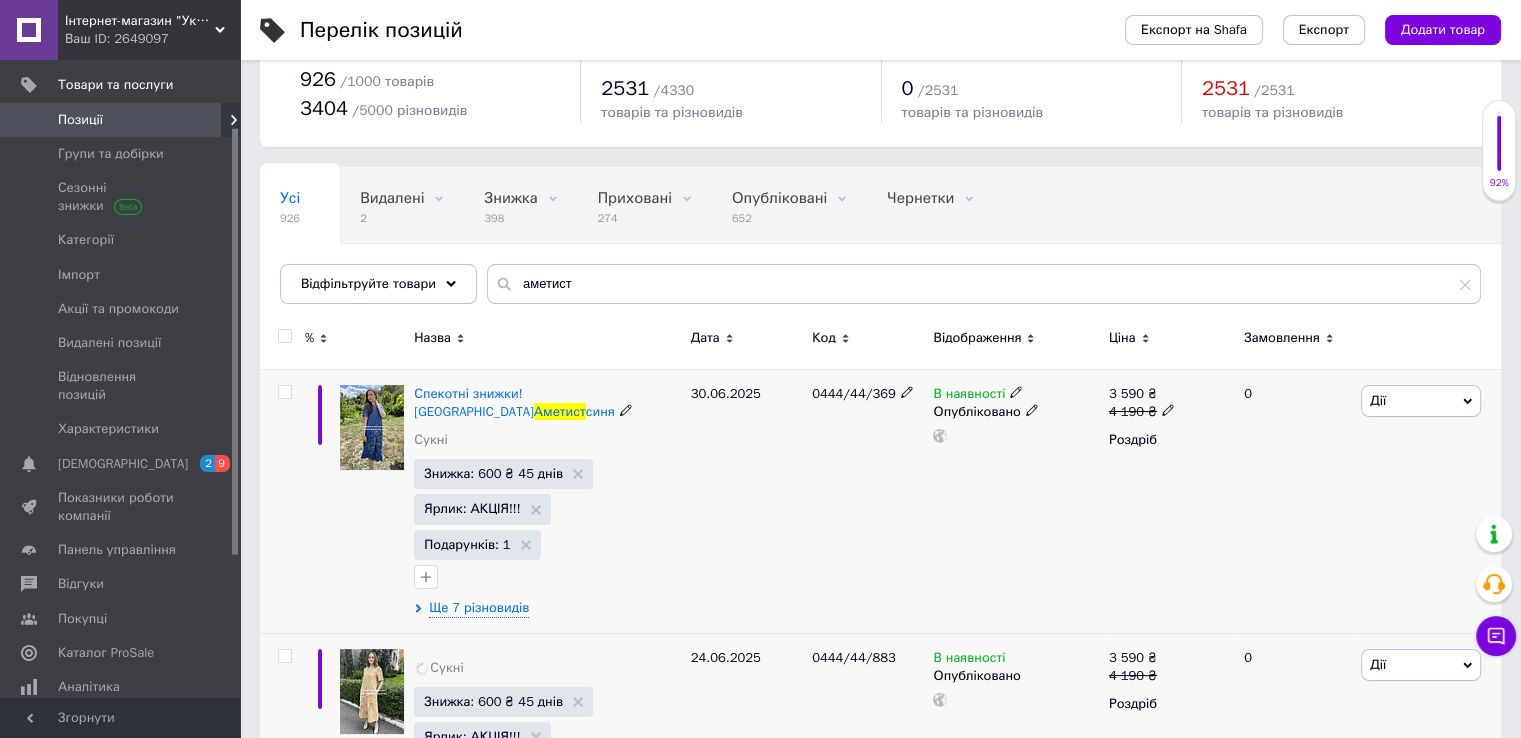 click on "30.06.2025" at bounding box center (746, 501) 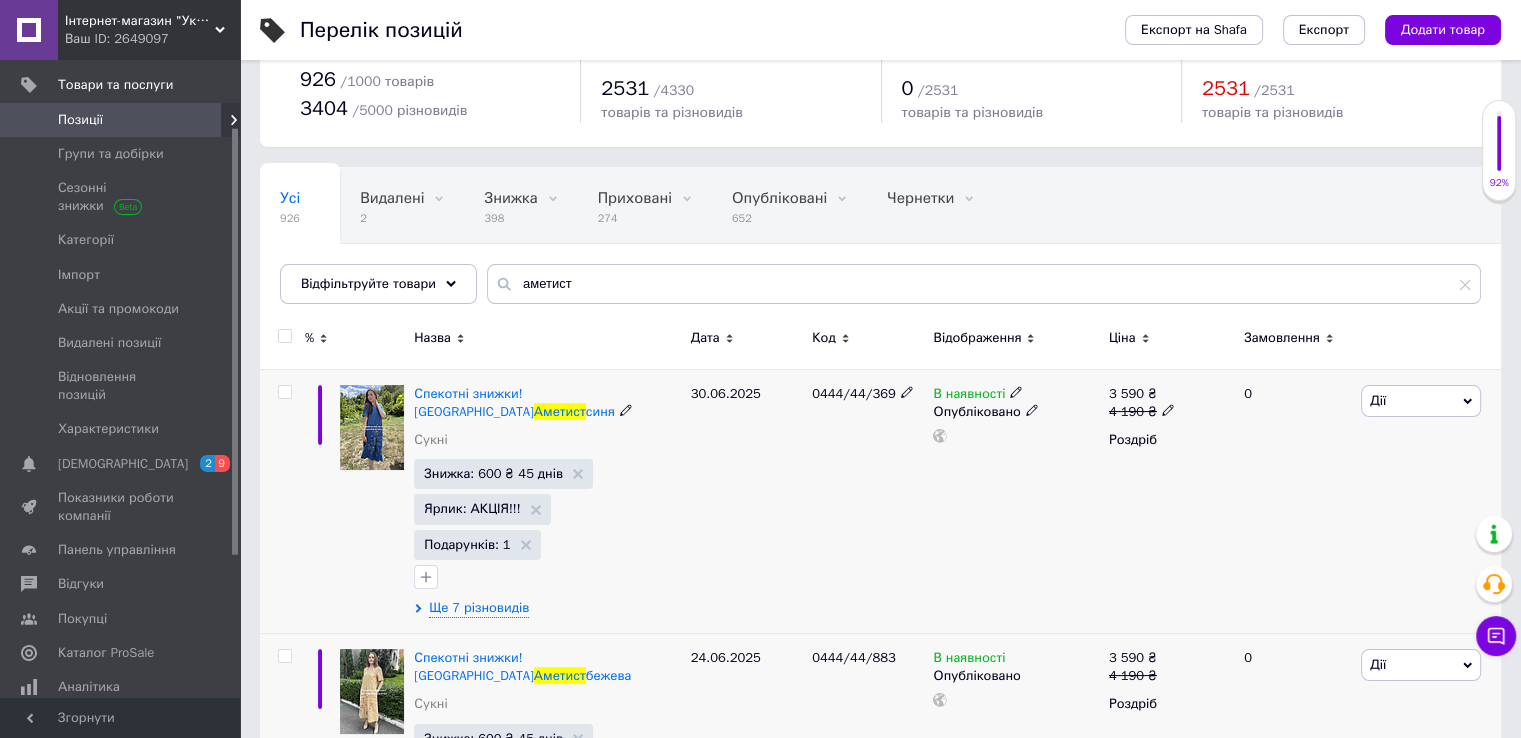 scroll, scrollTop: 133, scrollLeft: 0, axis: vertical 